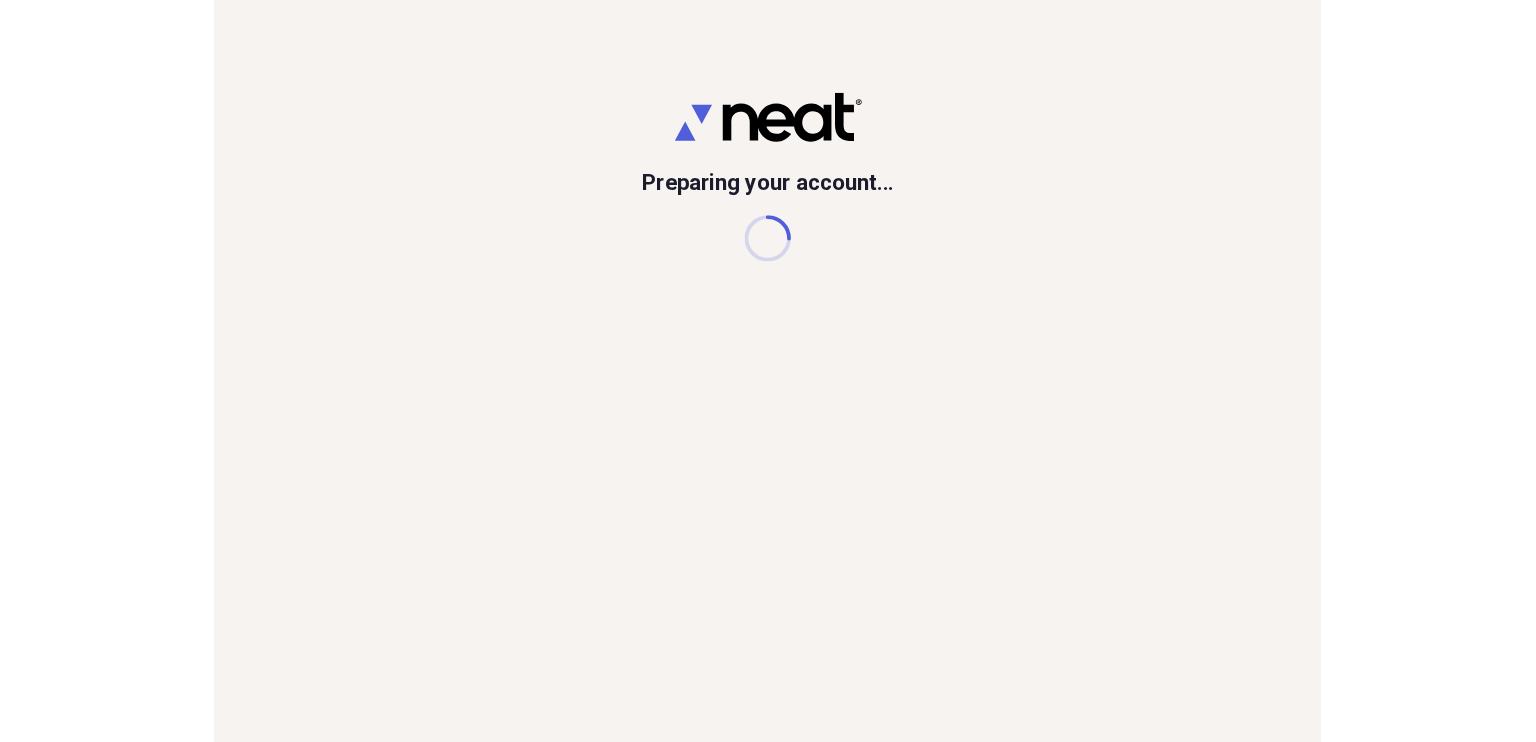 scroll, scrollTop: 0, scrollLeft: 0, axis: both 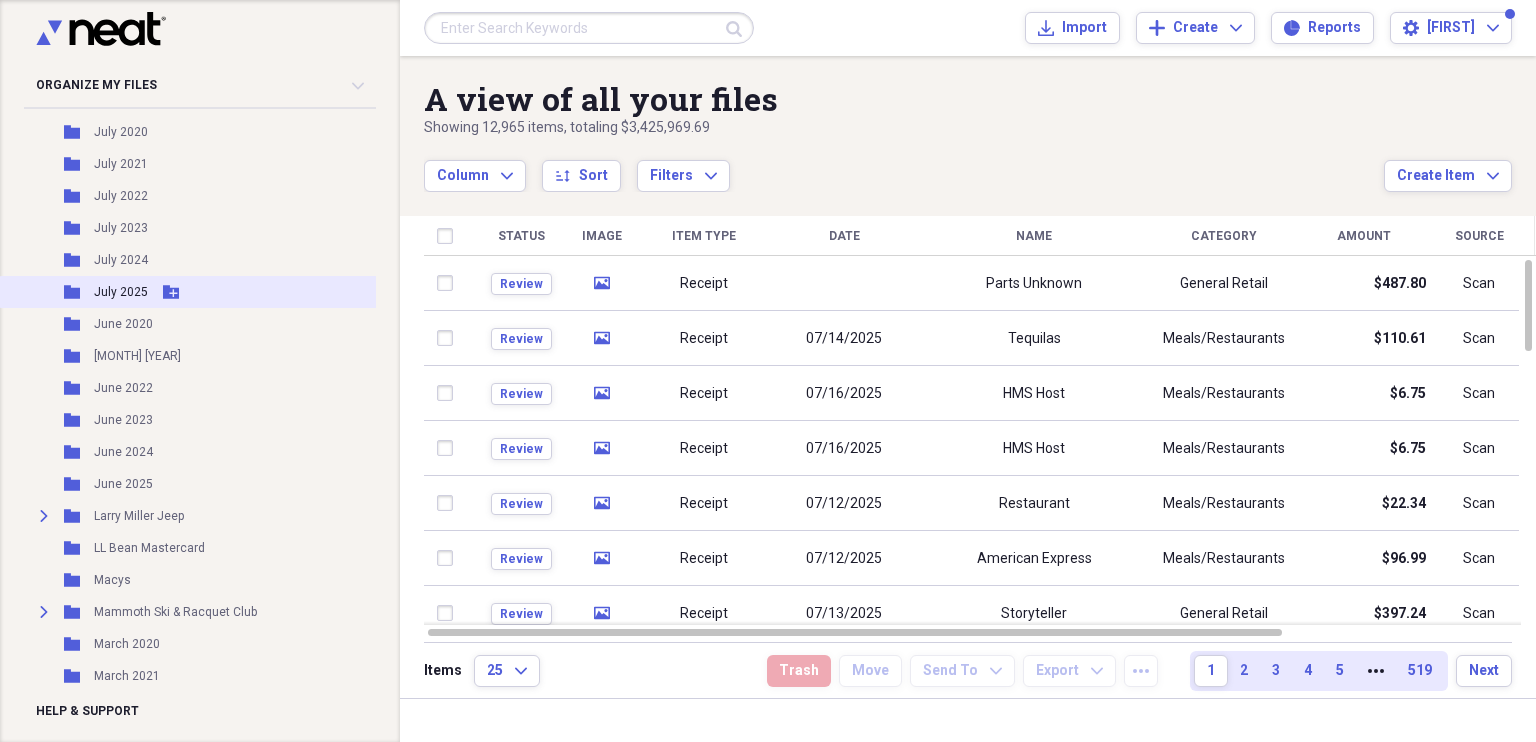 click on "July 2025" at bounding box center (121, 292) 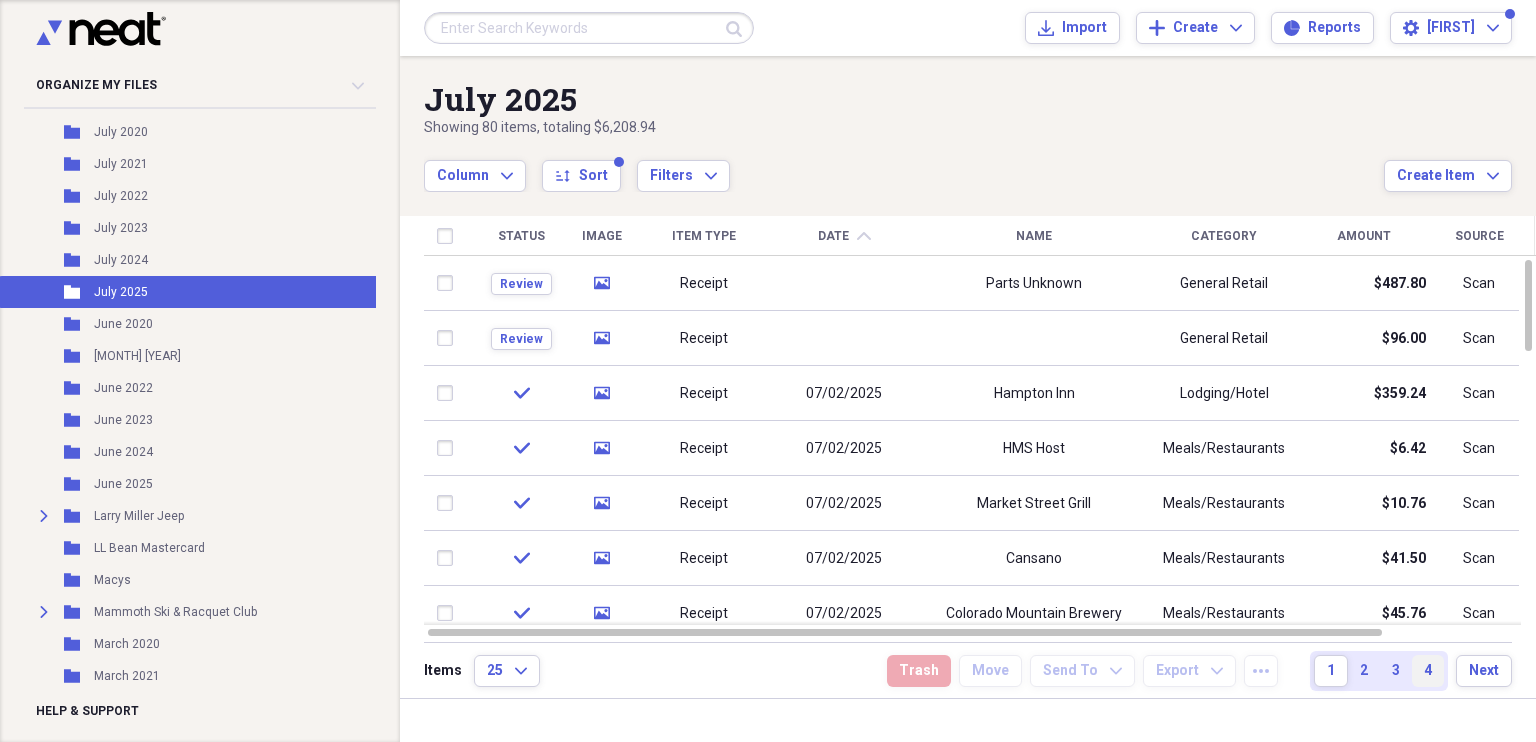 click on "4" at bounding box center [1428, 671] 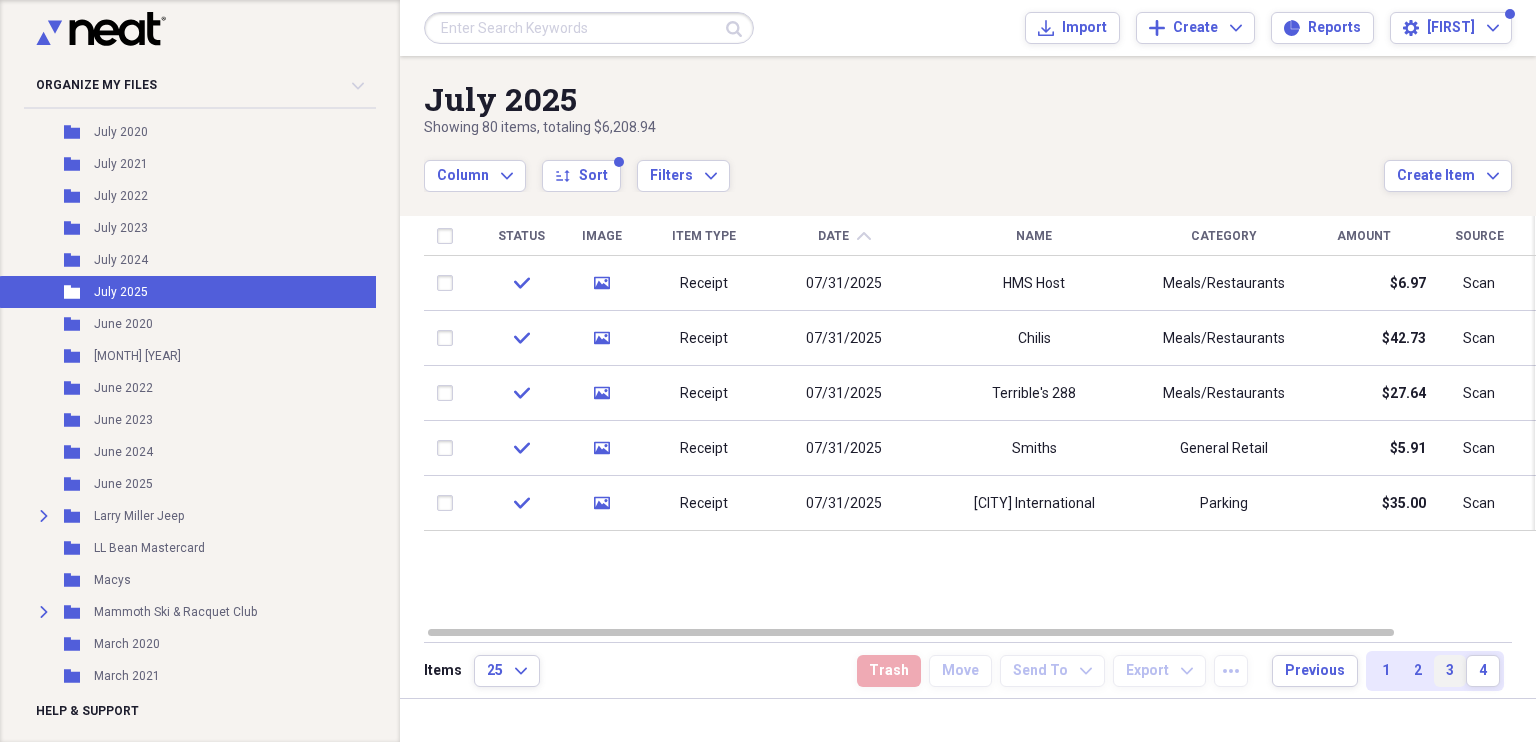 click on "3" at bounding box center [1450, 671] 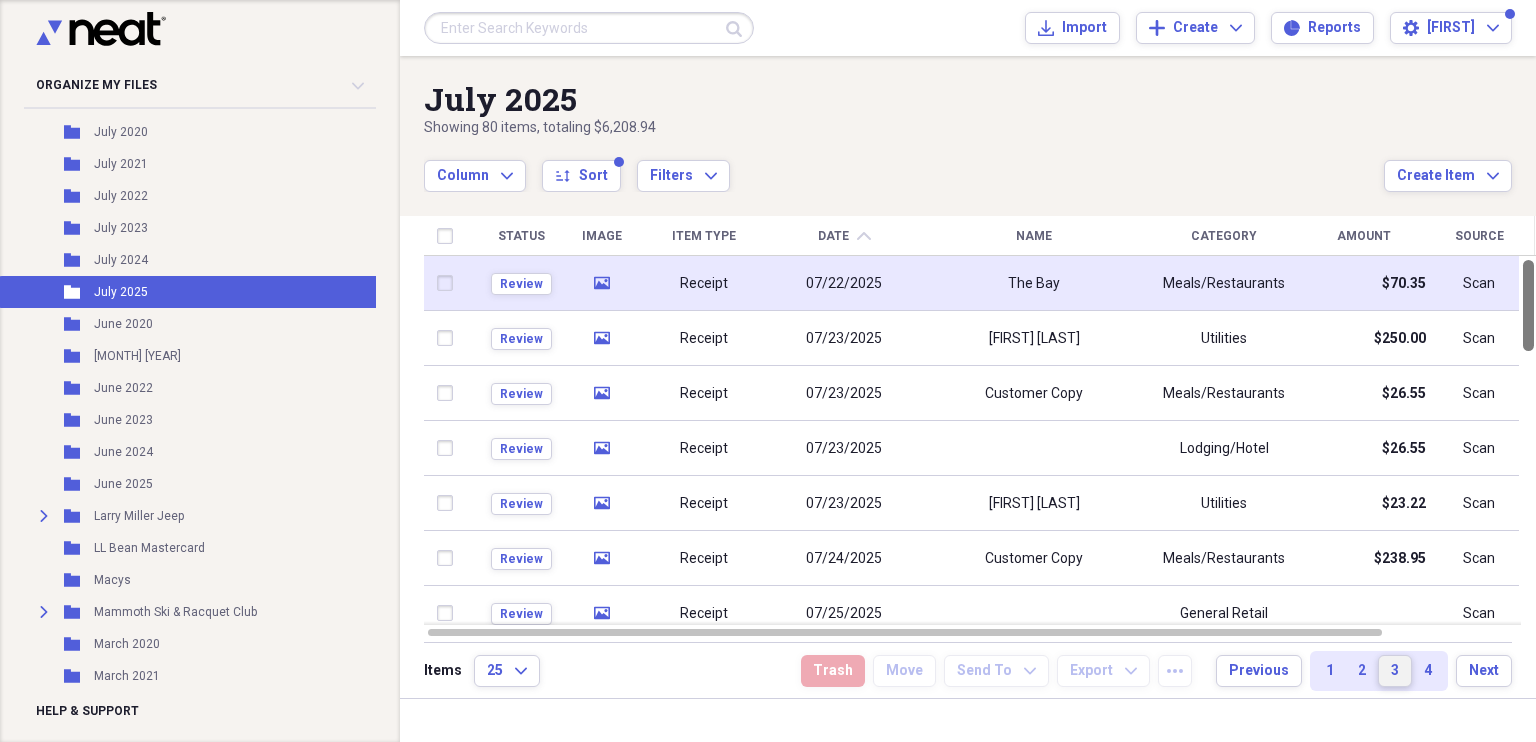 drag, startPoint x: 1528, startPoint y: 329, endPoint x: 1516, endPoint y: 300, distance: 31.38471 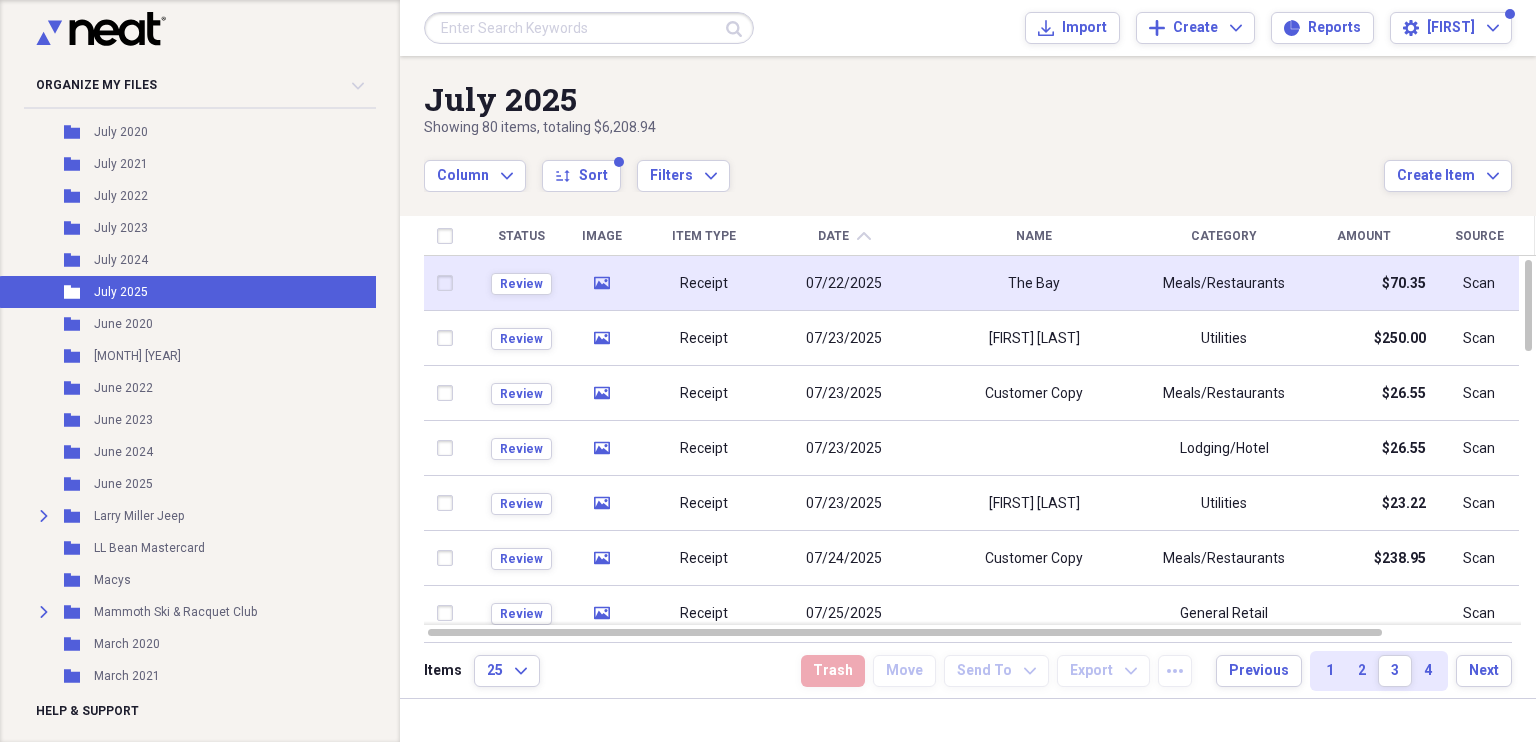 click on "07/22/2025" at bounding box center (844, 284) 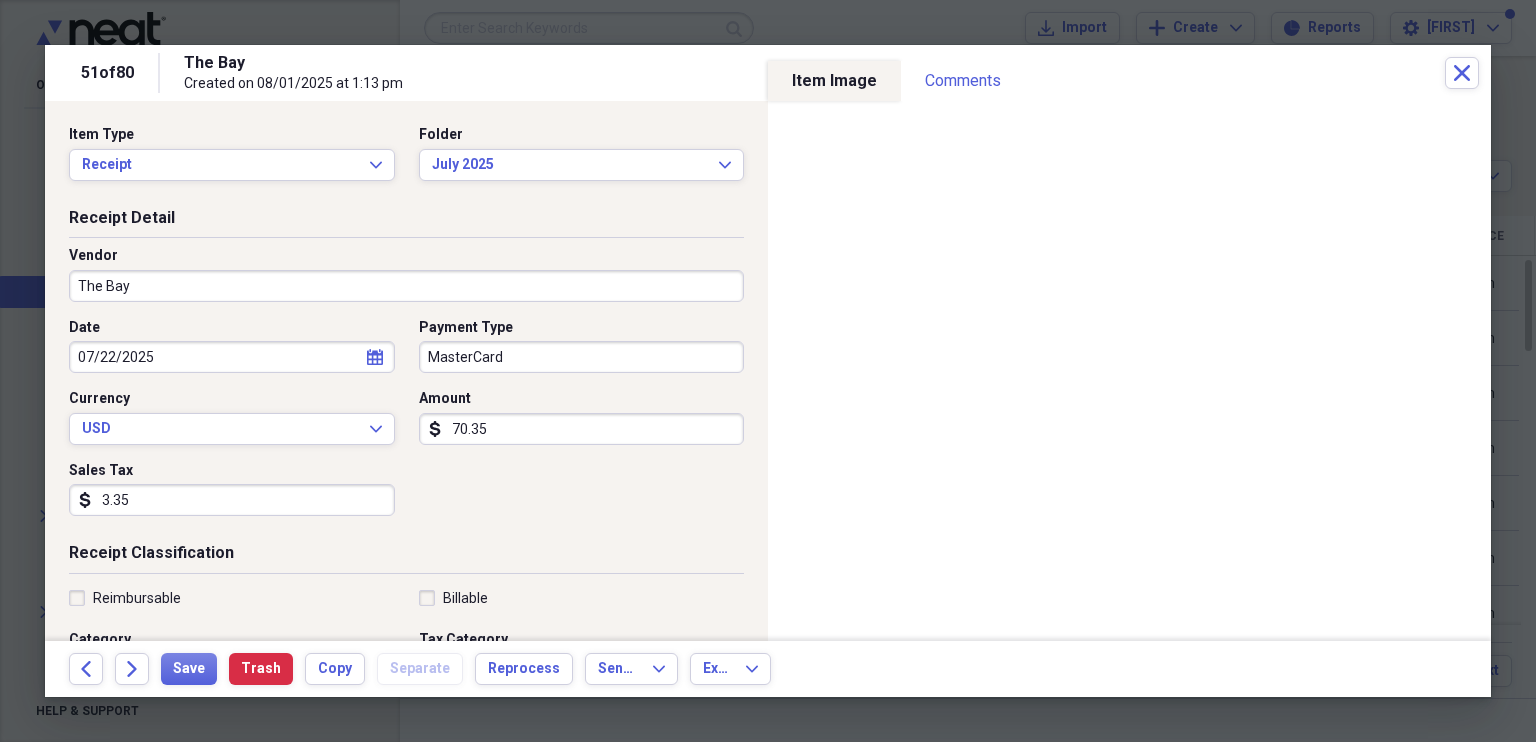 click on "The Bay" at bounding box center (406, 286) 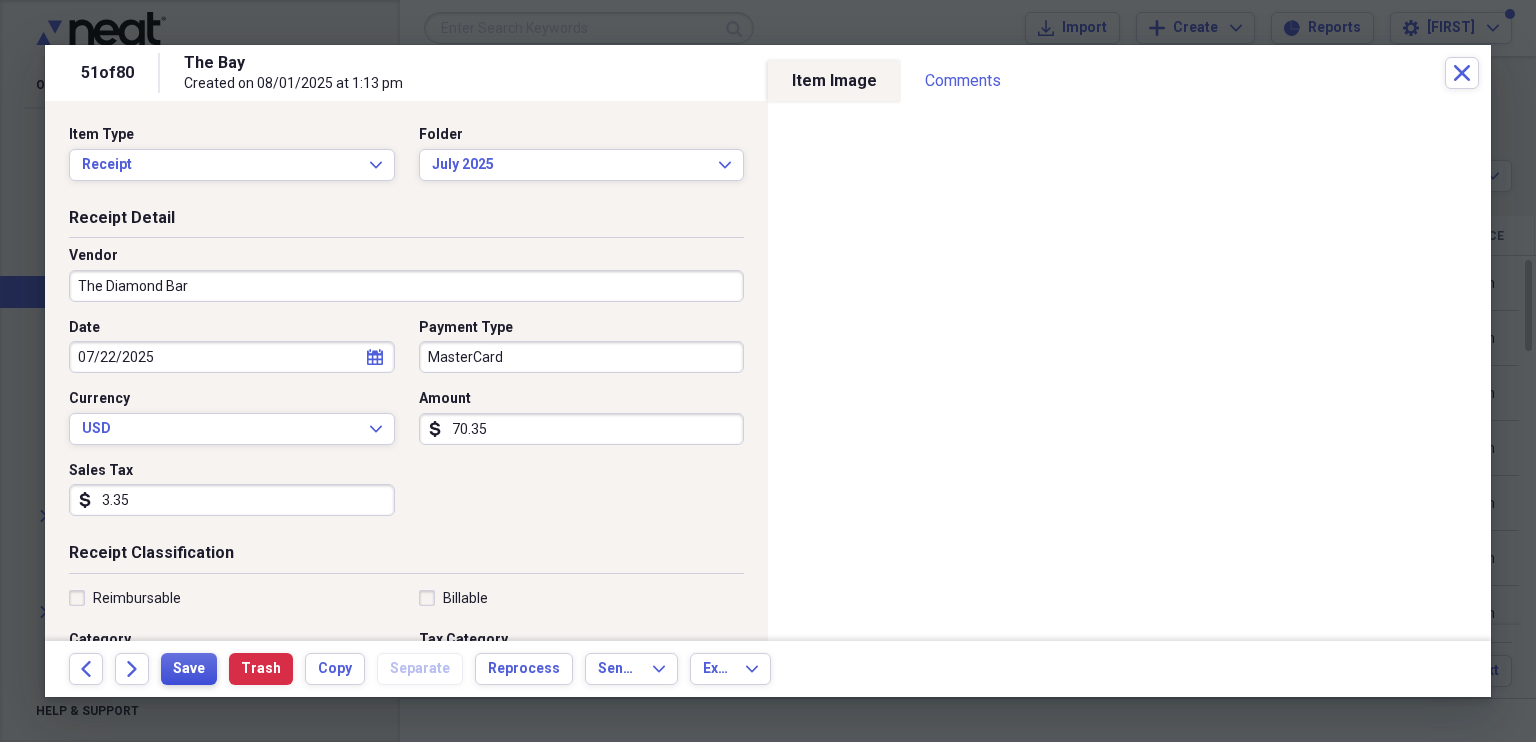 type on "The Diamond Bar" 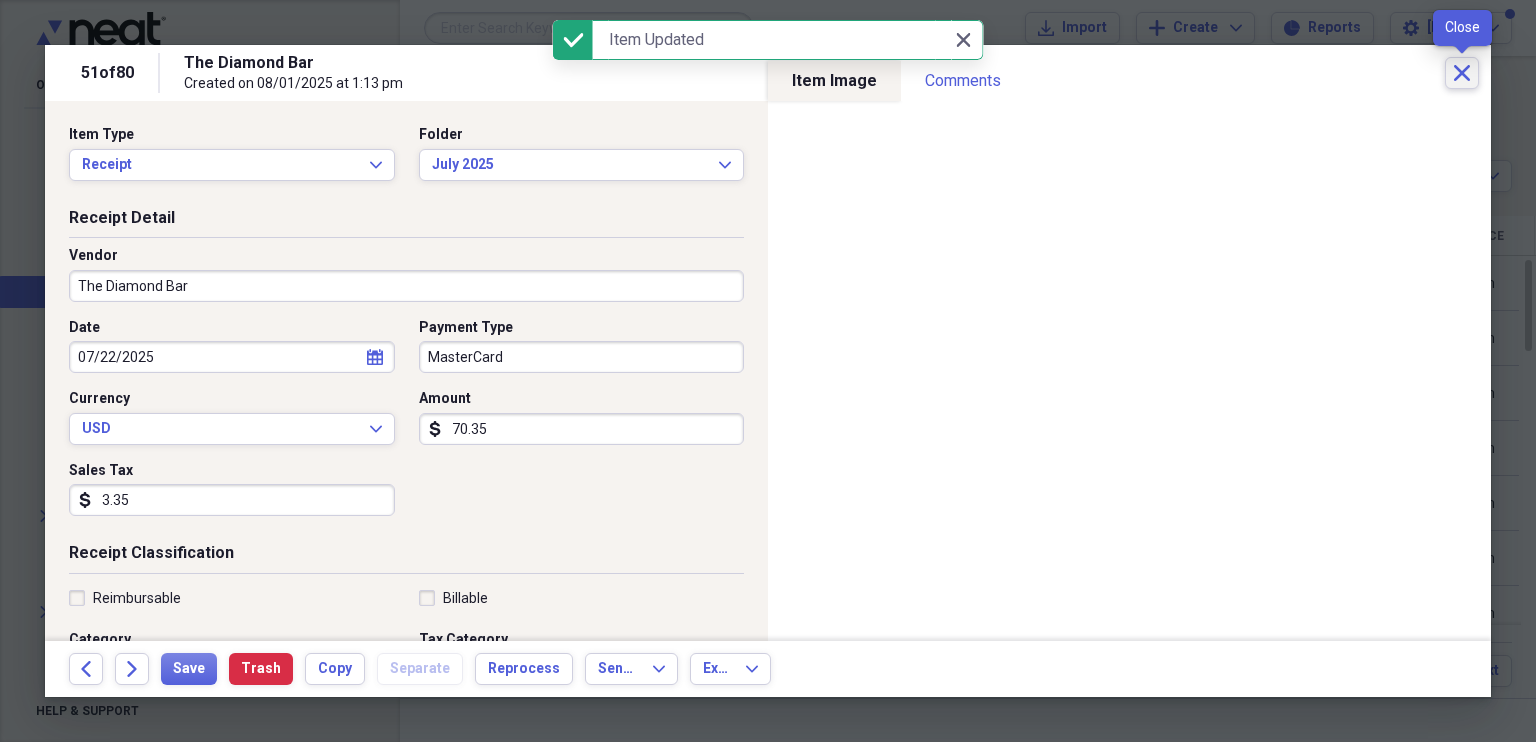 click on "Close" 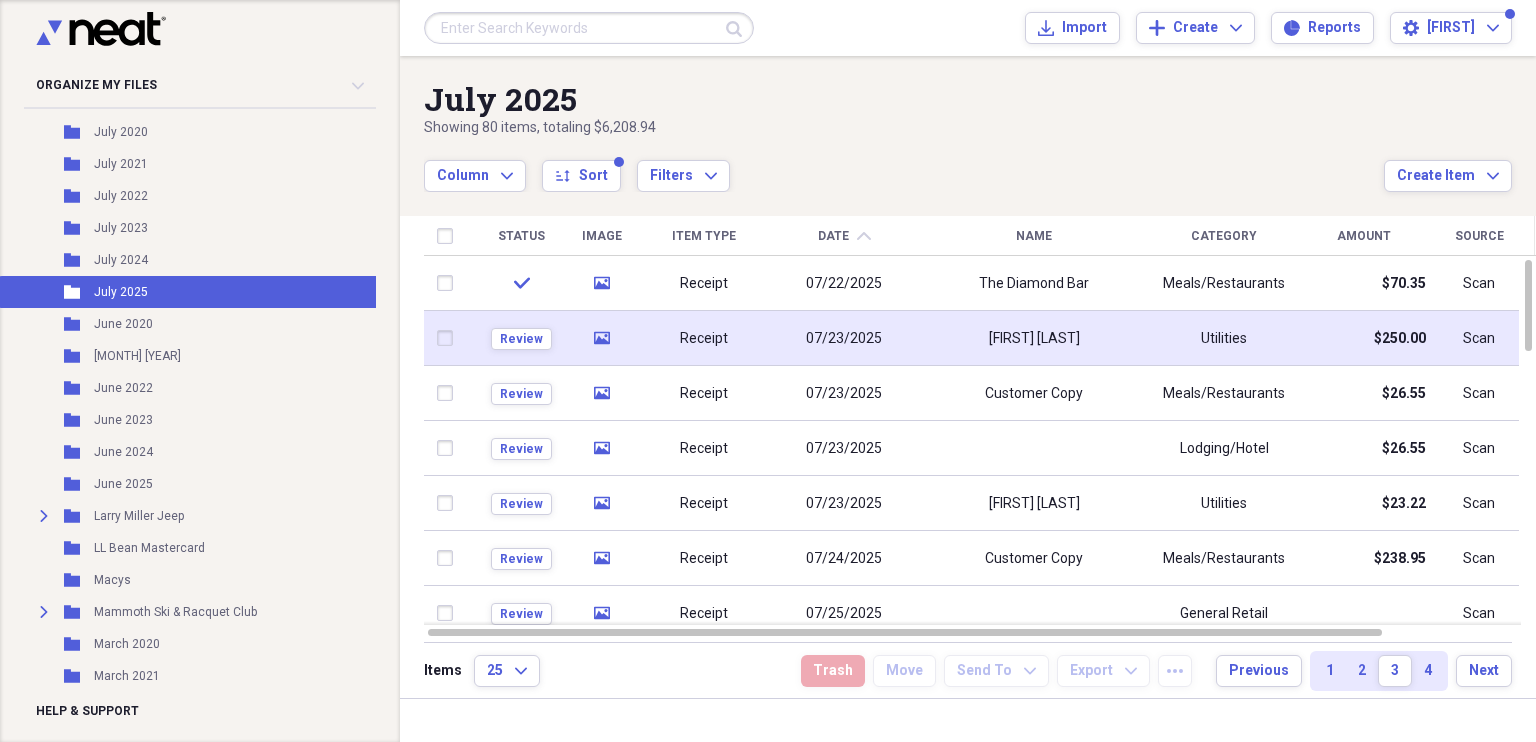 click on "Receipt" at bounding box center (704, 339) 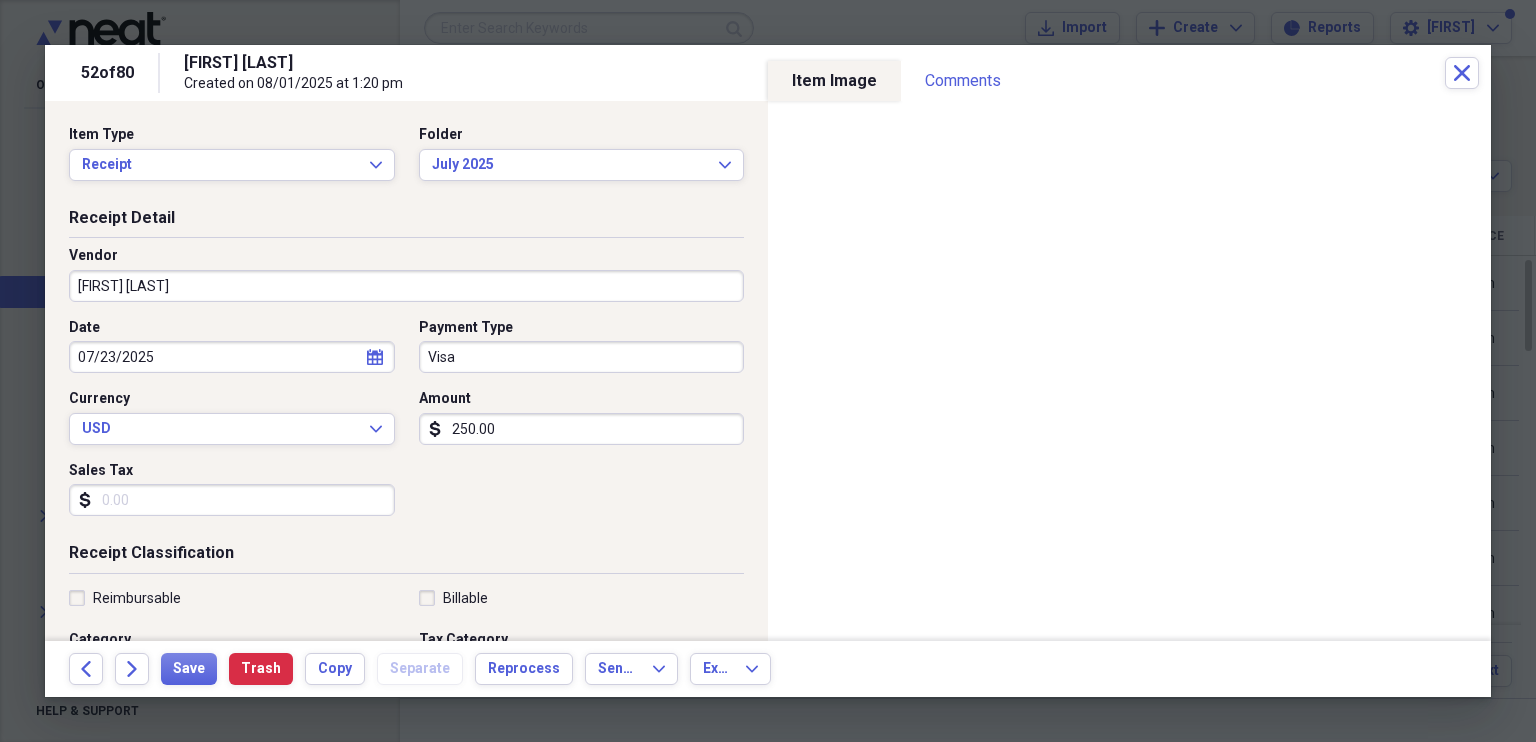 click on "[FIRST] [LAST]" at bounding box center (406, 286) 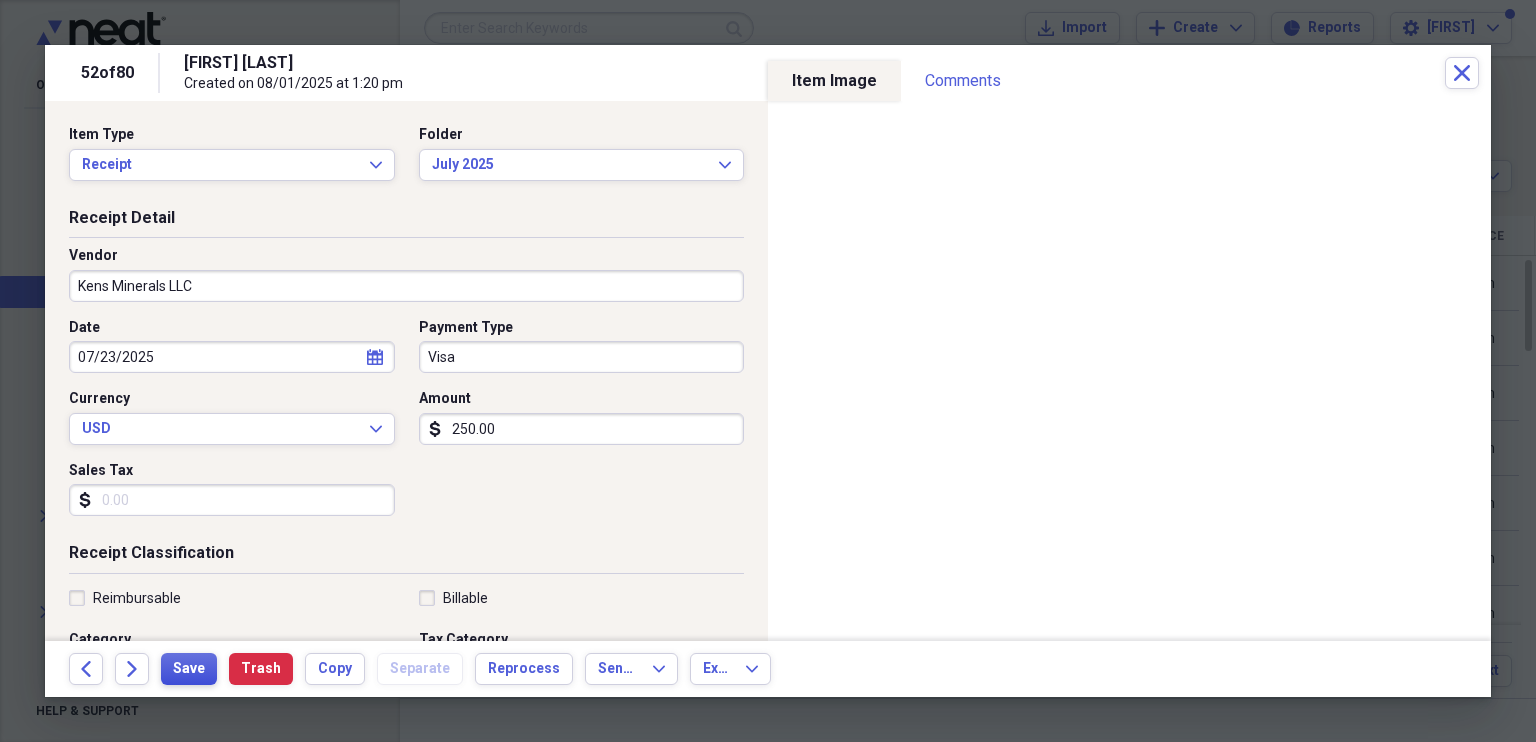type on "Kens Minerals LLC" 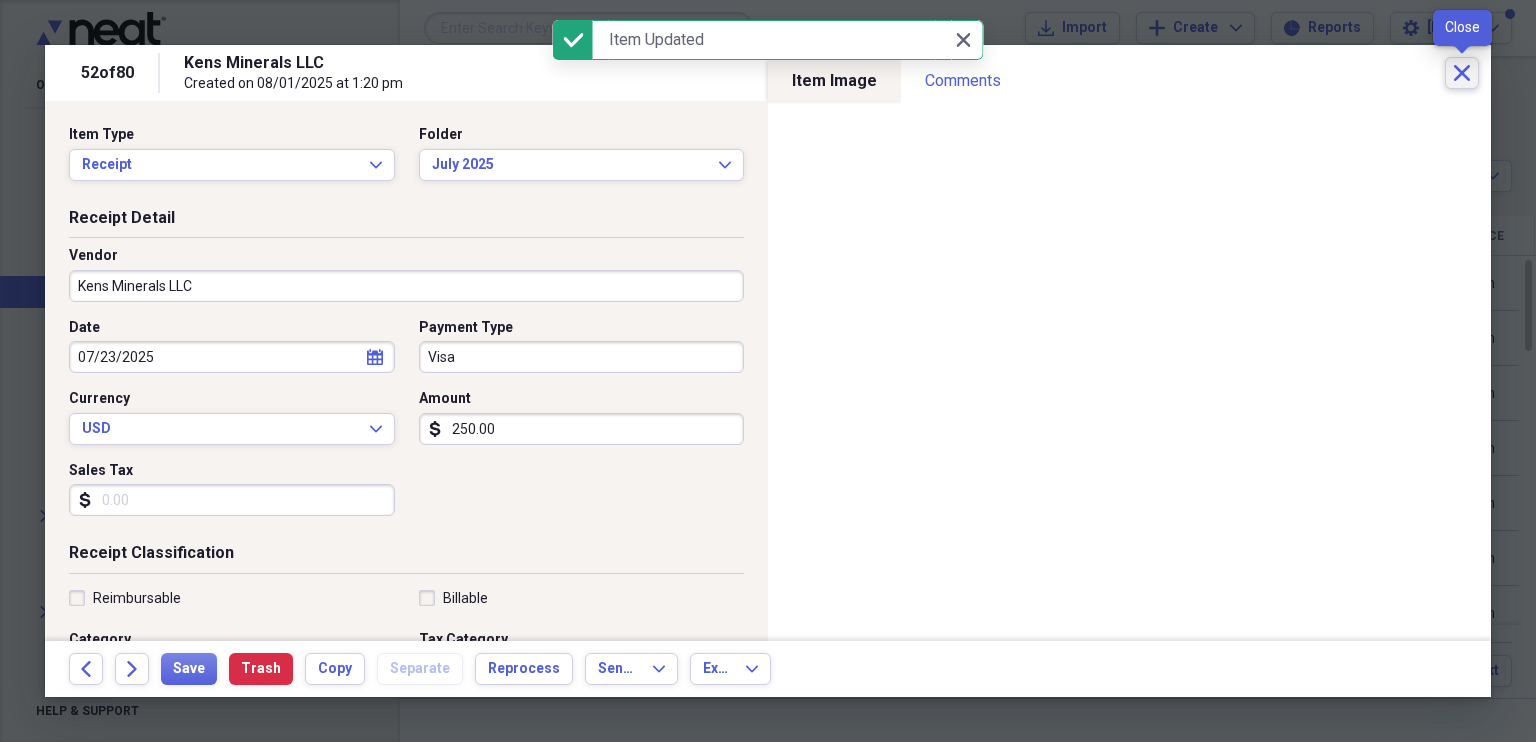 click 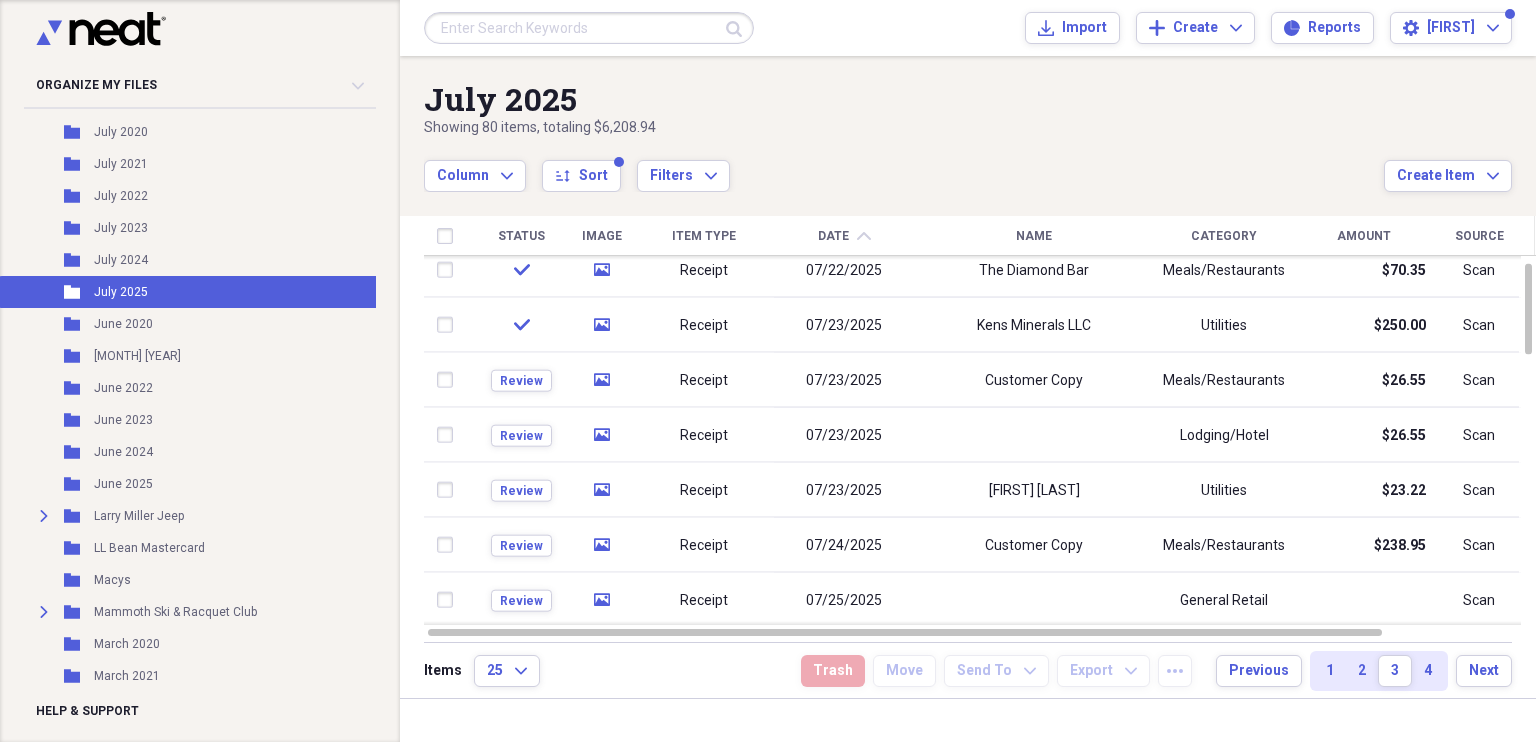 click on "chevron-up" 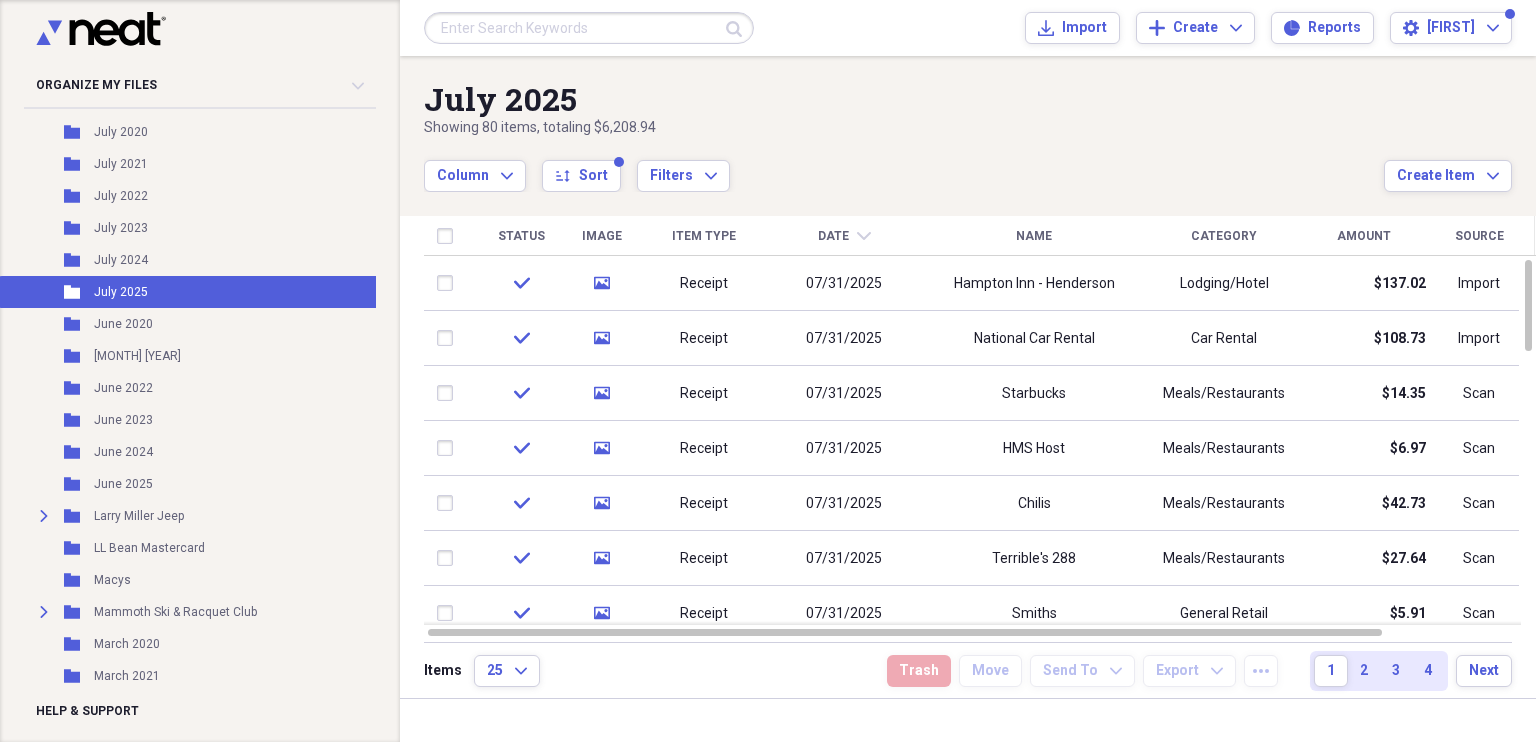 click on "chevron-down" 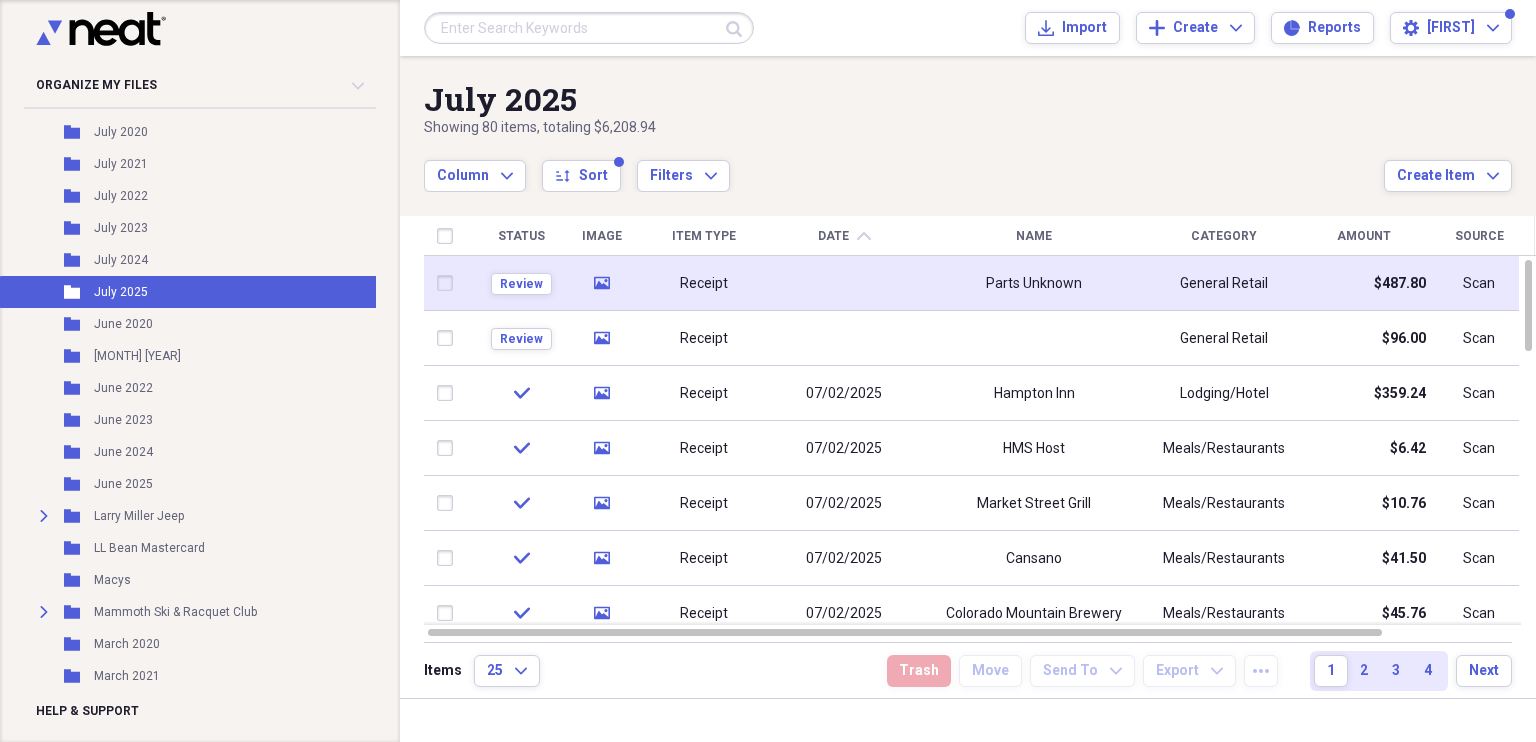 click at bounding box center (844, 283) 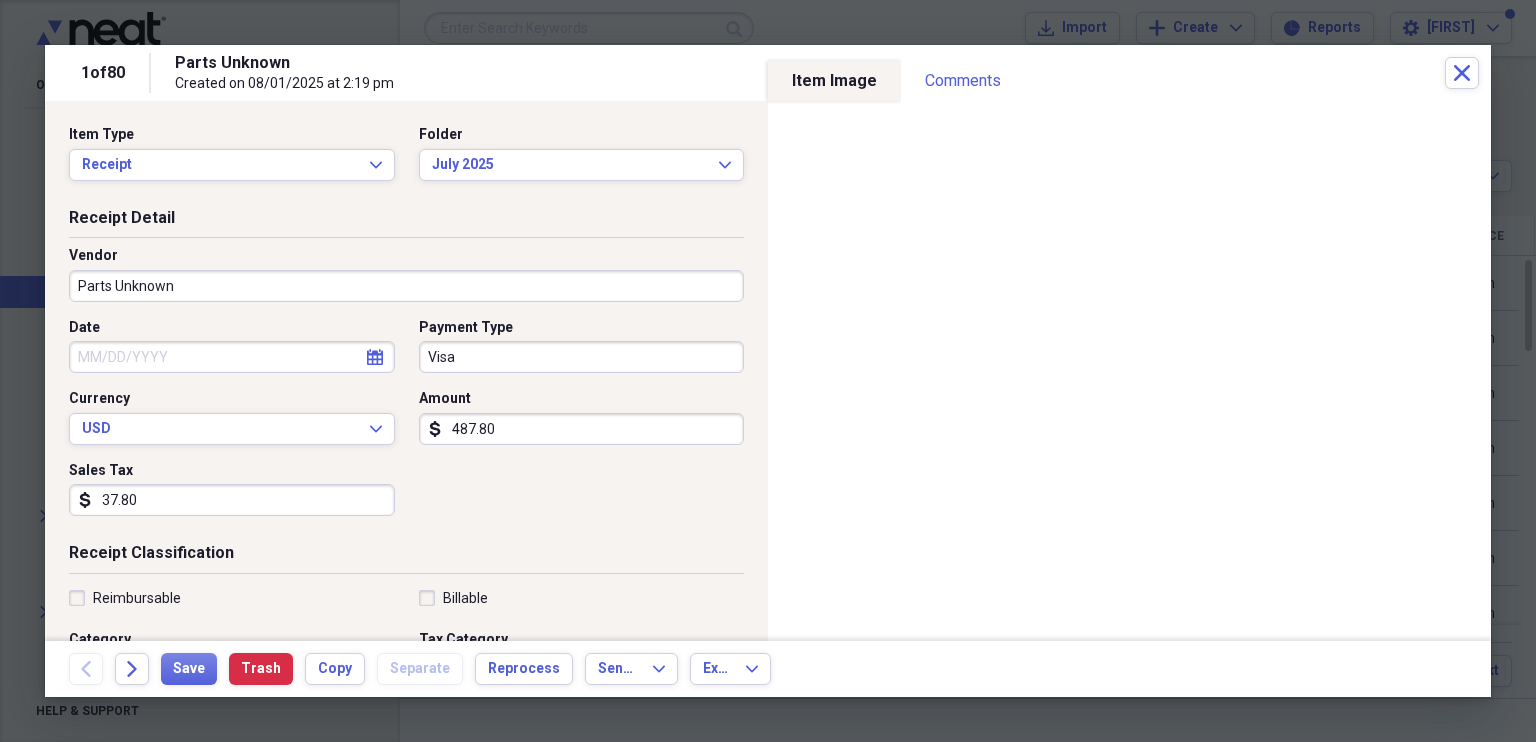 click 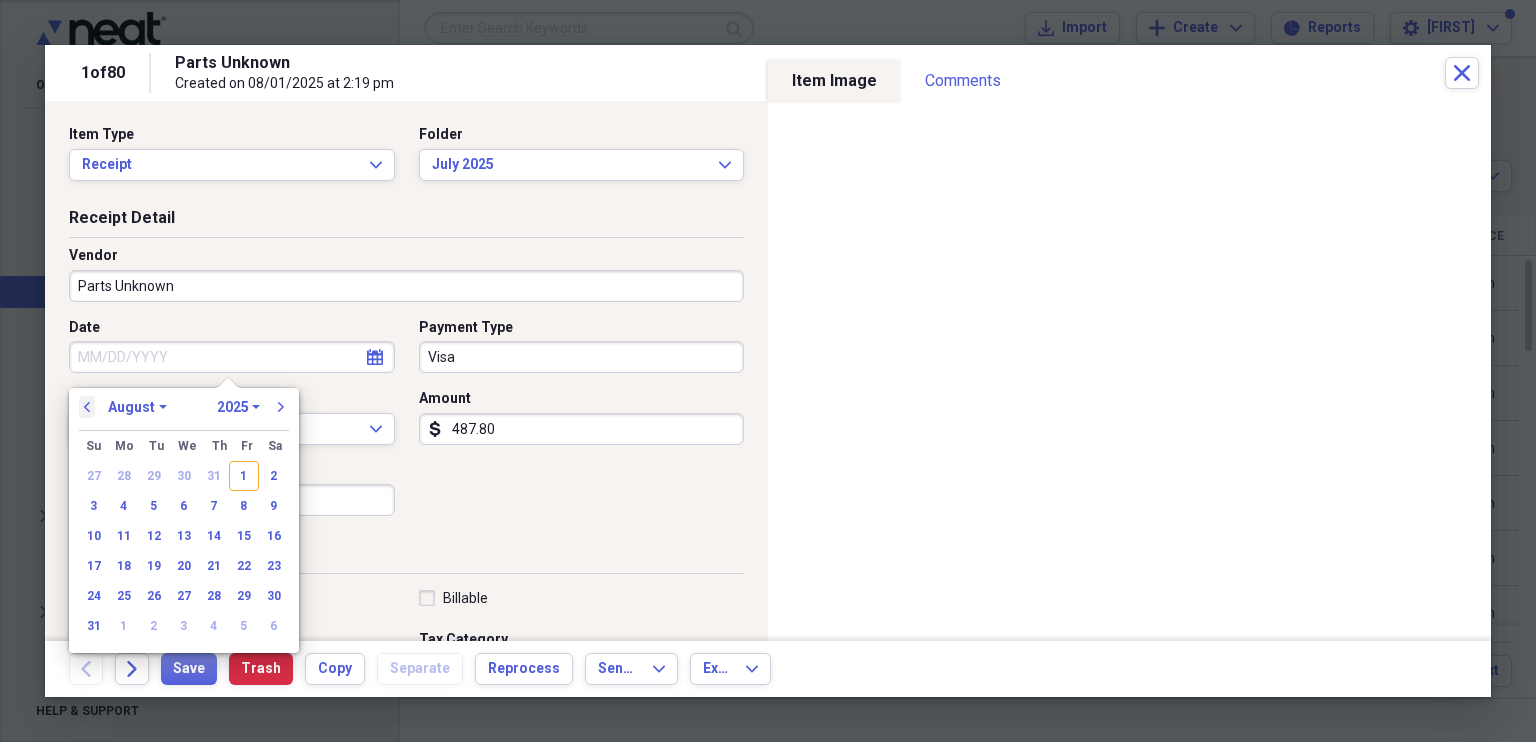 click on "previous" at bounding box center [87, 407] 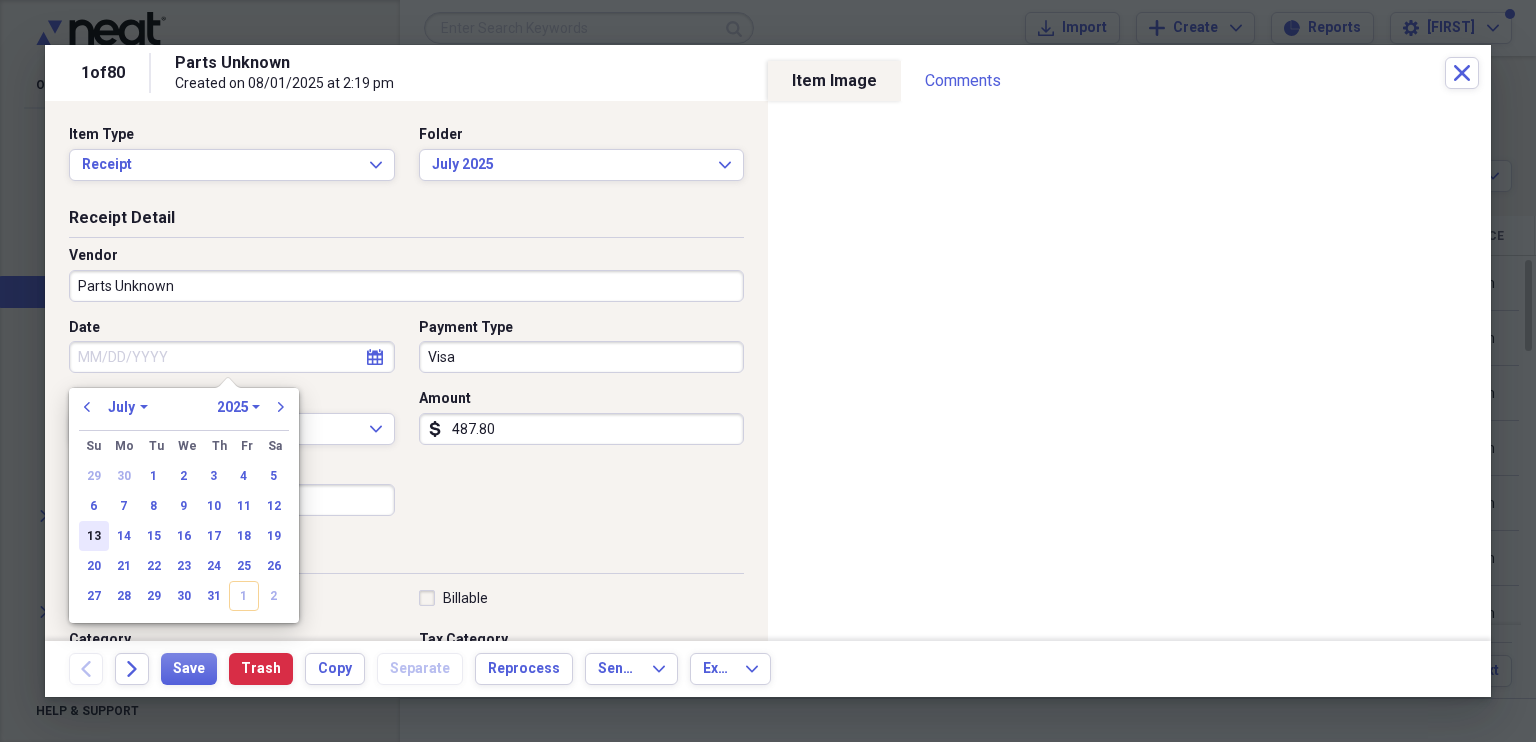 click on "13" at bounding box center (94, 536) 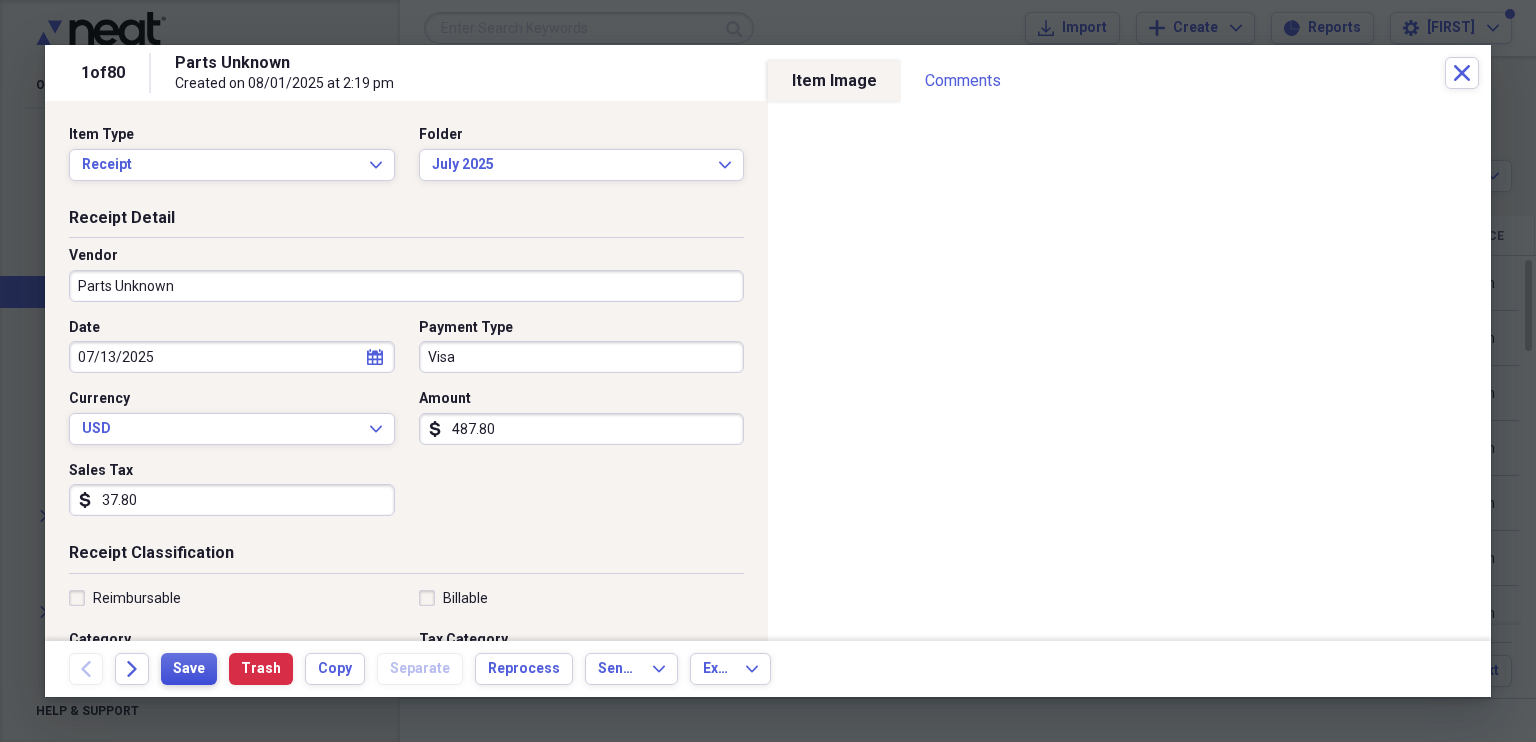 click on "Save" at bounding box center [189, 669] 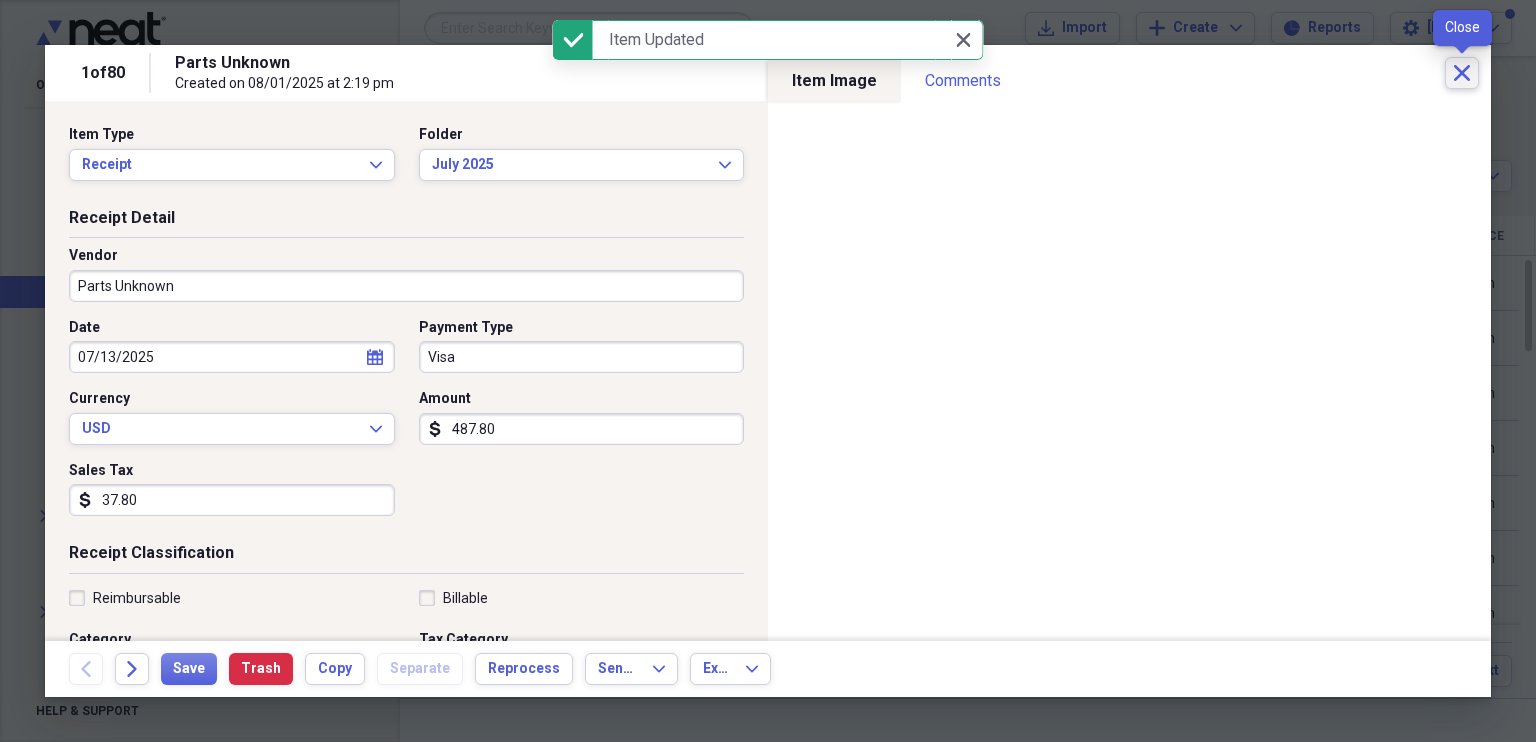 click on "Close" at bounding box center (1462, 73) 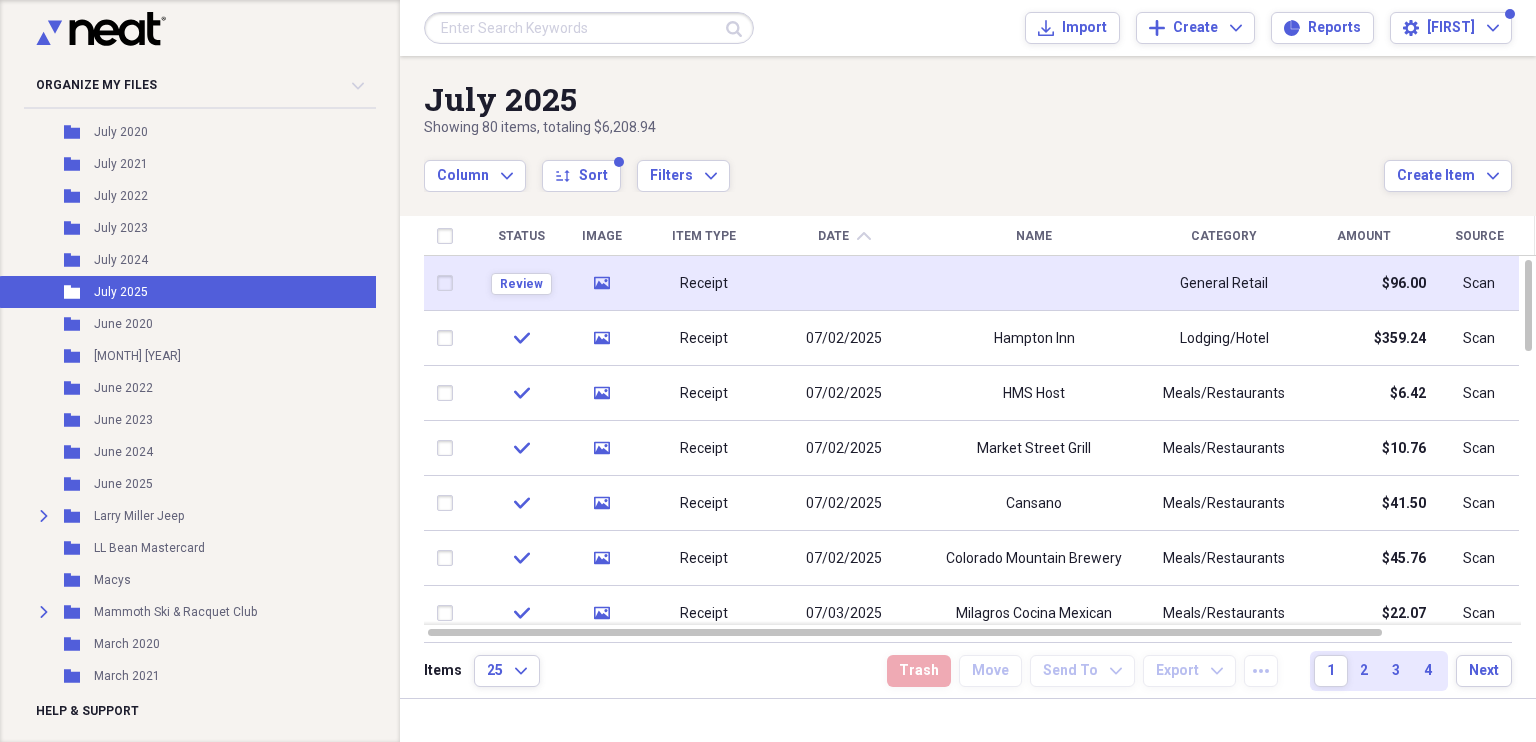 click at bounding box center [844, 283] 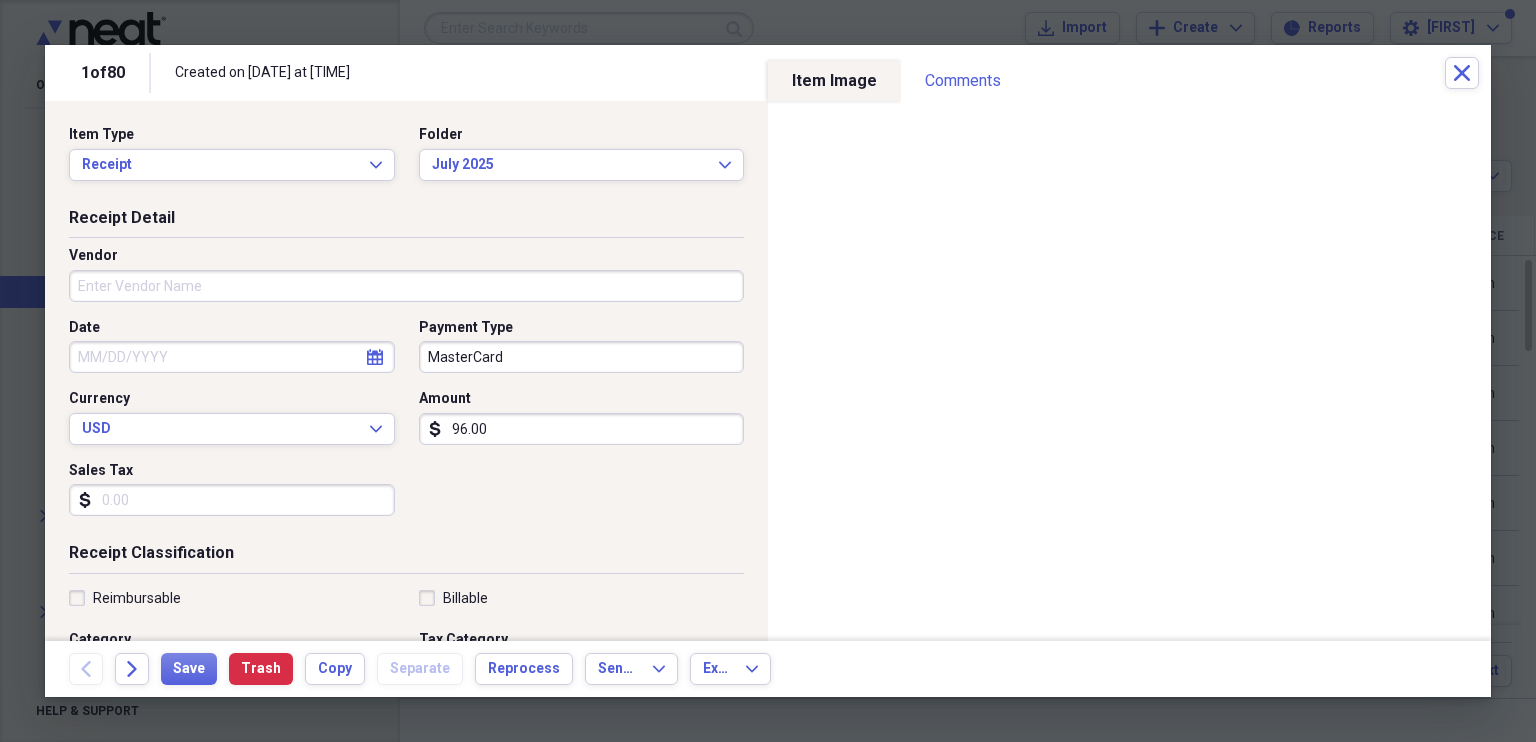 click on "Vendor" at bounding box center [406, 286] 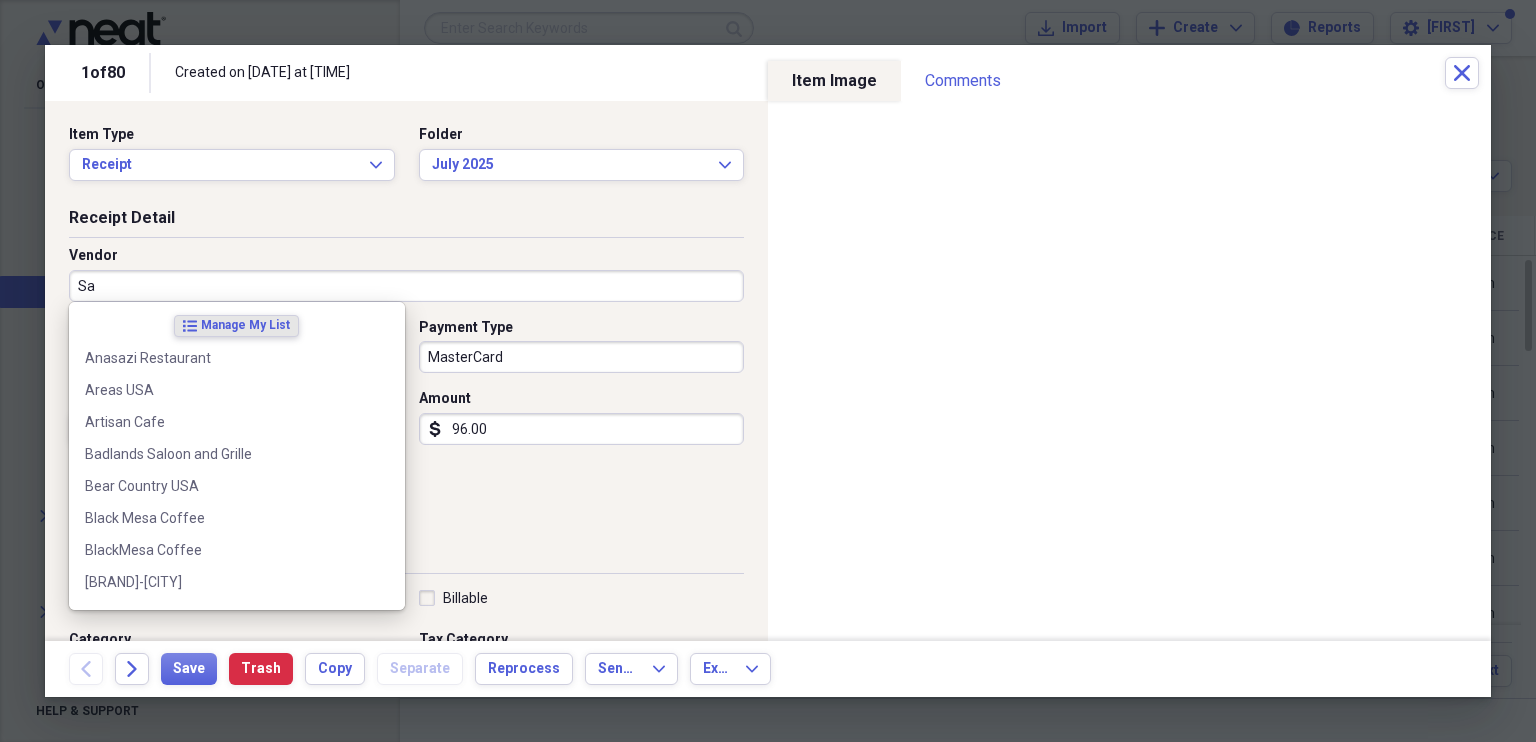 type on "S" 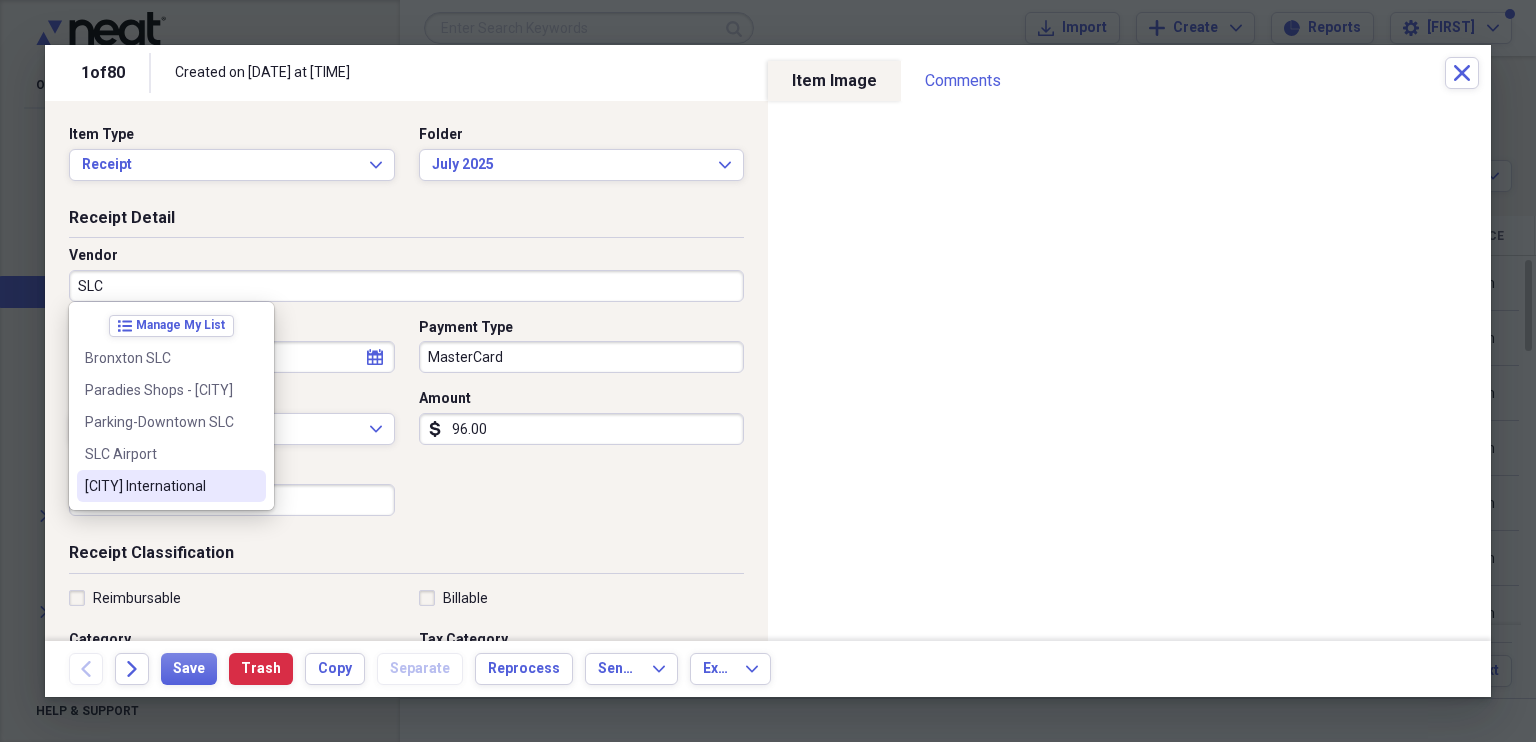 click on "[GEOGRAPHIC] International" at bounding box center [159, 486] 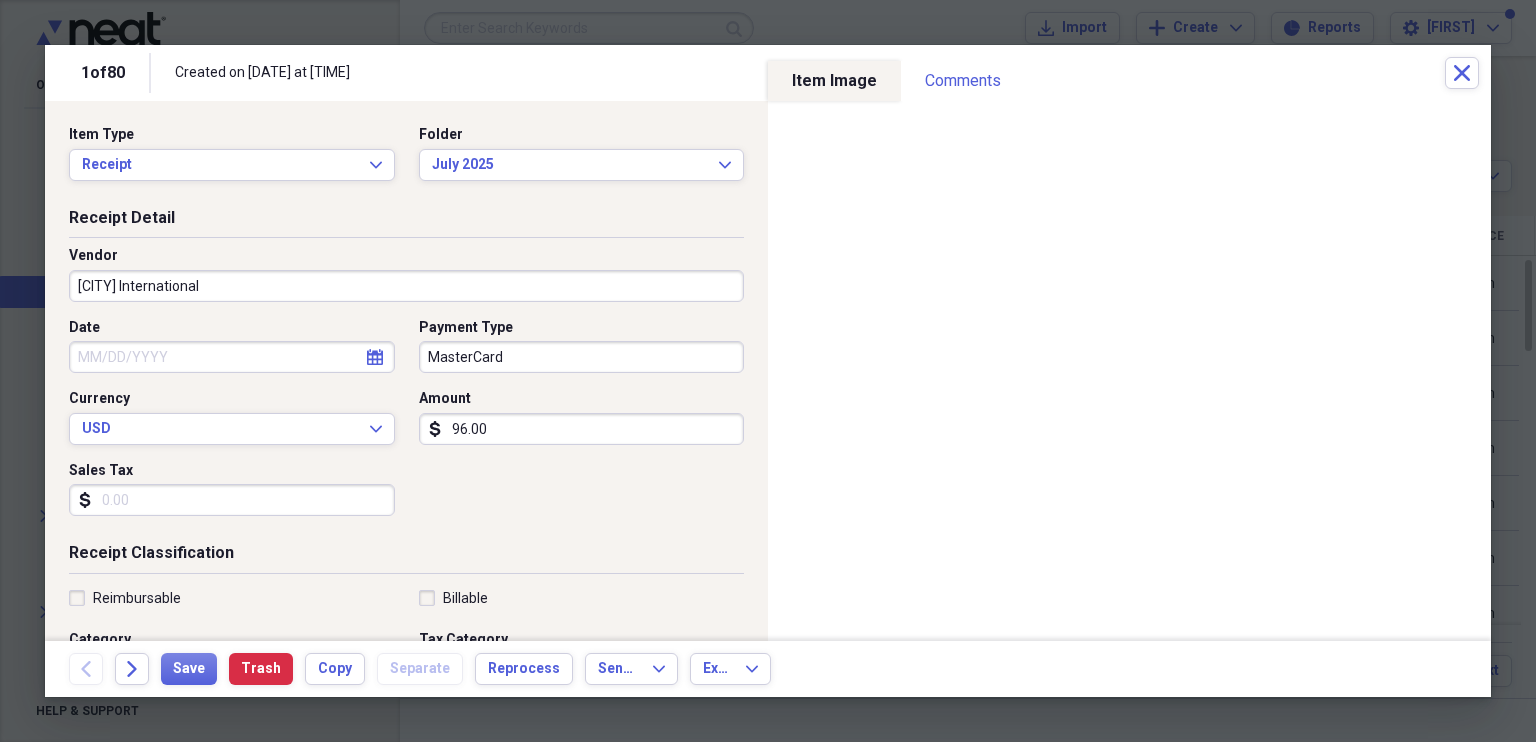 type on "Parking" 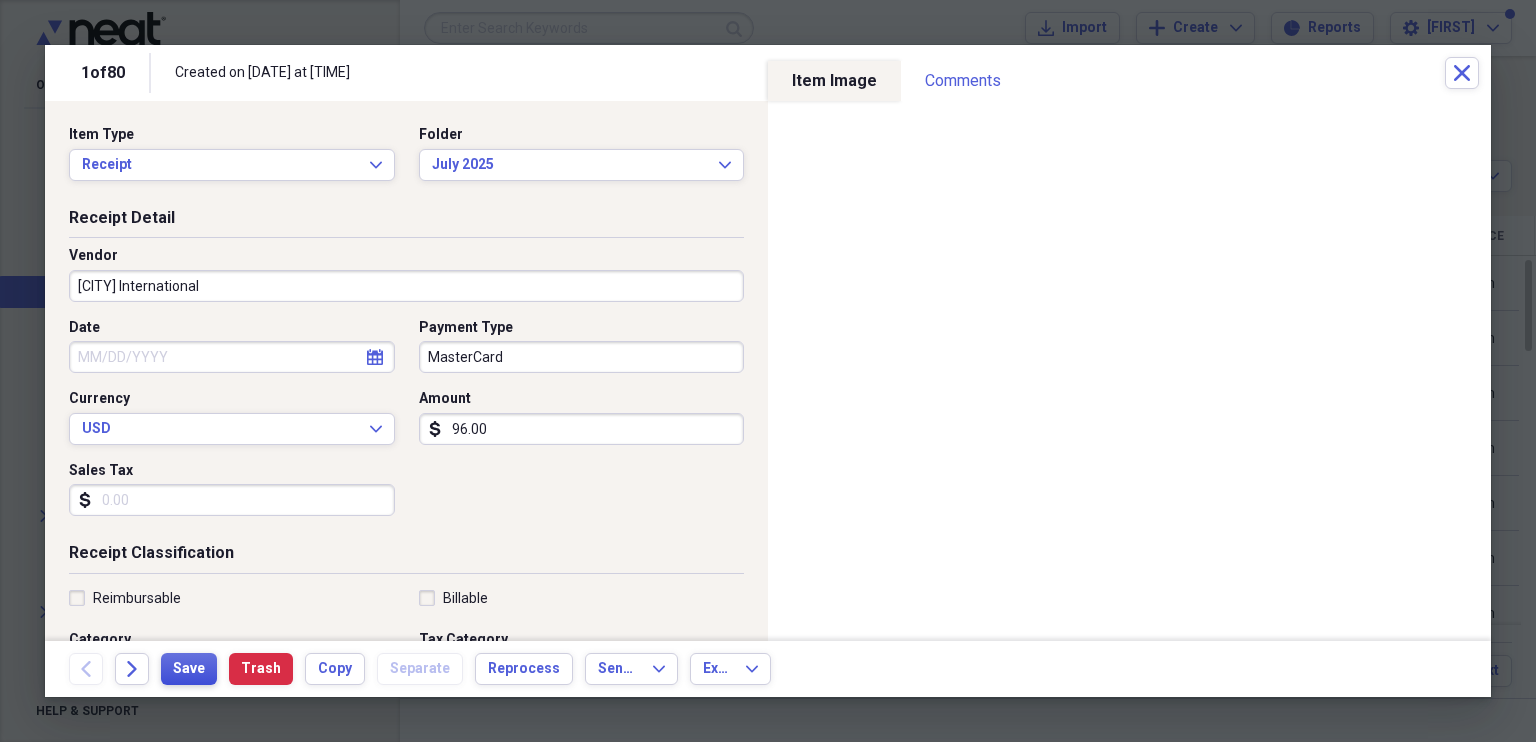 click on "Save" at bounding box center [189, 669] 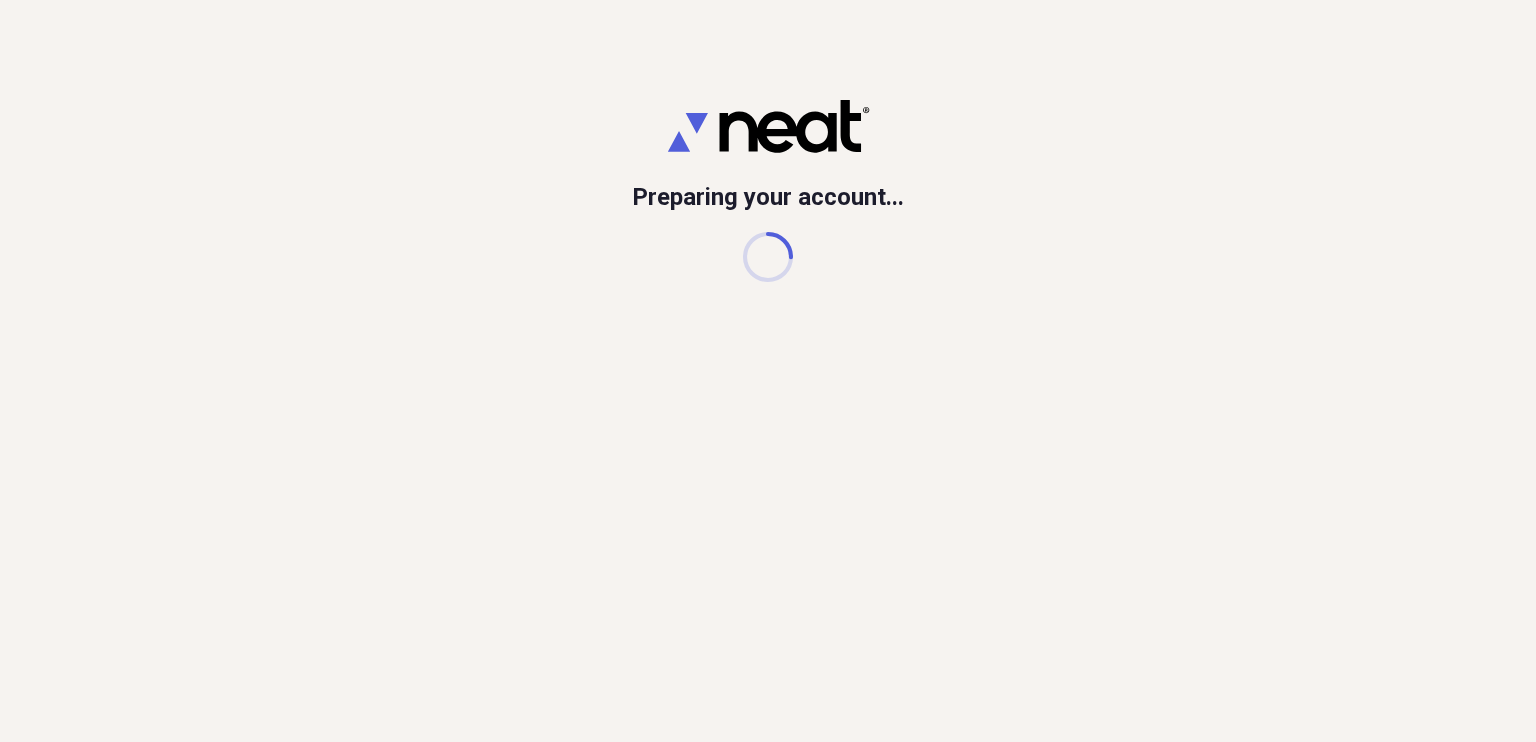scroll, scrollTop: 0, scrollLeft: 0, axis: both 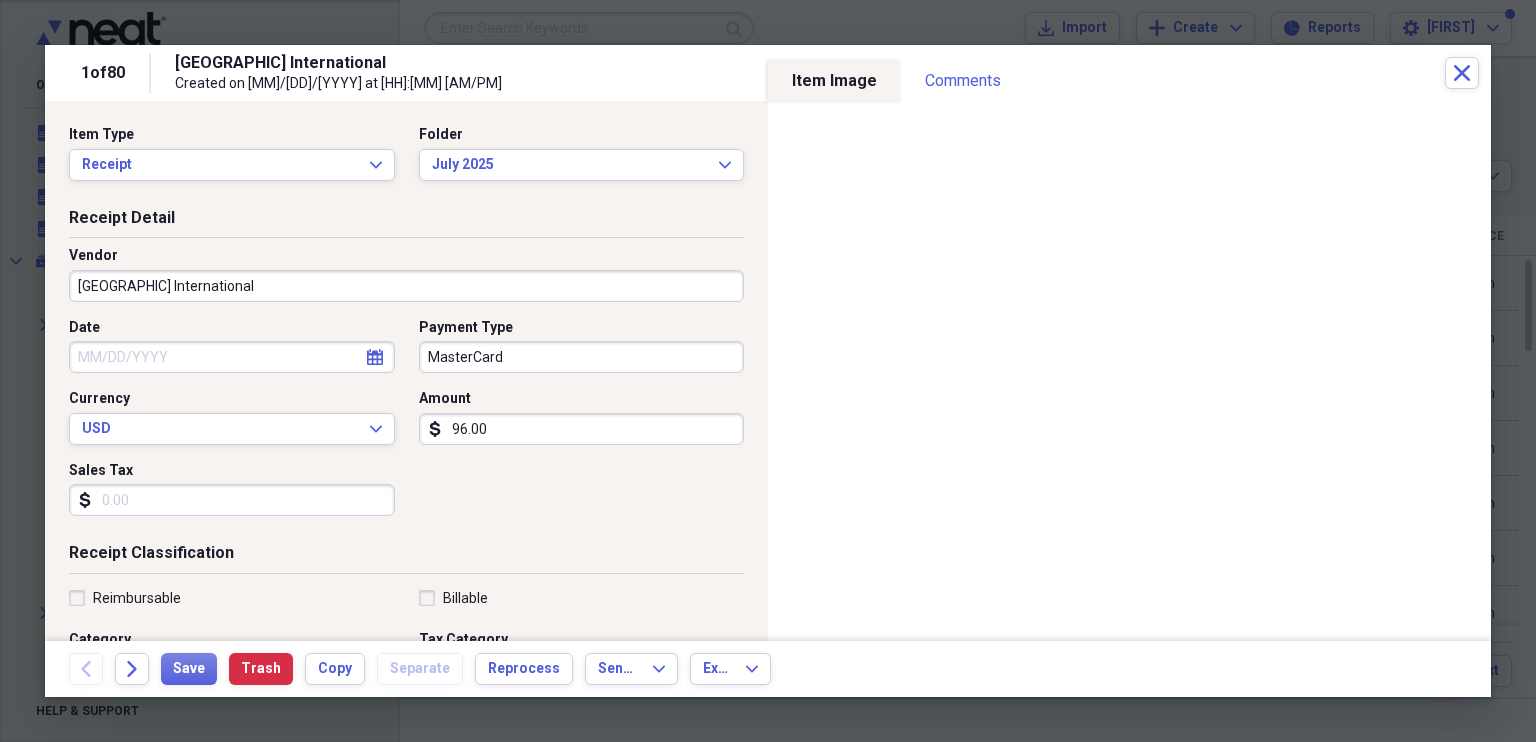 drag, startPoint x: 363, startPoint y: 357, endPoint x: 316, endPoint y: 362, distance: 47.26521 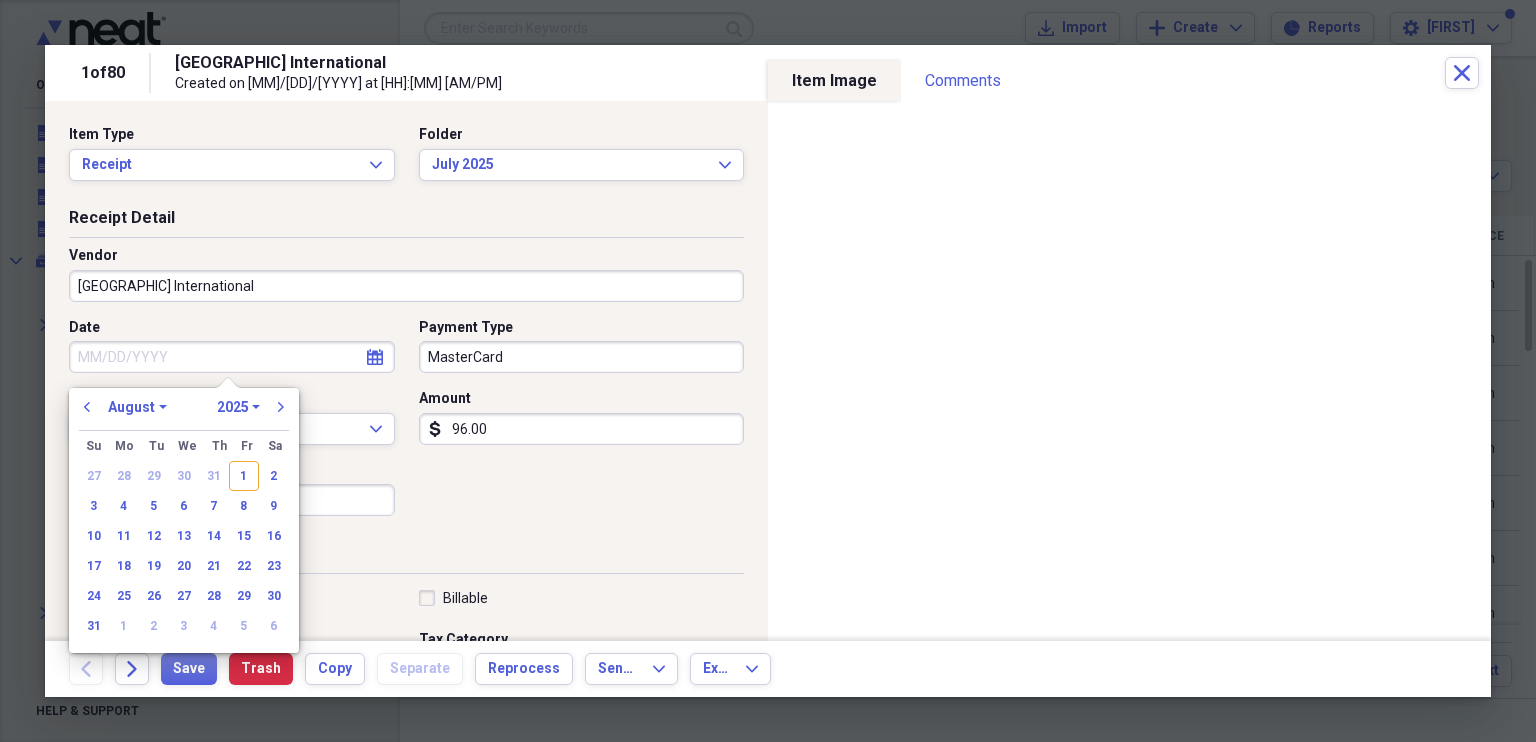 click on "calendar" 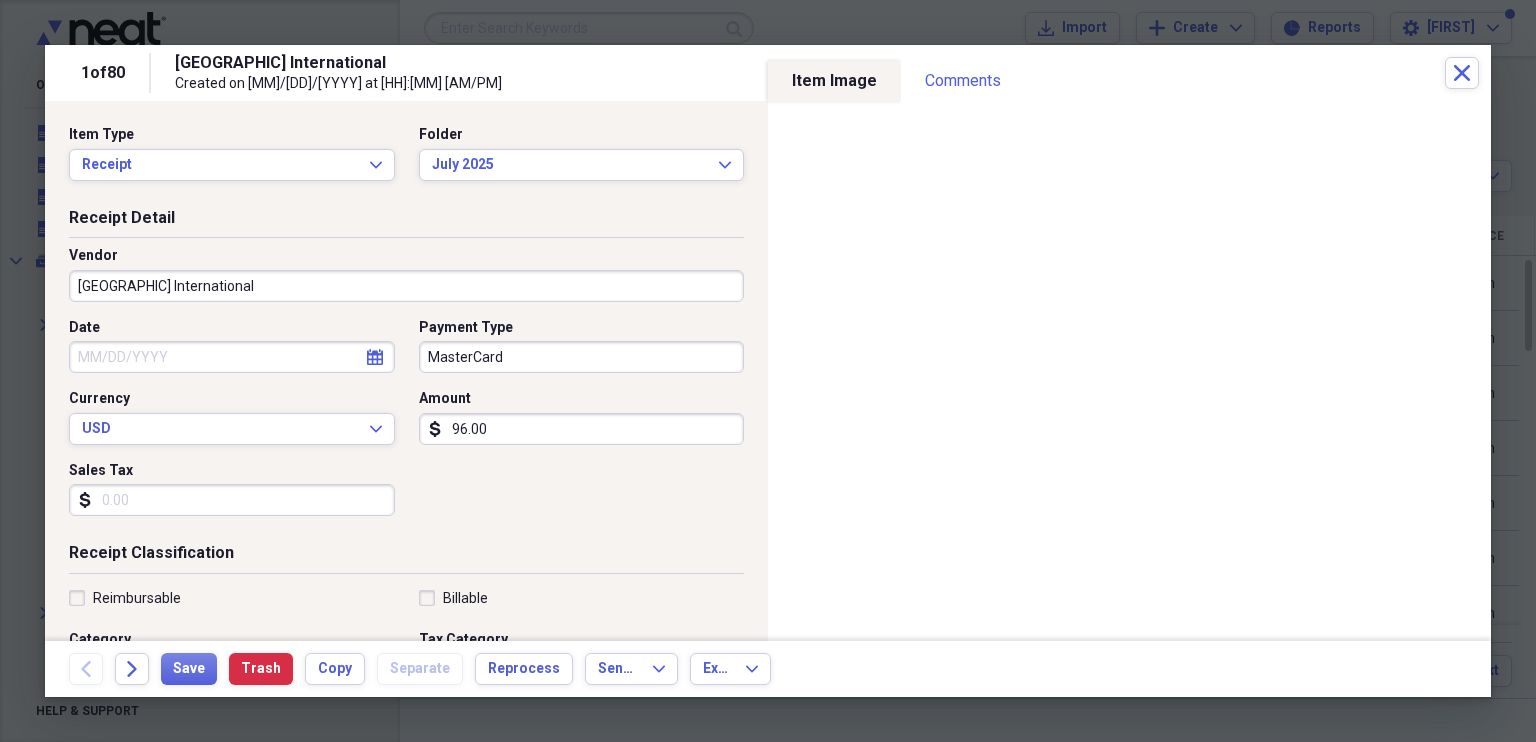 click on "calendar" 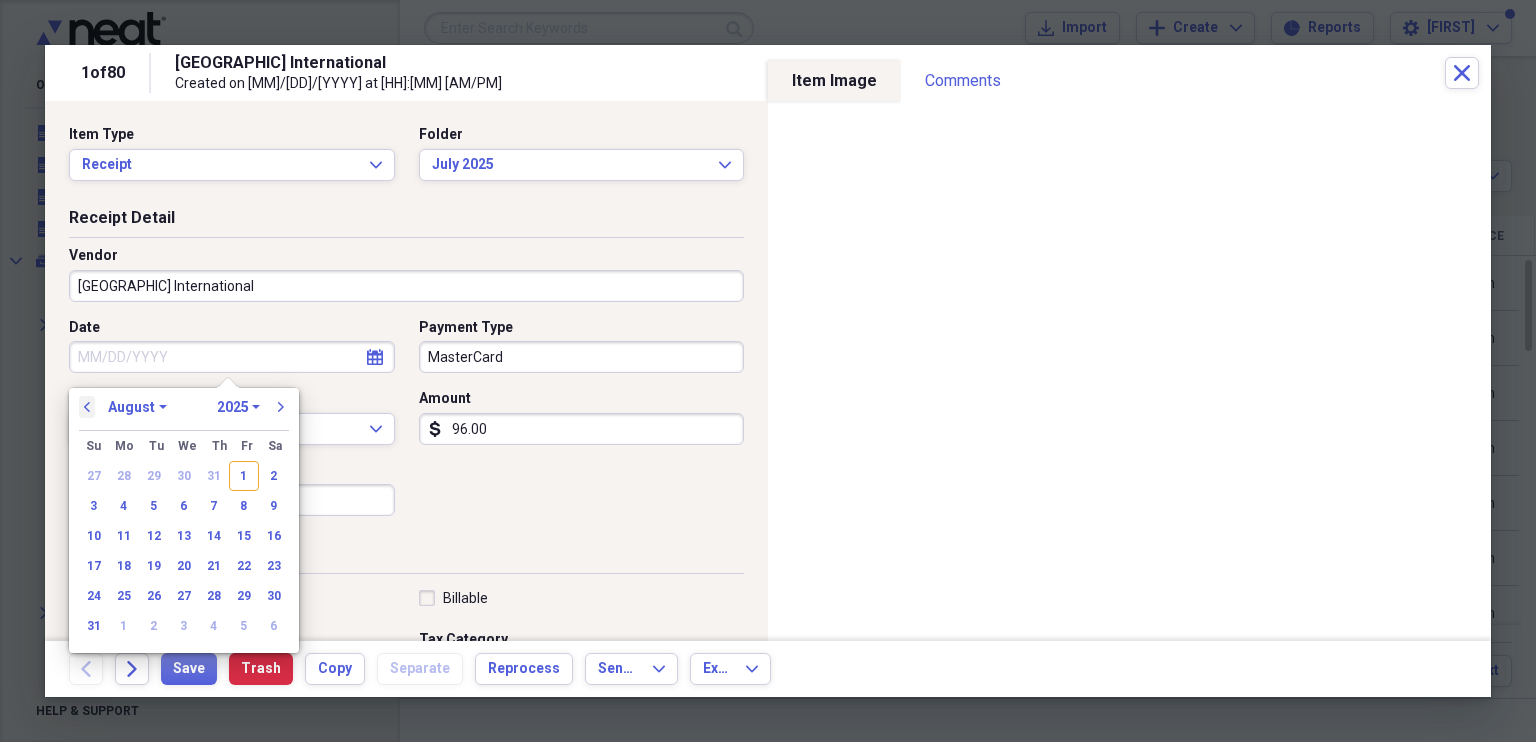 click on "previous" at bounding box center (87, 407) 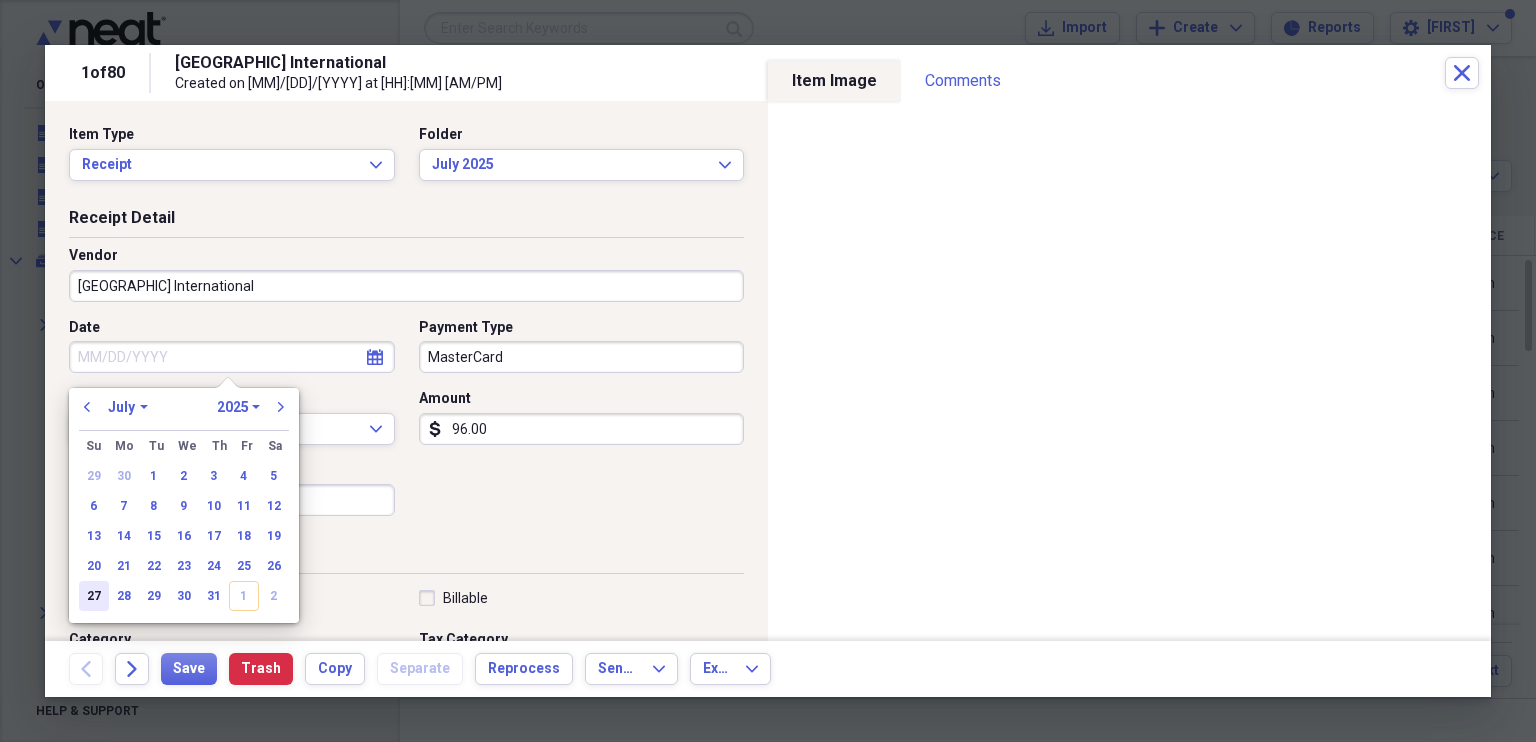 click on "27" at bounding box center (94, 596) 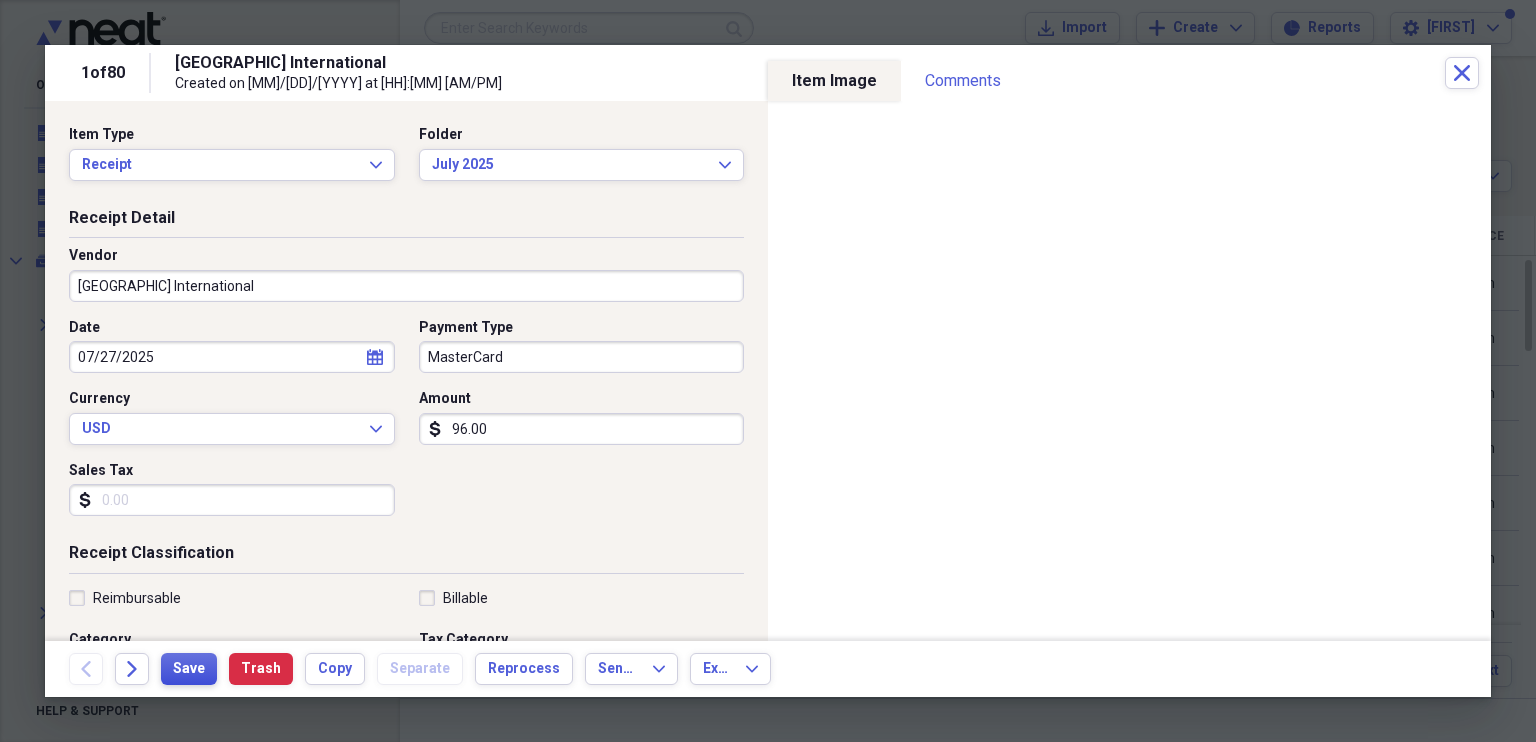click on "Save" at bounding box center [189, 669] 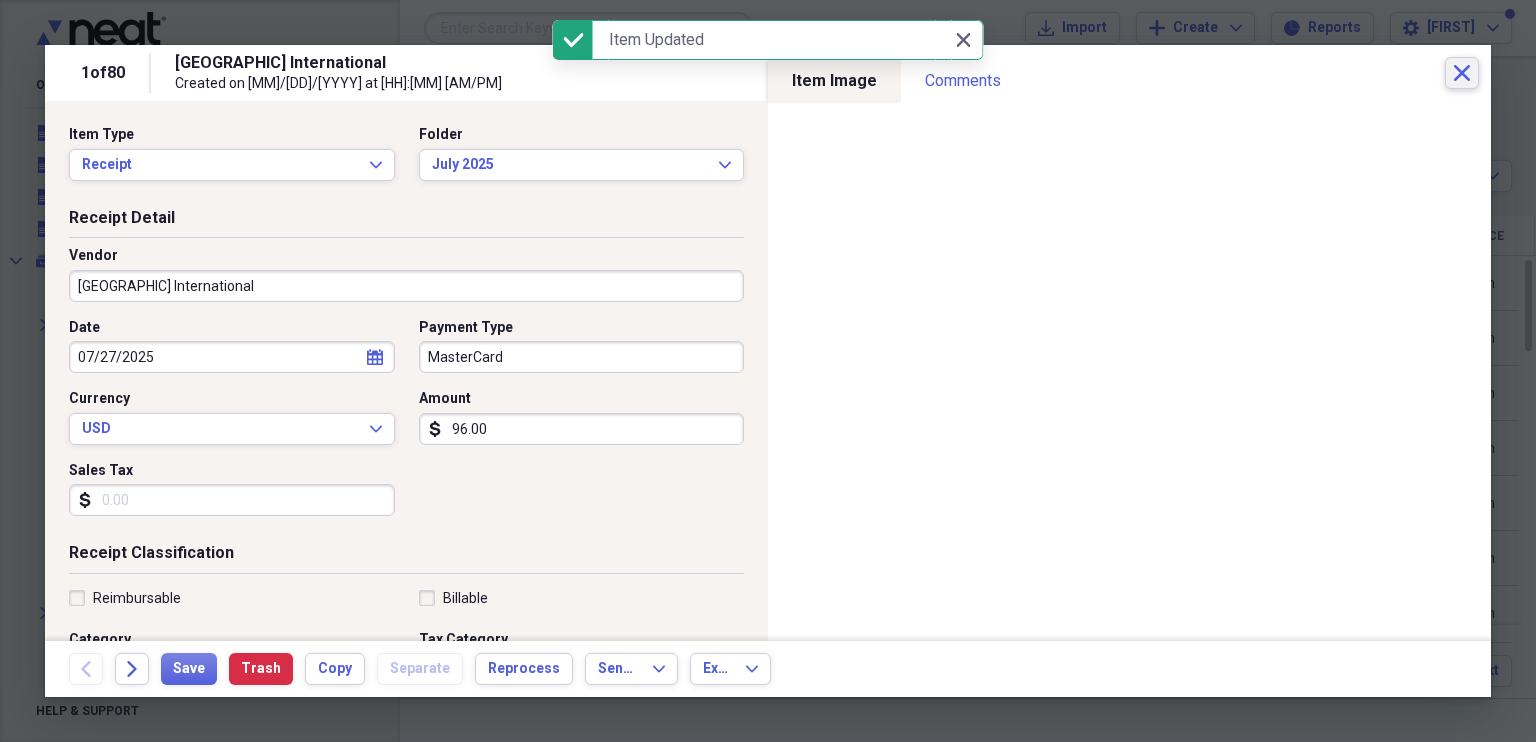 click 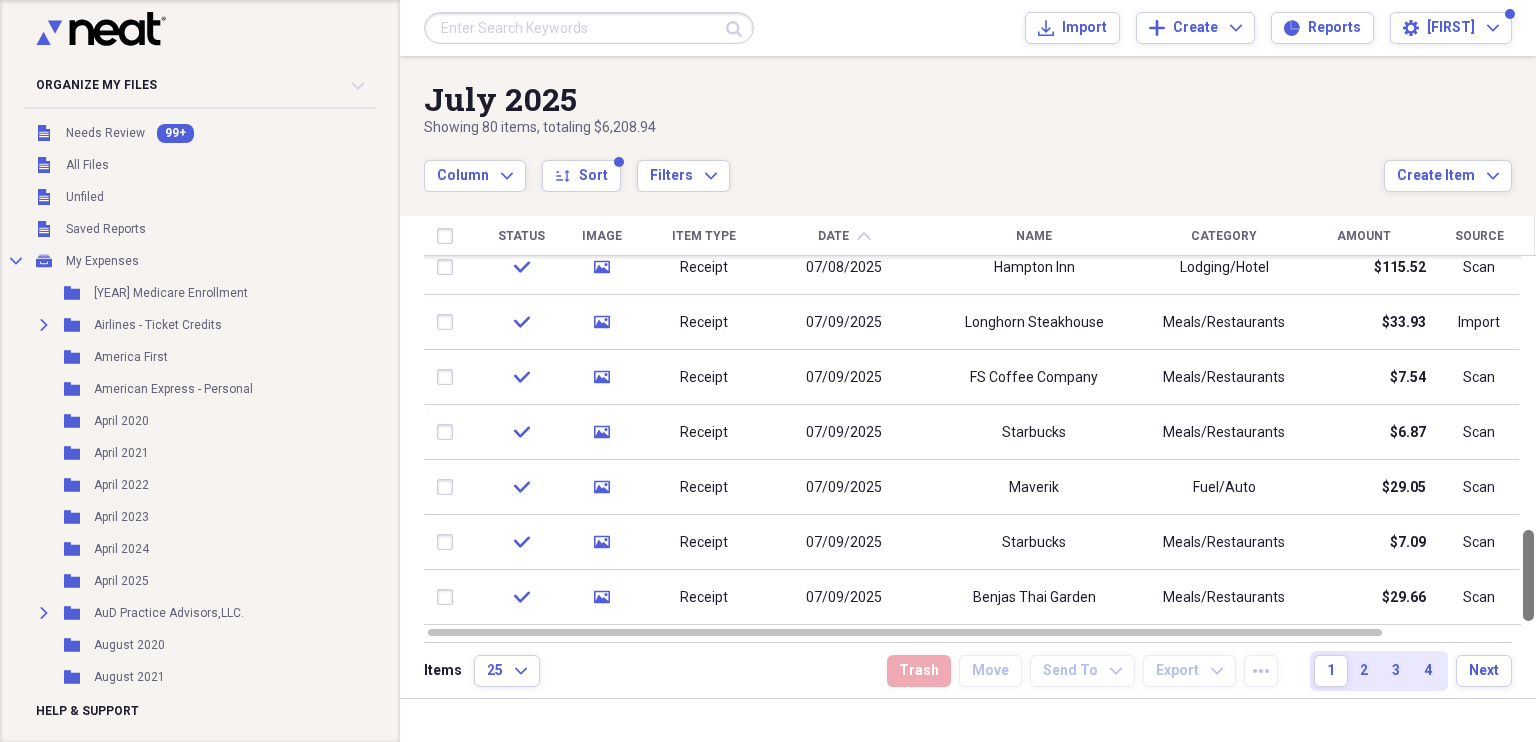 drag, startPoint x: 1526, startPoint y: 346, endPoint x: 1509, endPoint y: 691, distance: 345.41858 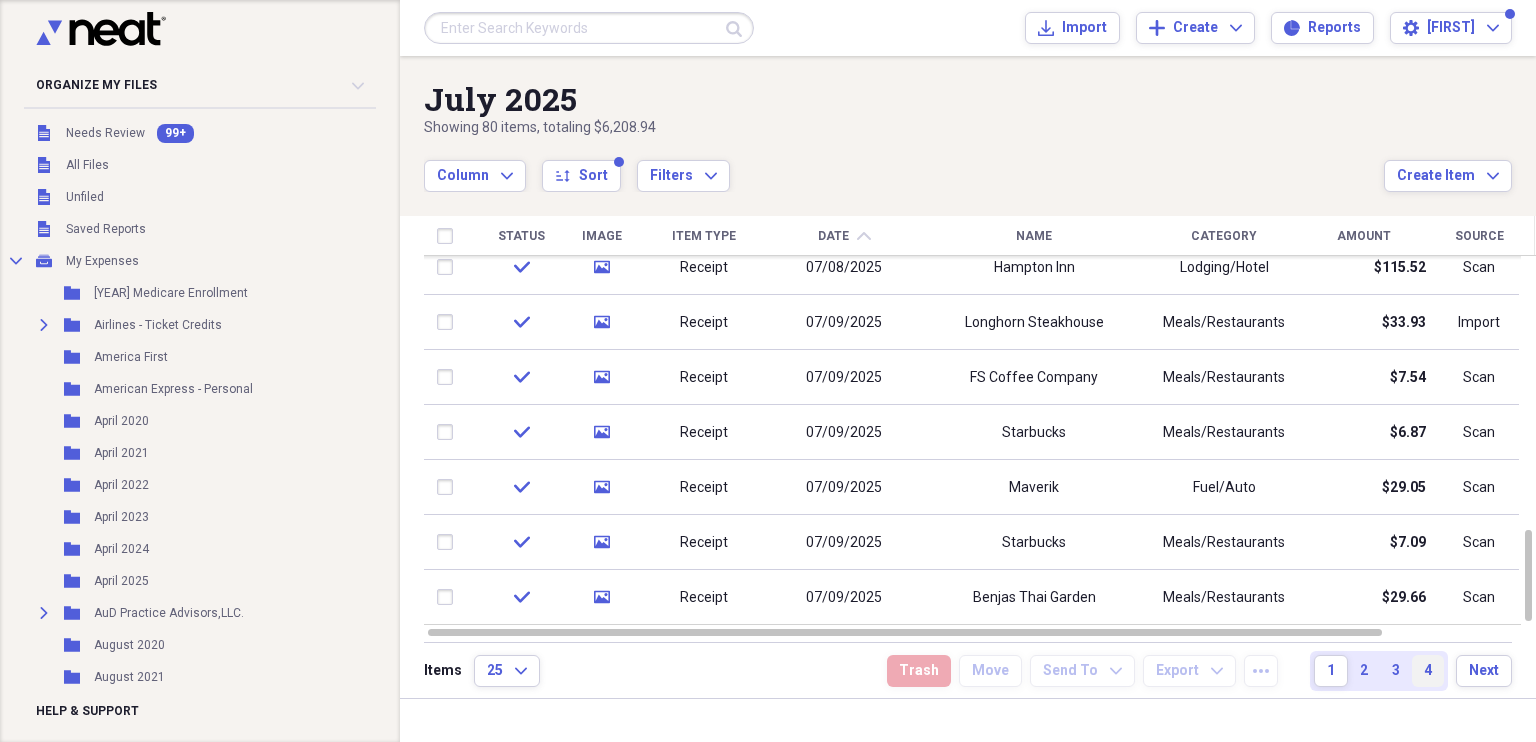 click on "4" at bounding box center [1428, 671] 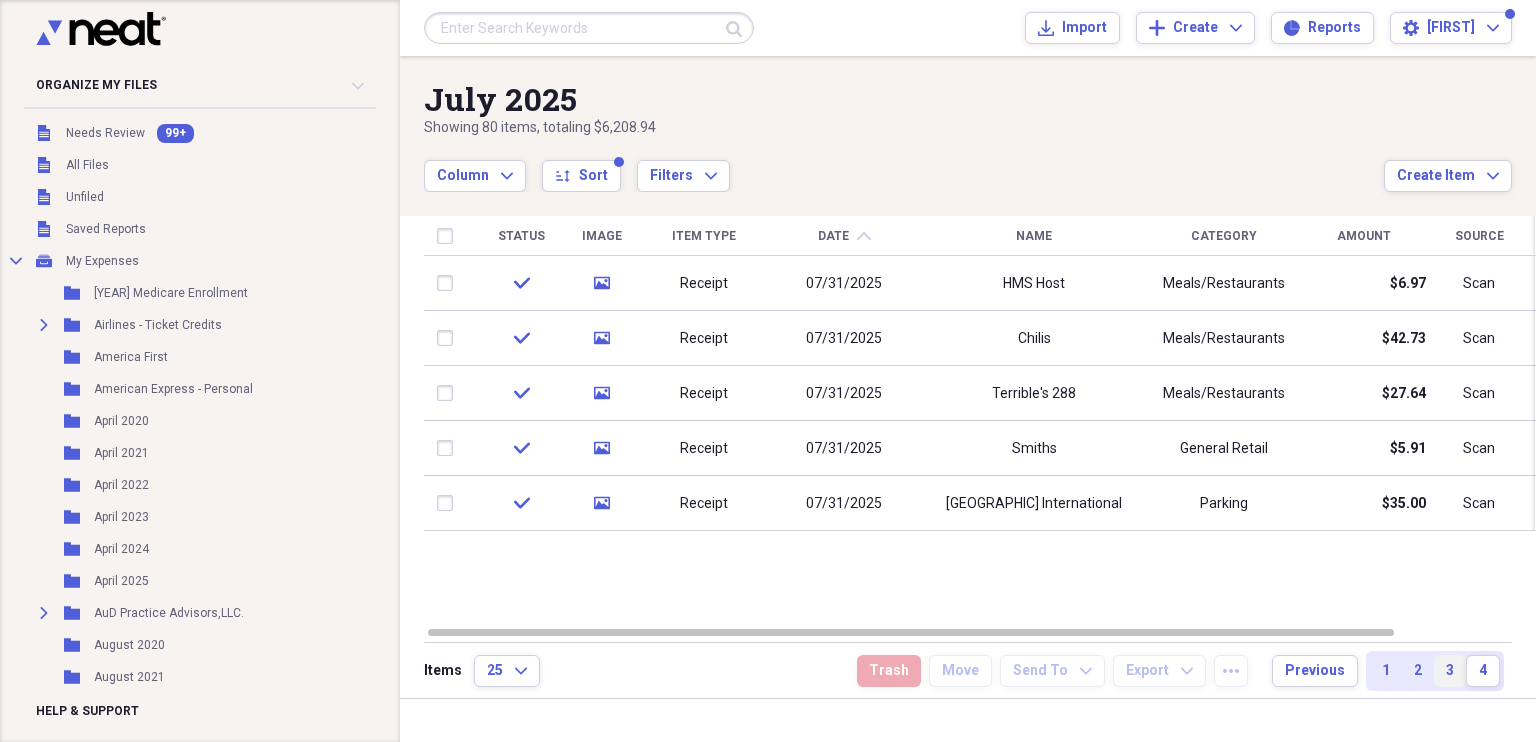 click on "3" at bounding box center [1450, 671] 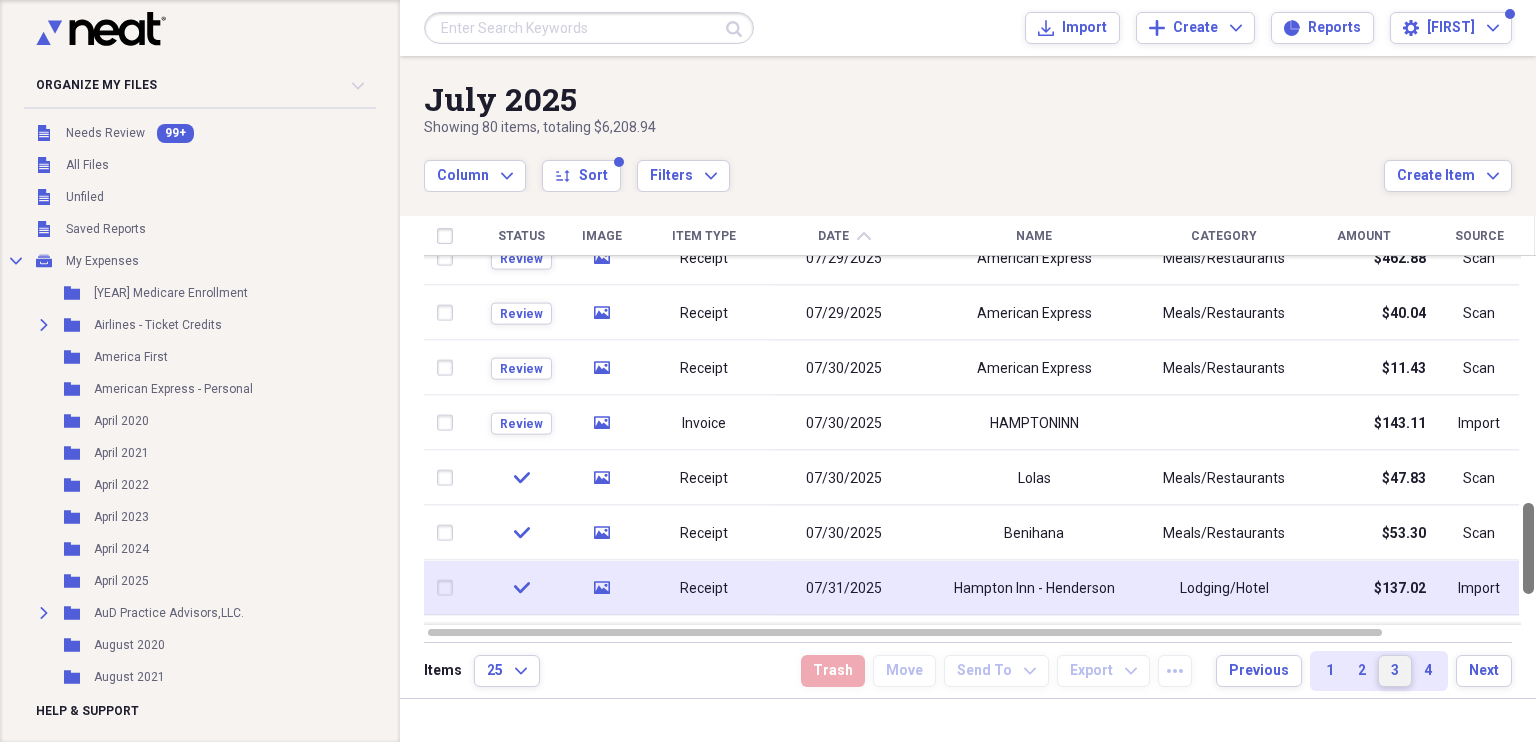 drag, startPoint x: 1530, startPoint y: 306, endPoint x: 1500, endPoint y: 564, distance: 259.73834 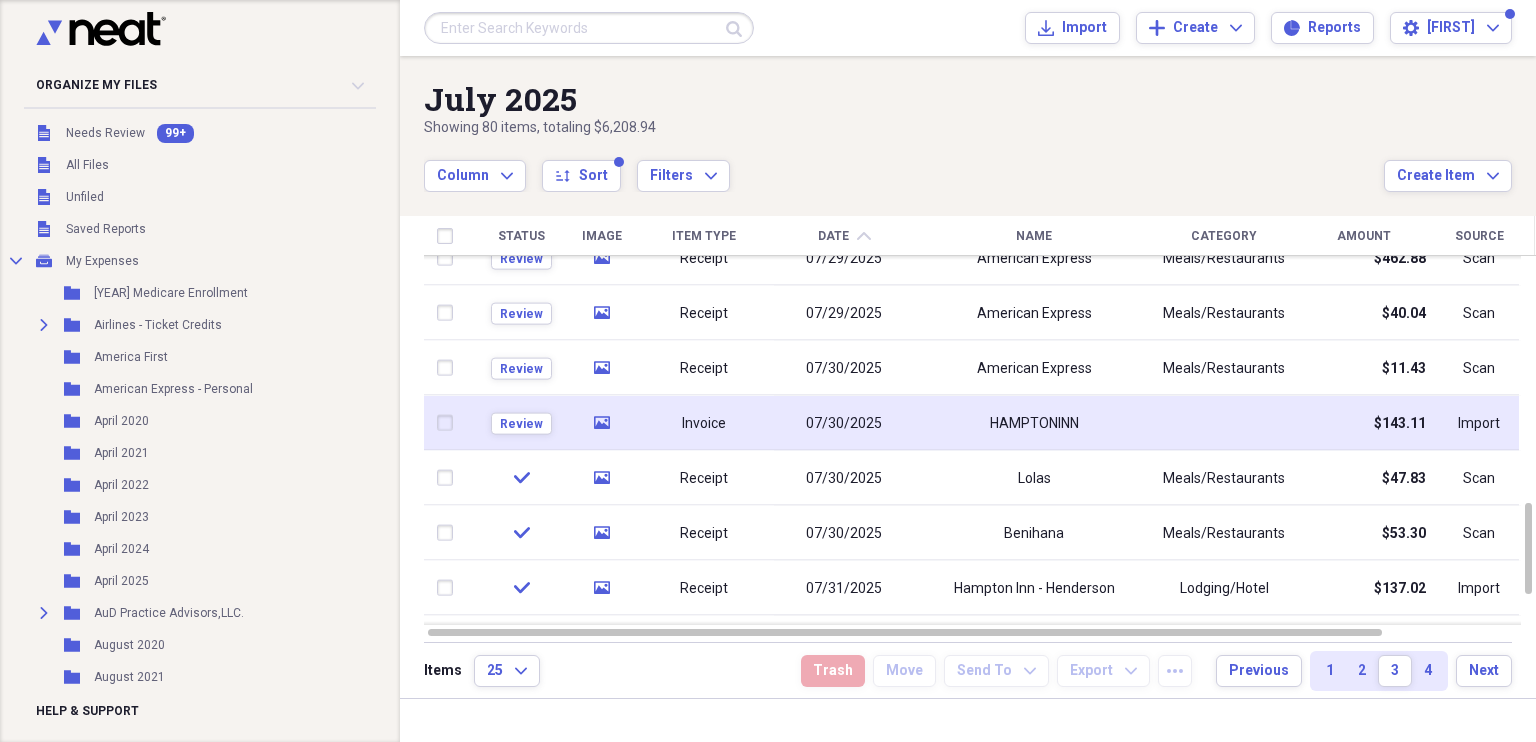 click on "HAMPTONINN" at bounding box center (1034, 423) 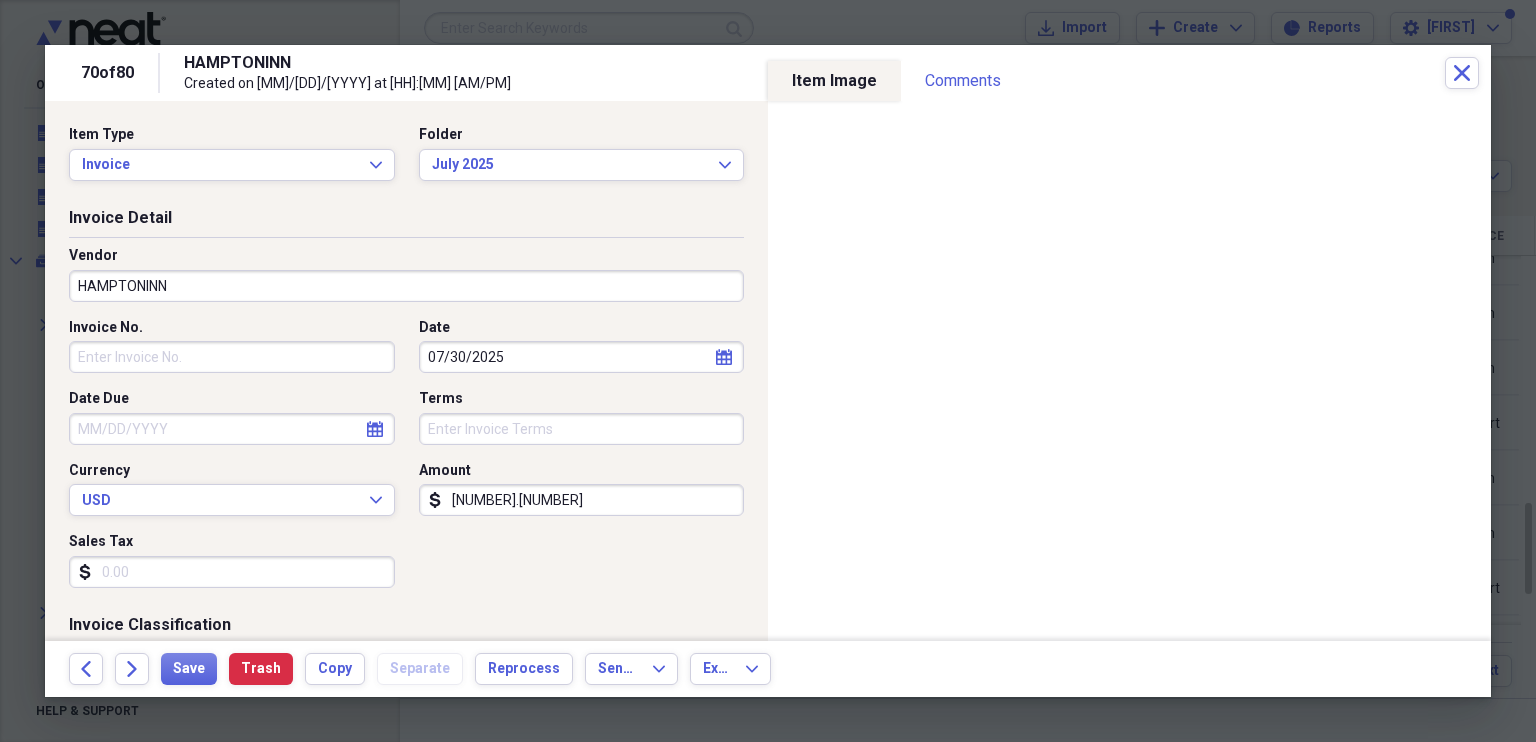 click on "calendar" 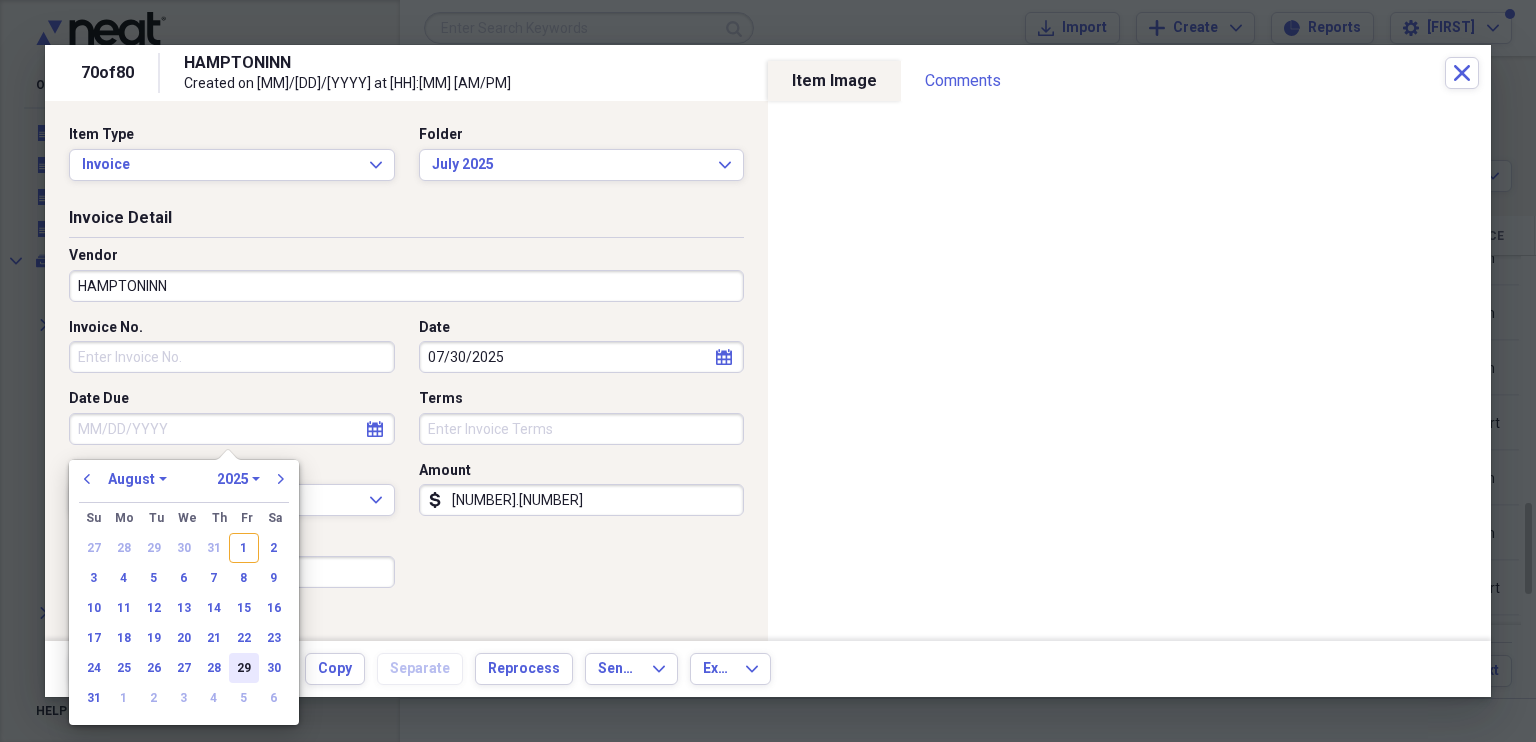 click on "29" at bounding box center (244, 668) 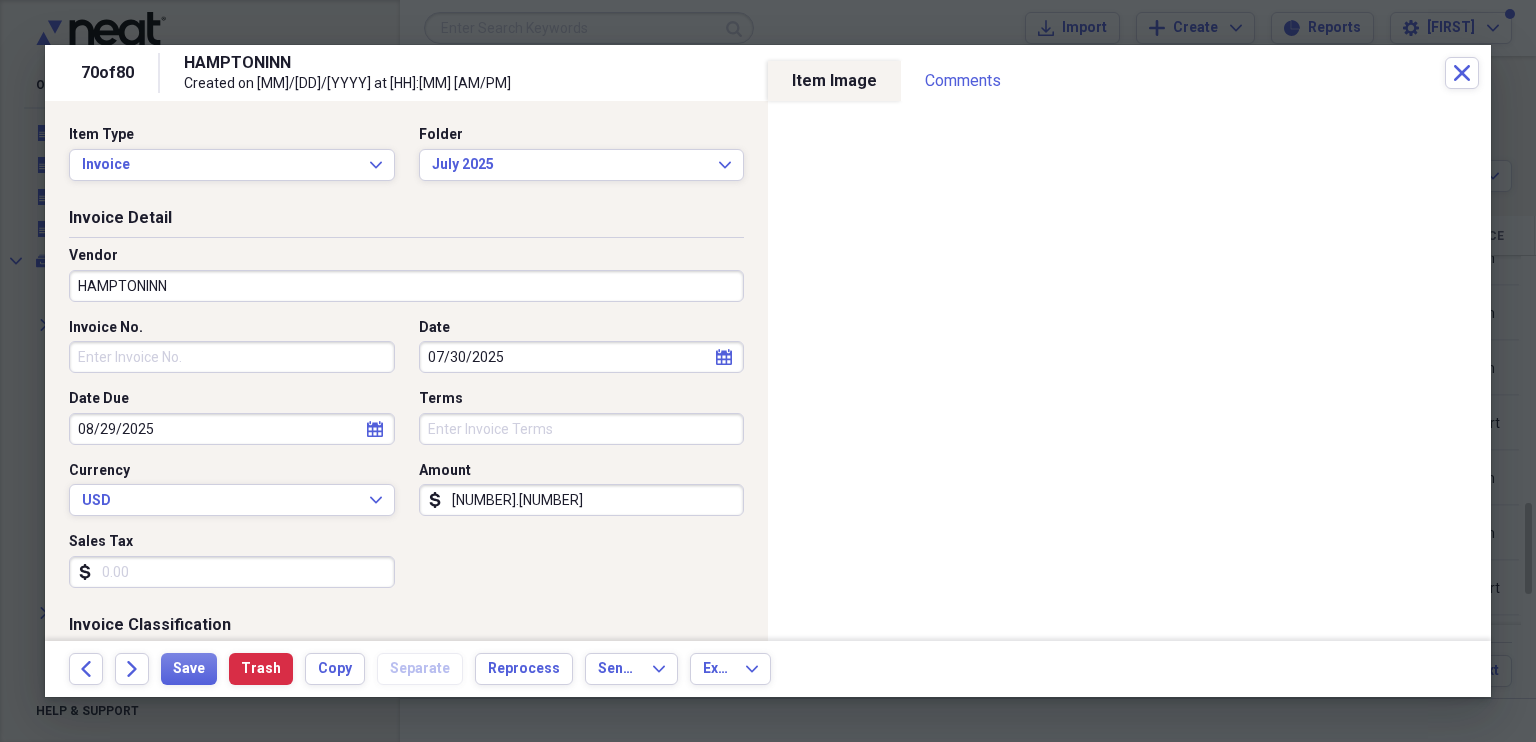 click on "calendar" 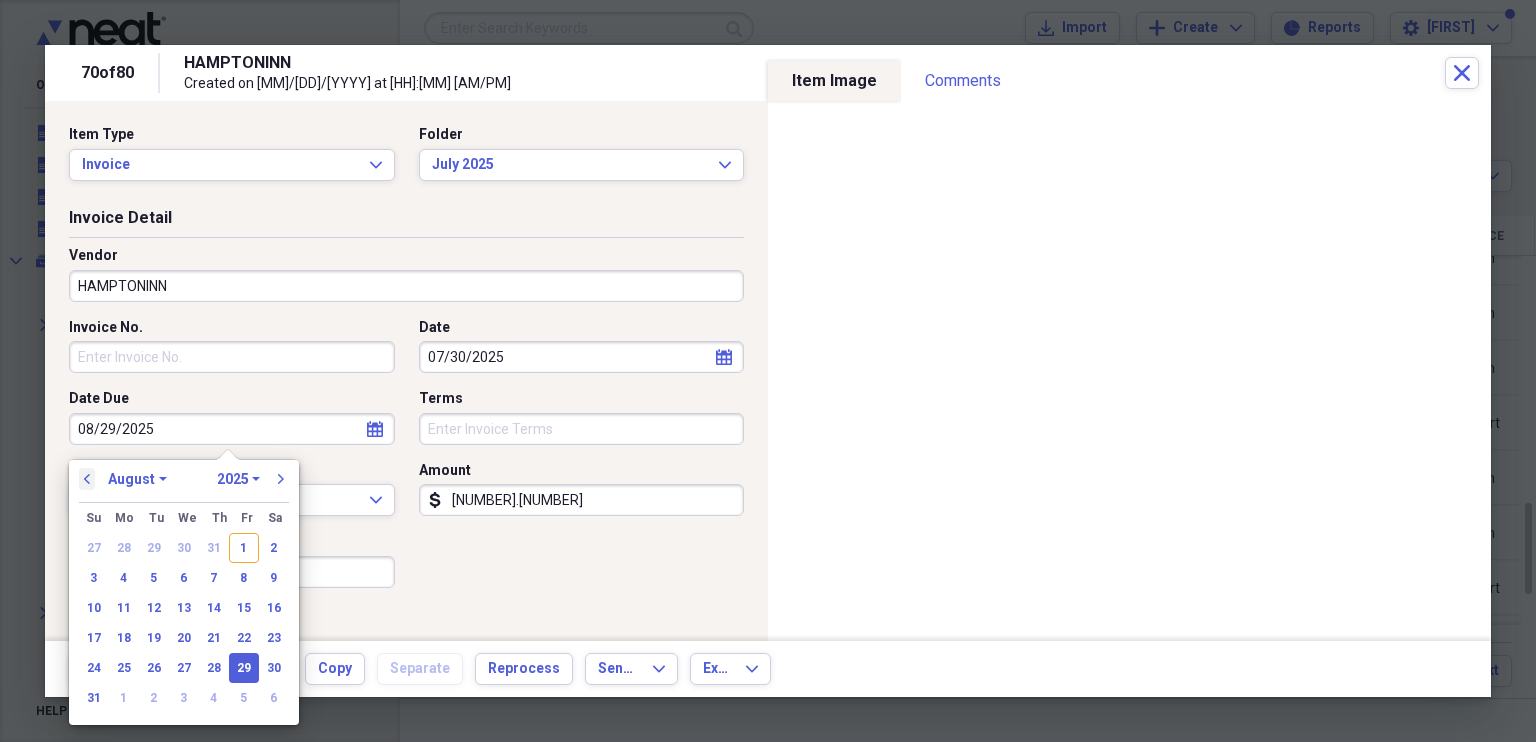 click on "previous" at bounding box center [87, 479] 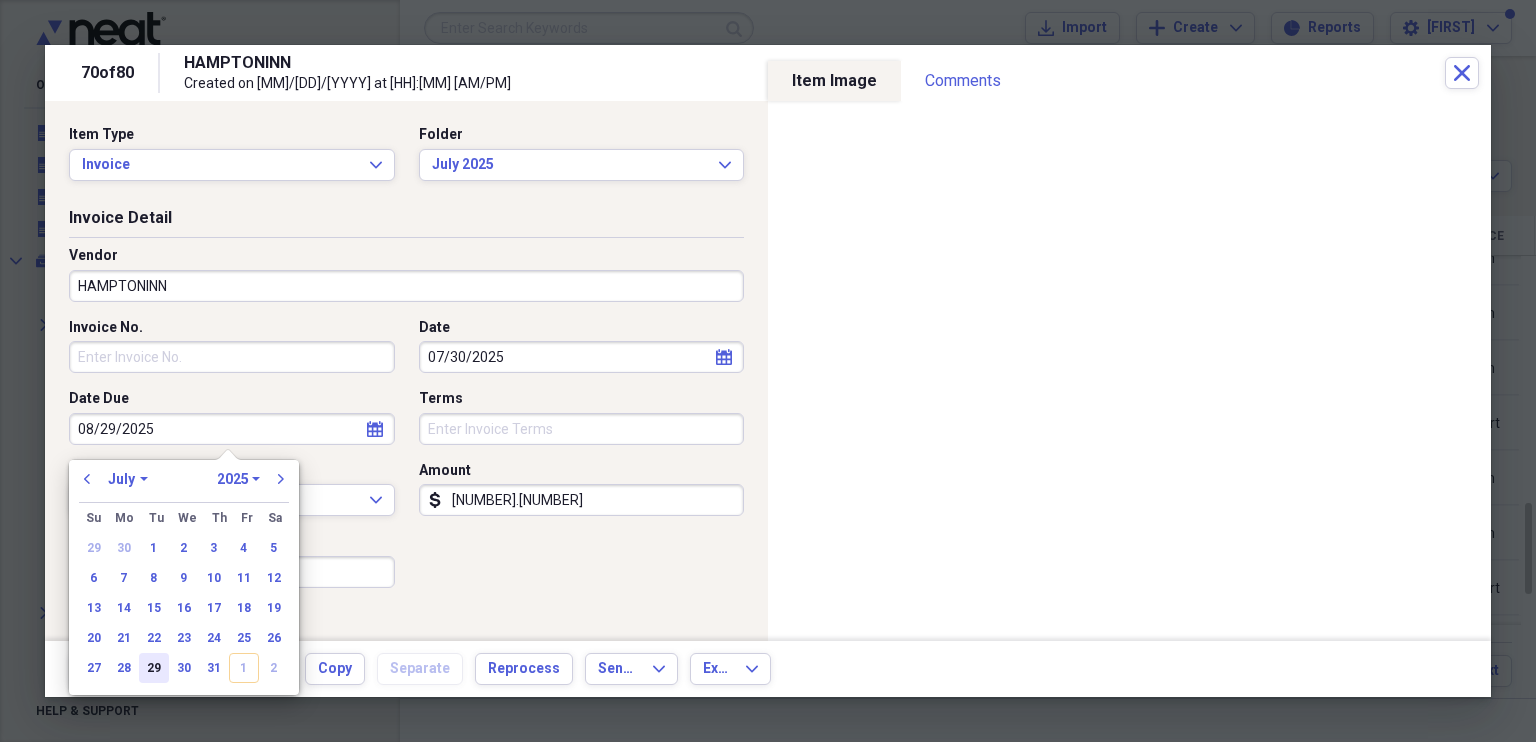 click on "29" at bounding box center (154, 668) 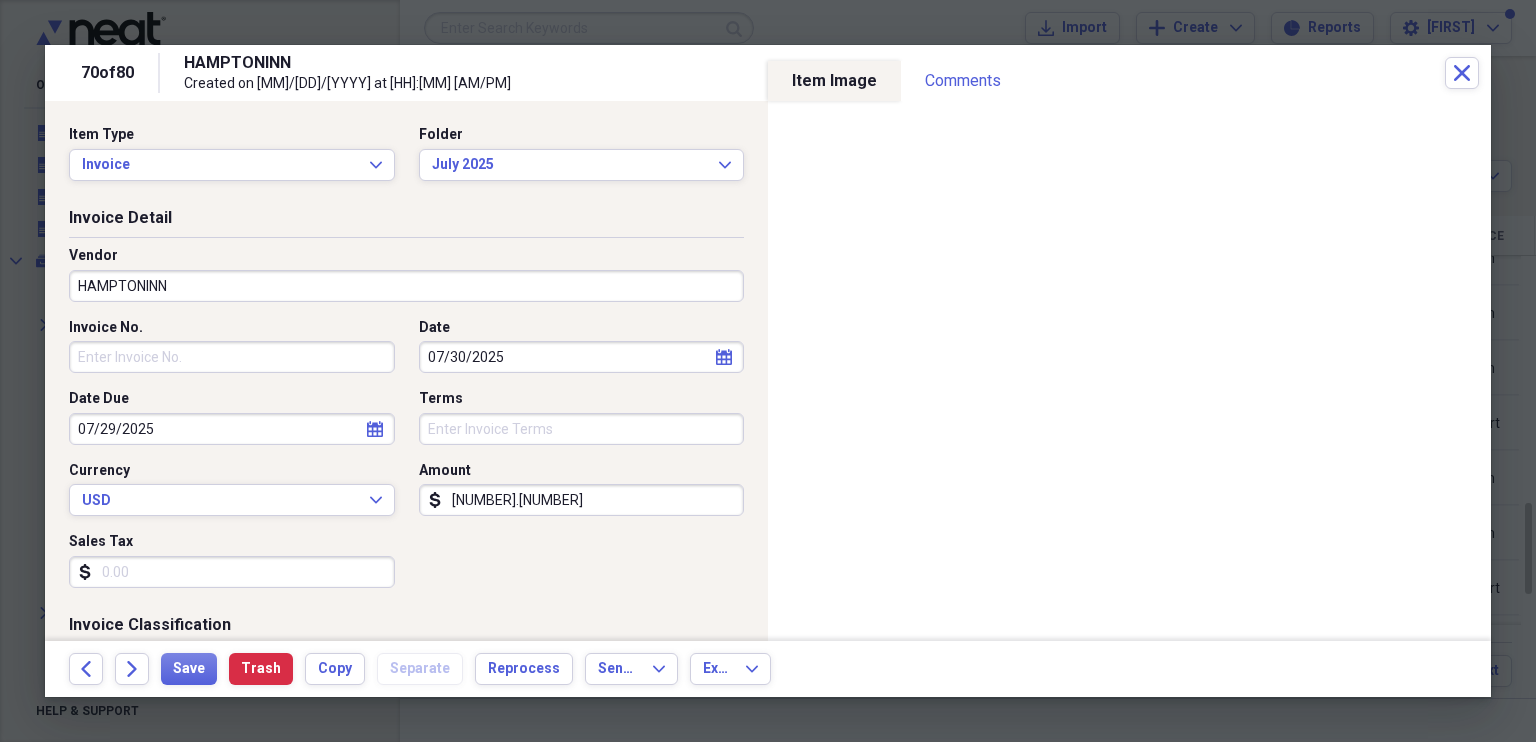 click on "HAMPTONINN" at bounding box center [406, 286] 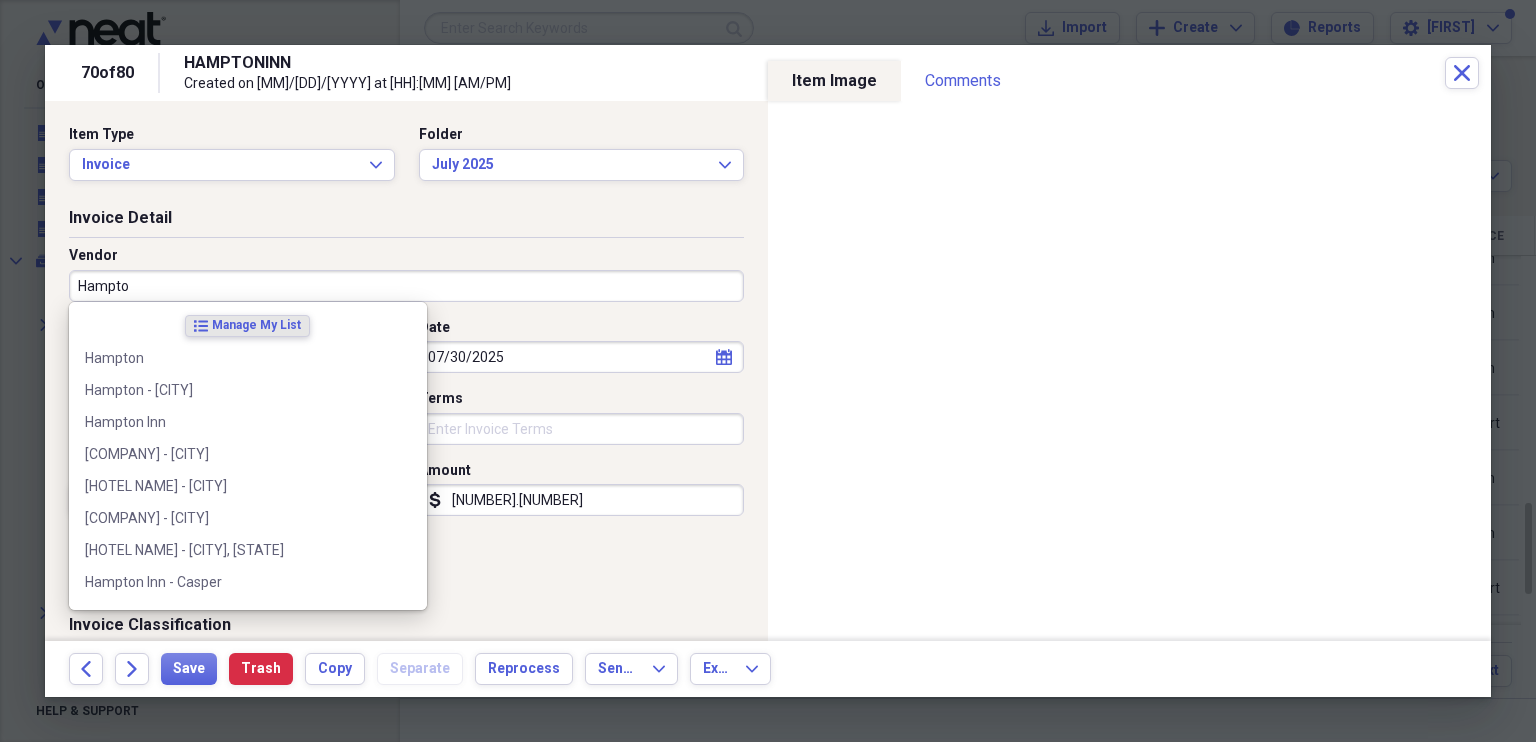 type on "Hampton" 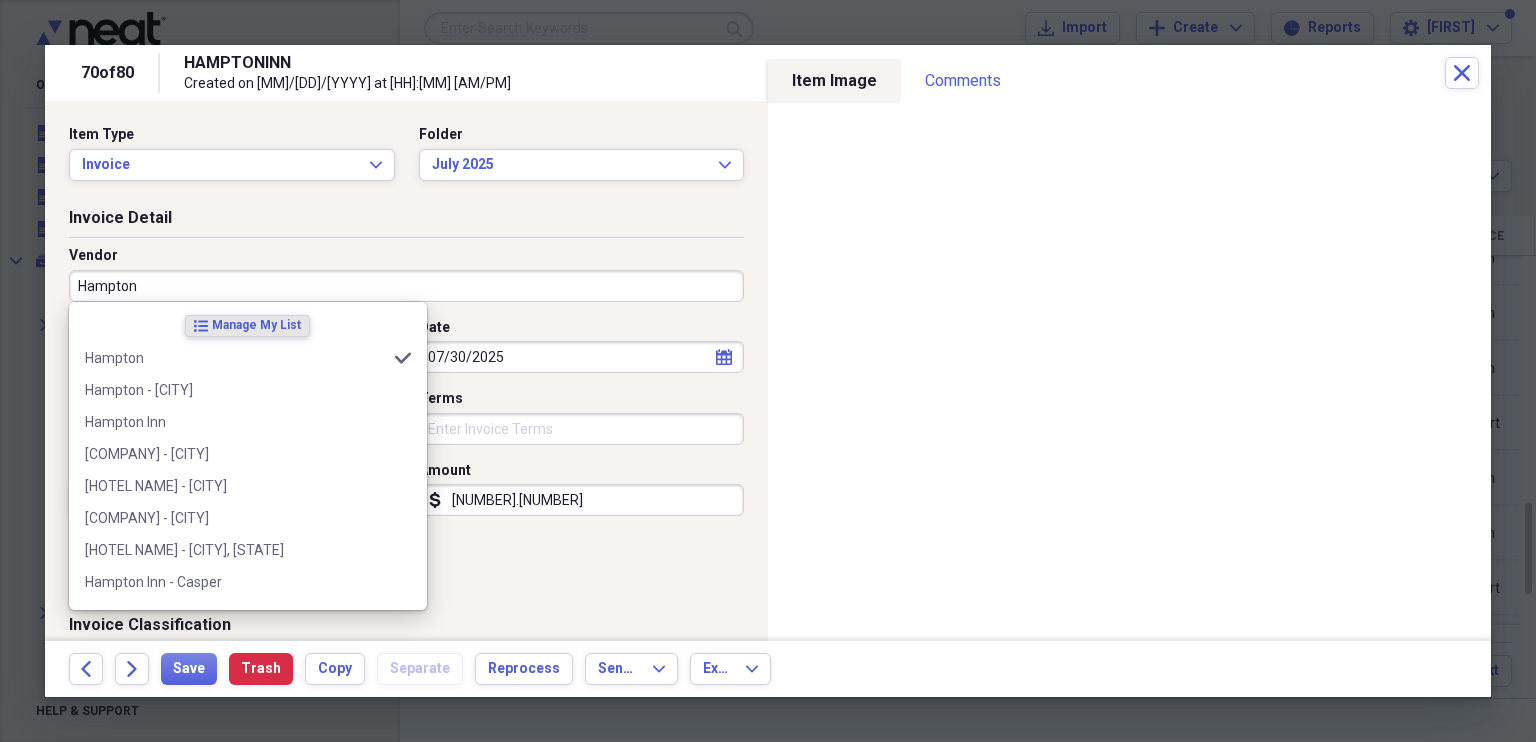 type on "Lodging/Hotel" 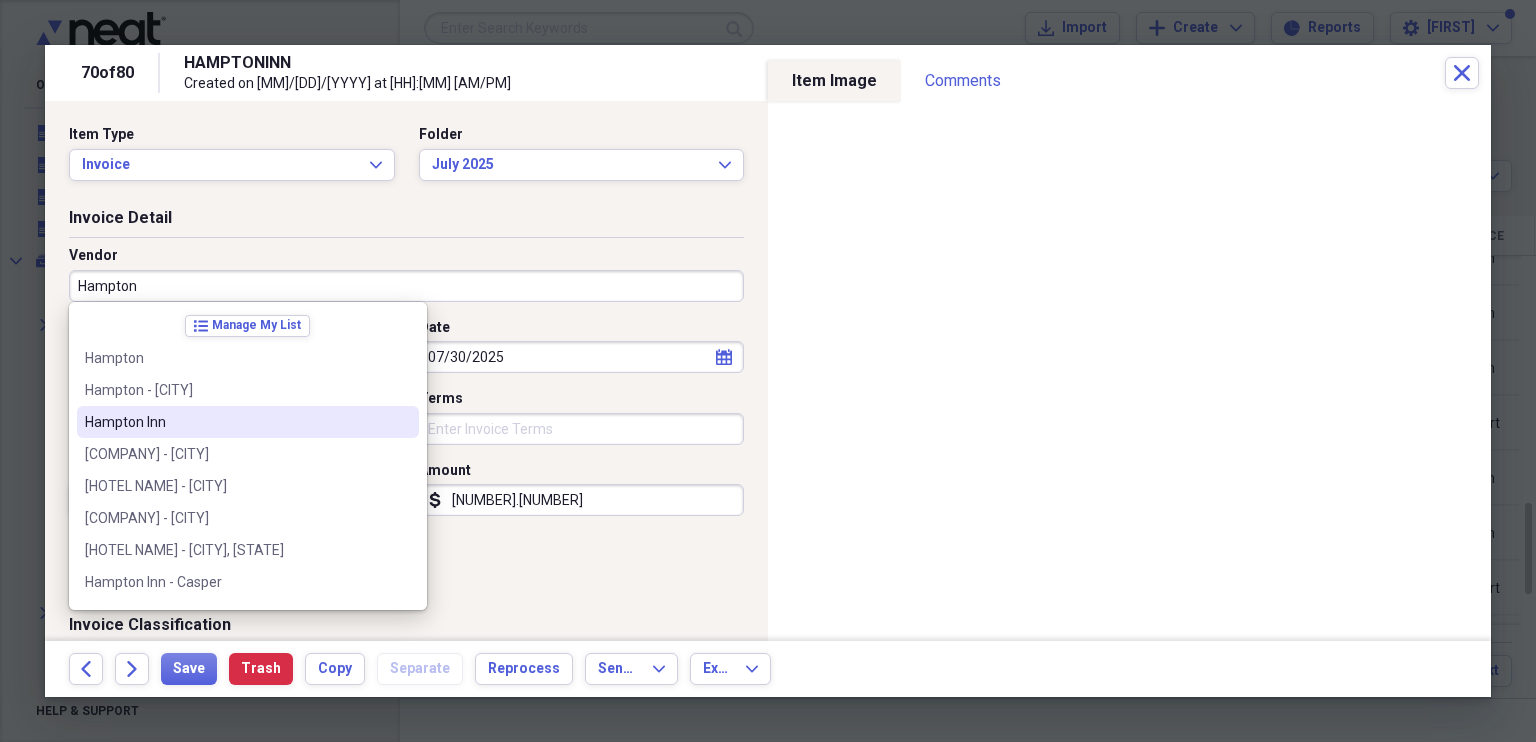 click on "Hampton Inn" at bounding box center [236, 422] 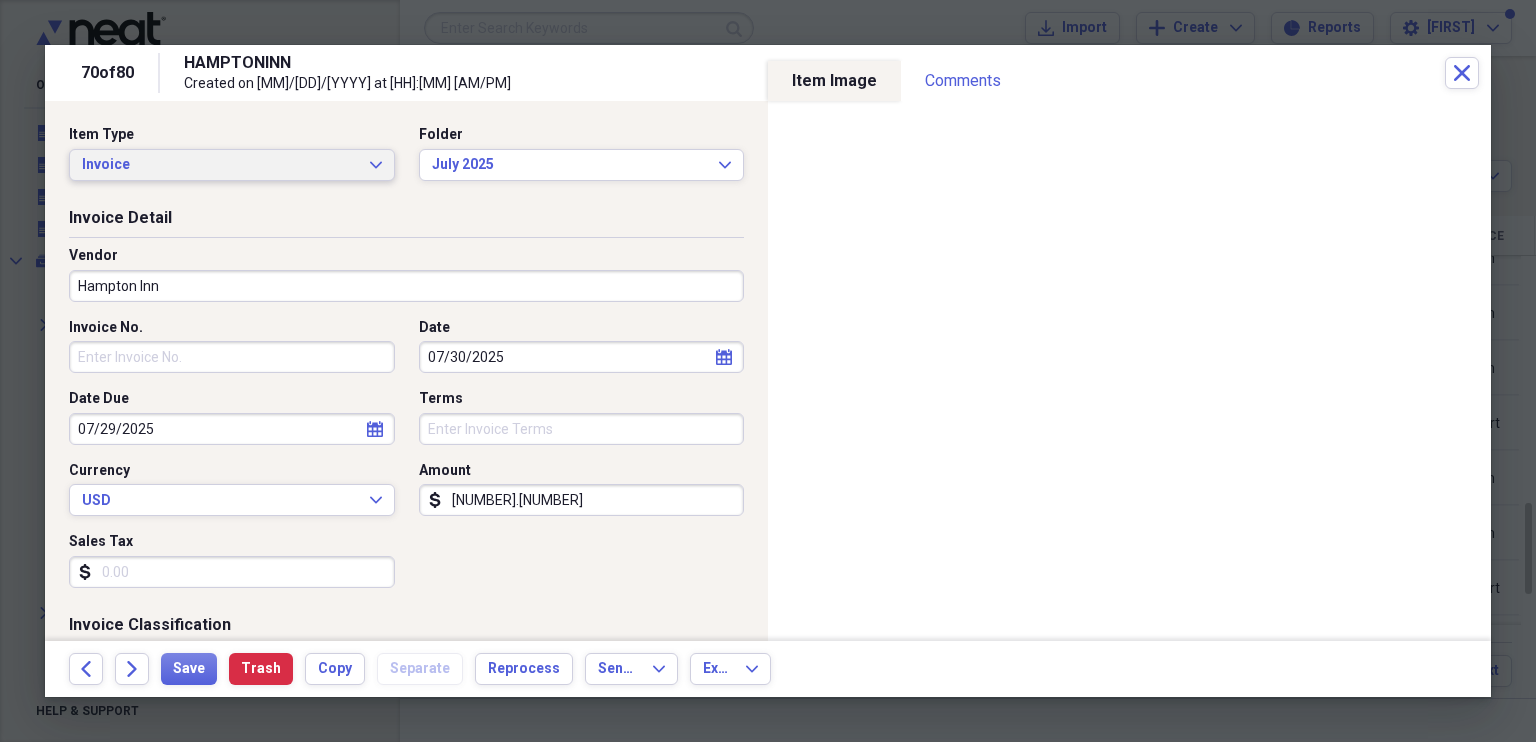 click on "Expand" 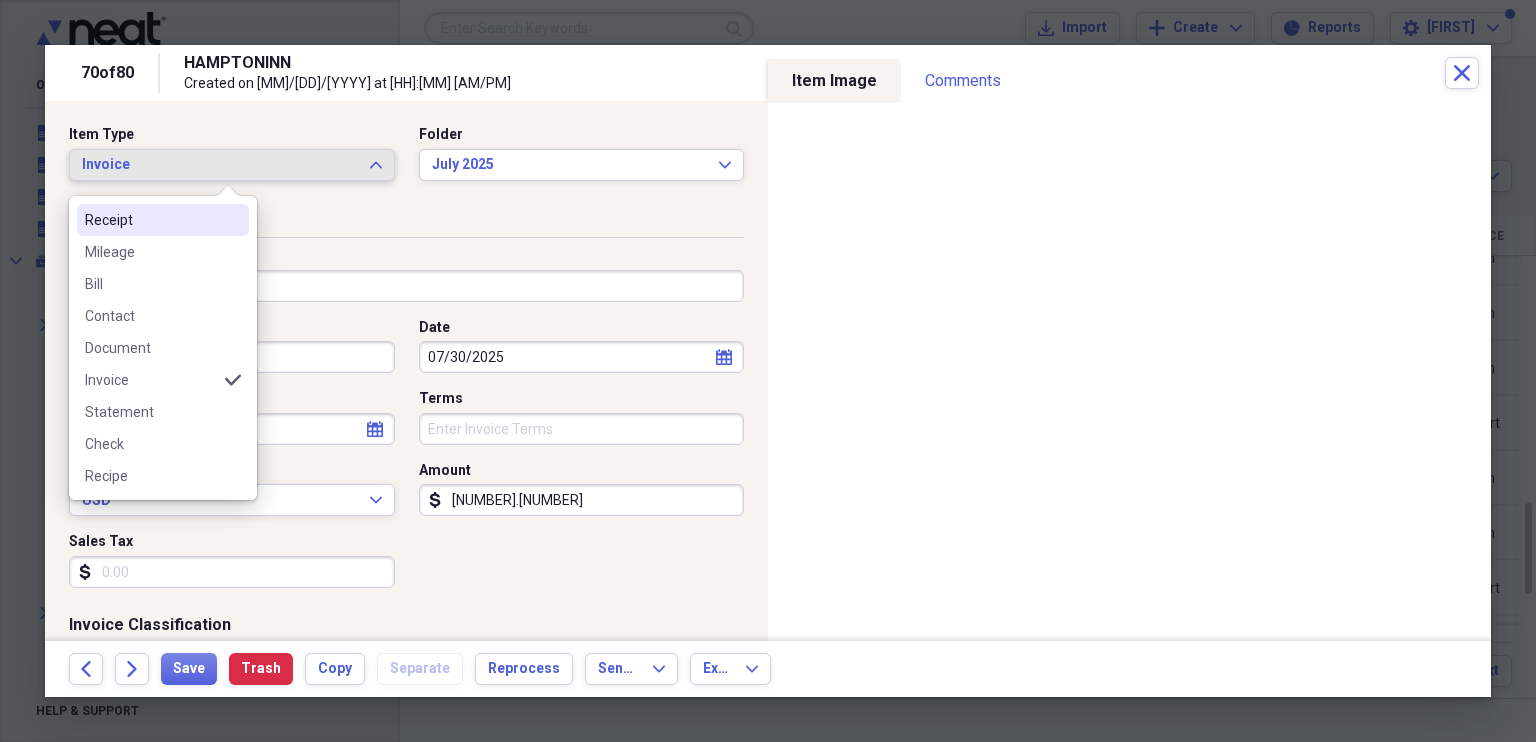 click on "Receipt" at bounding box center (151, 220) 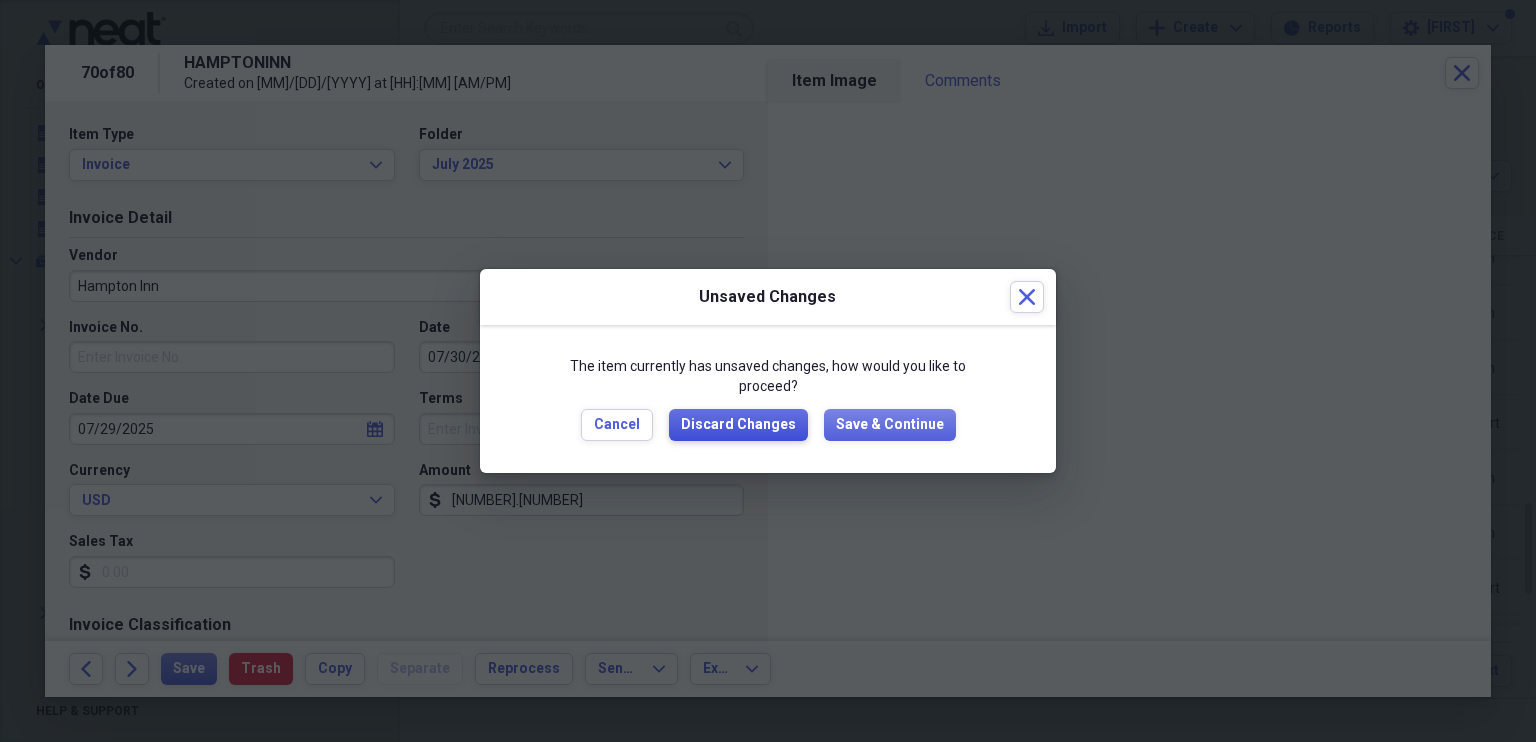 click on "Discard Changes" at bounding box center [738, 425] 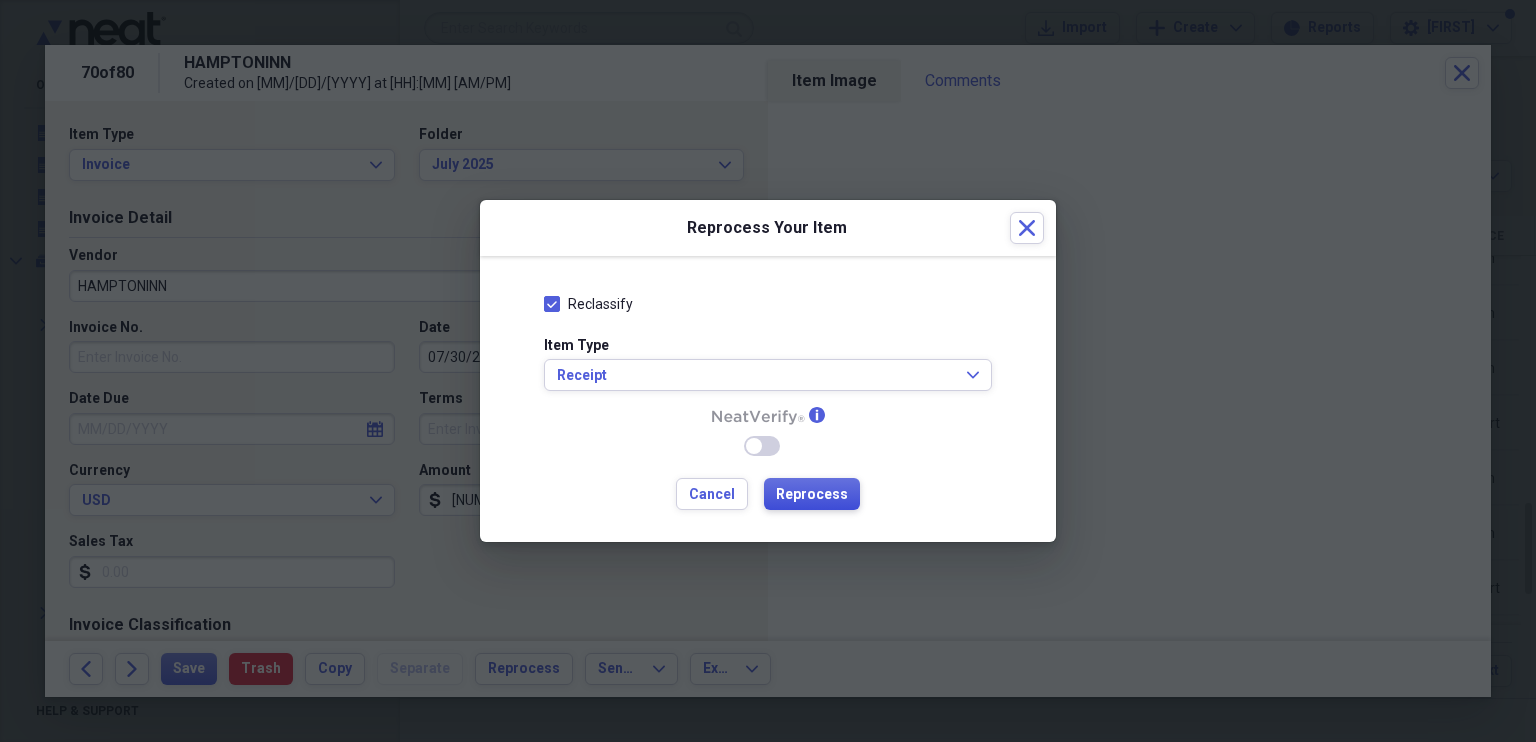 click on "Reprocess" at bounding box center (812, 495) 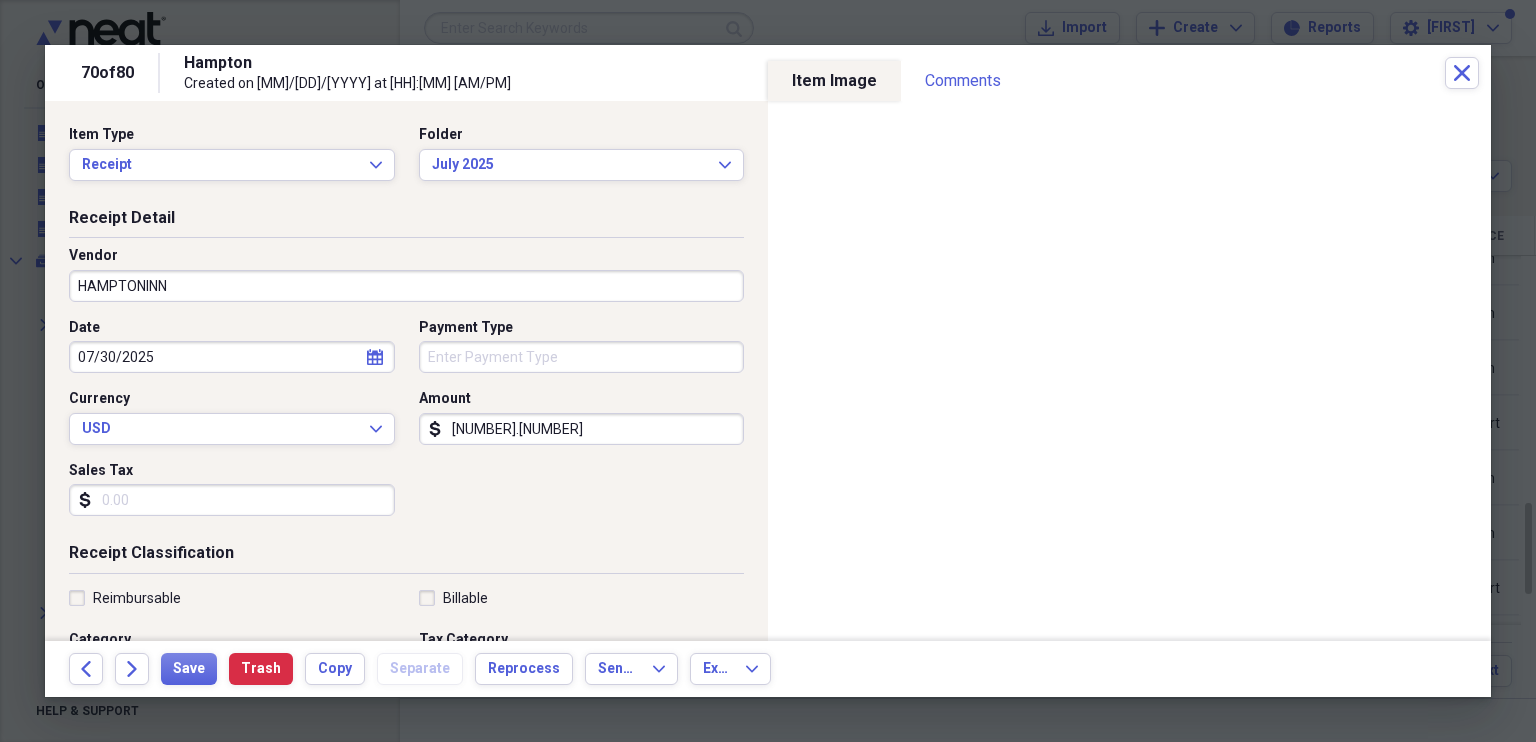 type on "Hampton" 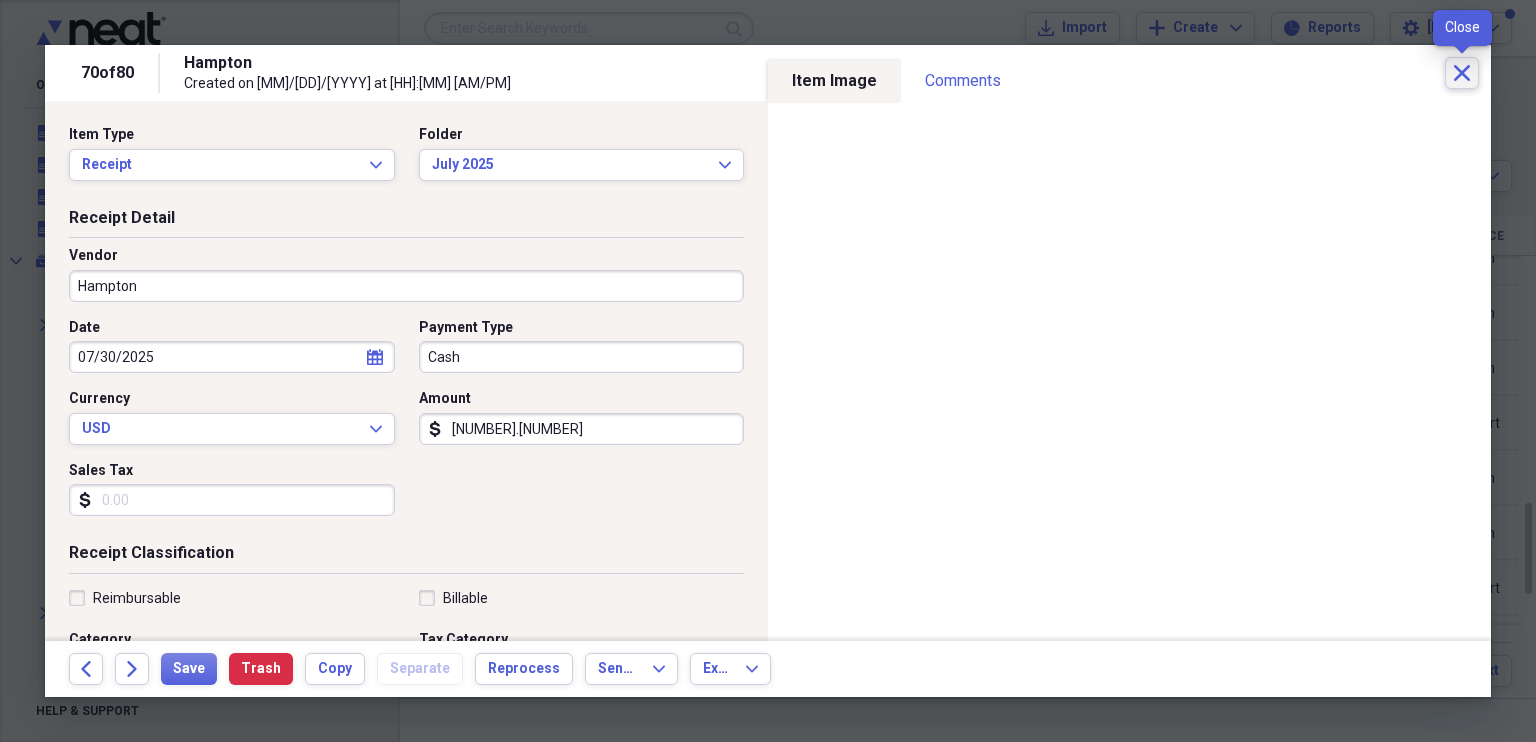 click 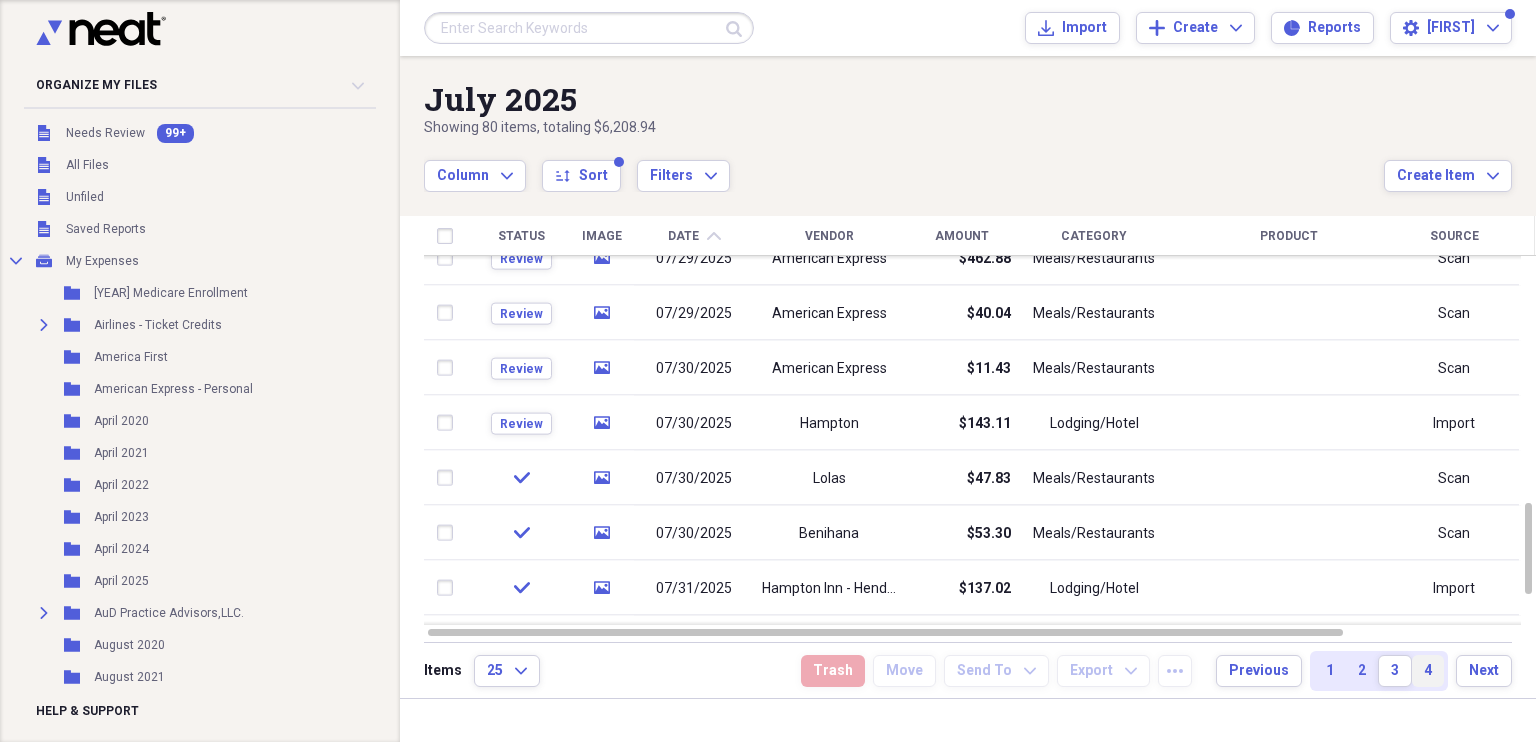 click on "4" at bounding box center [1428, 671] 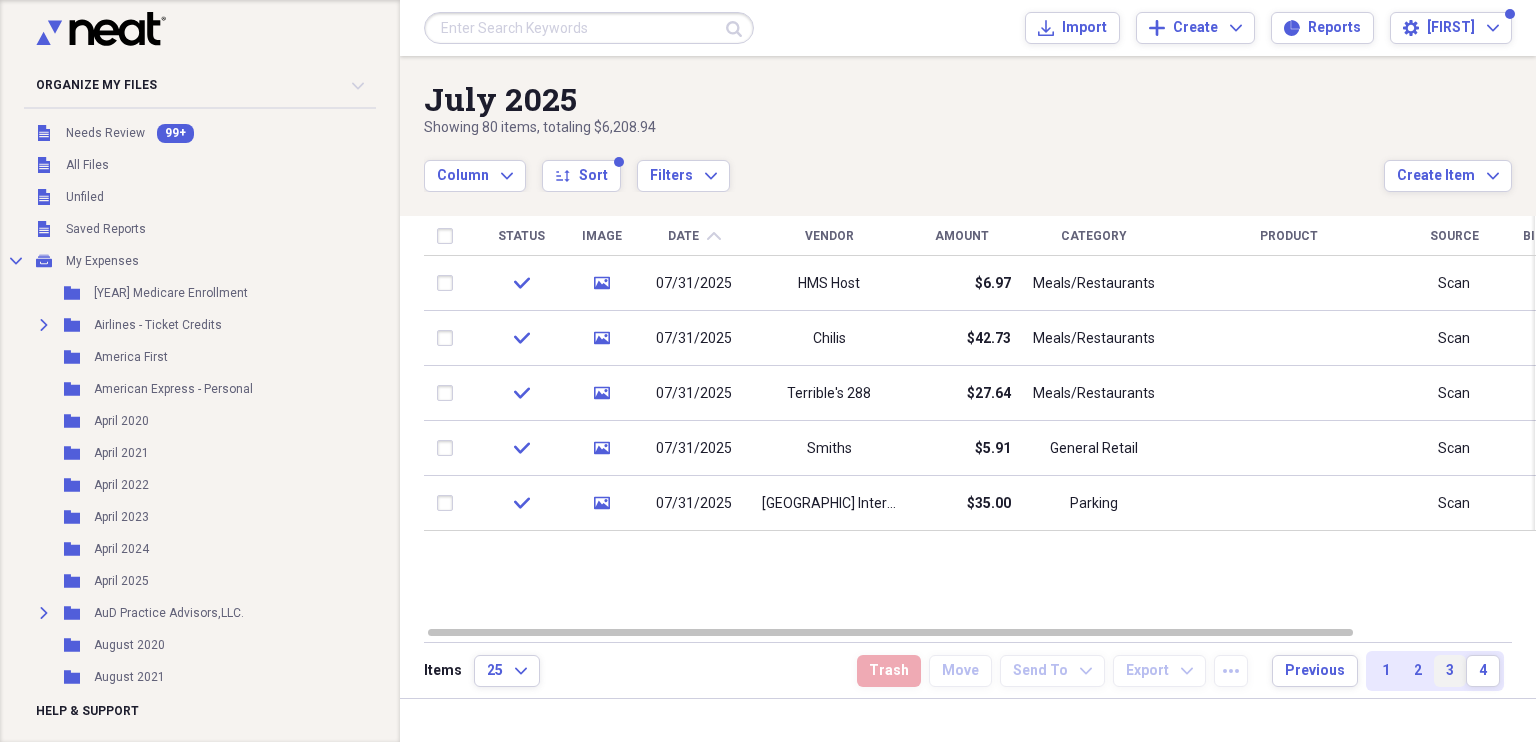 click on "3" at bounding box center [1450, 671] 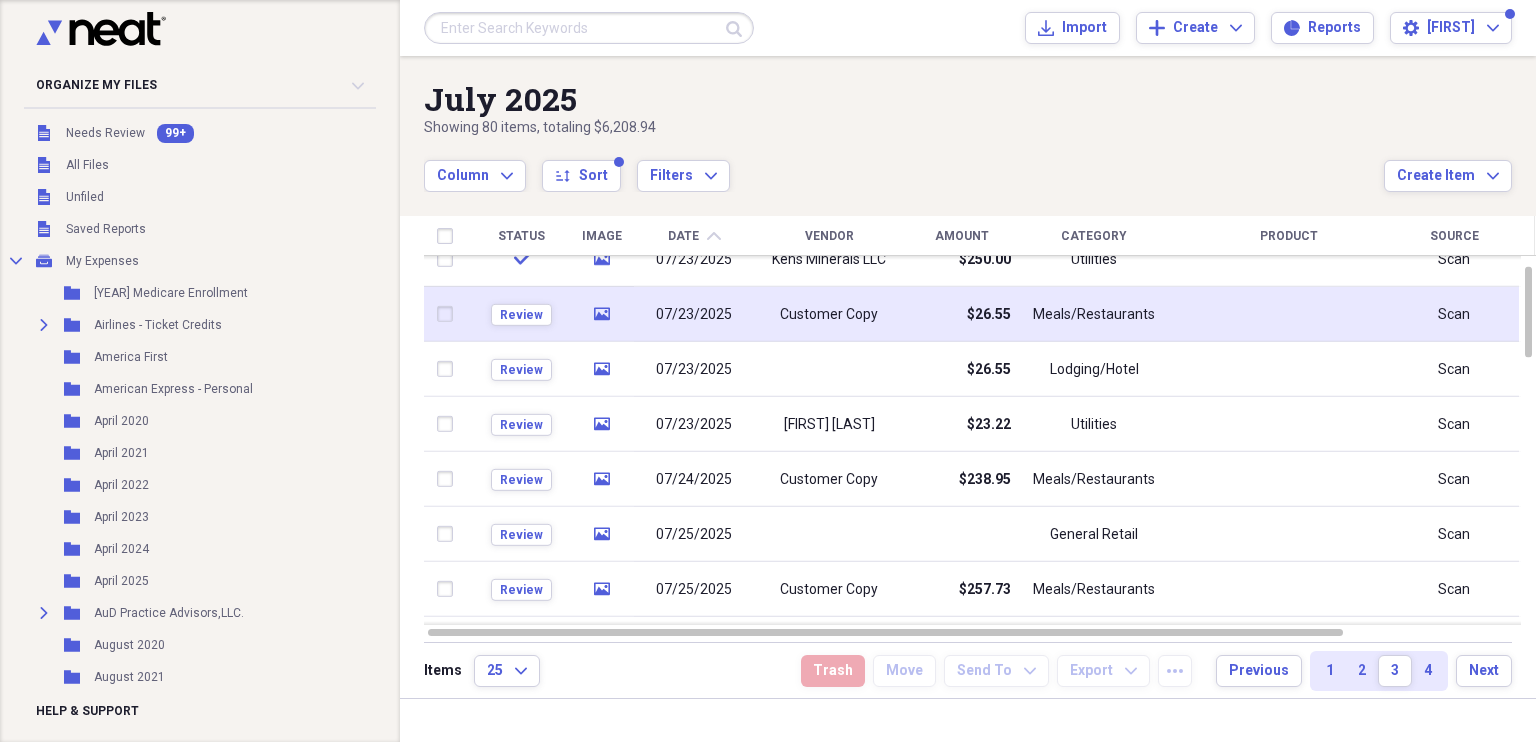 click on "Customer Copy" at bounding box center [829, 315] 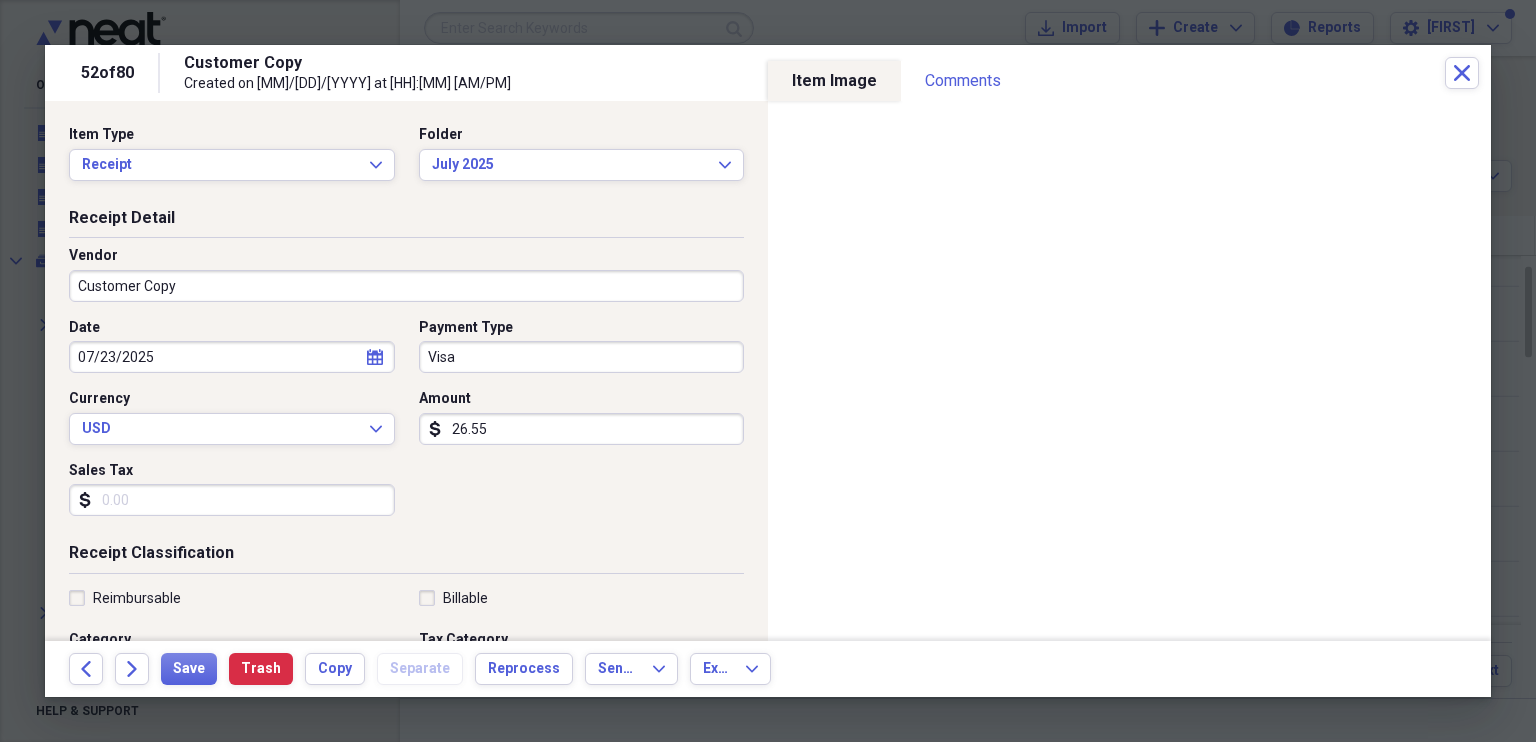 click on "Customer Copy" at bounding box center [406, 286] 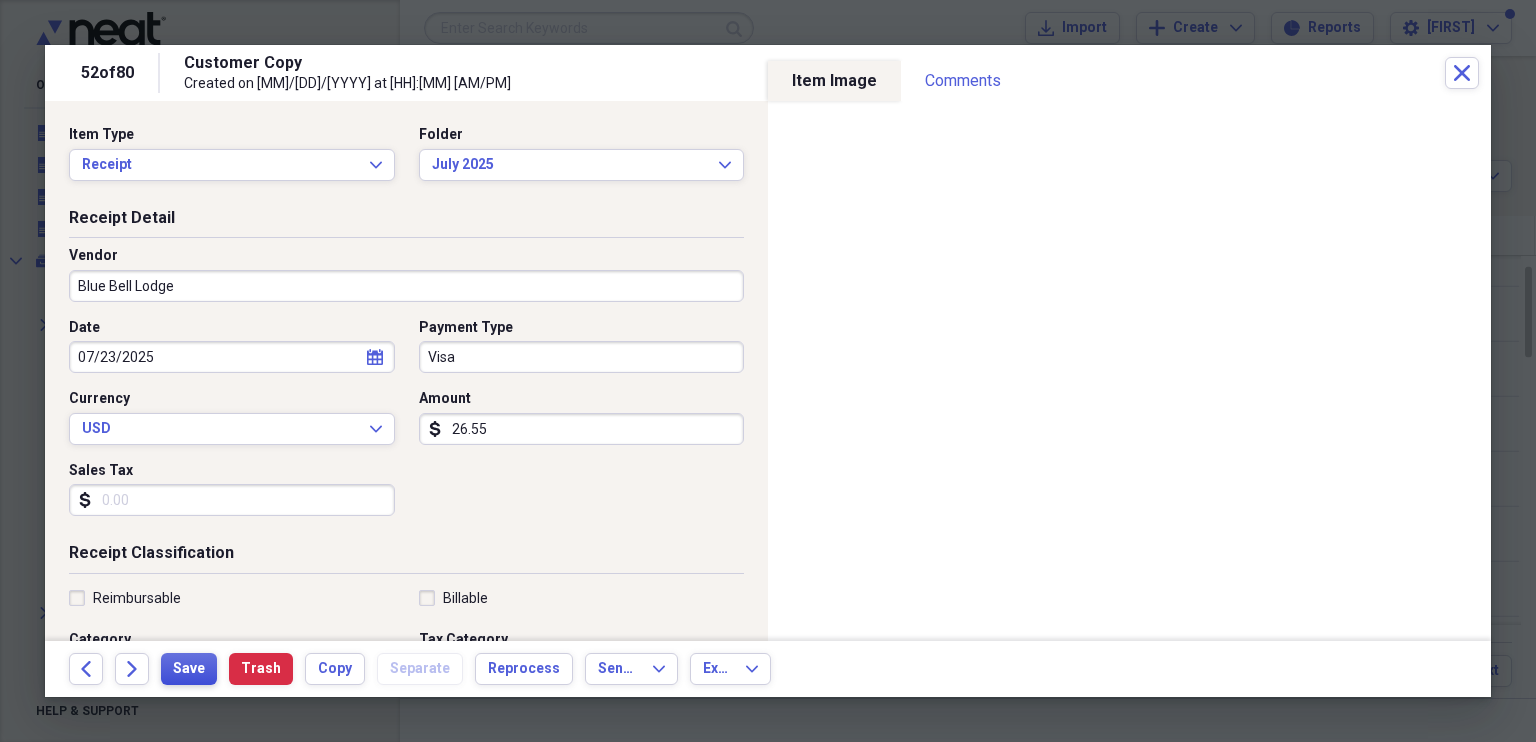 type on "Blue Bell Lodge" 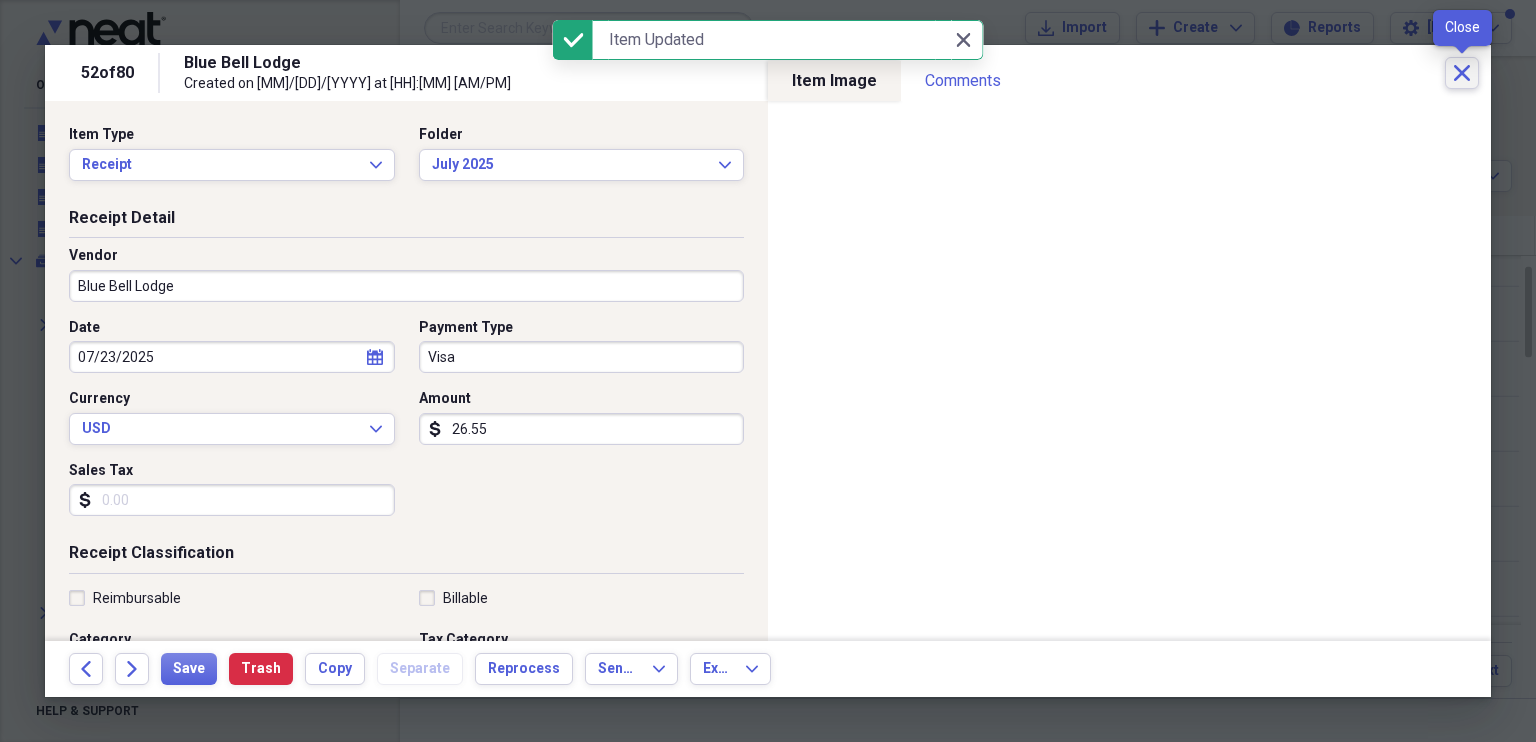 click 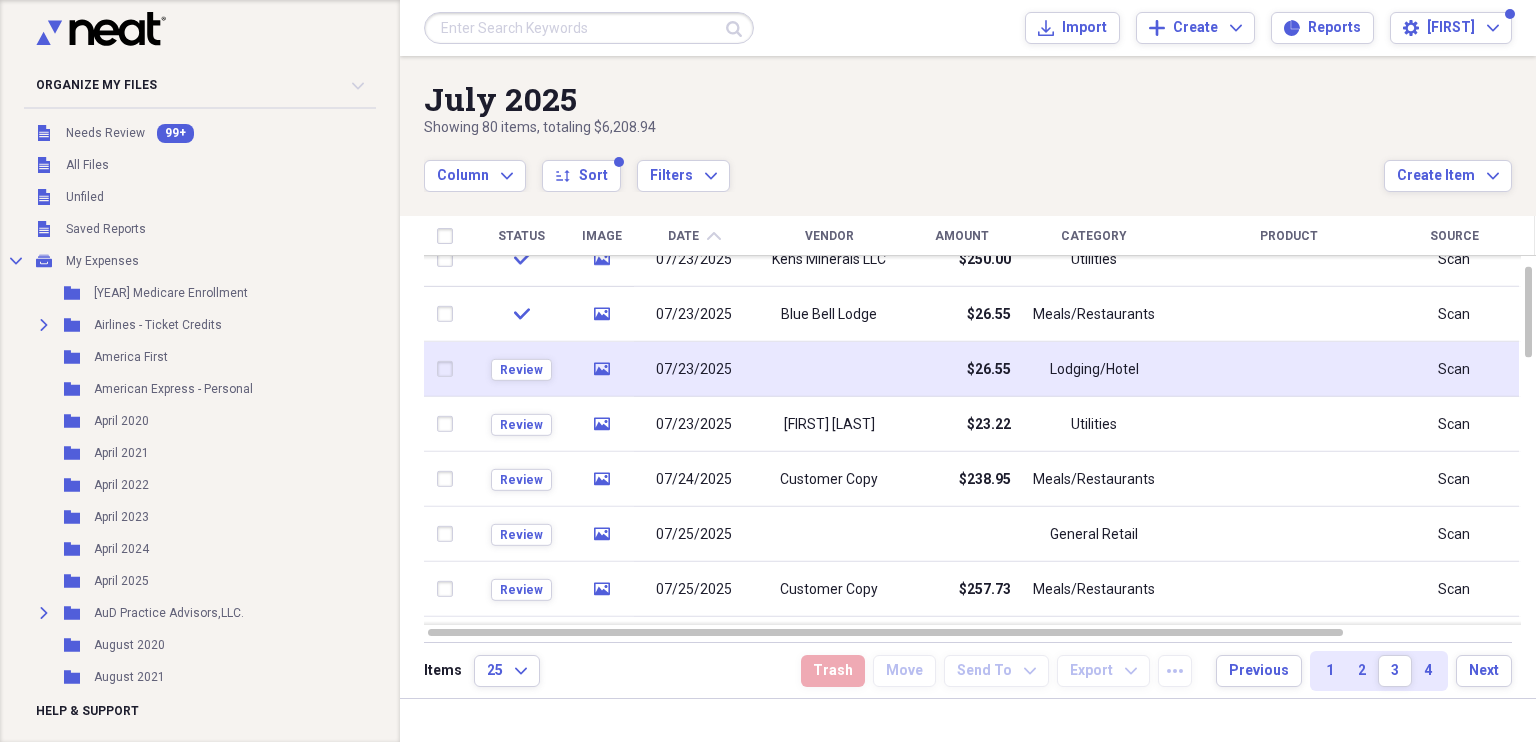 click at bounding box center (829, 369) 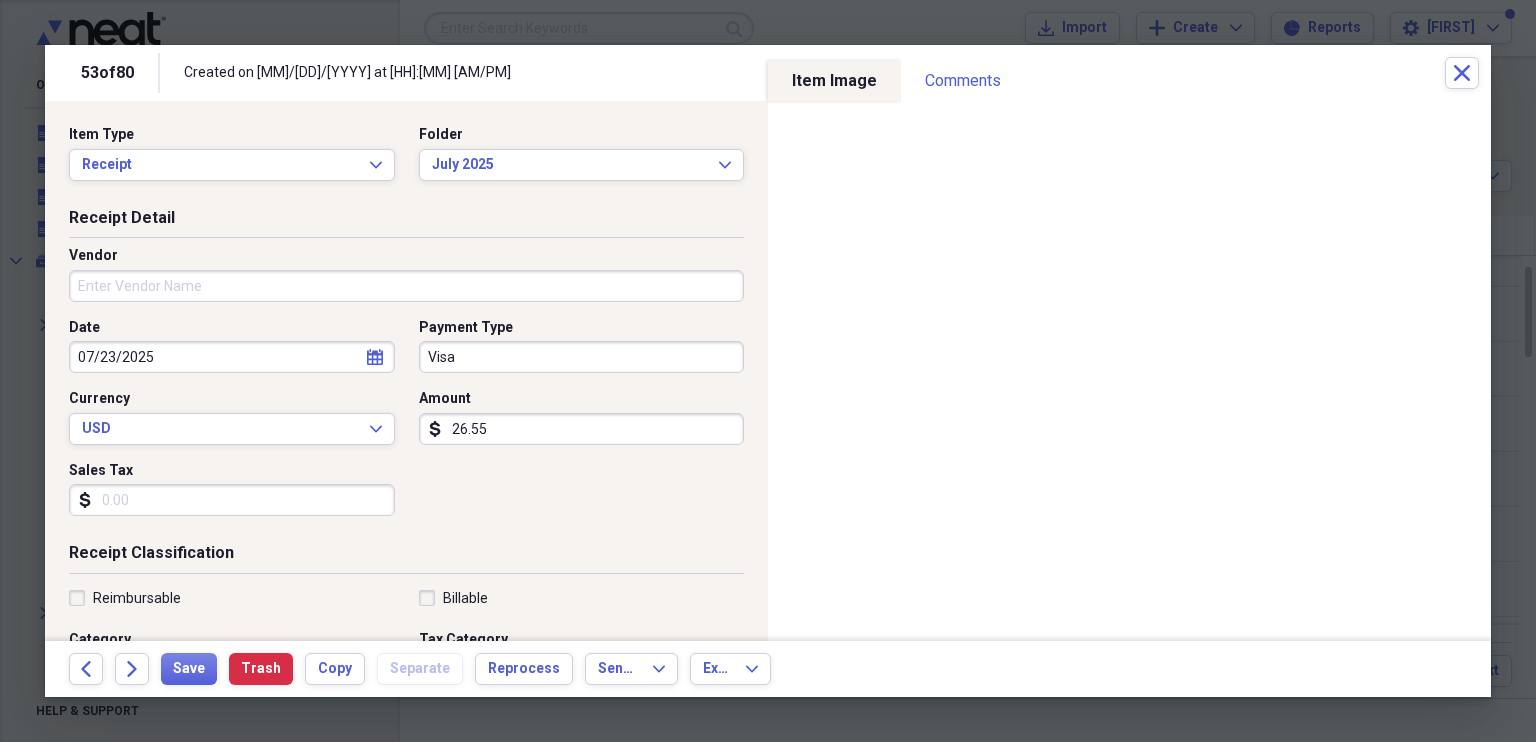 click on "Vendor" at bounding box center (406, 286) 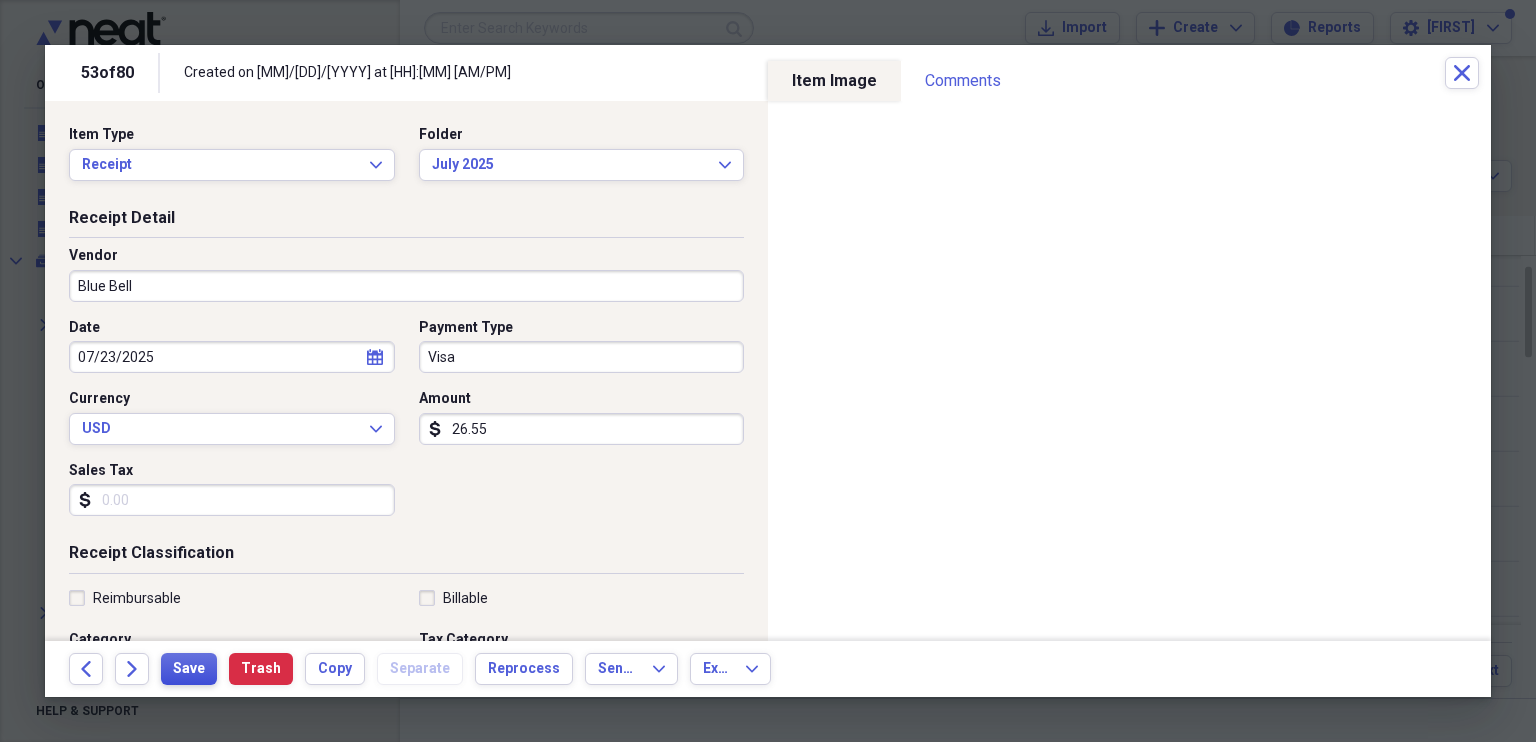 type on "Blue Bell" 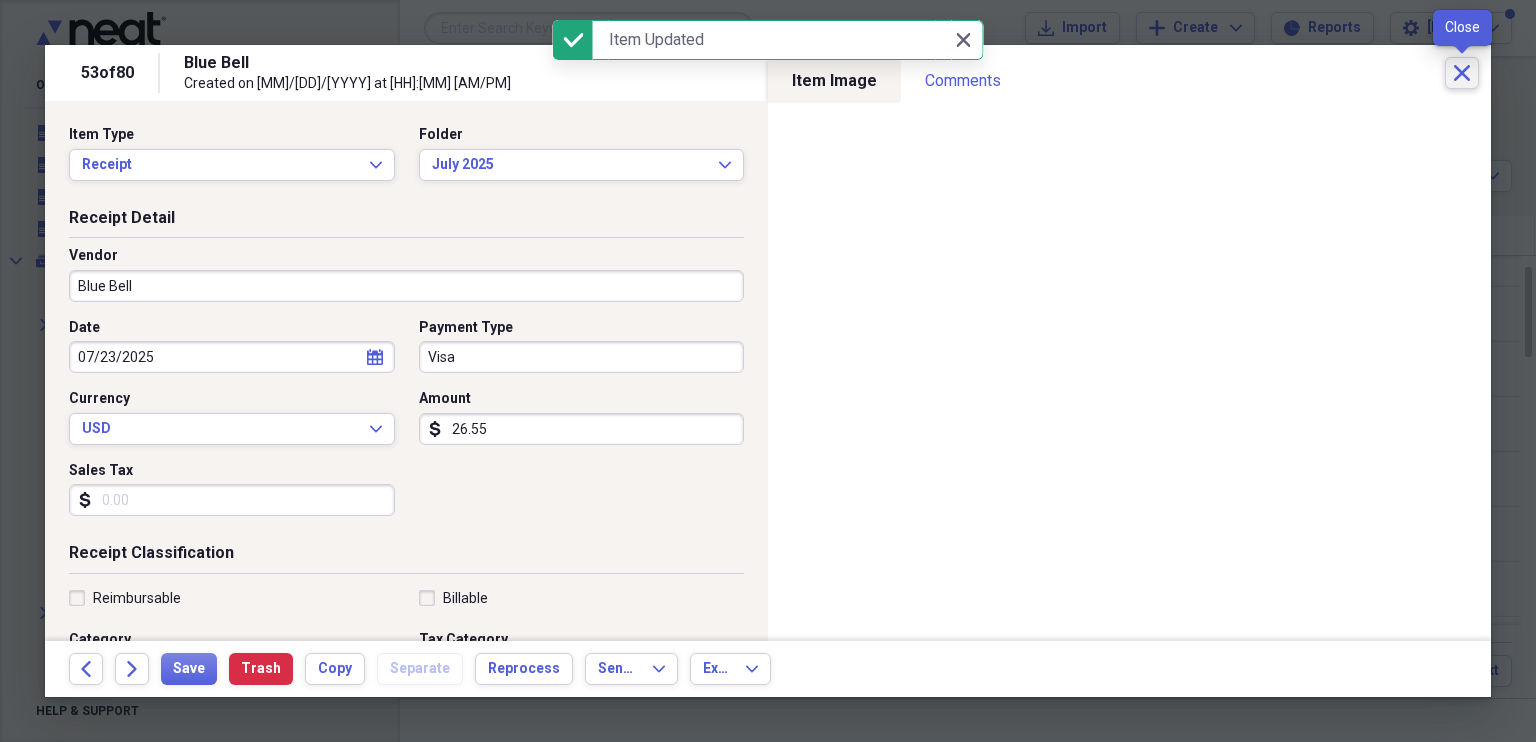 click 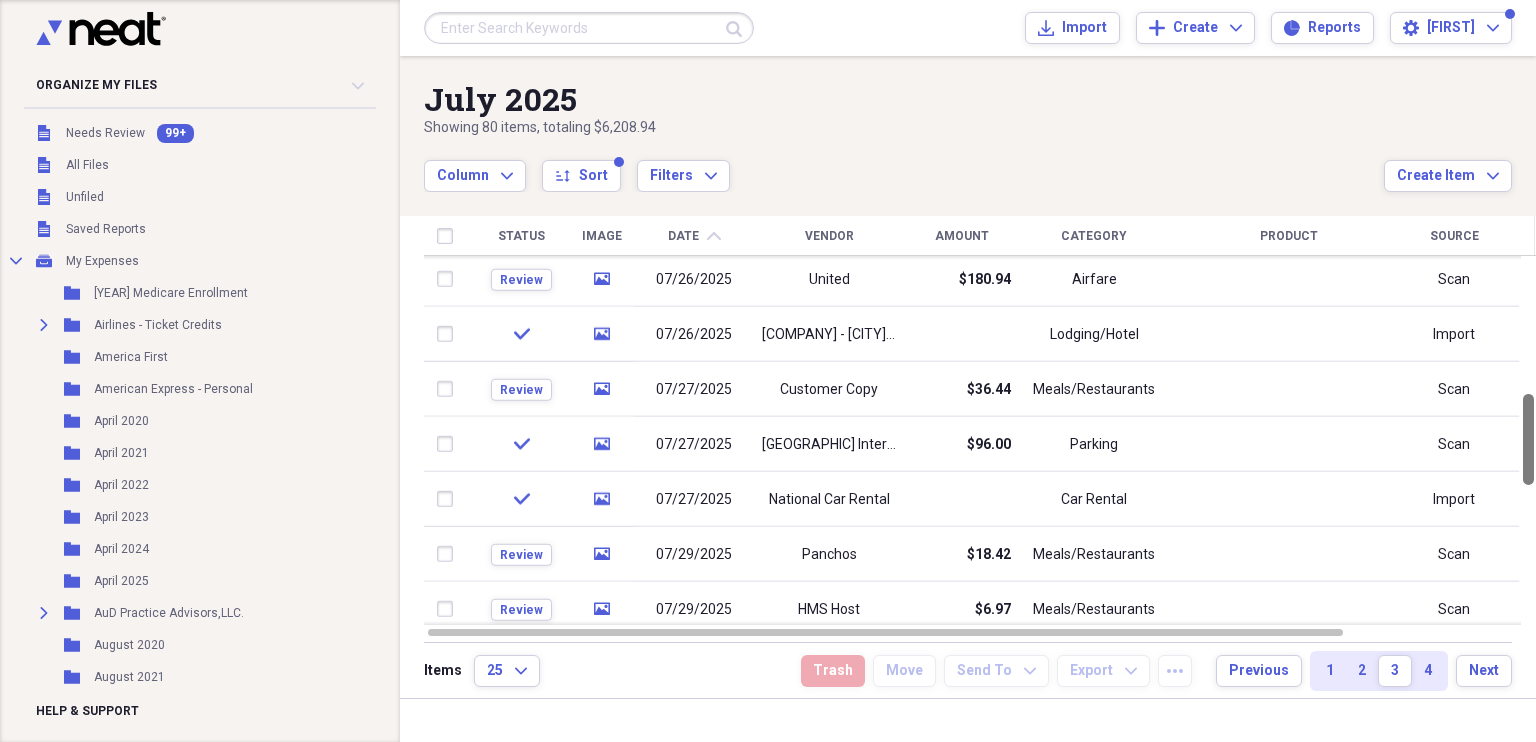 drag, startPoint x: 1525, startPoint y: 347, endPoint x: 1535, endPoint y: 487, distance: 140.35669 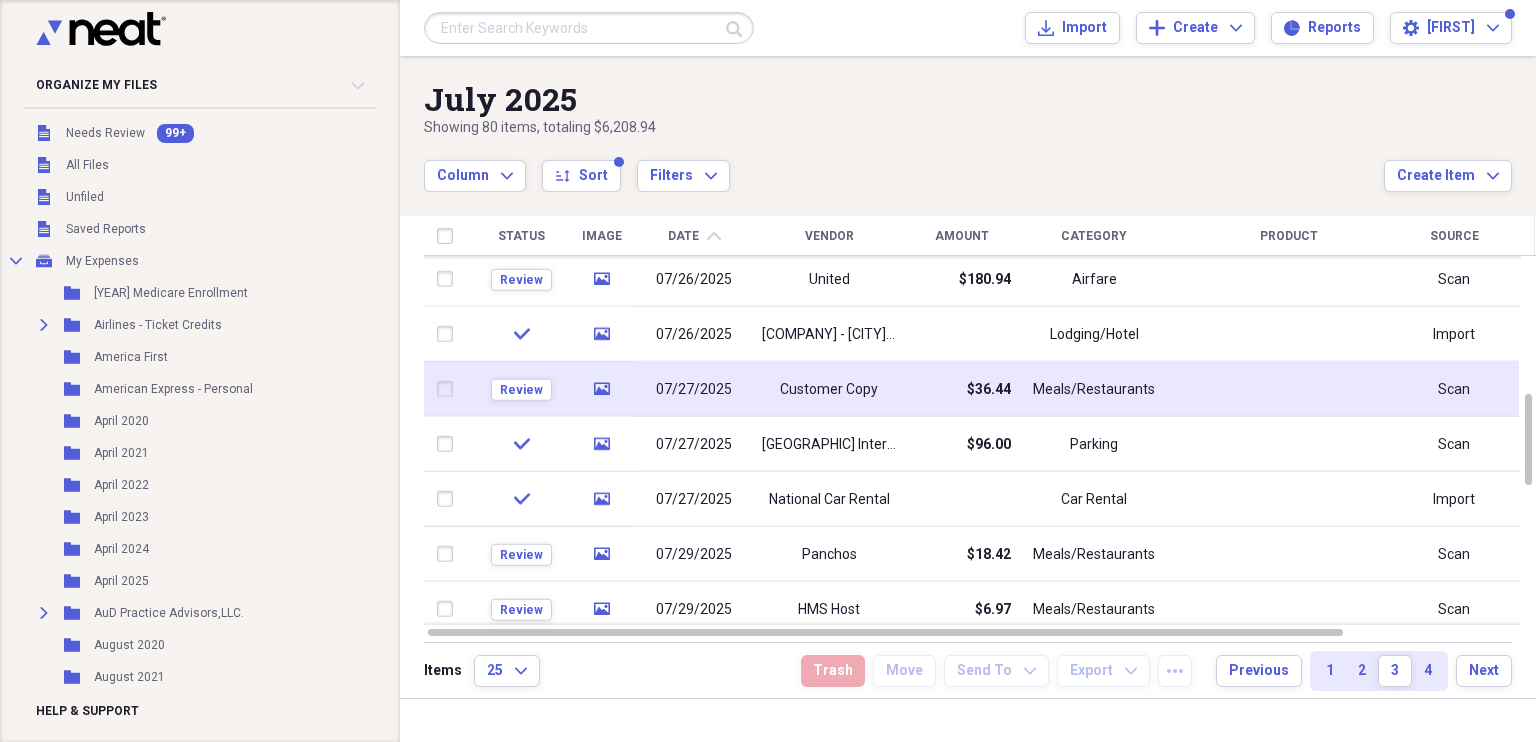 click on "Customer Copy" at bounding box center [829, 389] 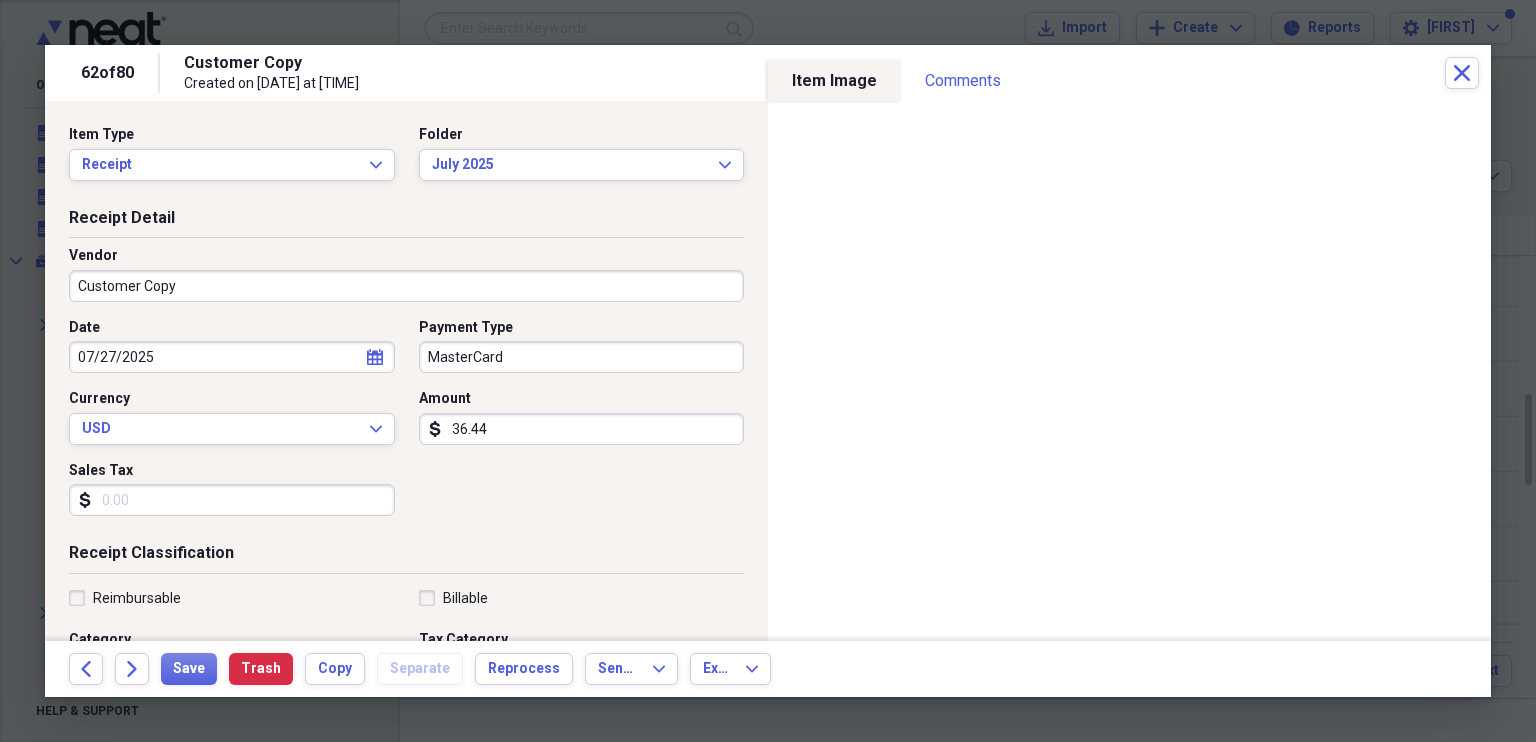 click on "Customer Copy" at bounding box center [406, 286] 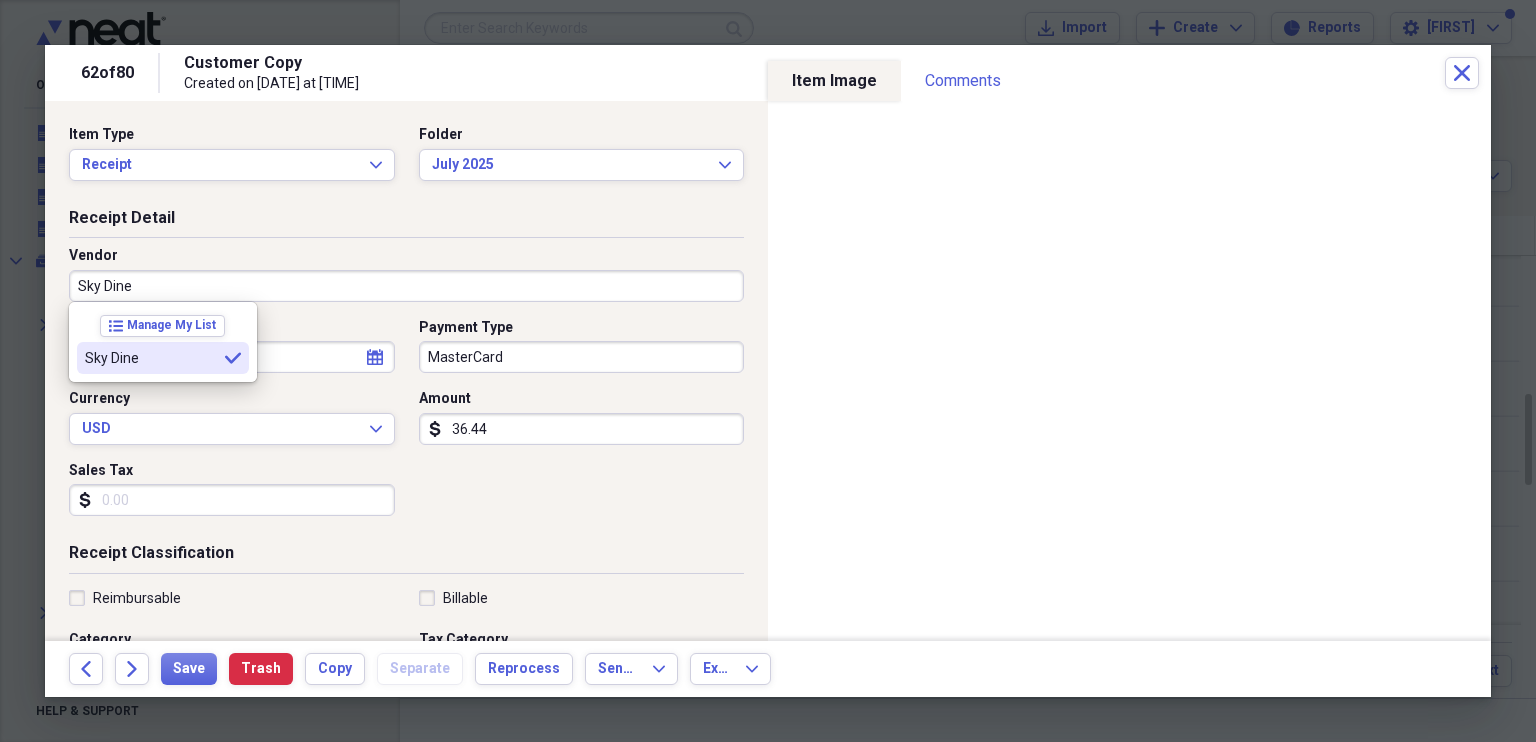 type on "Sky Dine" 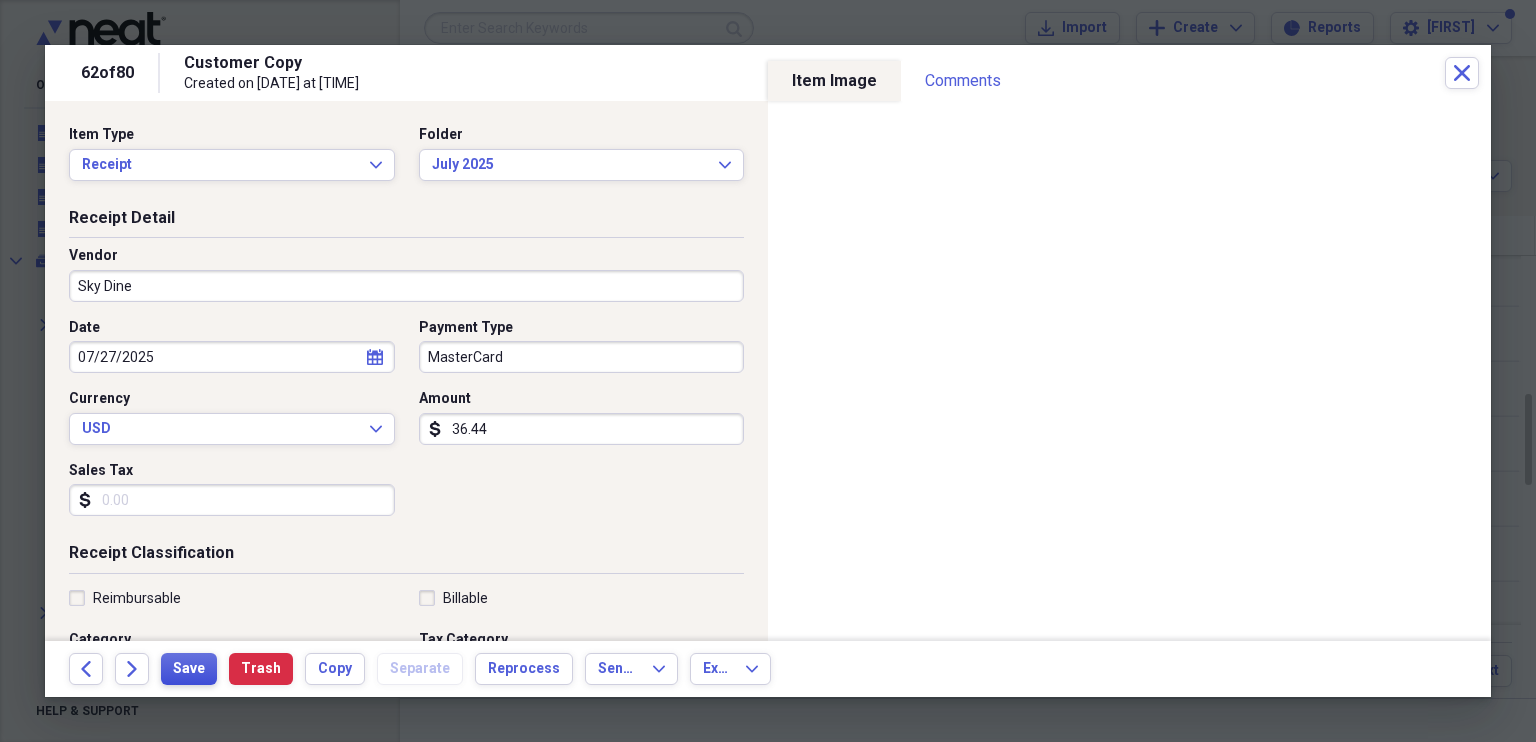 click on "Save" at bounding box center (189, 669) 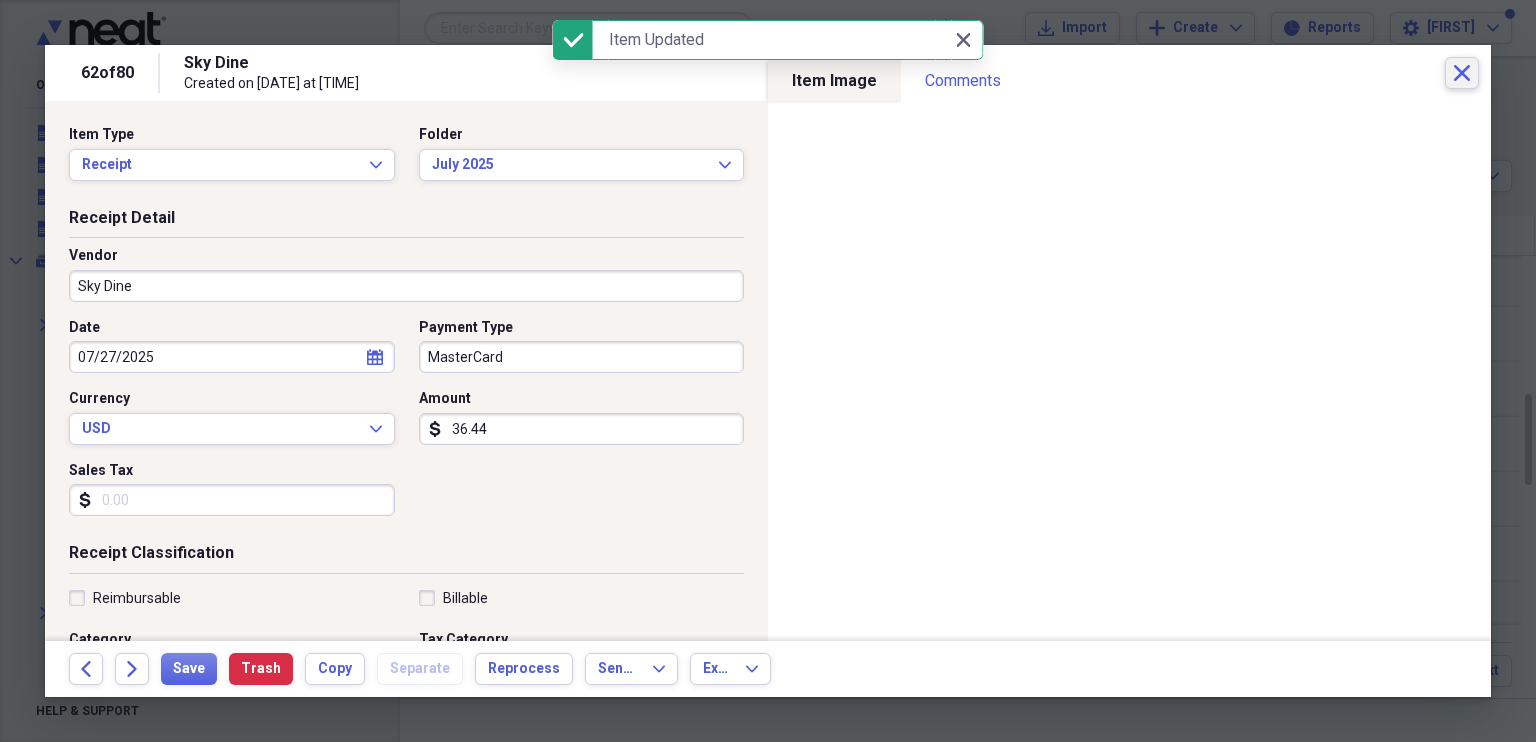 click on "Close" 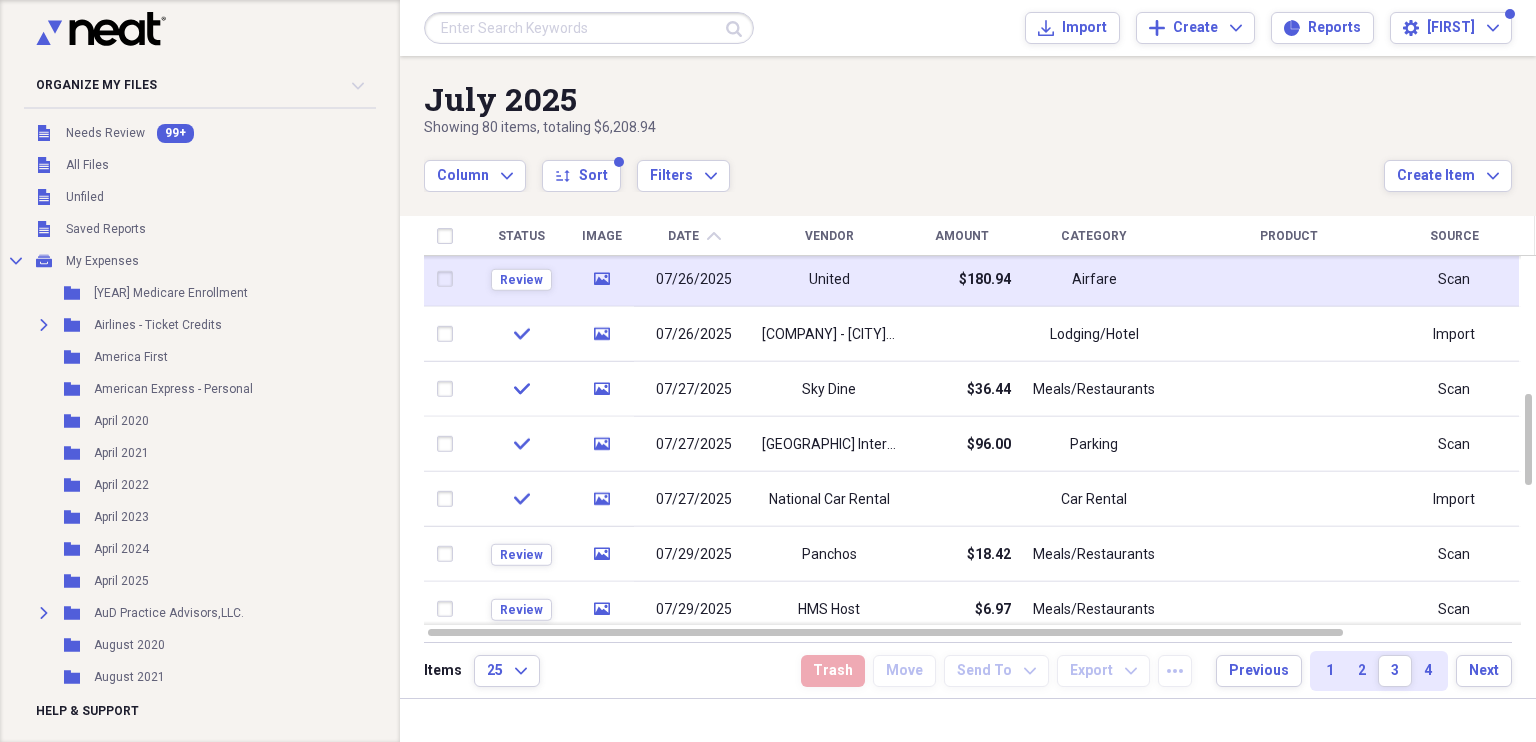 click on "United" at bounding box center (829, 279) 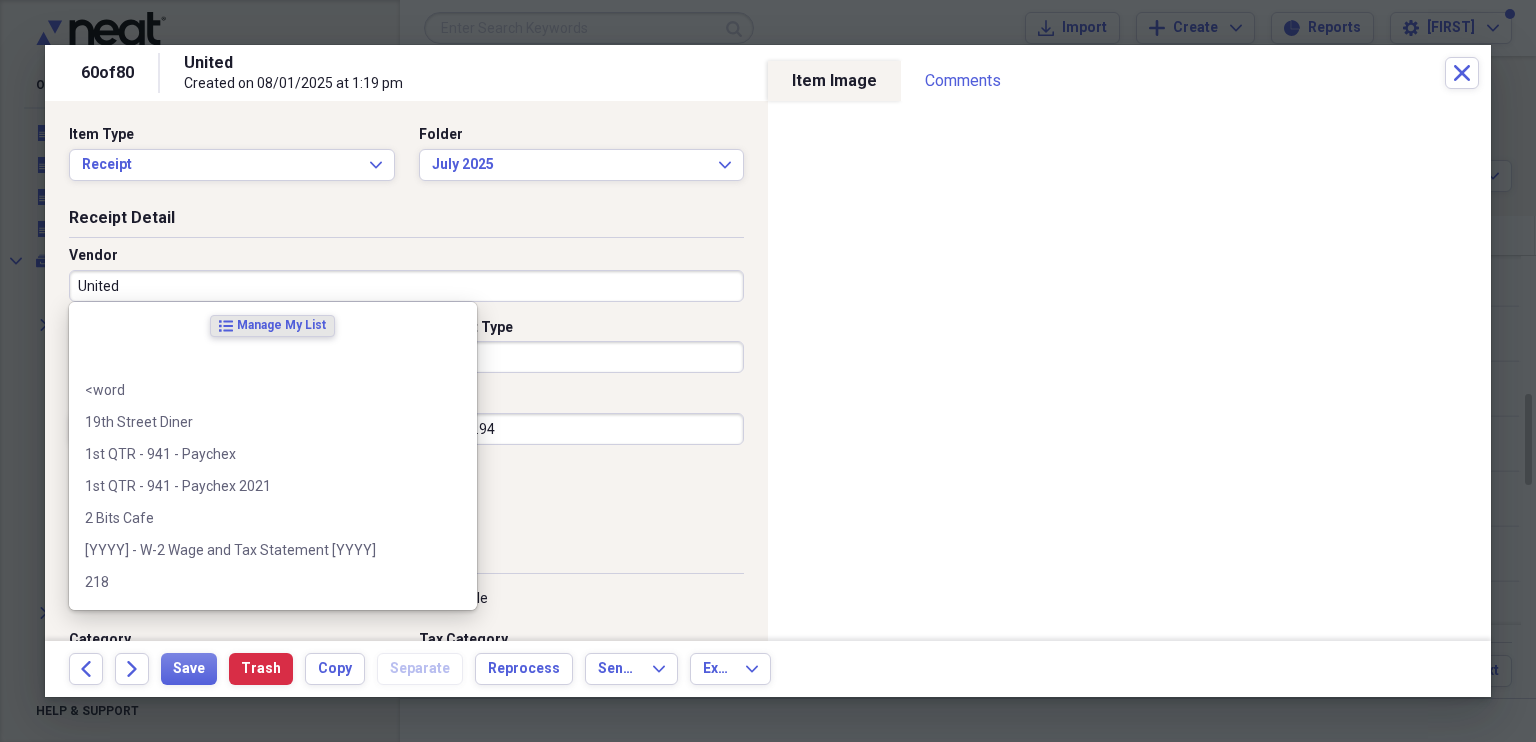 drag, startPoint x: 126, startPoint y: 286, endPoint x: 116, endPoint y: 285, distance: 10.049875 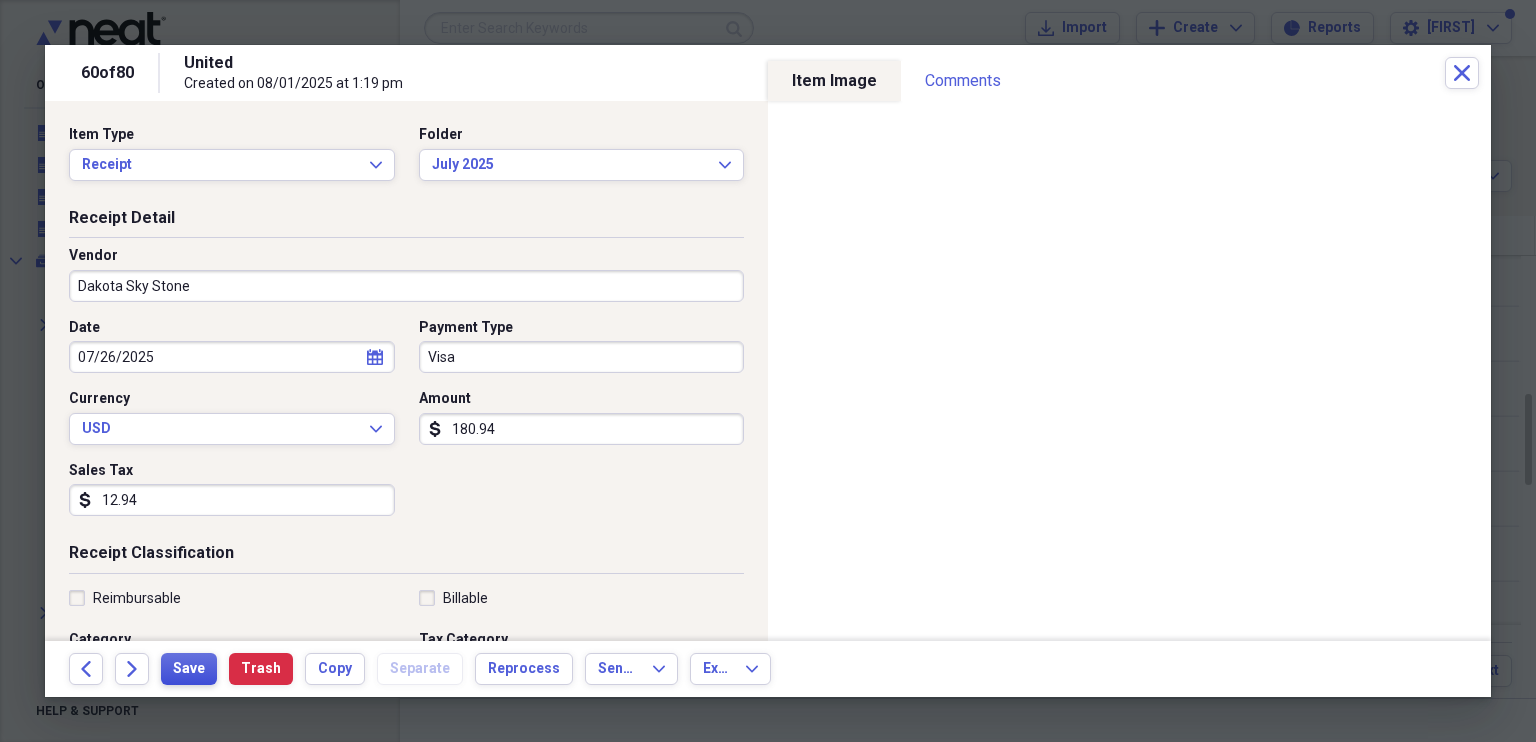 type on "Dakota Sky Stone" 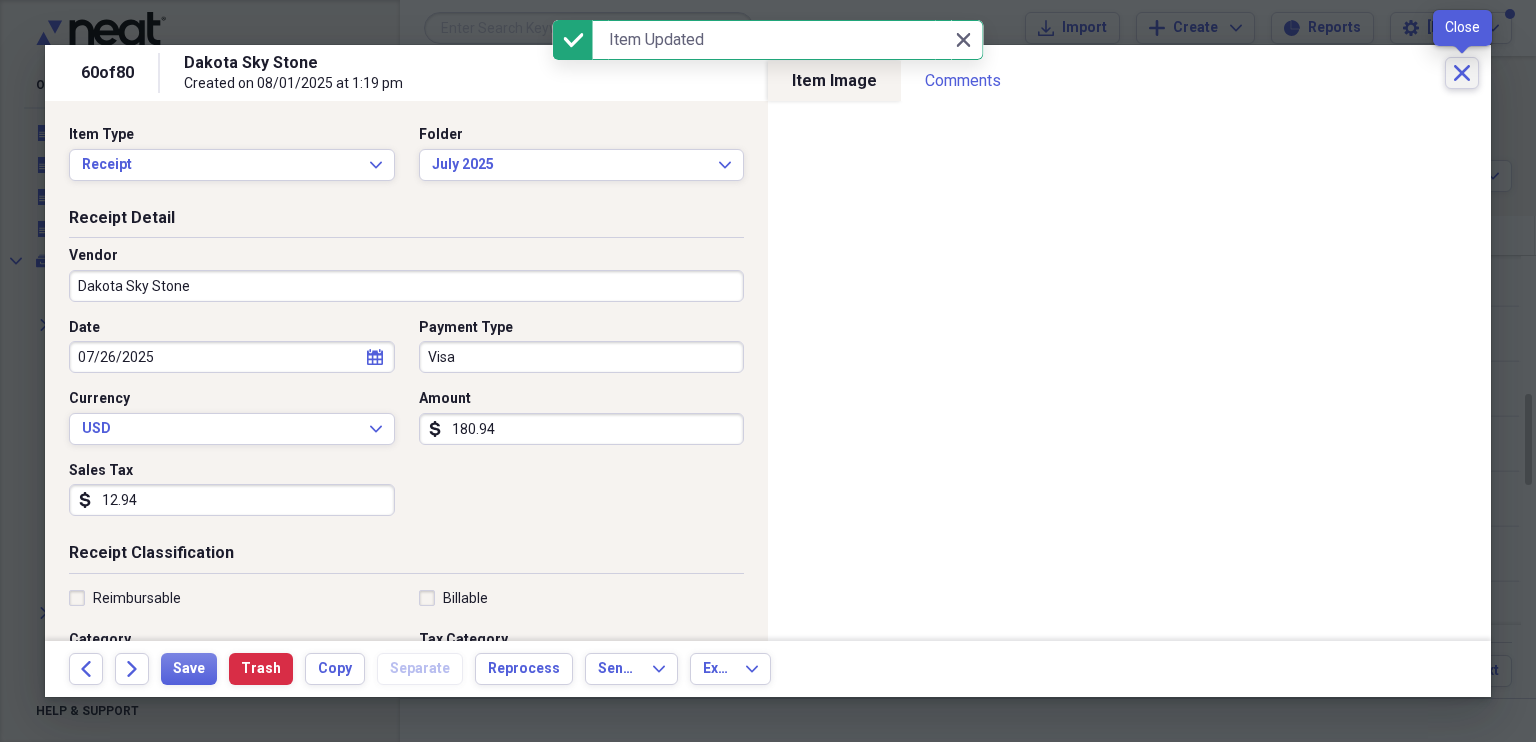 click 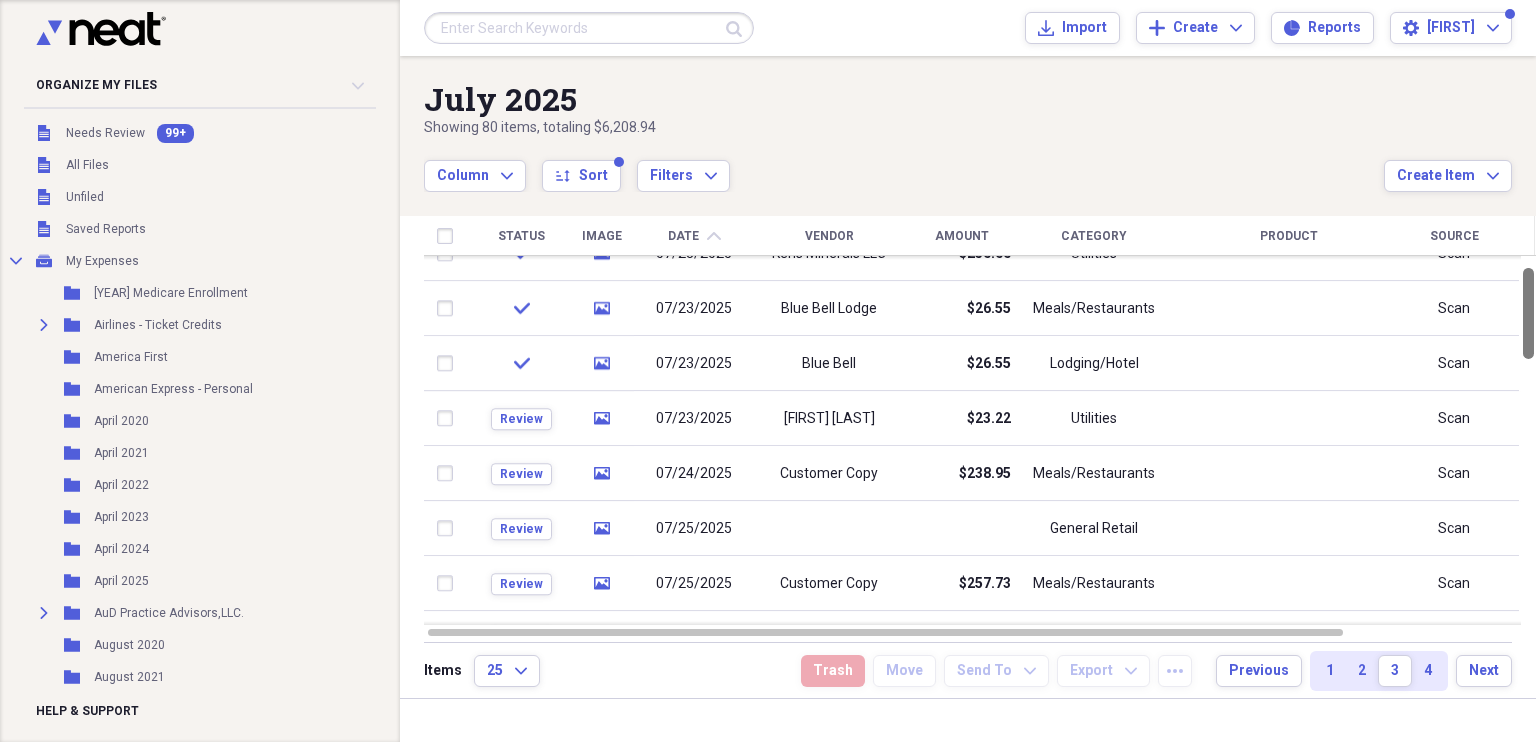 drag, startPoint x: 1528, startPoint y: 418, endPoint x: 1521, endPoint y: 324, distance: 94.26028 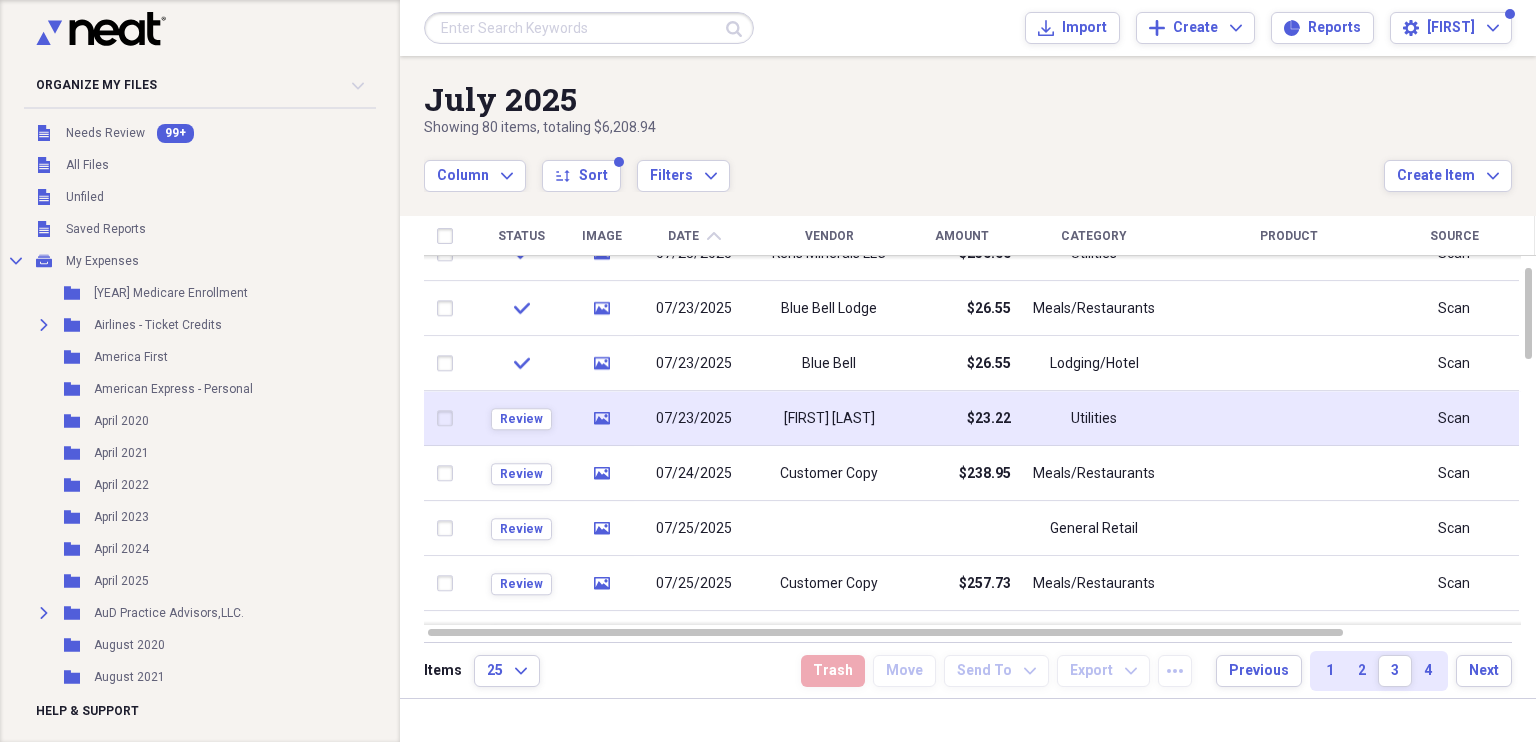 click on "[FIRST] [LAST]" at bounding box center (829, 419) 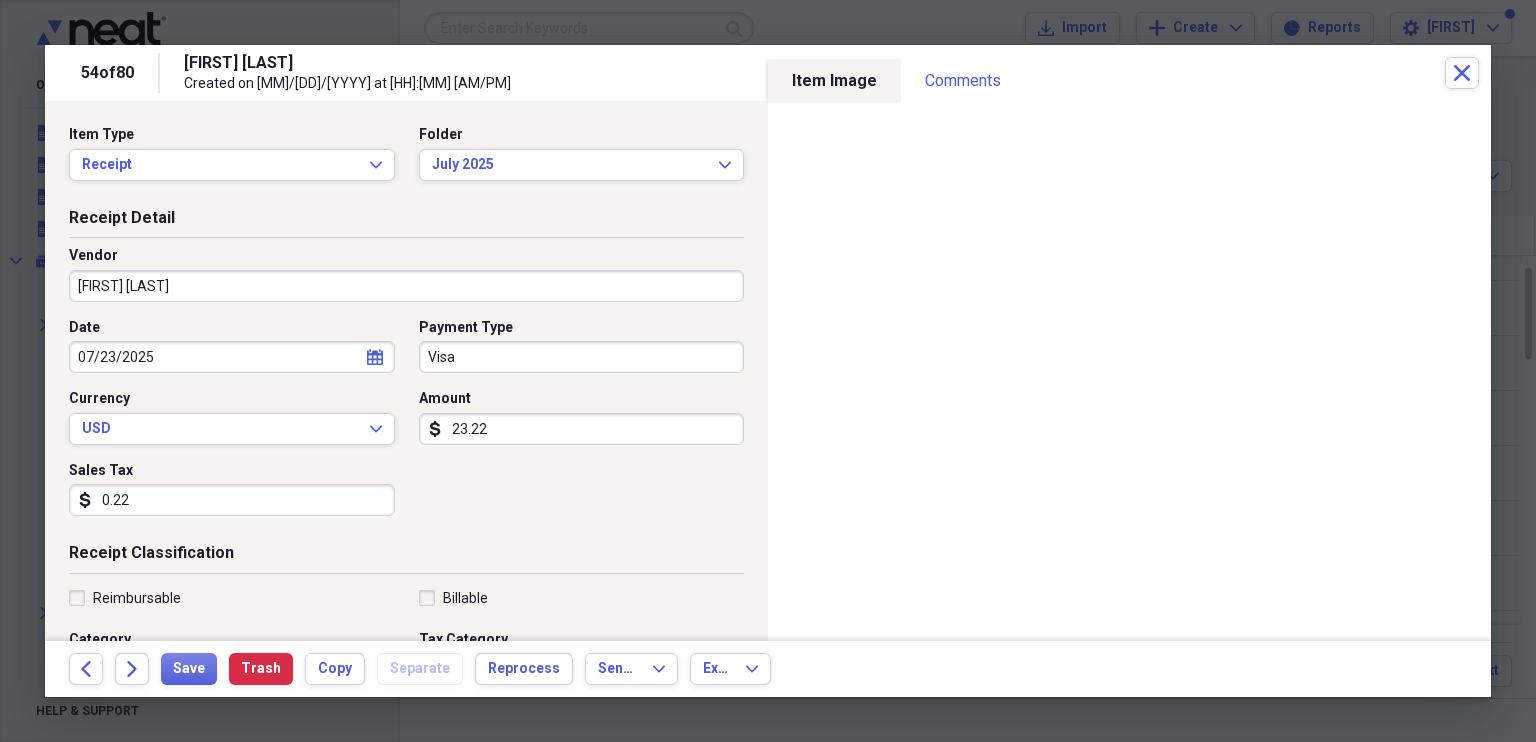 click on "[FIRST] [LAST]" at bounding box center (406, 286) 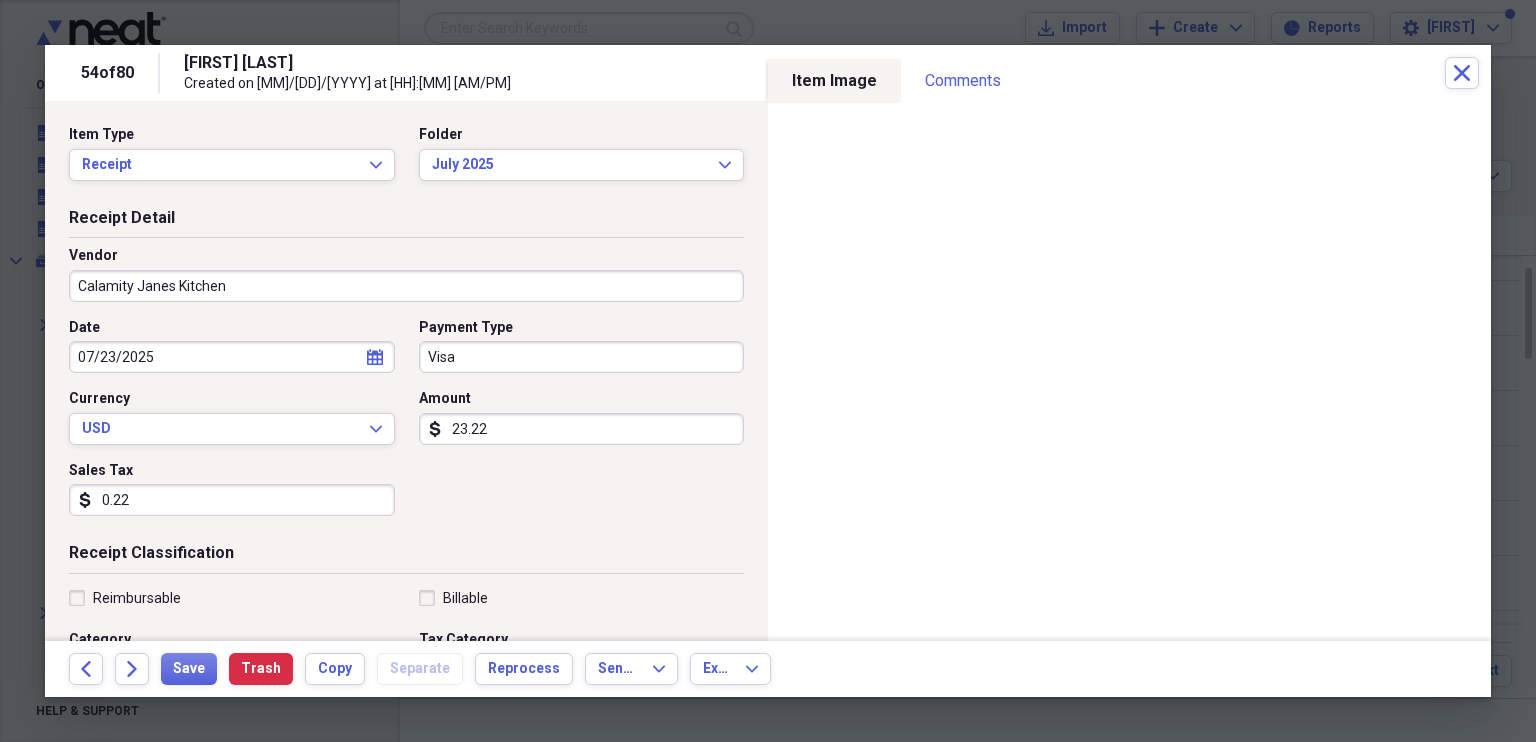 type on "Calamity Janes Kitchen" 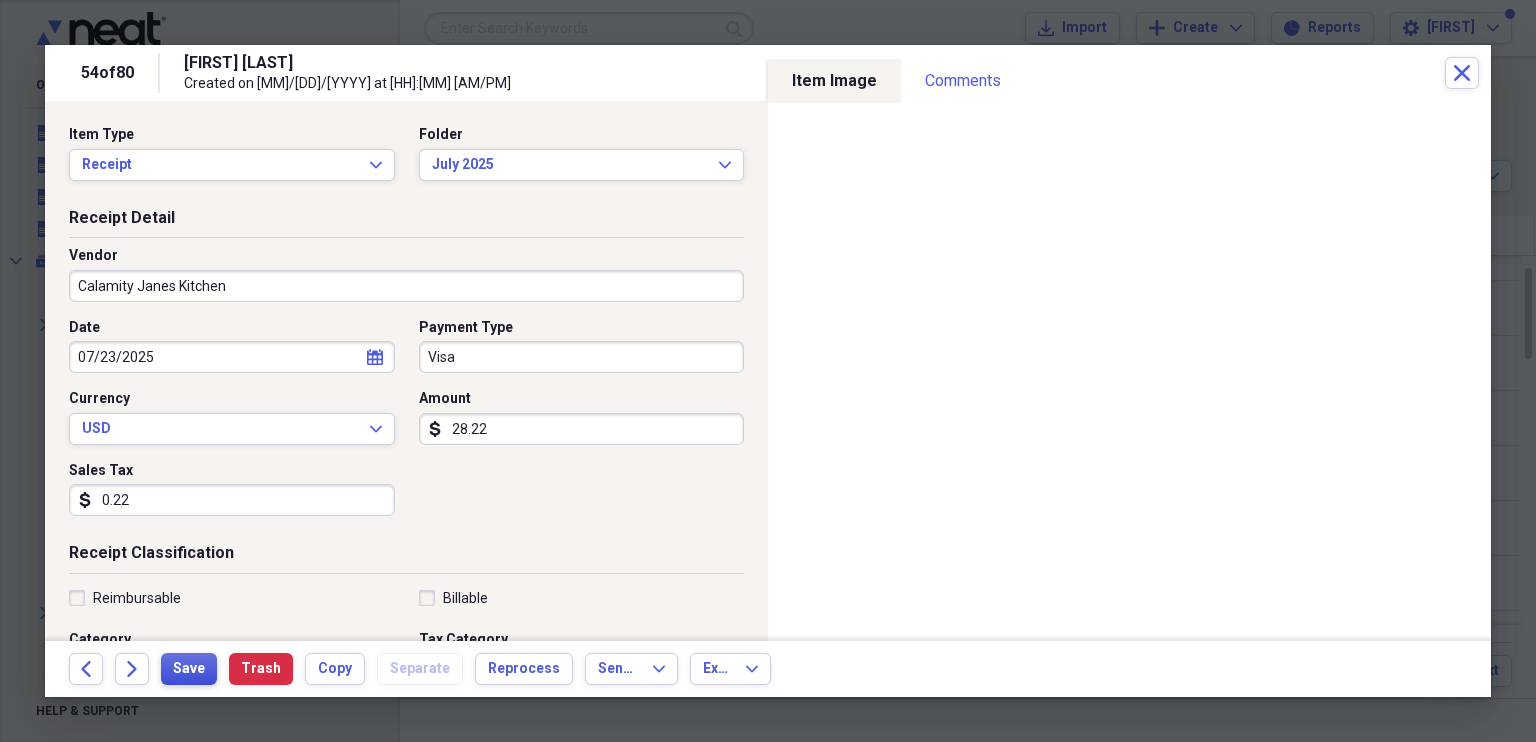 type on "28.22" 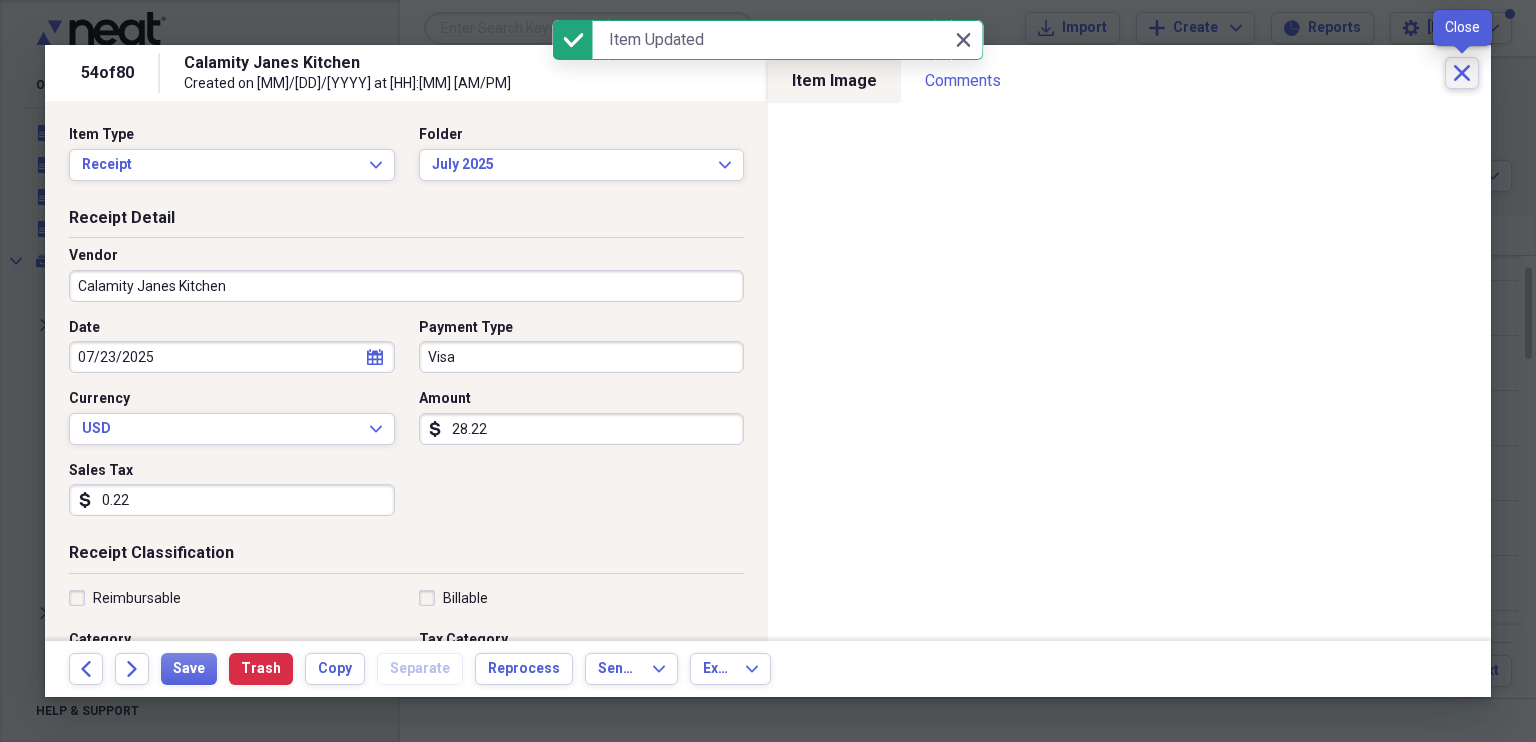 click 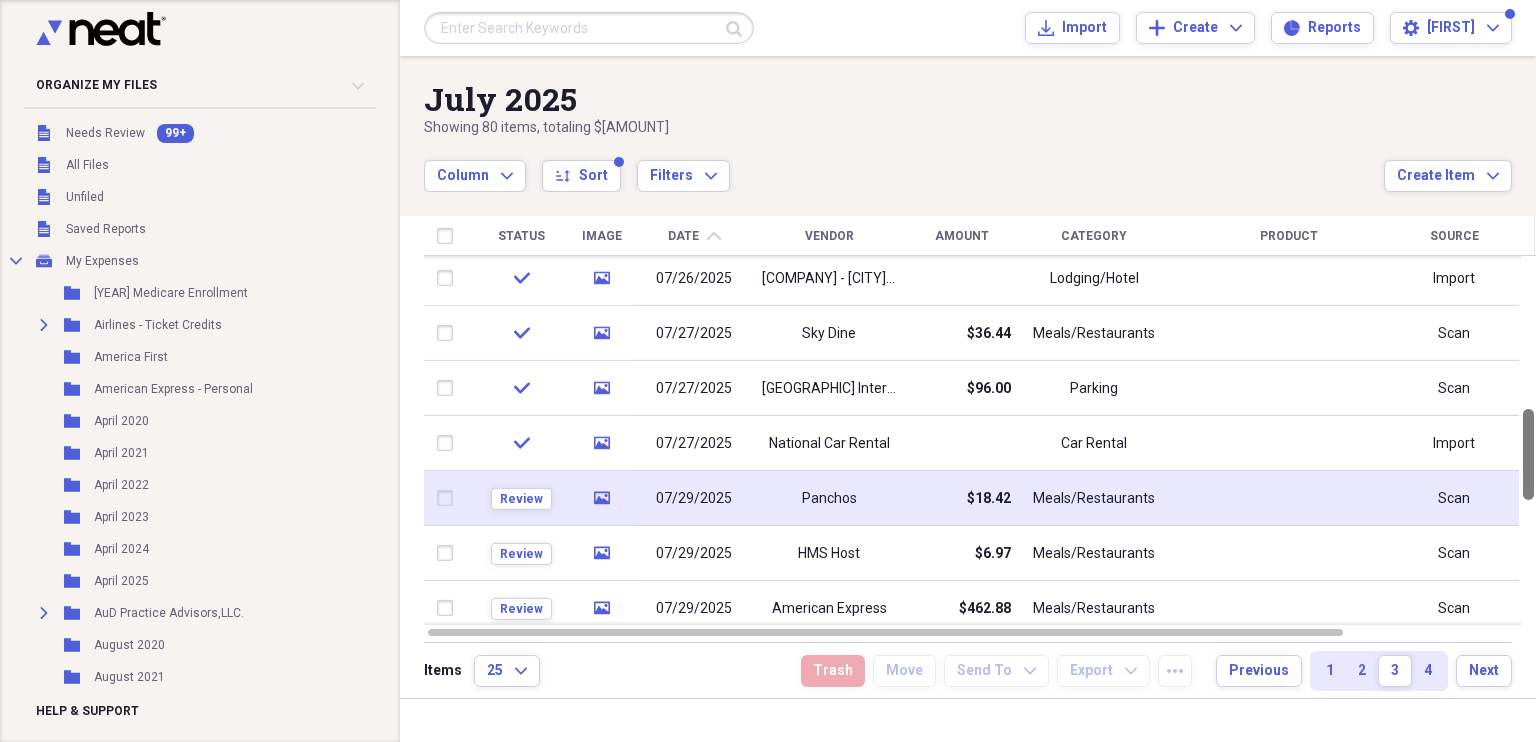 drag, startPoint x: 1525, startPoint y: 341, endPoint x: 1494, endPoint y: 501, distance: 162.97546 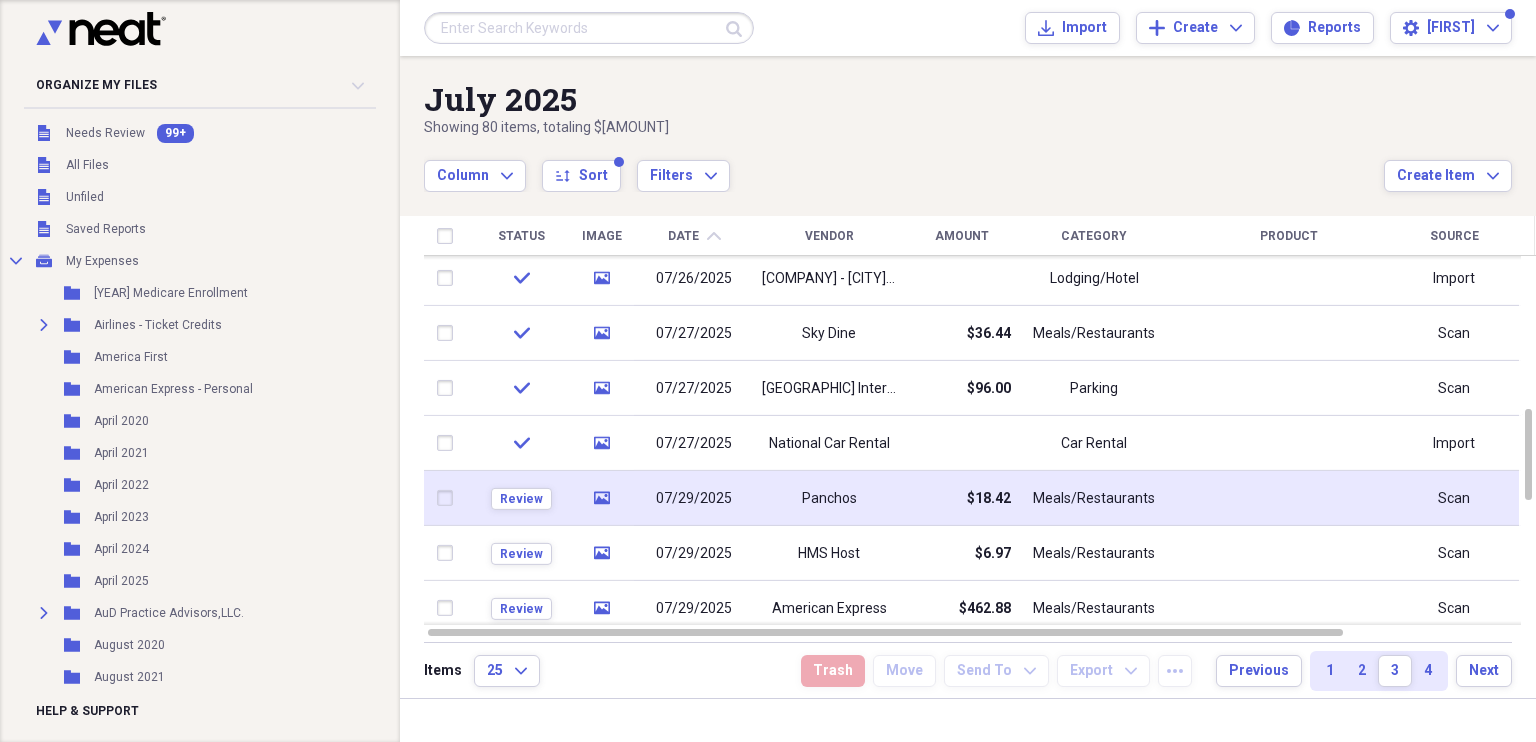 click on "Panchos" at bounding box center (829, 499) 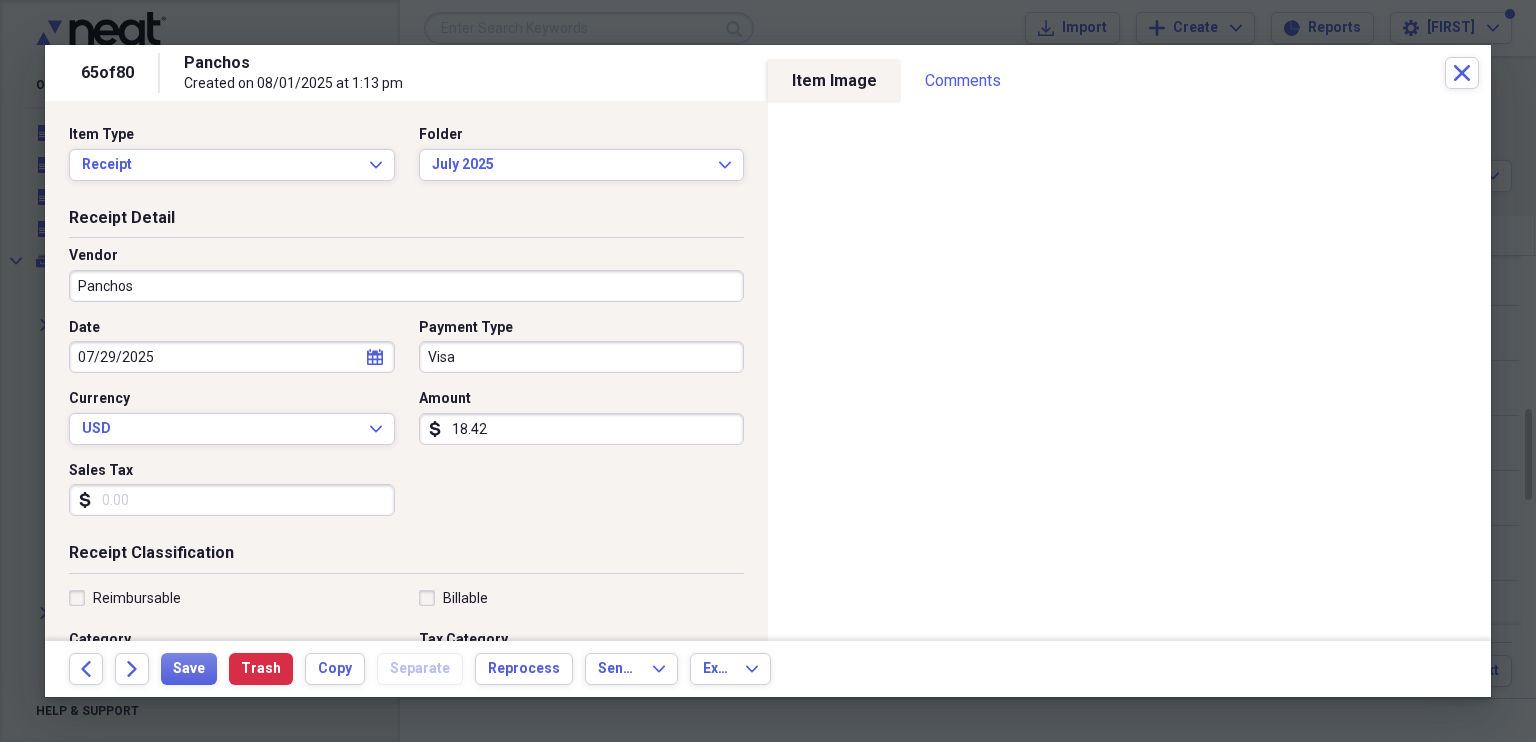 click on "18.42" at bounding box center (582, 429) 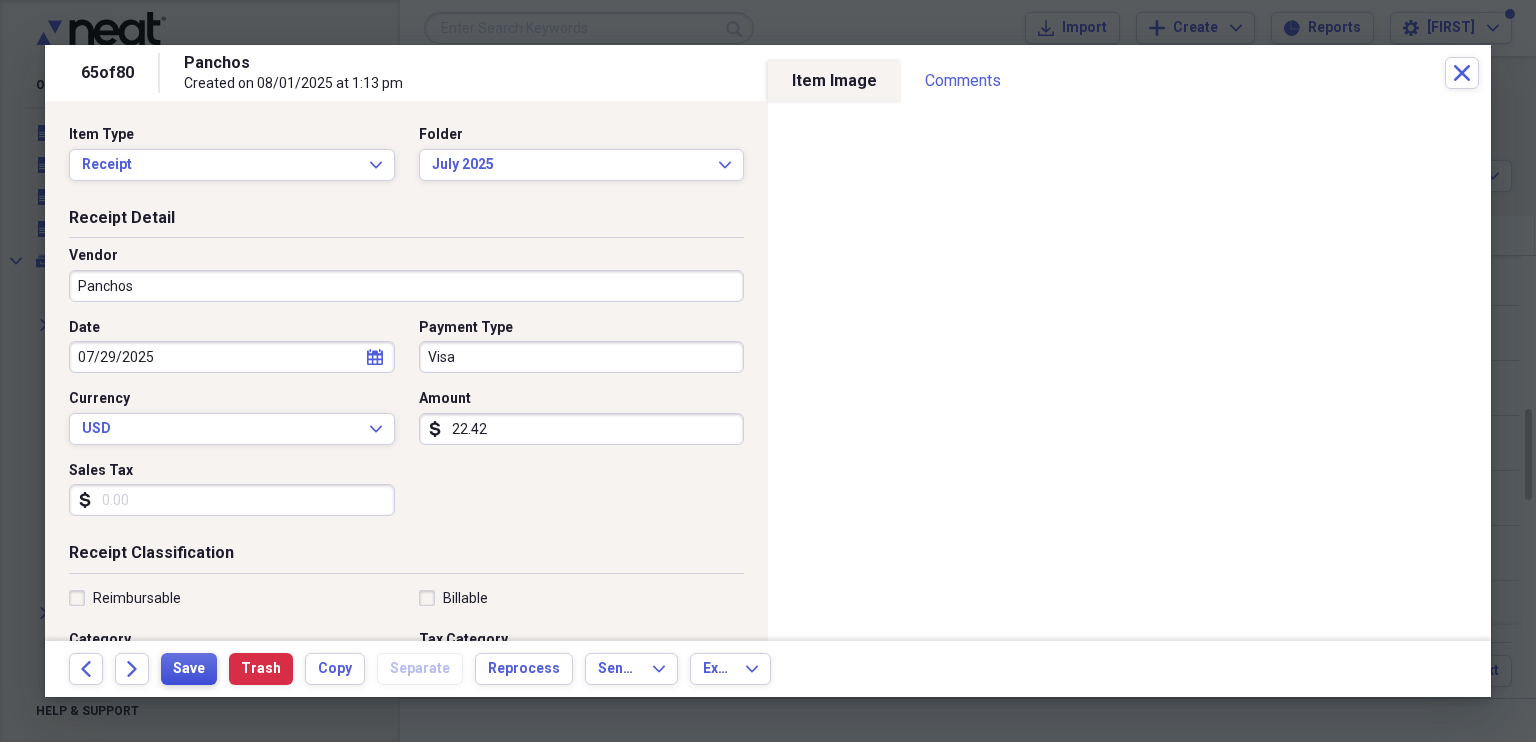 type on "22.42" 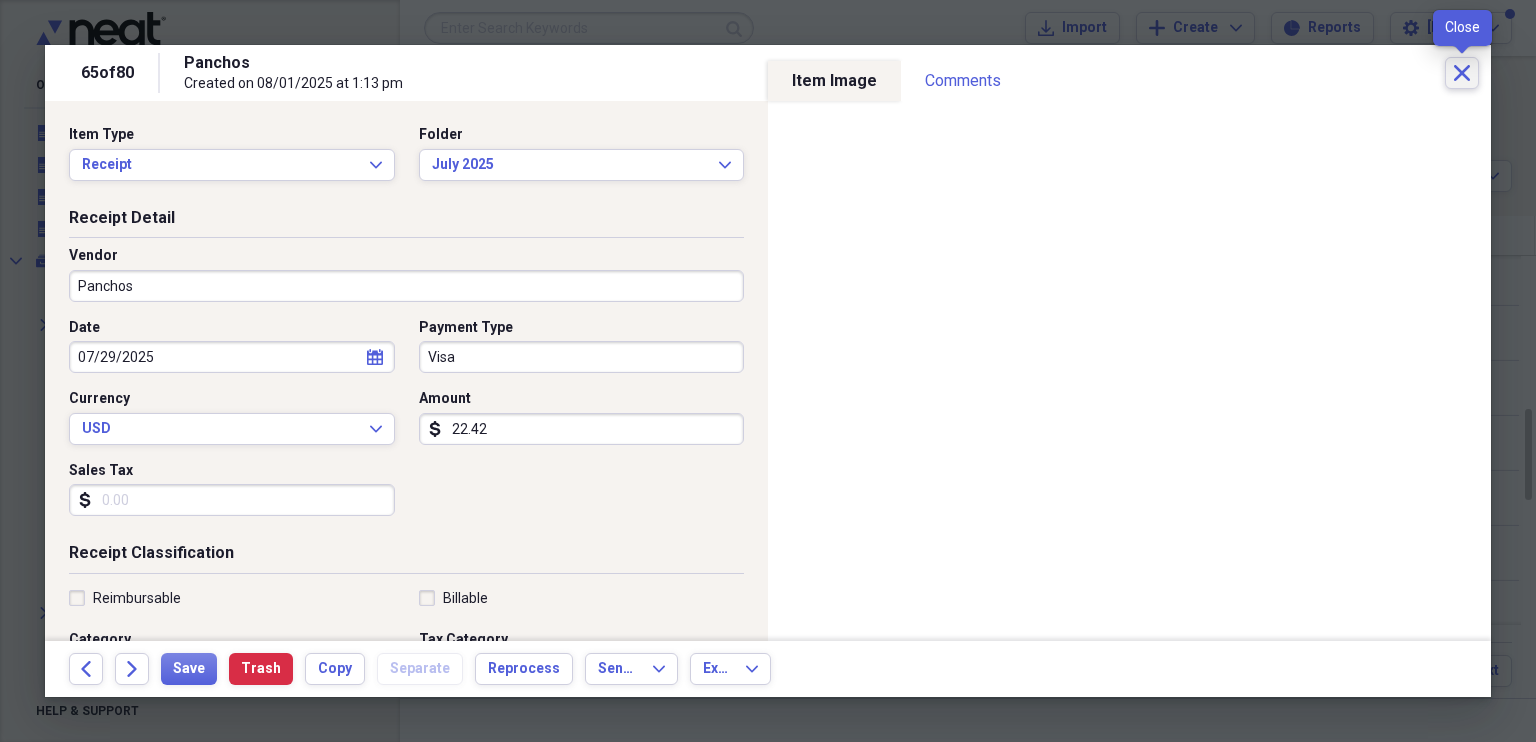 click on "Close" 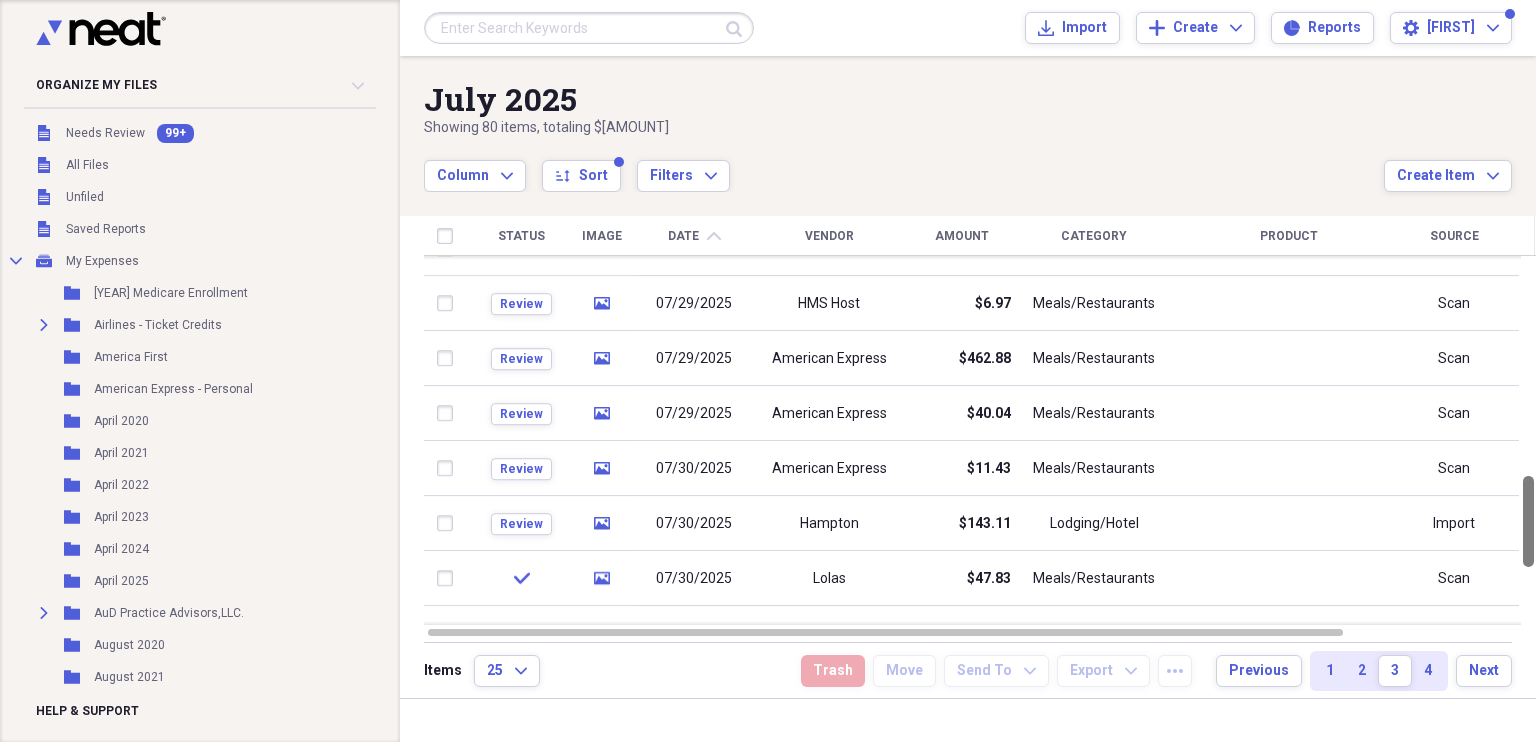 drag, startPoint x: 1529, startPoint y: 439, endPoint x: 1524, endPoint y: 535, distance: 96.13012 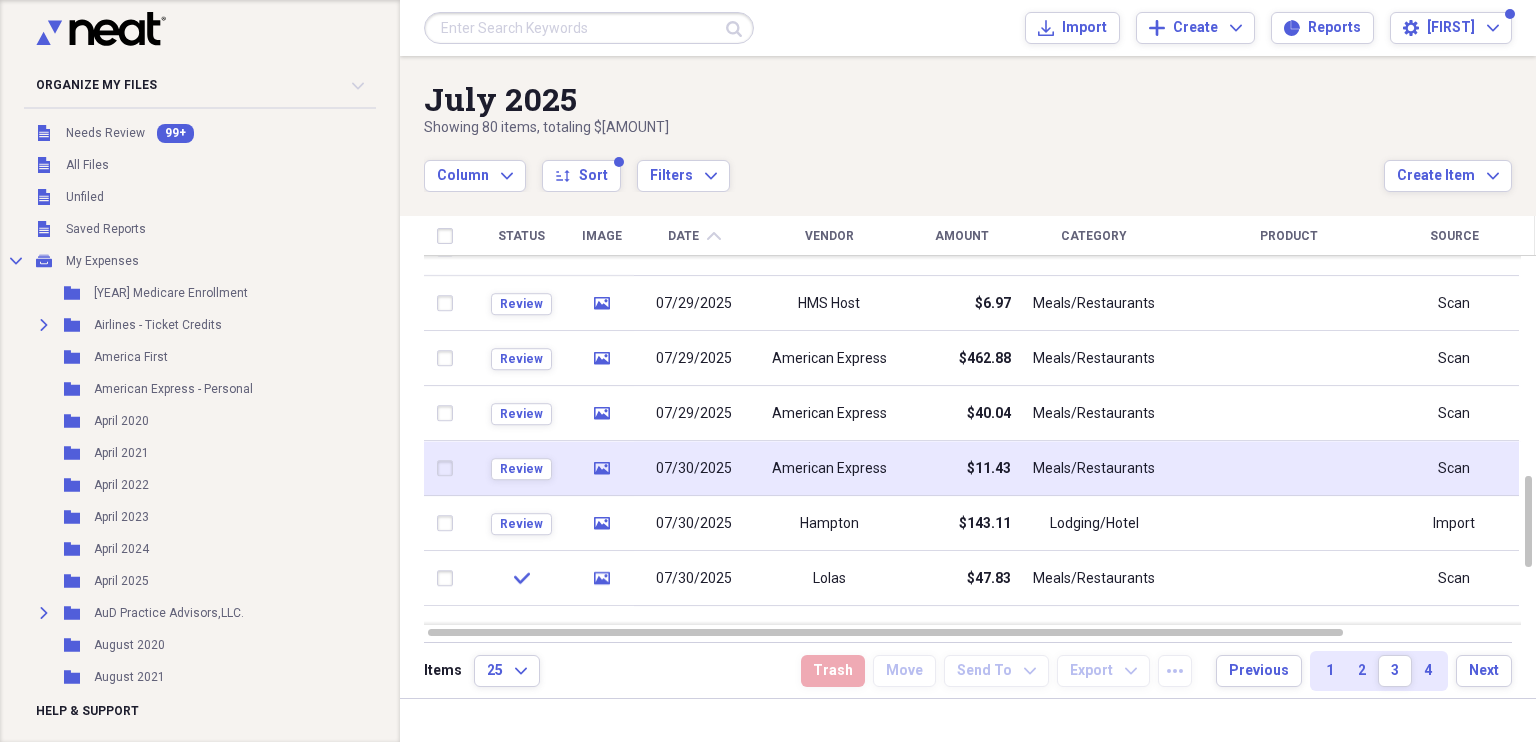 click on "American Express" at bounding box center [829, 469] 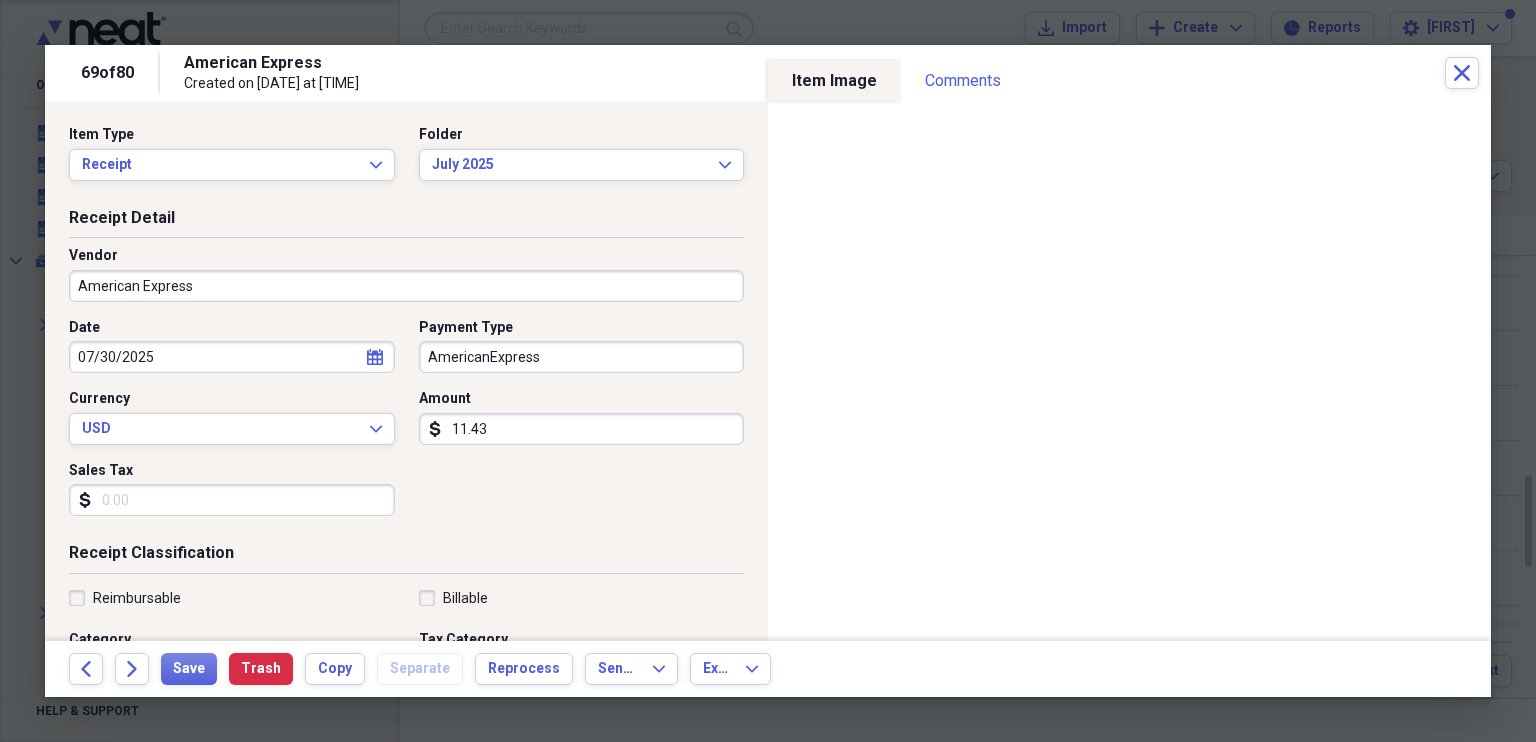 click on "American Express" at bounding box center (406, 286) 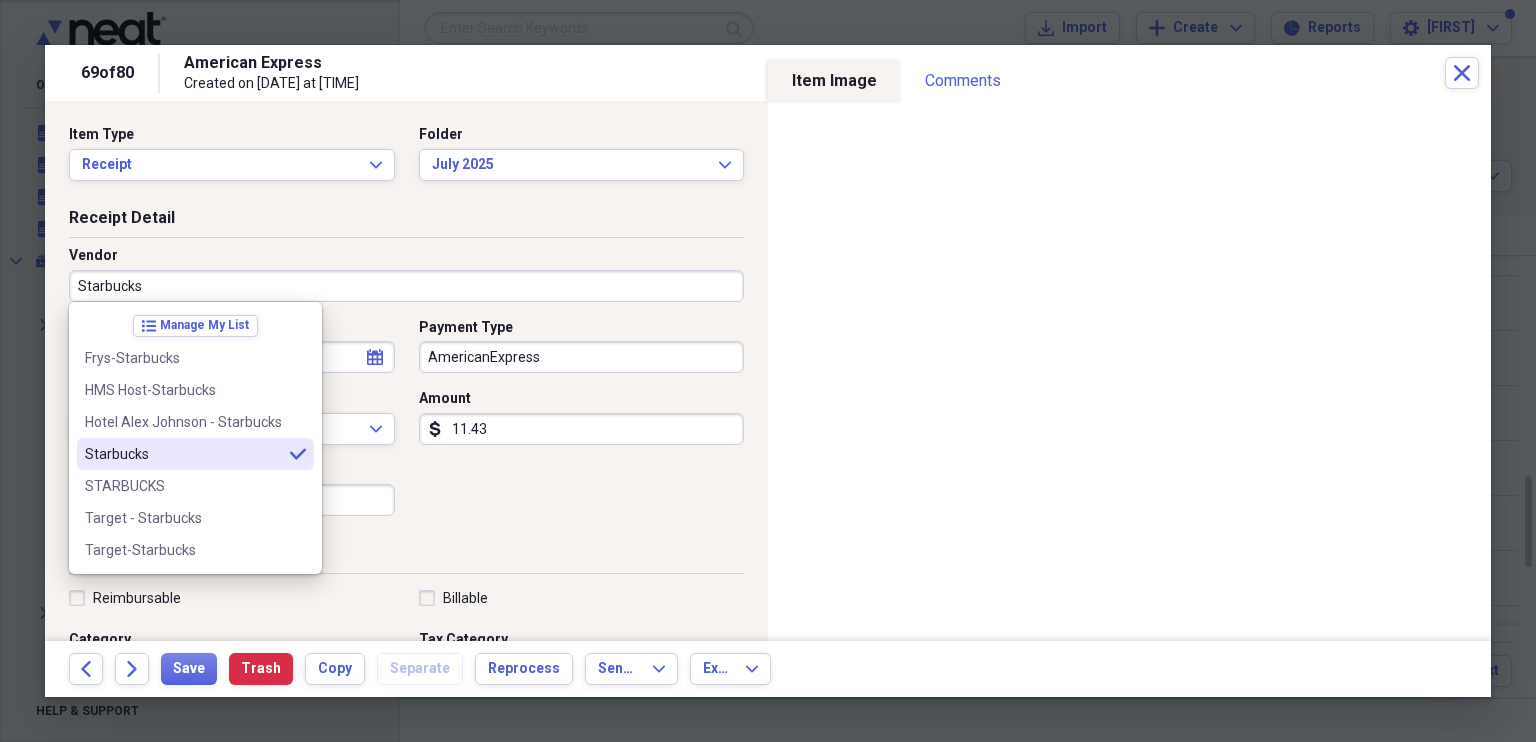 type on "Starbucks" 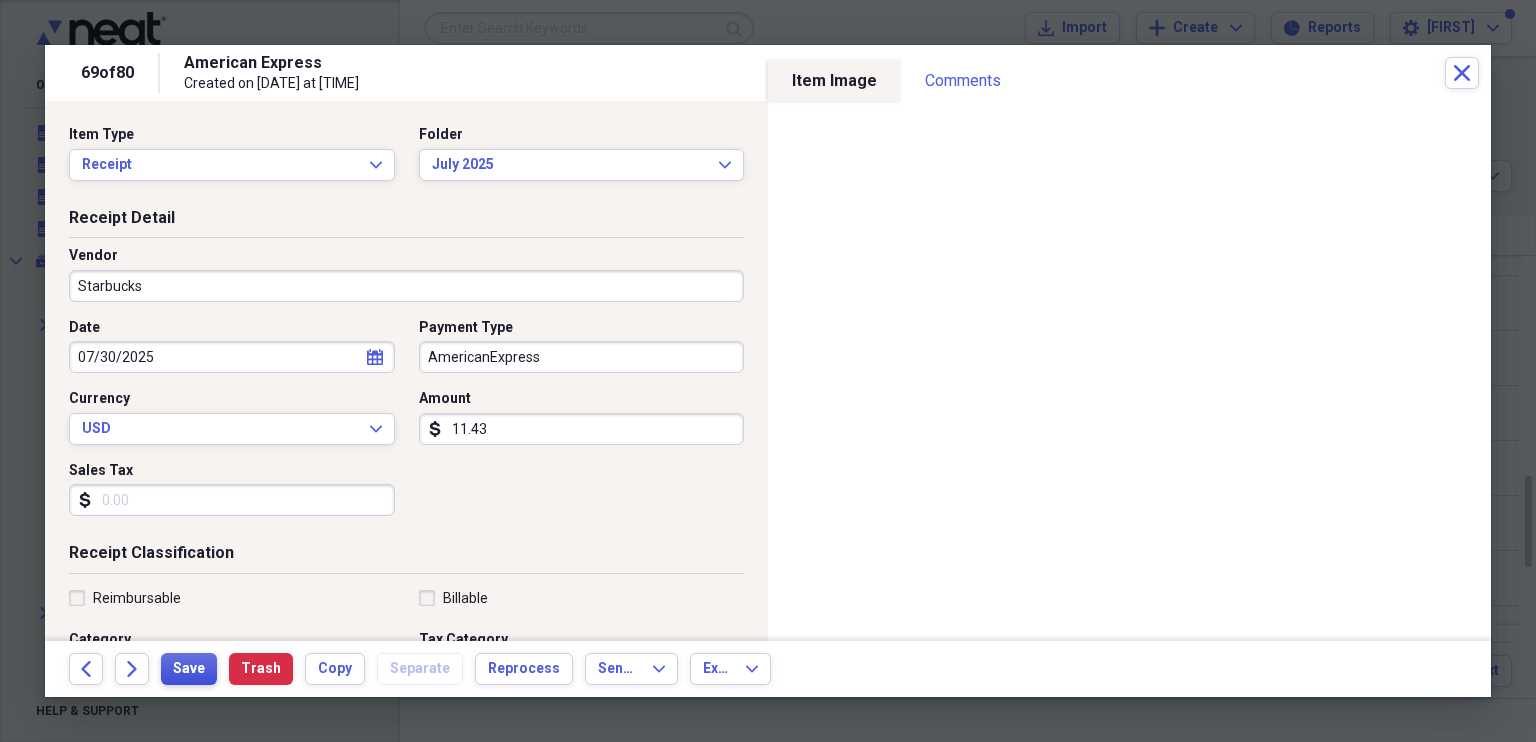 click on "Save" at bounding box center (189, 669) 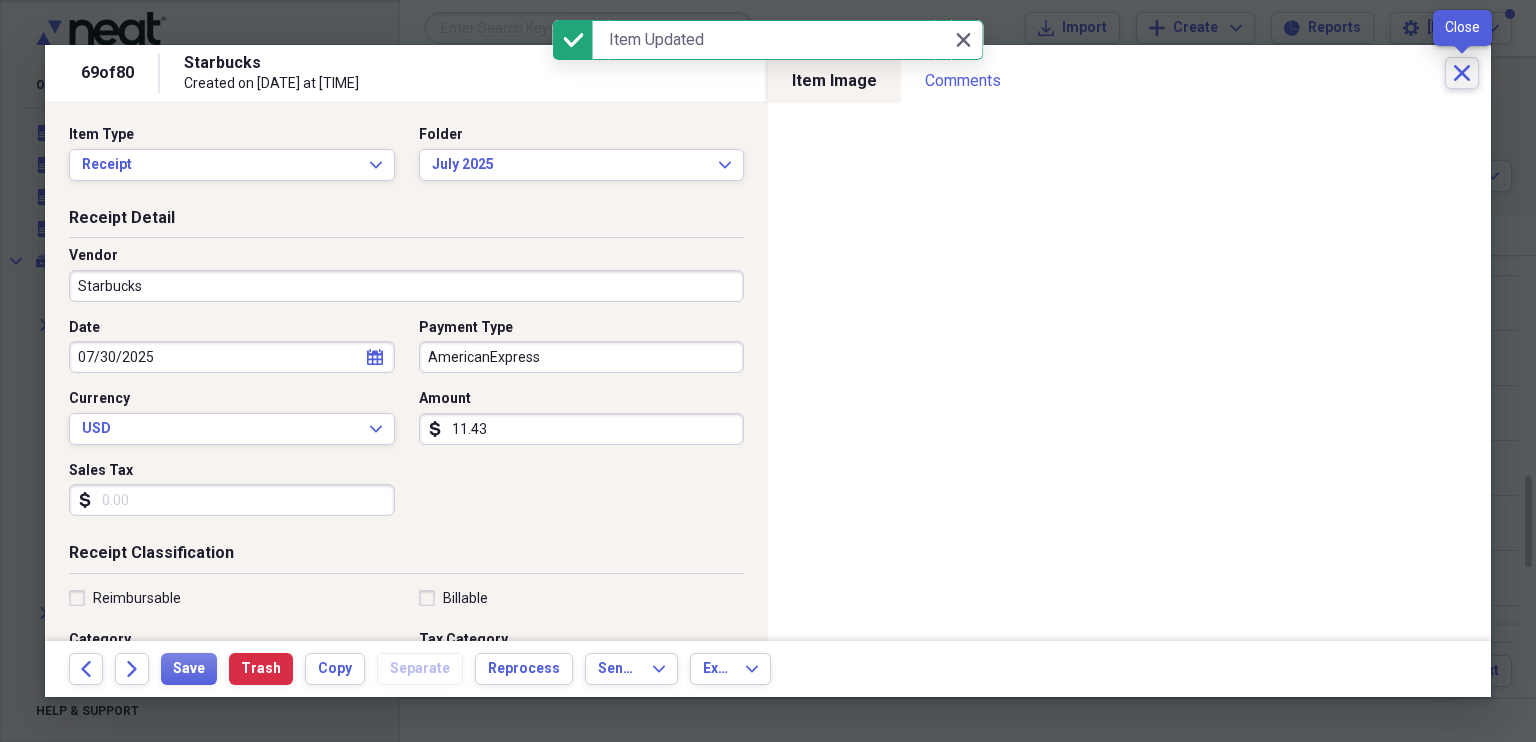 click on "Close" 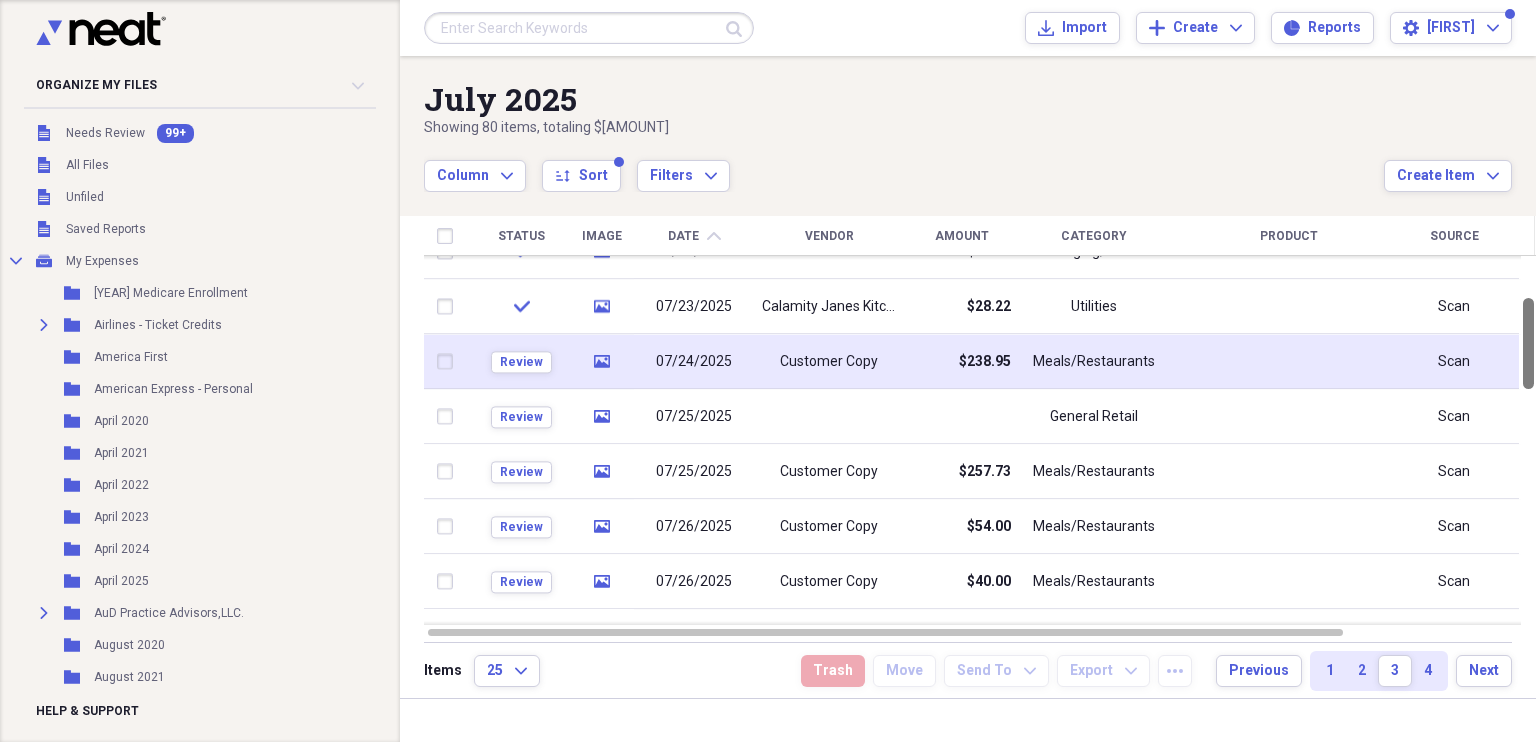 drag, startPoint x: 1523, startPoint y: 551, endPoint x: 1471, endPoint y: 353, distance: 204.71443 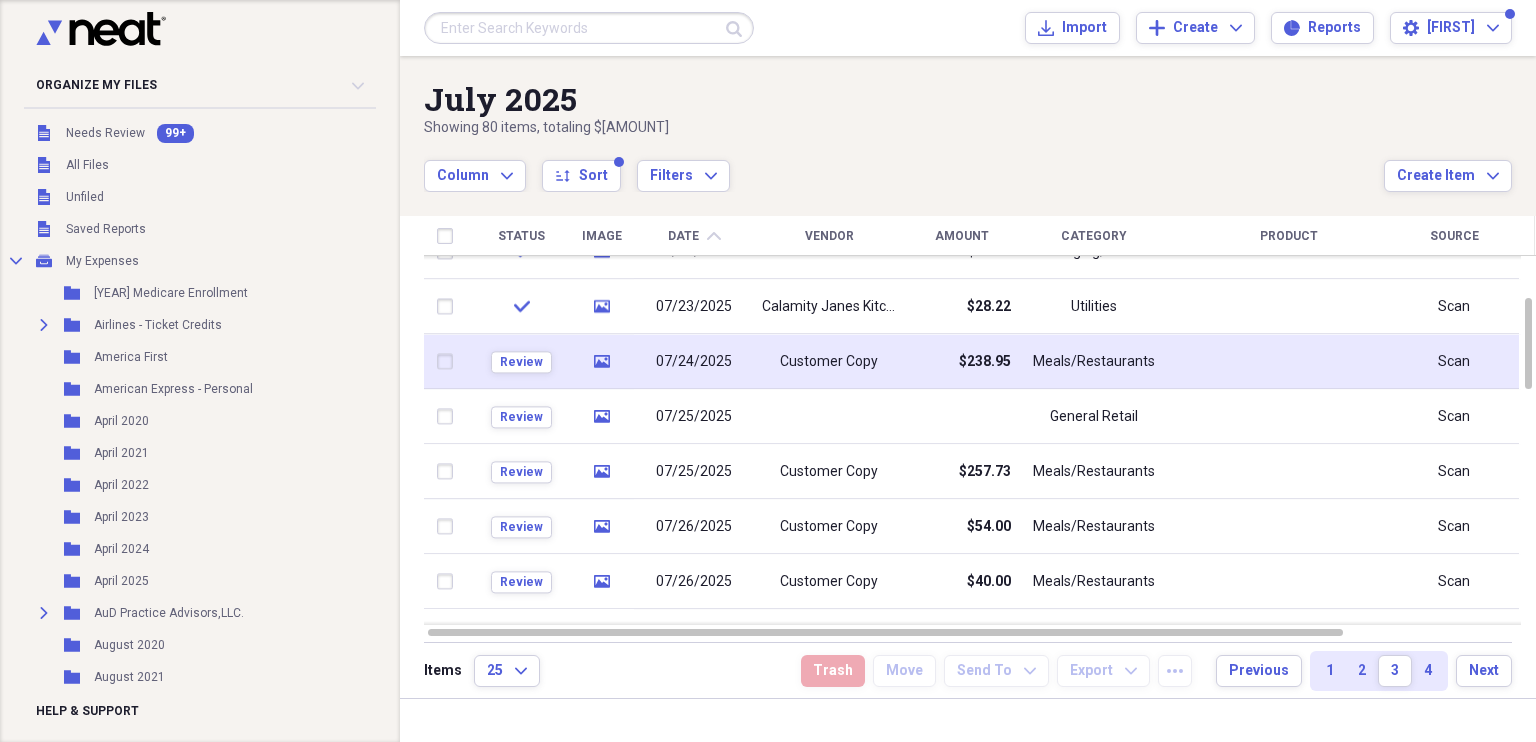 click on "Customer Copy" at bounding box center [829, 362] 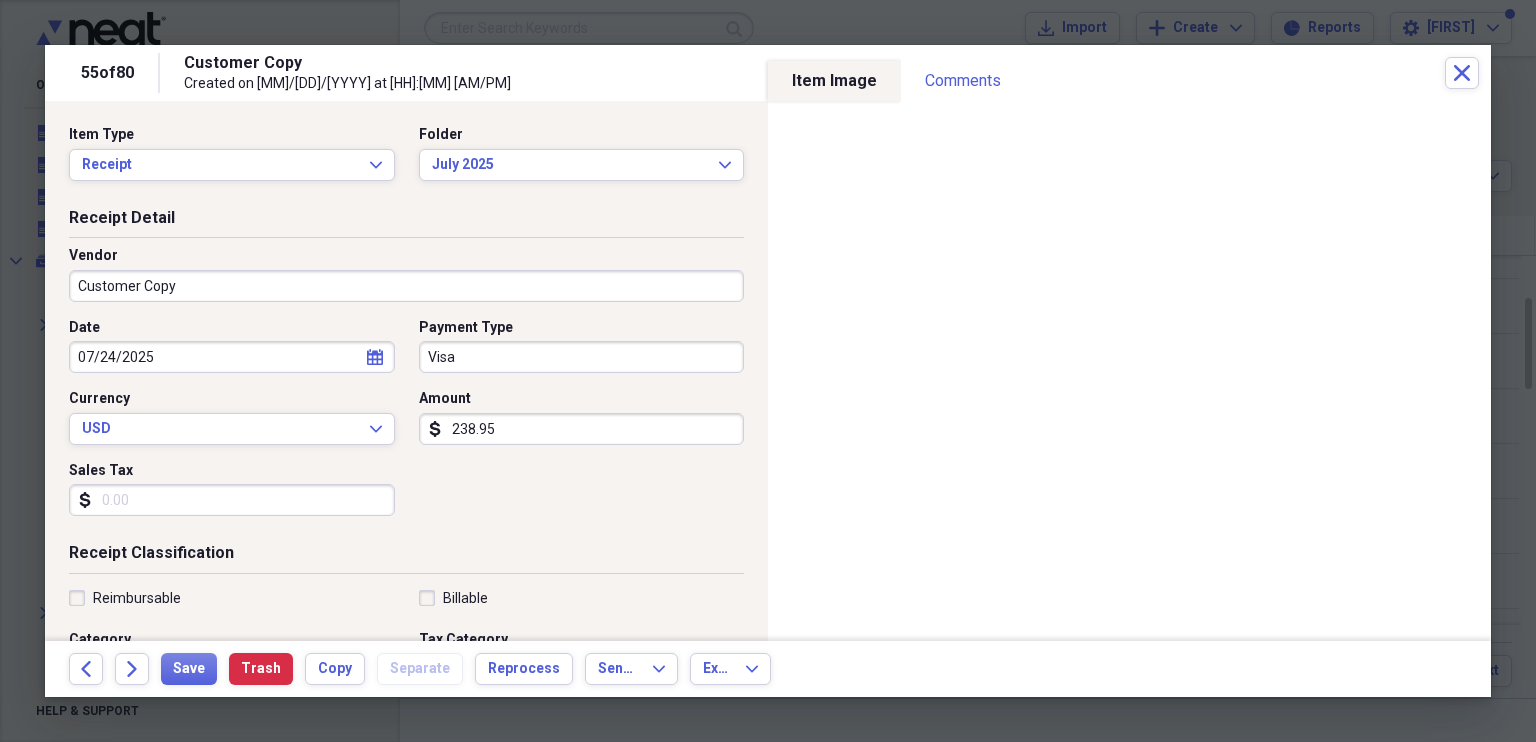 click on "Customer Copy" at bounding box center [406, 286] 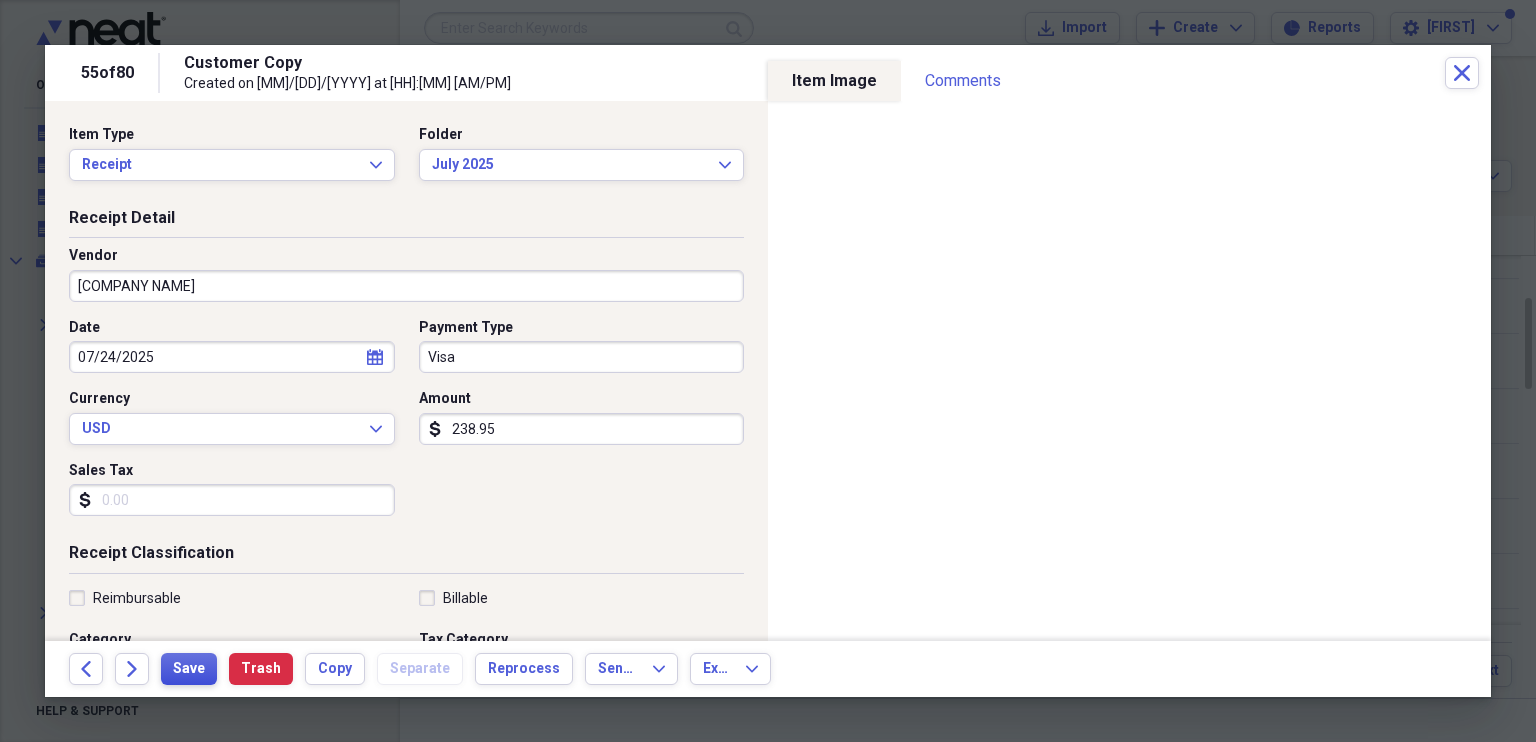 type on "[COMPANY NAME]" 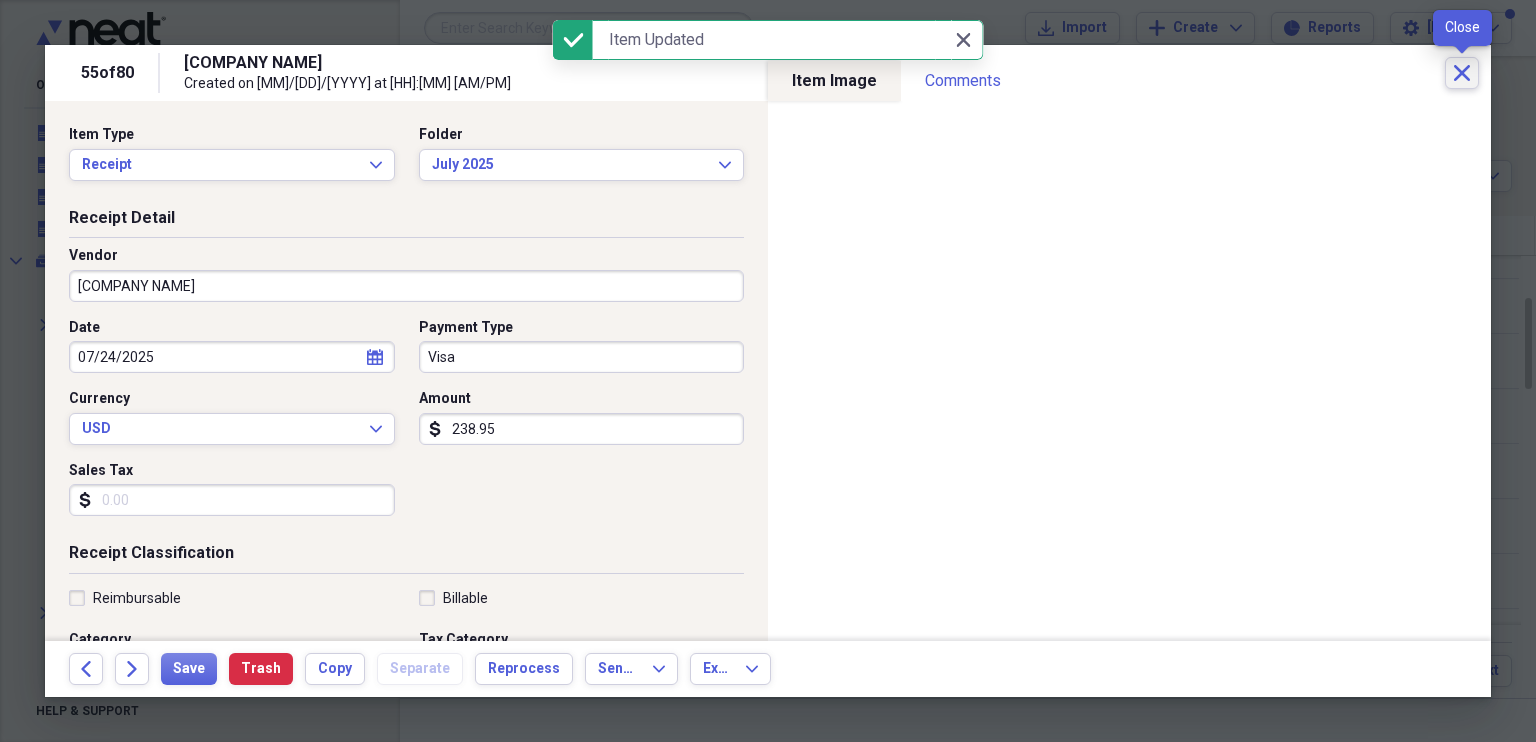 click on "Close" 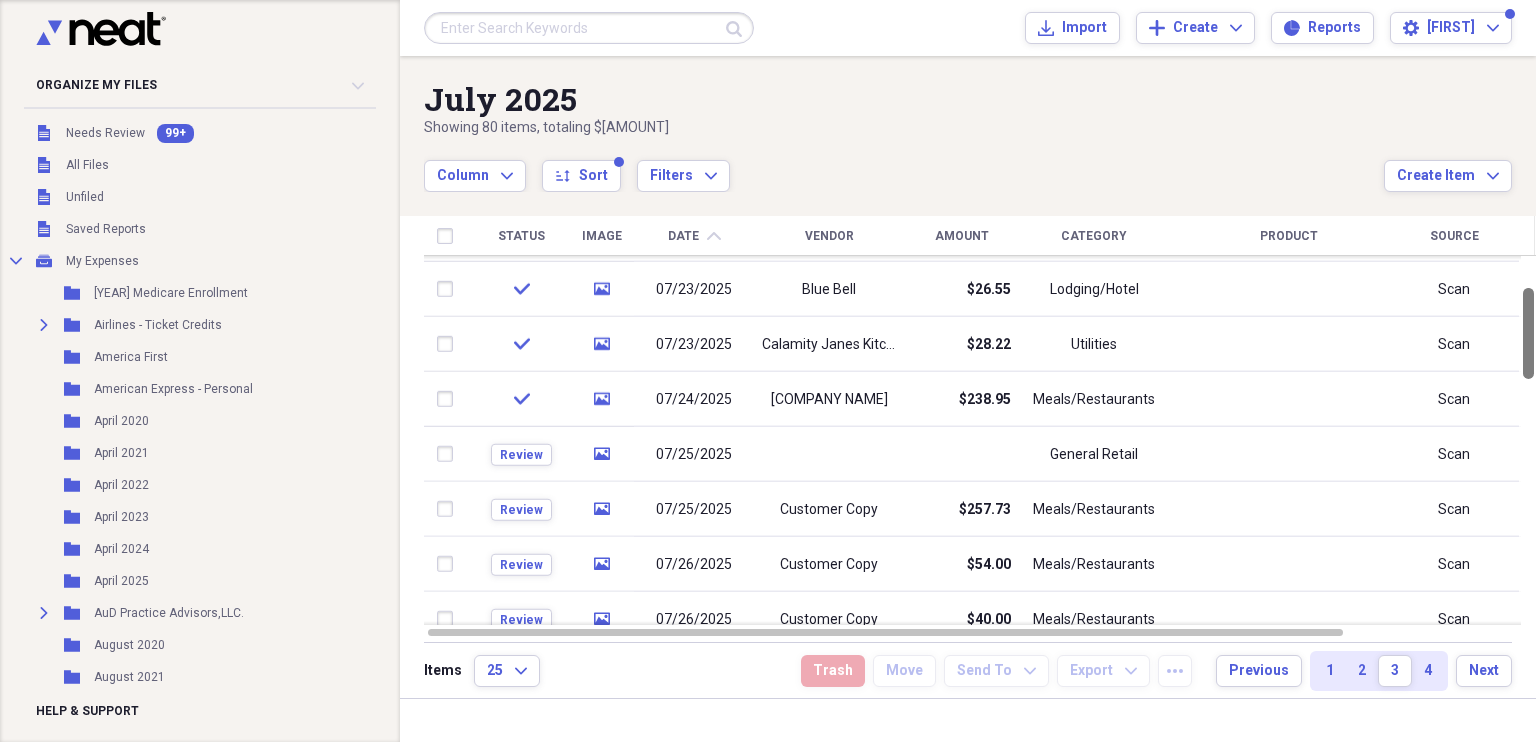 drag, startPoint x: 1527, startPoint y: 350, endPoint x: 1512, endPoint y: 363, distance: 19.849434 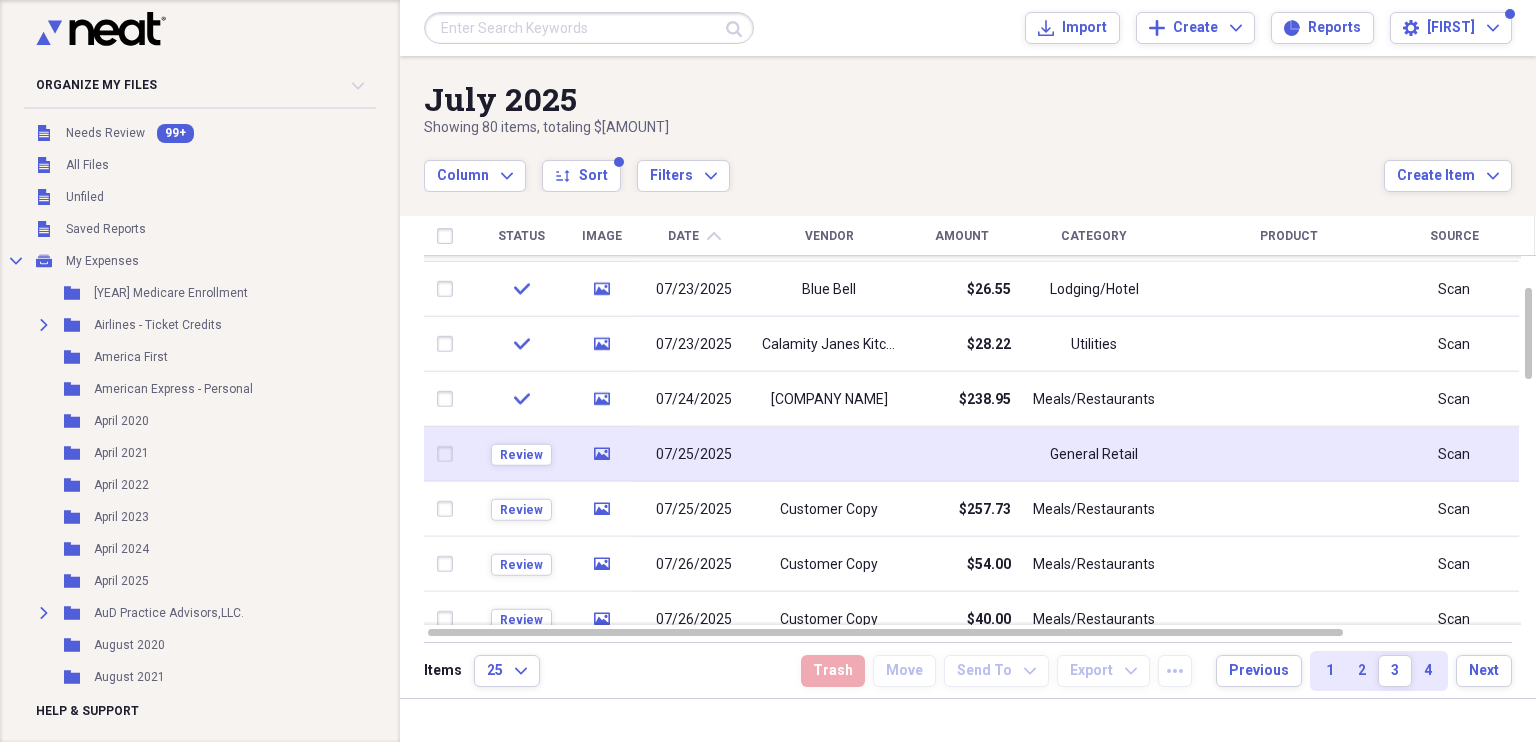 click at bounding box center (829, 454) 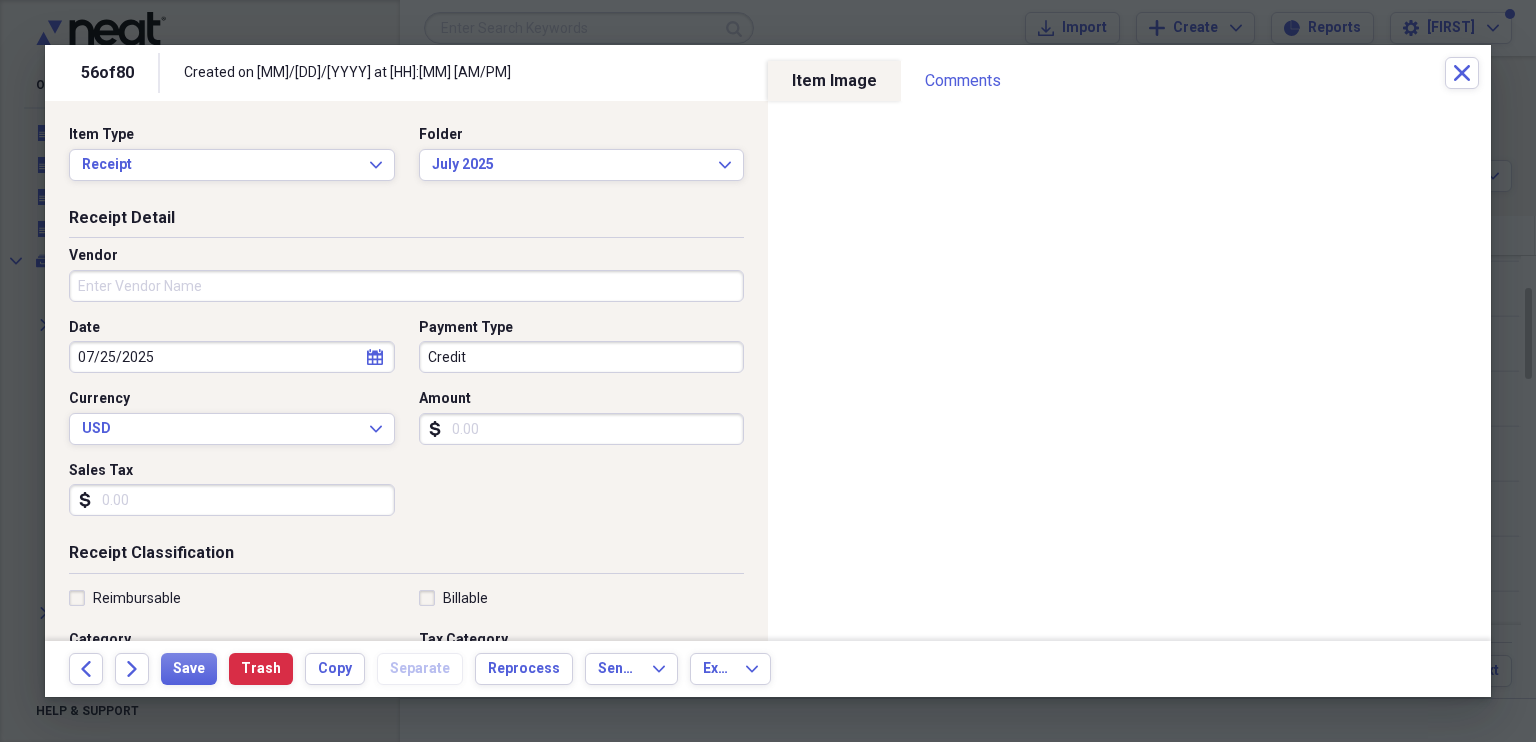 click on "Vendor" at bounding box center [406, 286] 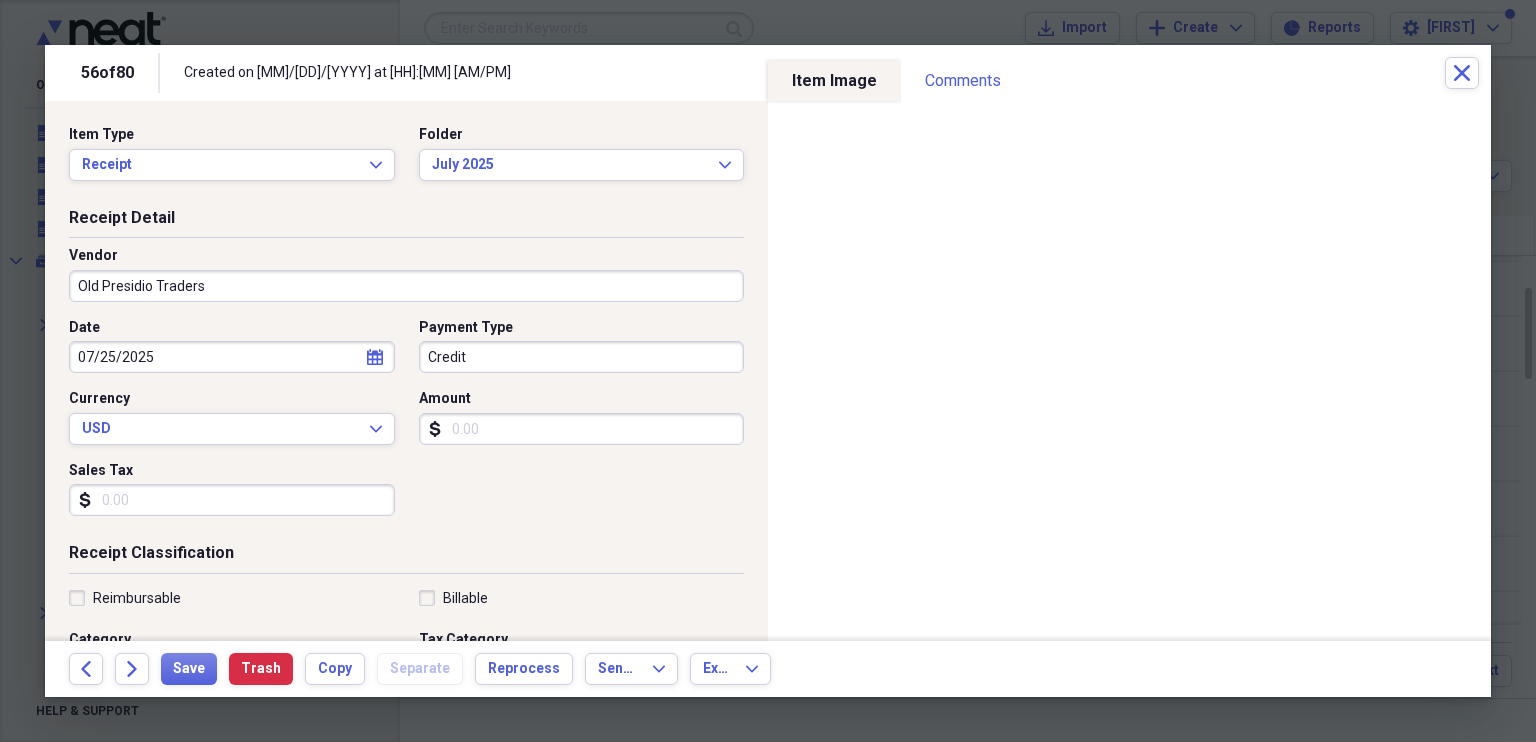 type on "Old Presidio Traders" 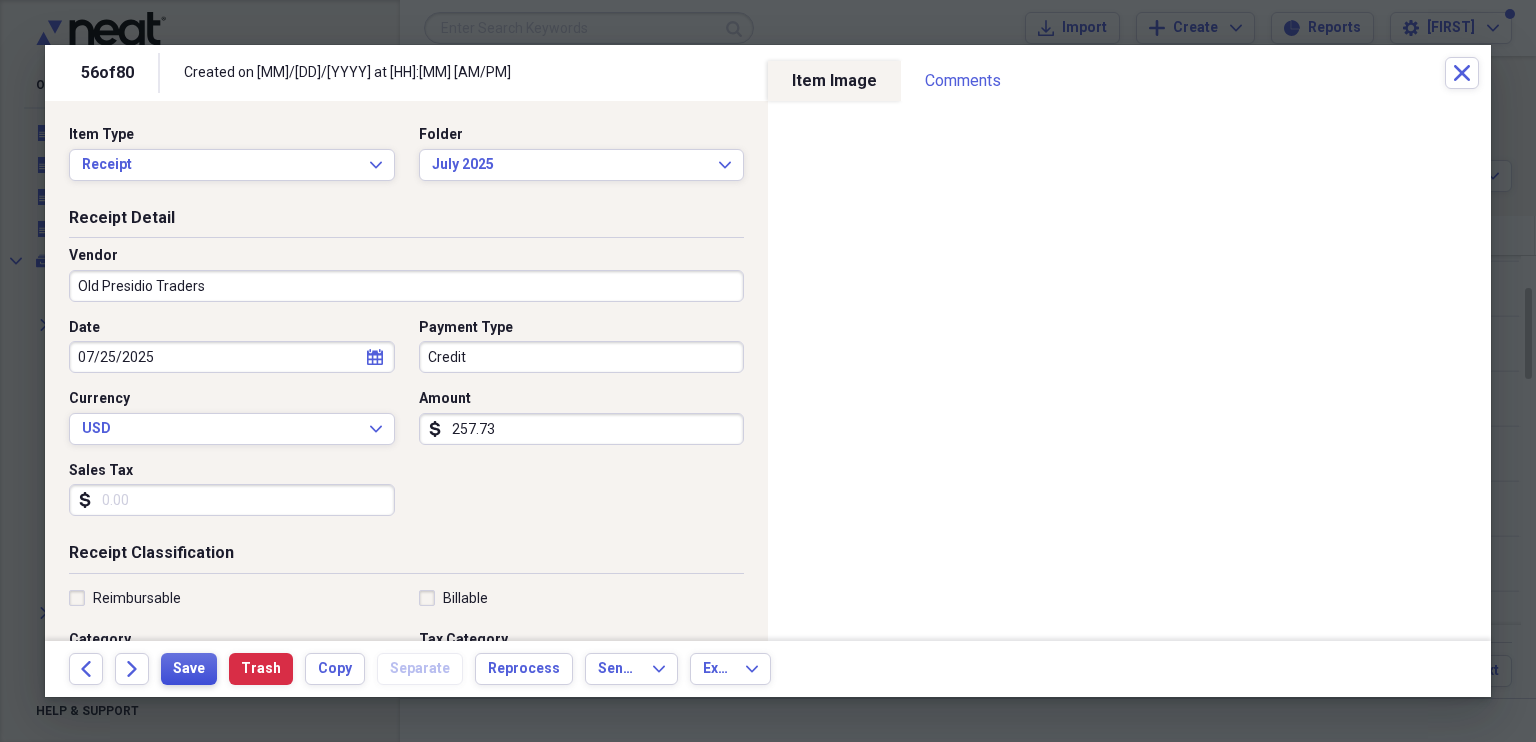 type on "257.73" 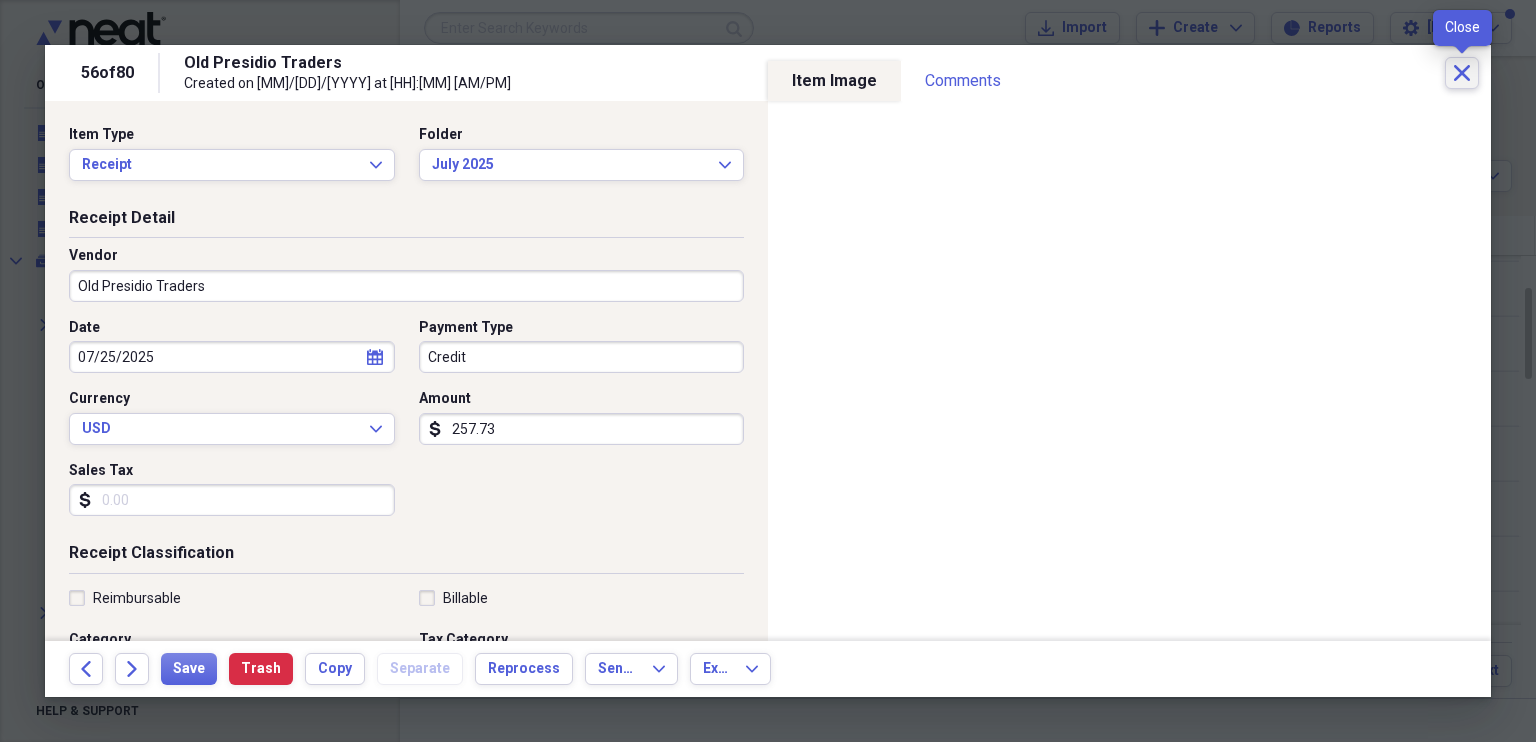 click 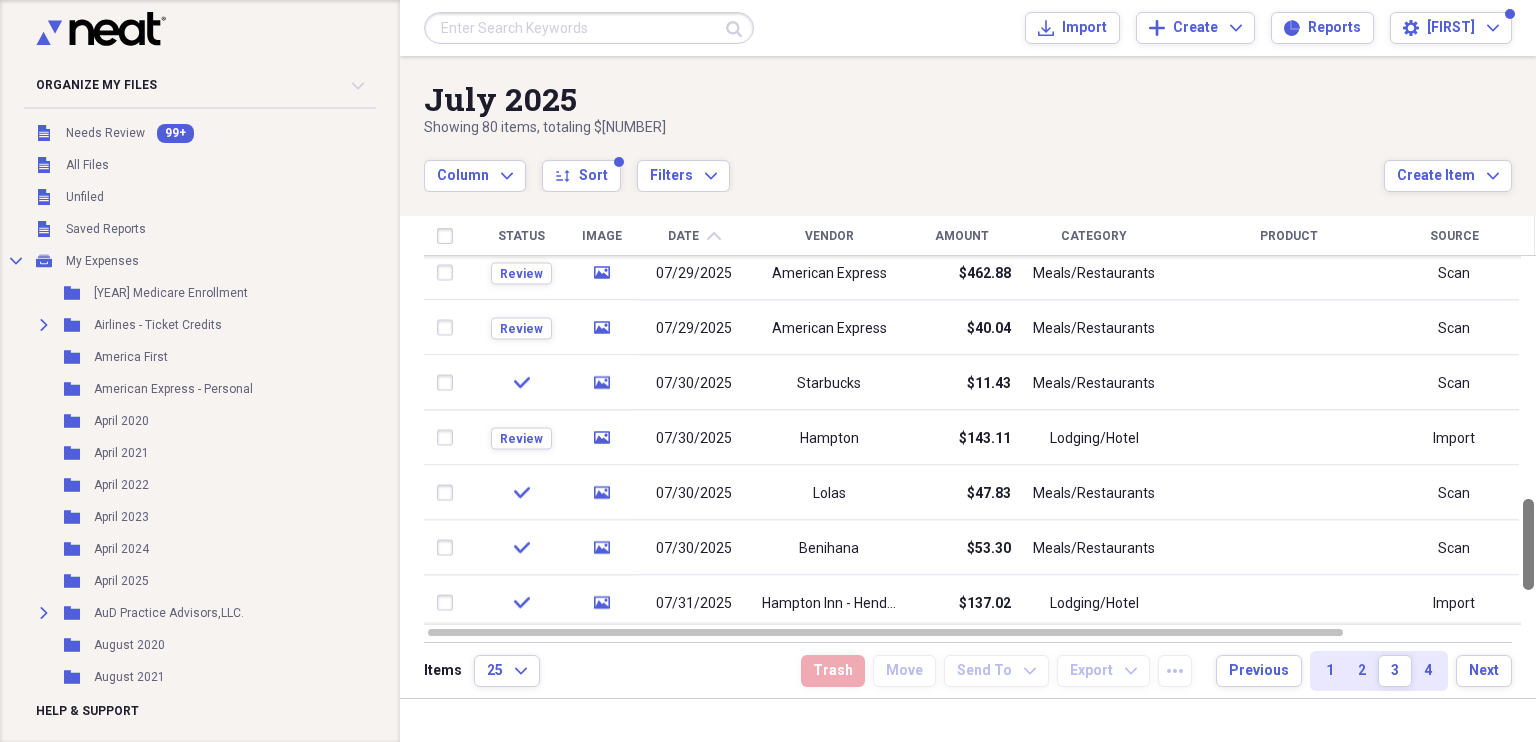 drag, startPoint x: 1531, startPoint y: 310, endPoint x: 1535, endPoint y: 543, distance: 233.03433 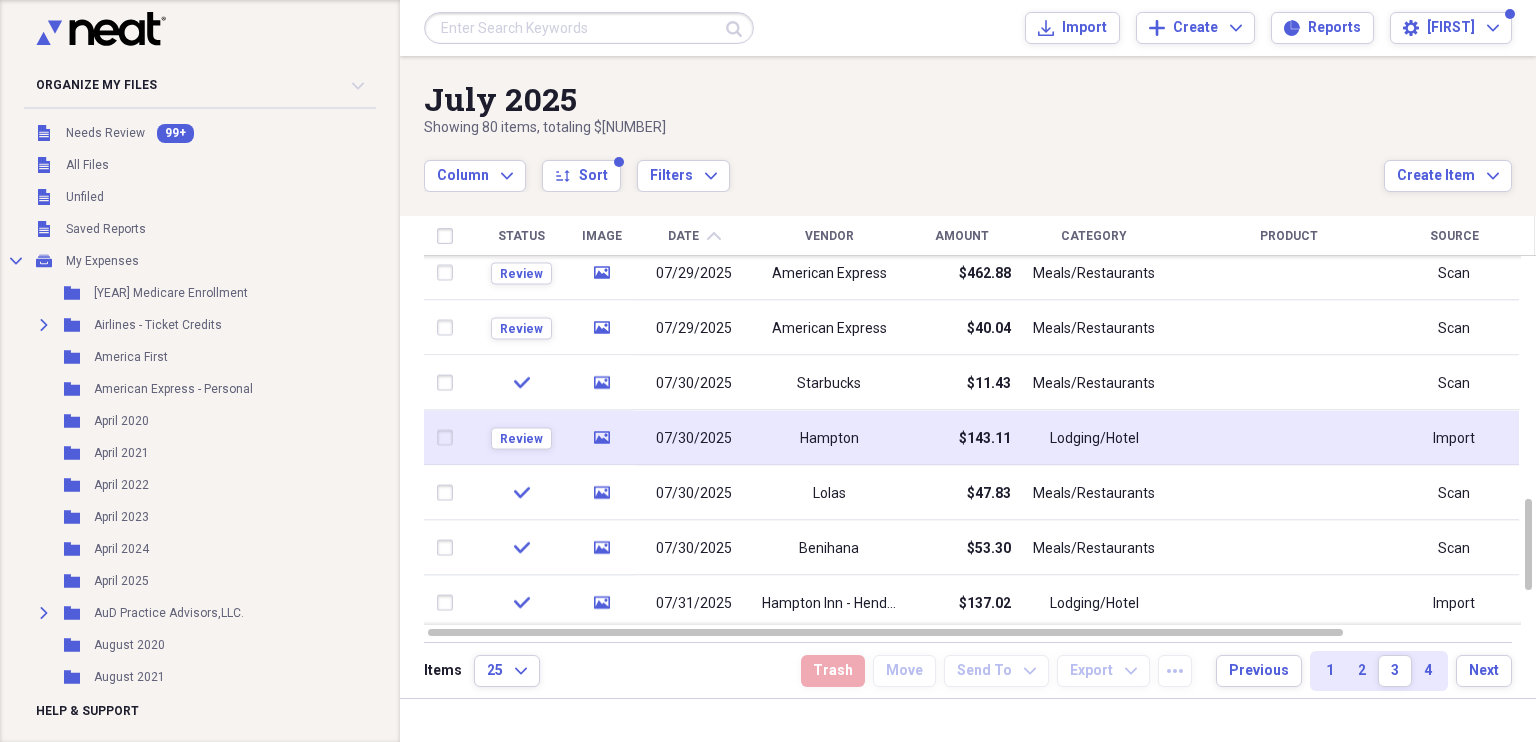 click on "Hampton" at bounding box center (829, 438) 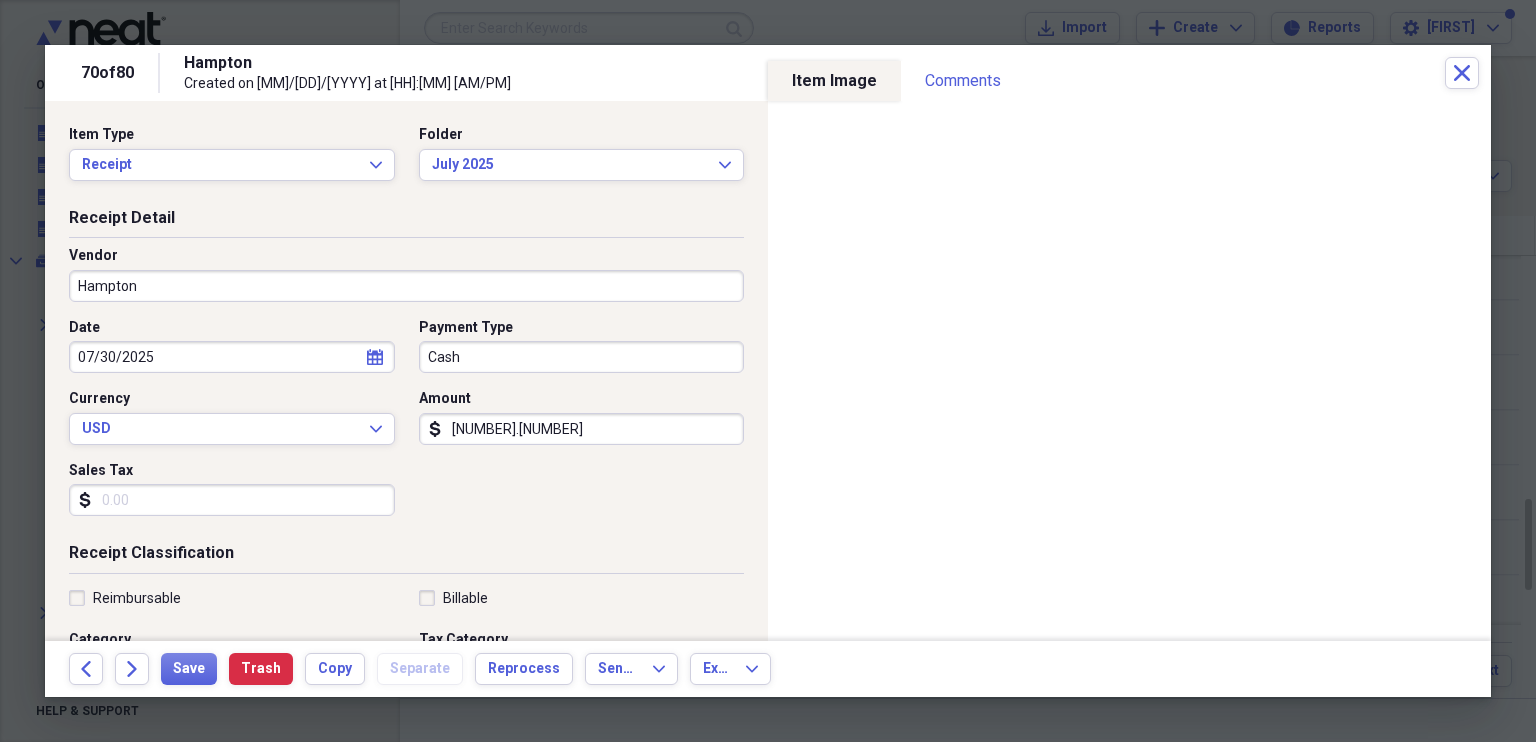 click on "Hampton" at bounding box center (406, 286) 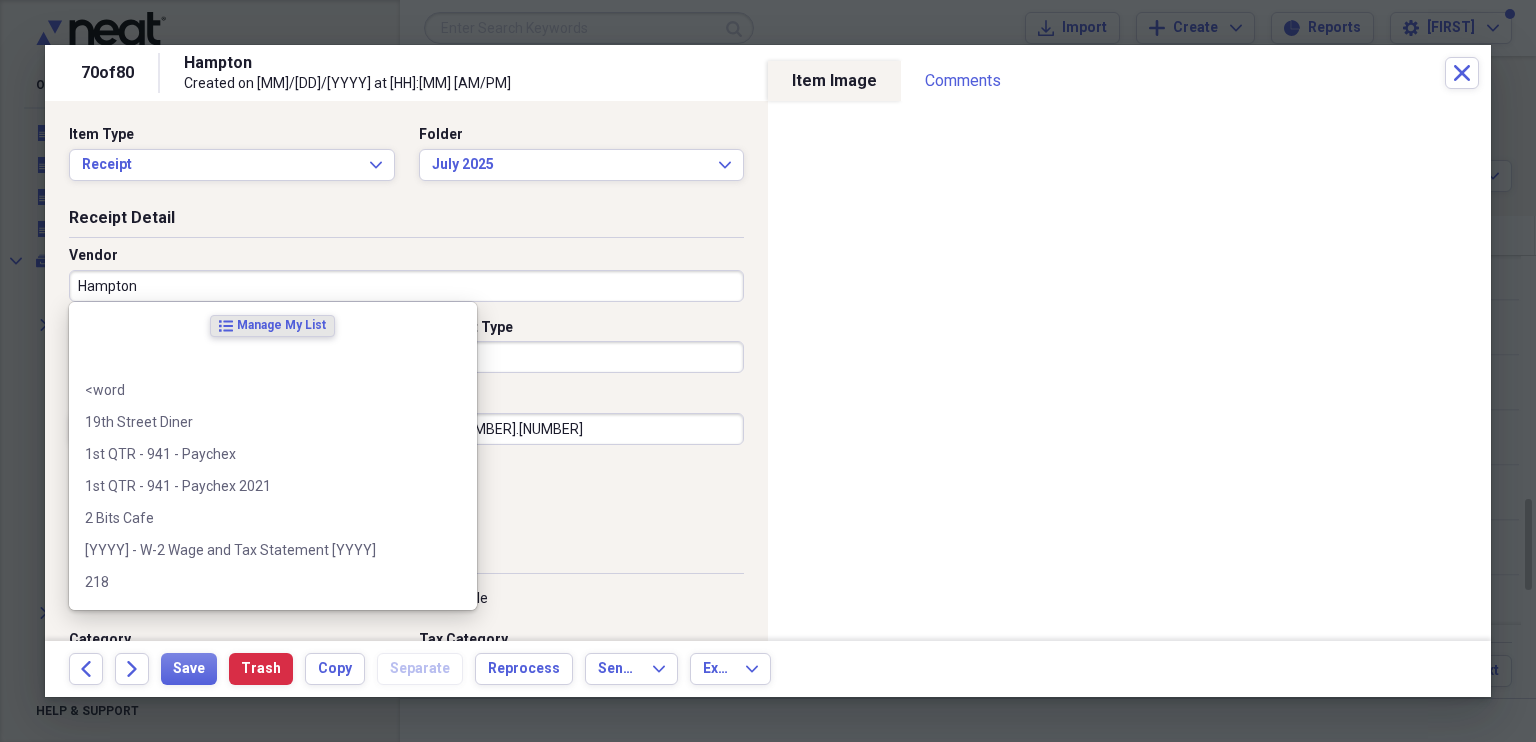 click on "Hampton" at bounding box center [406, 286] 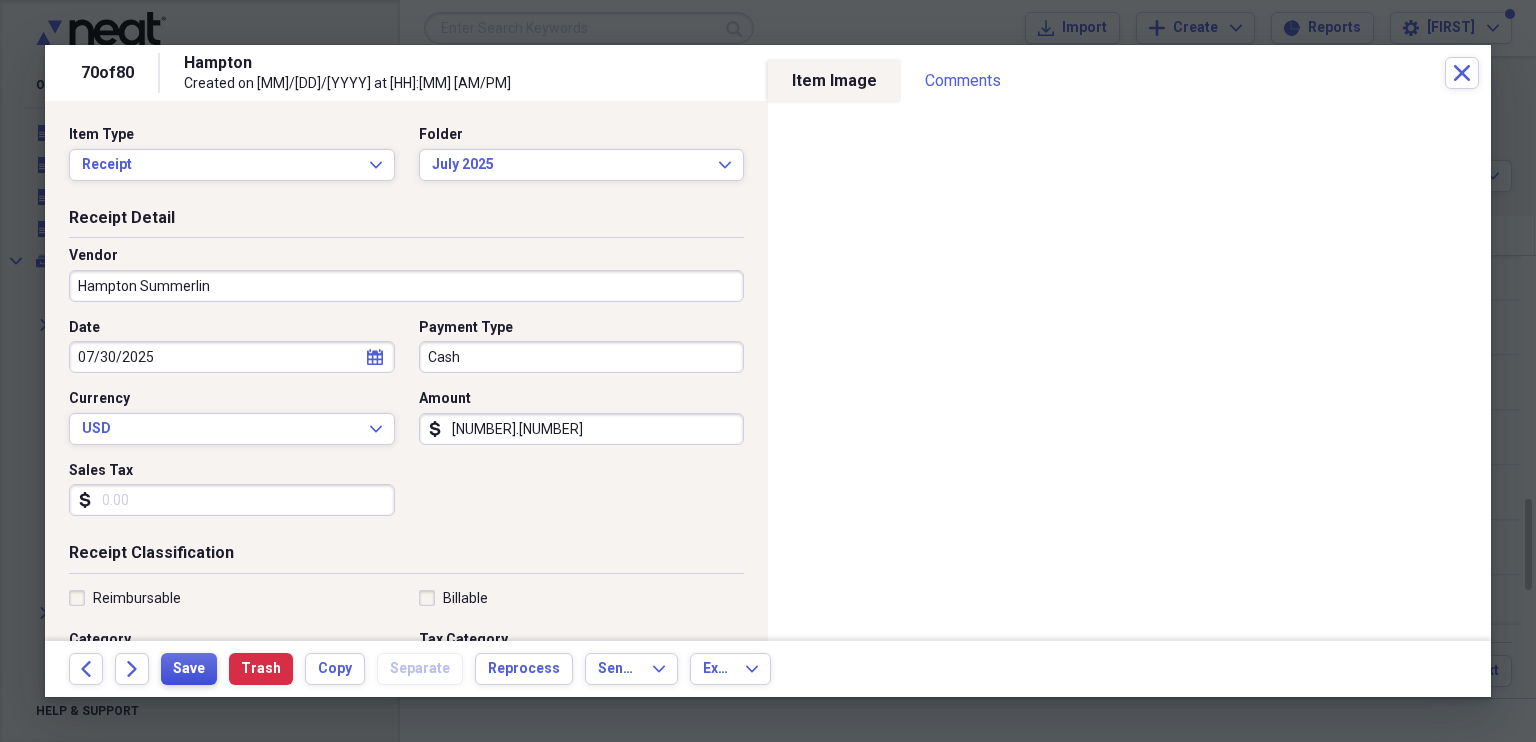 type on "Hampton Summerlin" 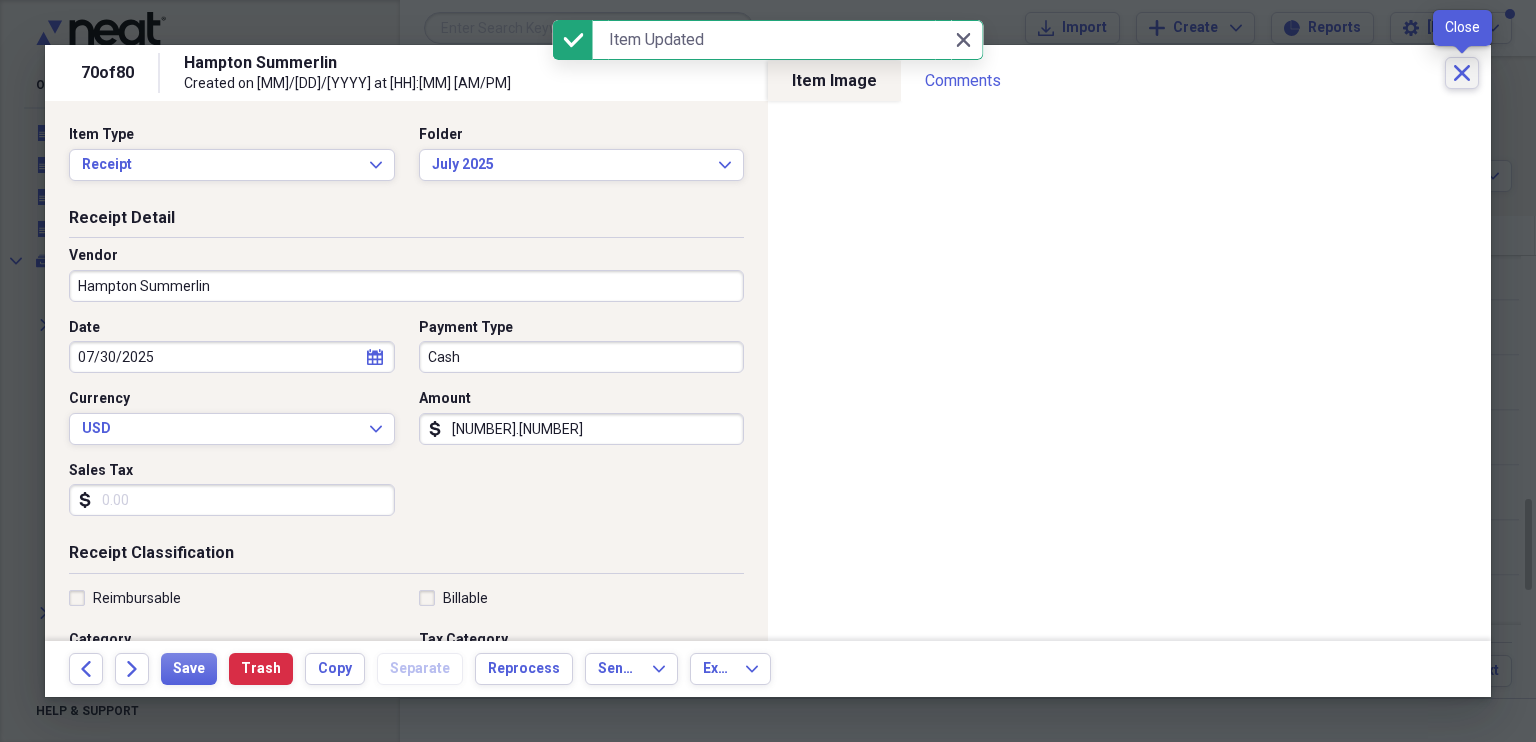click 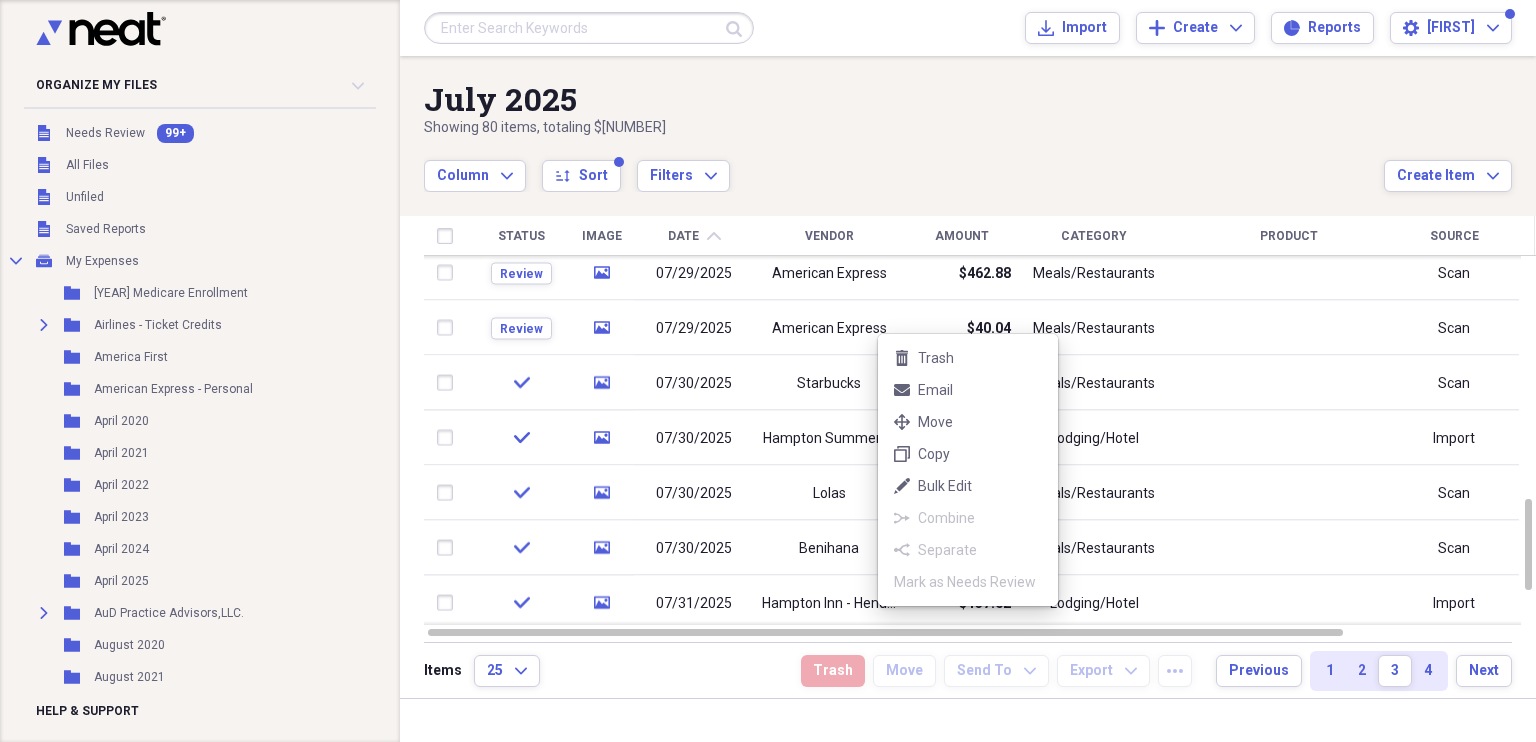 click on "Organize My Files 99+ Collapse Unfiled Needs Review 99+ Unfiled All Files Unfiled Unfiled Unfiled Saved Reports Collapse My Cabinet My Expenses Add Folder Folder [YEAR] Medicare Enrollment Add Folder Folder Airlines - Ticket Credits Add Folder Folder [COMPANY NAME] Add Folder Folder [COMPANY NAME] - Personal Add Folder Folder [MONTH] [YEAR] Add Folder Folder [MONTH] [YEAR] Add Folder Folder [MONTH] [YEAR] Add Folder Folder [MONTH] [YEAR] Add Folder Folder [MONTH] [YEAR] Add Folder Expand Folder [COMPANY NAME],LLC. Add Folder Folder [MONTH] [YEAR] Add Folder Folder [COMPANY NAME] - [AIRLINE NAME] Add Folder Folder [COMPANY NAME] - Account Payment Add Folder Folder [COMPANY NAME] - Commenity Add Folder Folder [MONTH] [YEAR] Add Folder Folder [MONTH] [YEAR] Add Folder Folder [MONTH] [YEAR] Add Folder Folder [MONTH] [YEAR] Add Folder Folder [MONTH] [YEAR] Add Folder" at bounding box center (768, 371) 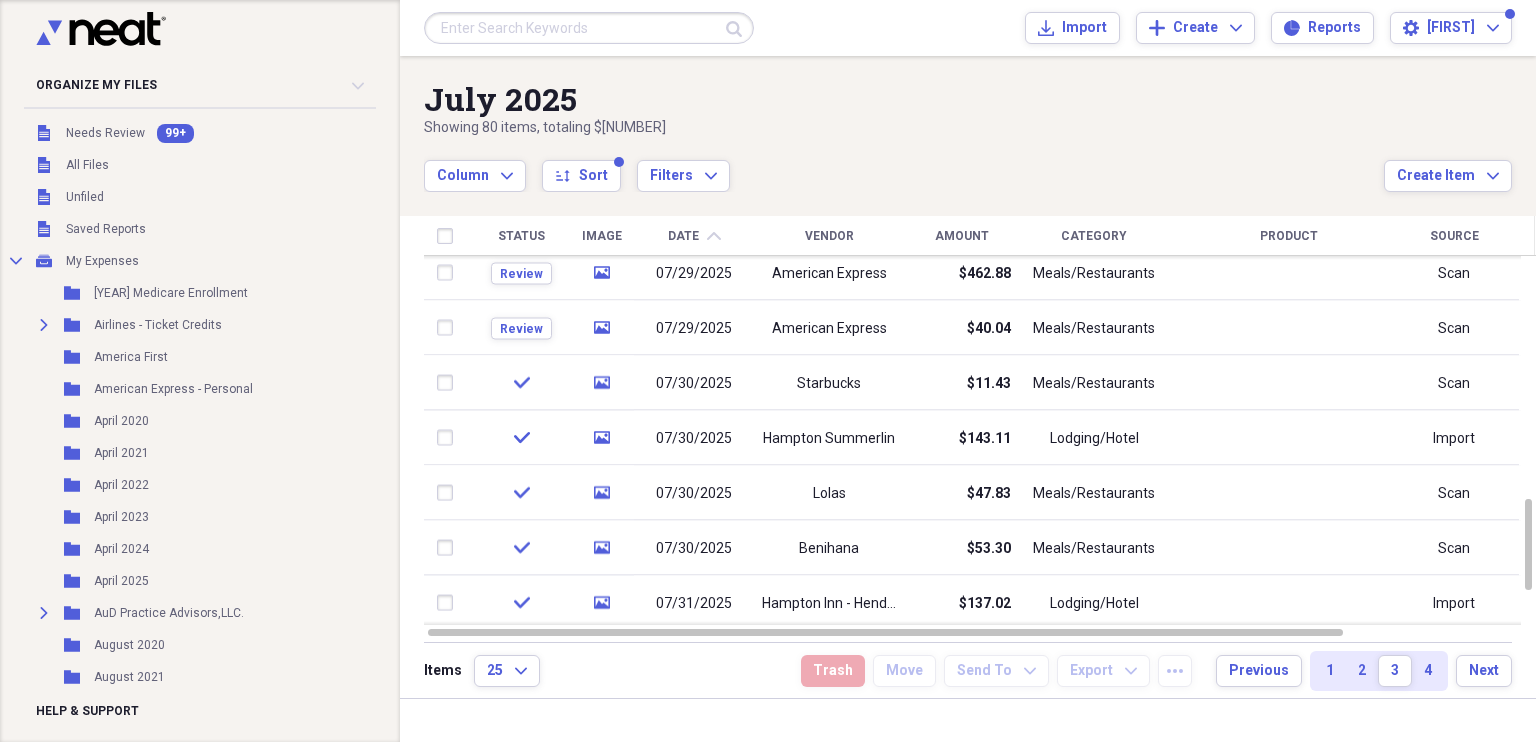 click on "American Express" at bounding box center [829, 328] 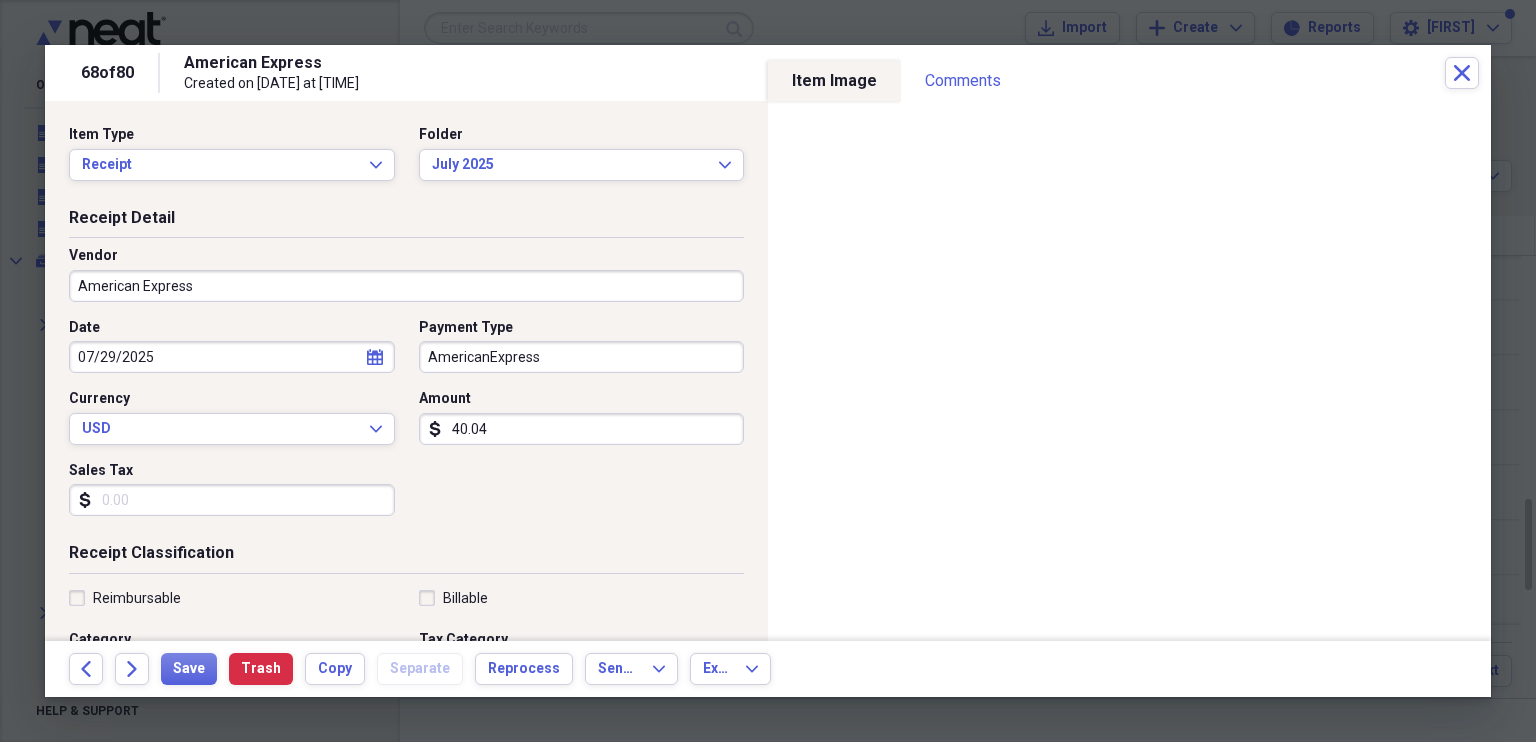 click on "American Express" at bounding box center (406, 286) 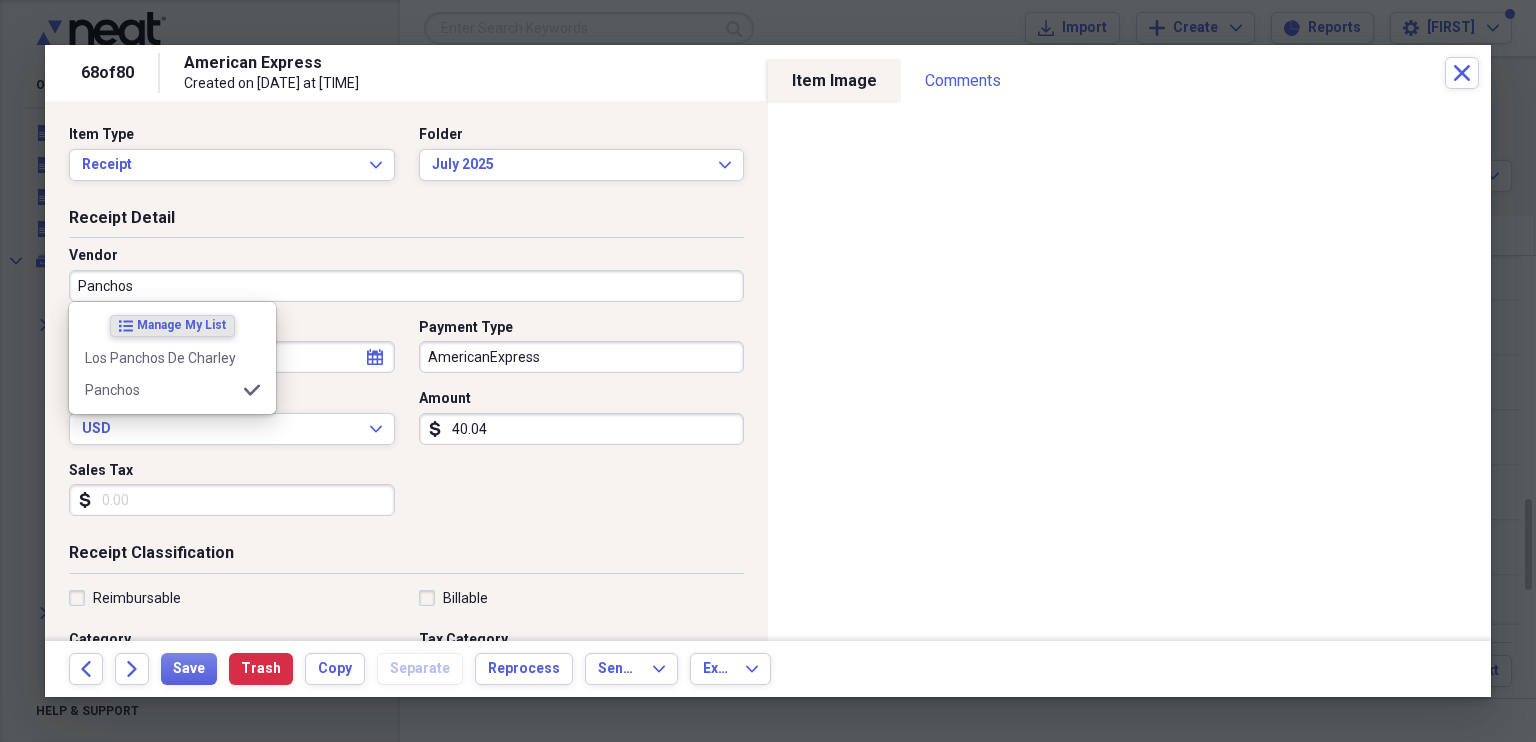 type on "Panchos" 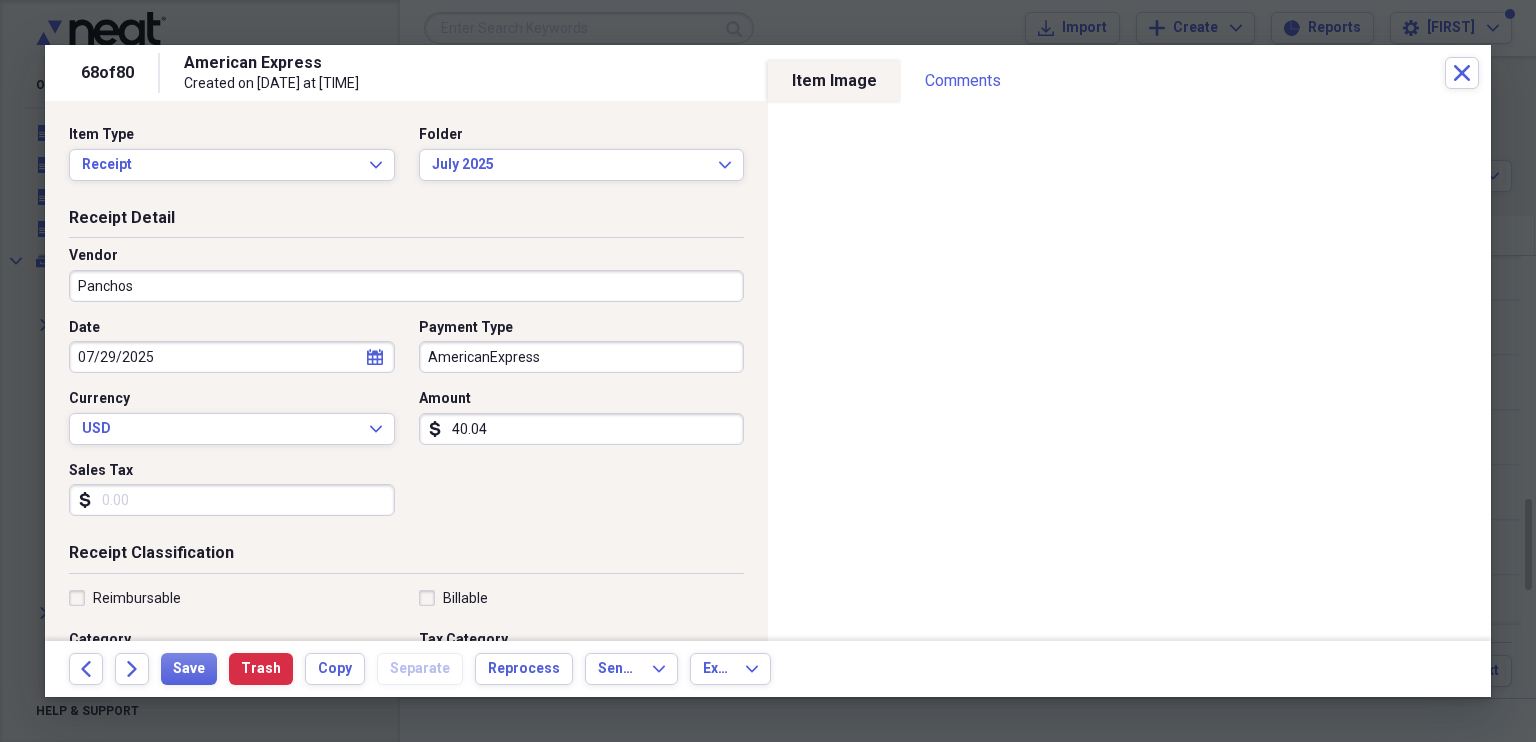 click on "40.04" at bounding box center [582, 429] 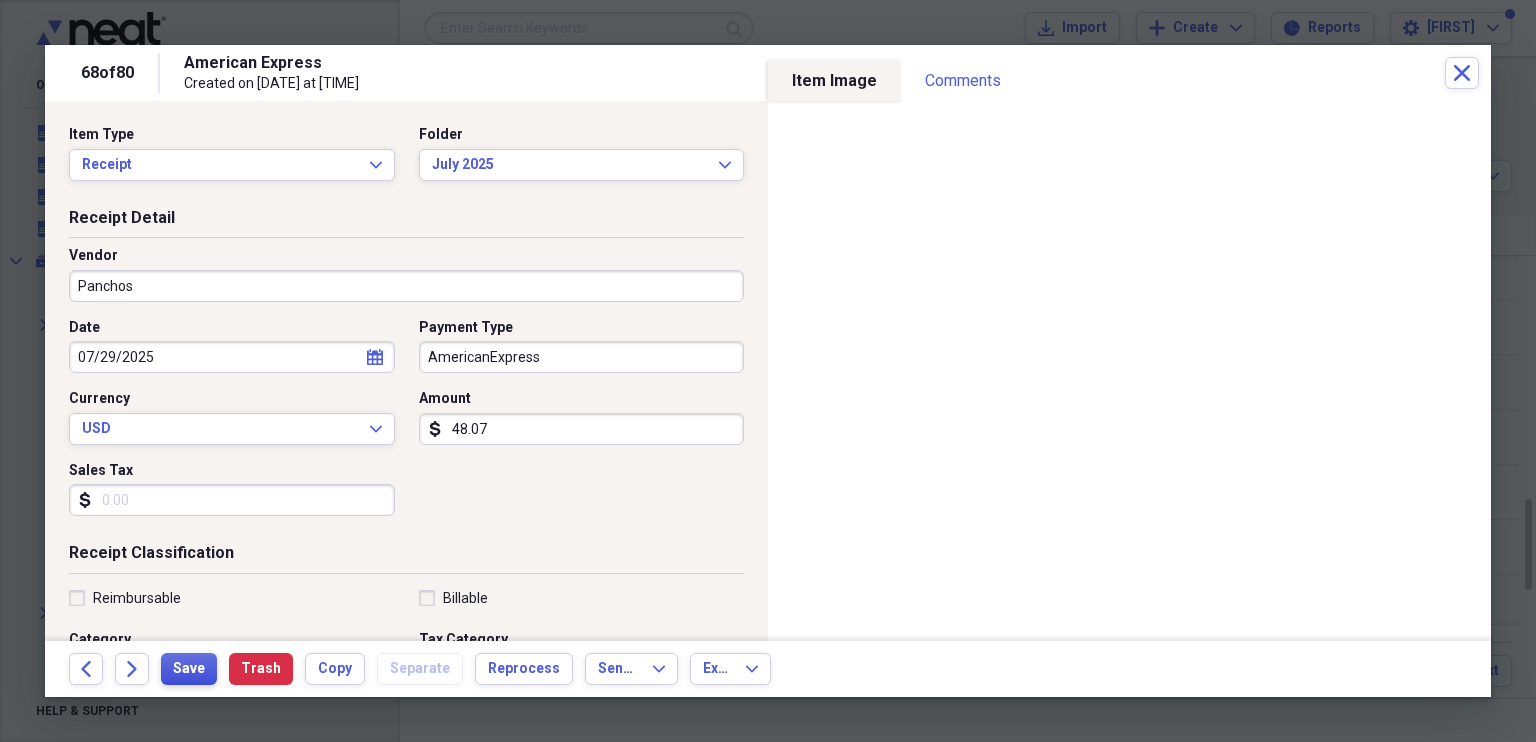 type on "48.07" 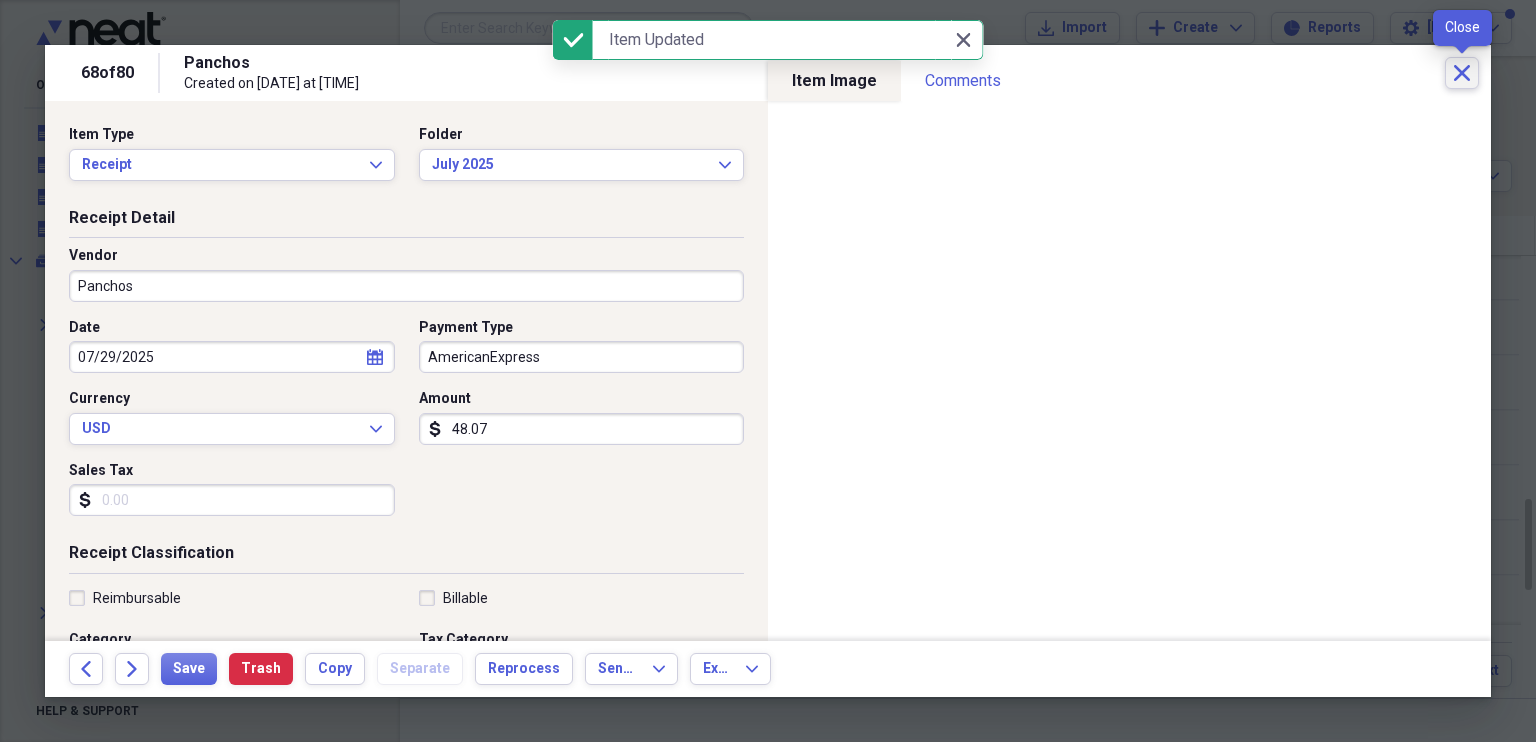 click 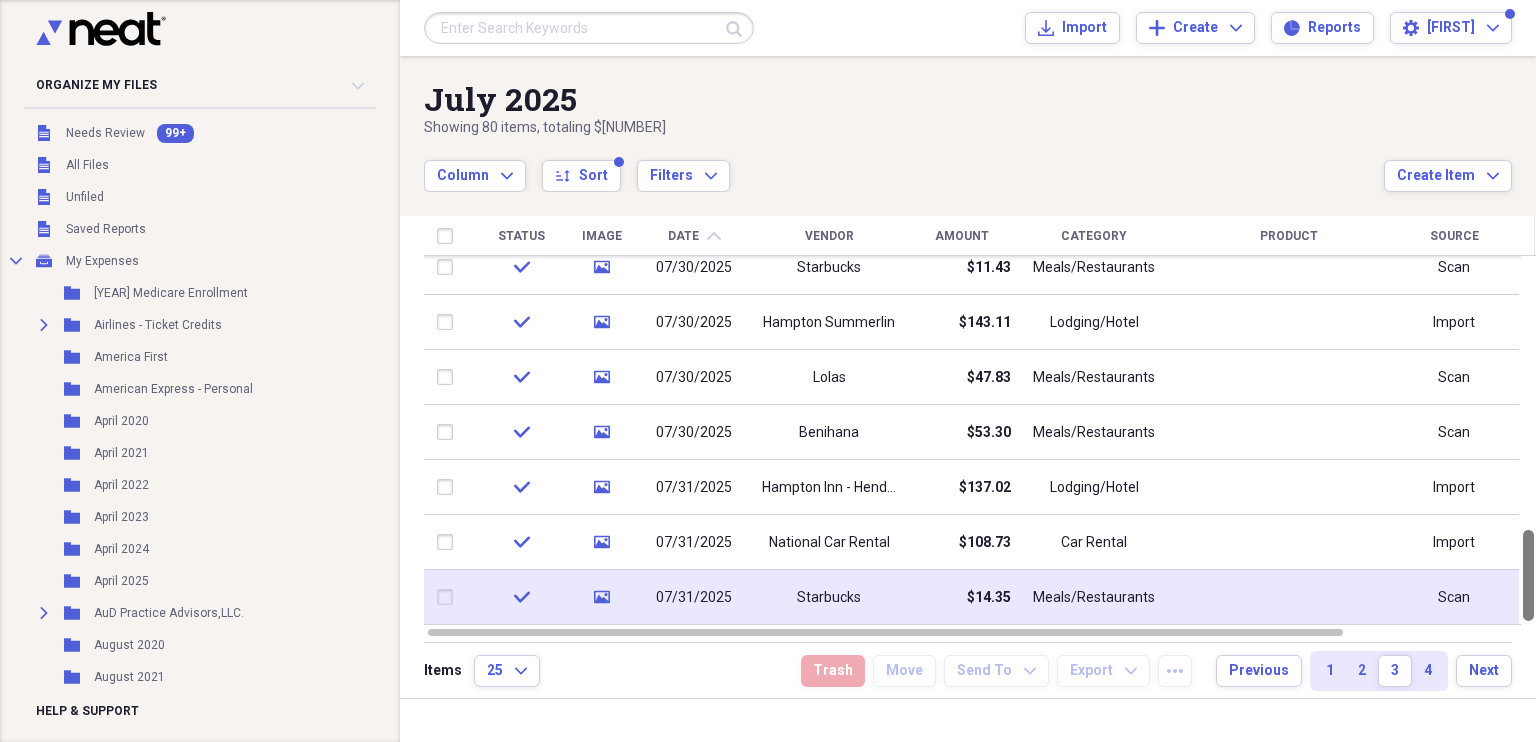 drag, startPoint x: 1529, startPoint y: 556, endPoint x: 1485, endPoint y: 611, distance: 70.434364 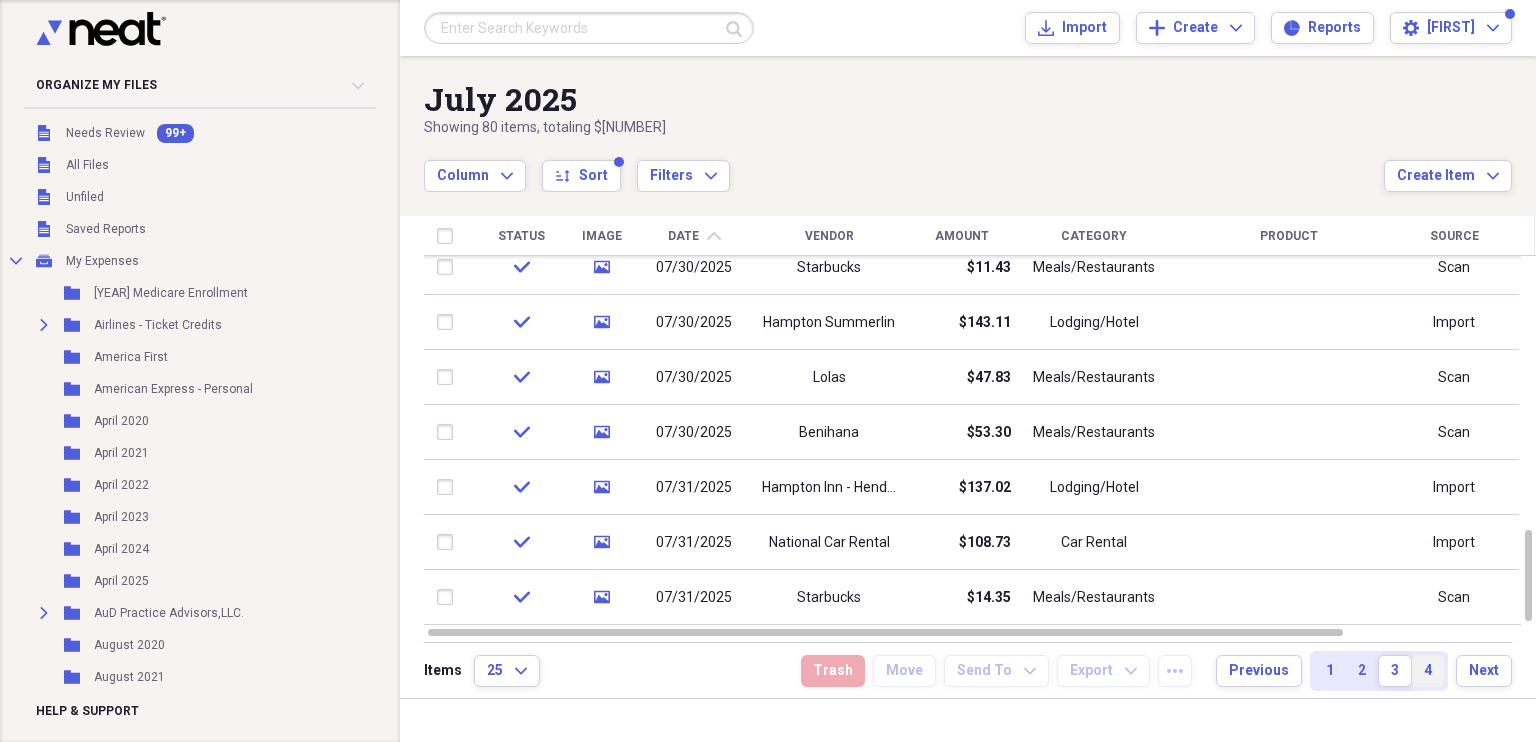 click on "4" at bounding box center [1428, 671] 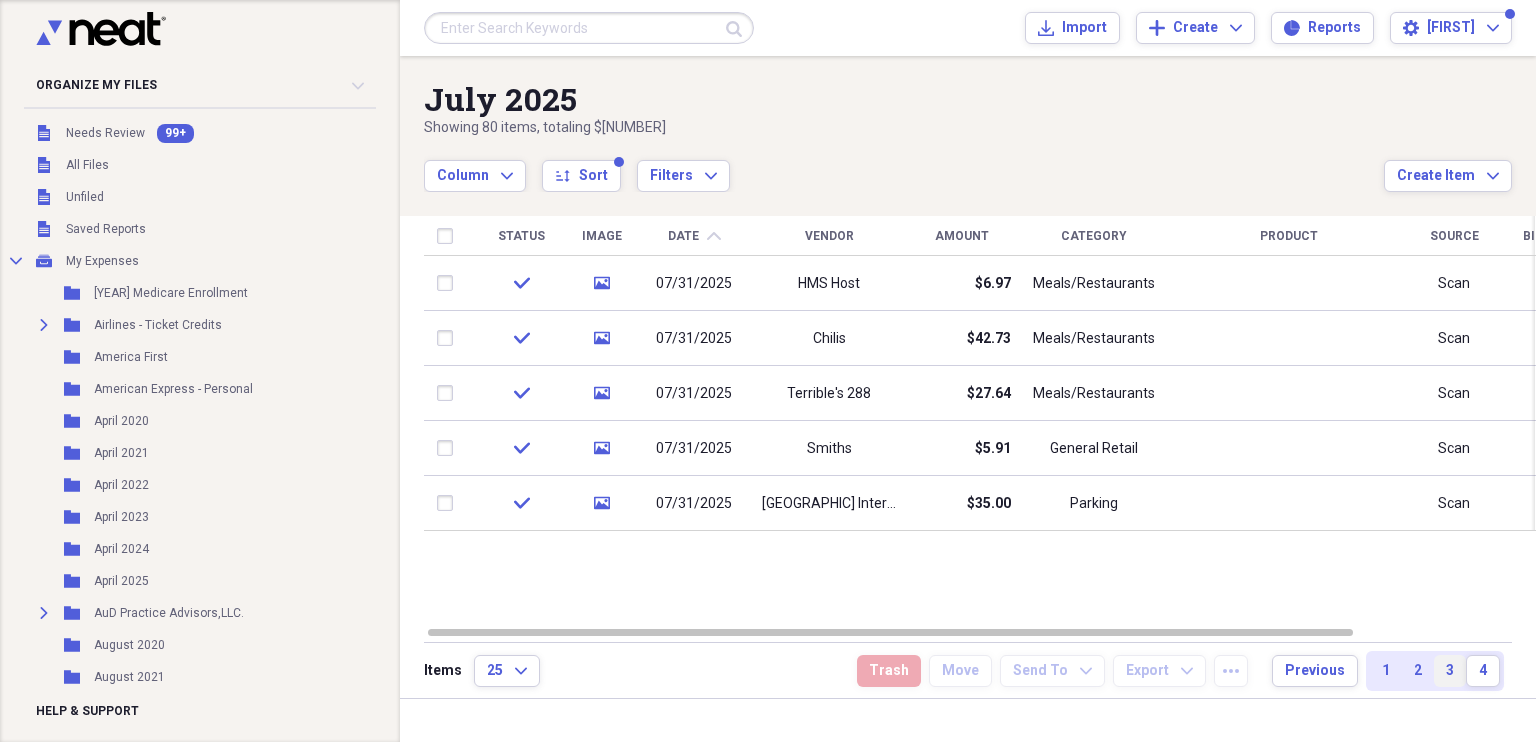 click on "3" at bounding box center [1450, 671] 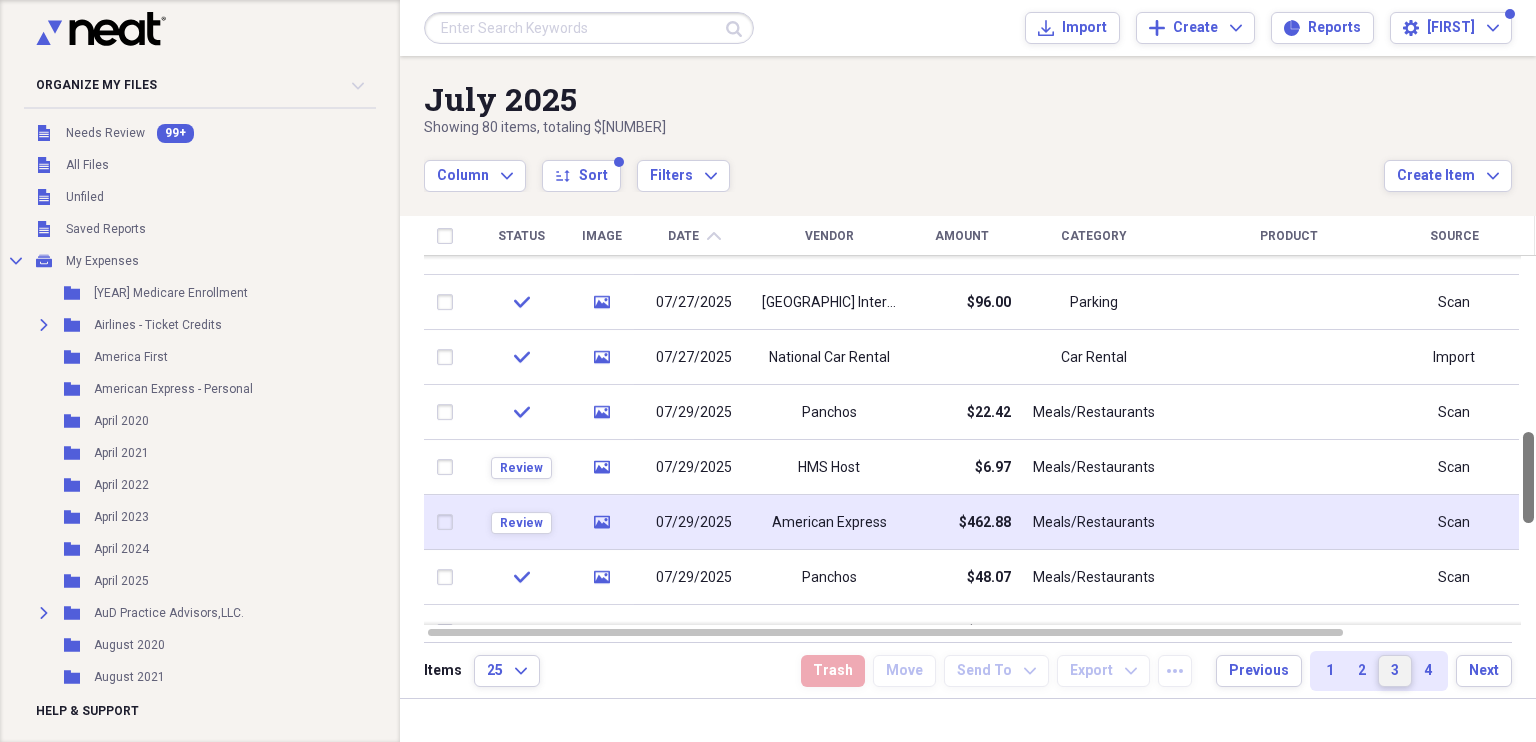 drag, startPoint x: 1526, startPoint y: 335, endPoint x: 1501, endPoint y: 507, distance: 173.80736 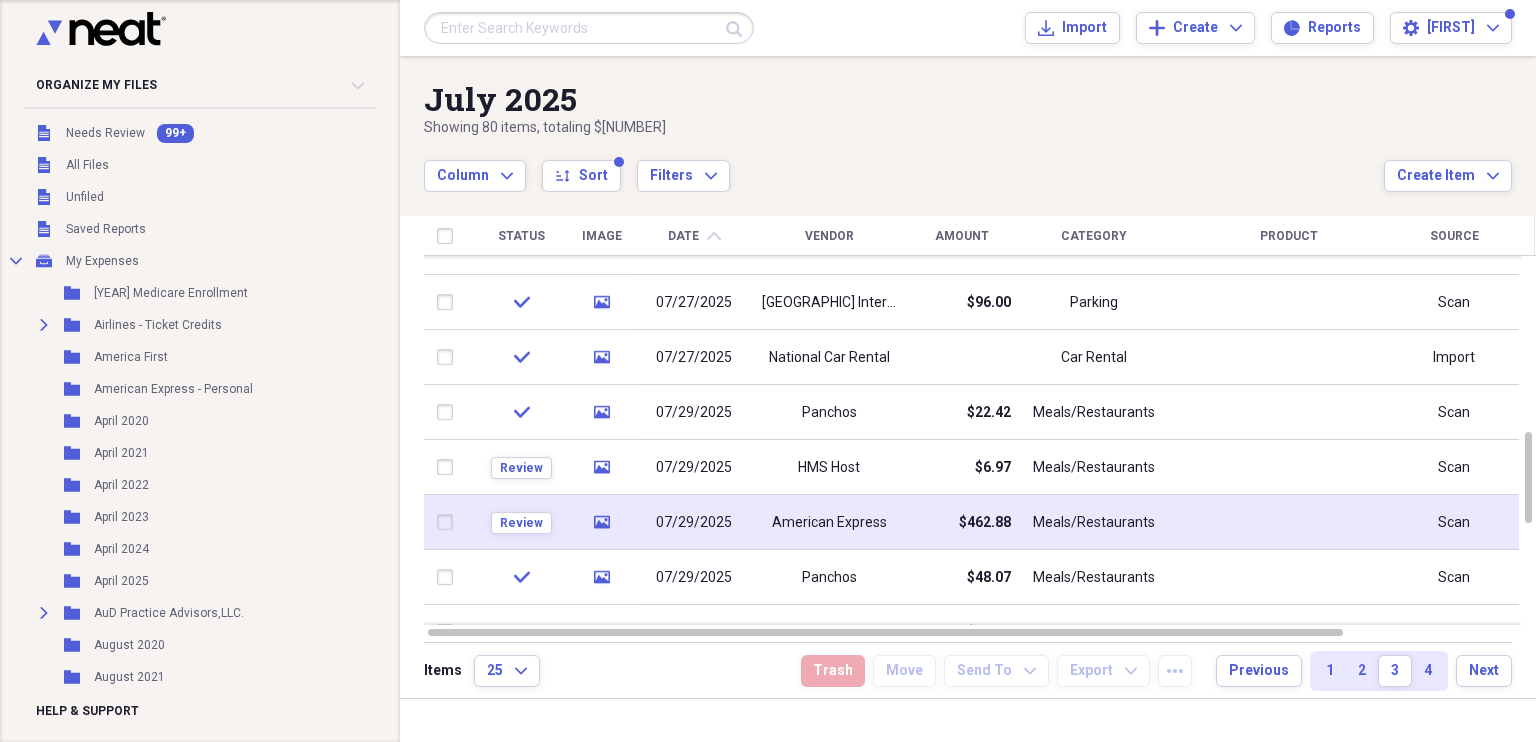click on "American Express" at bounding box center (829, 523) 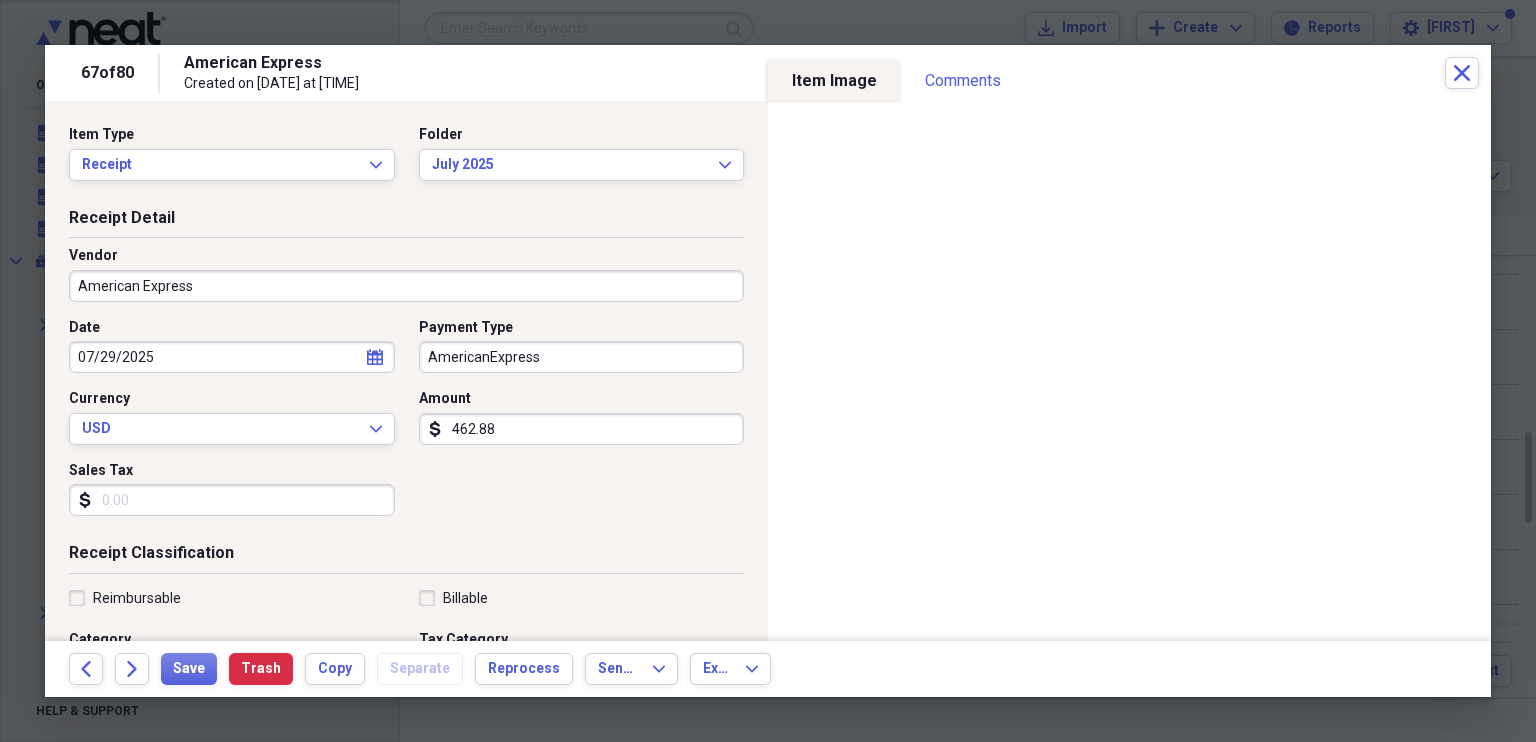 click on "American Express" at bounding box center [406, 286] 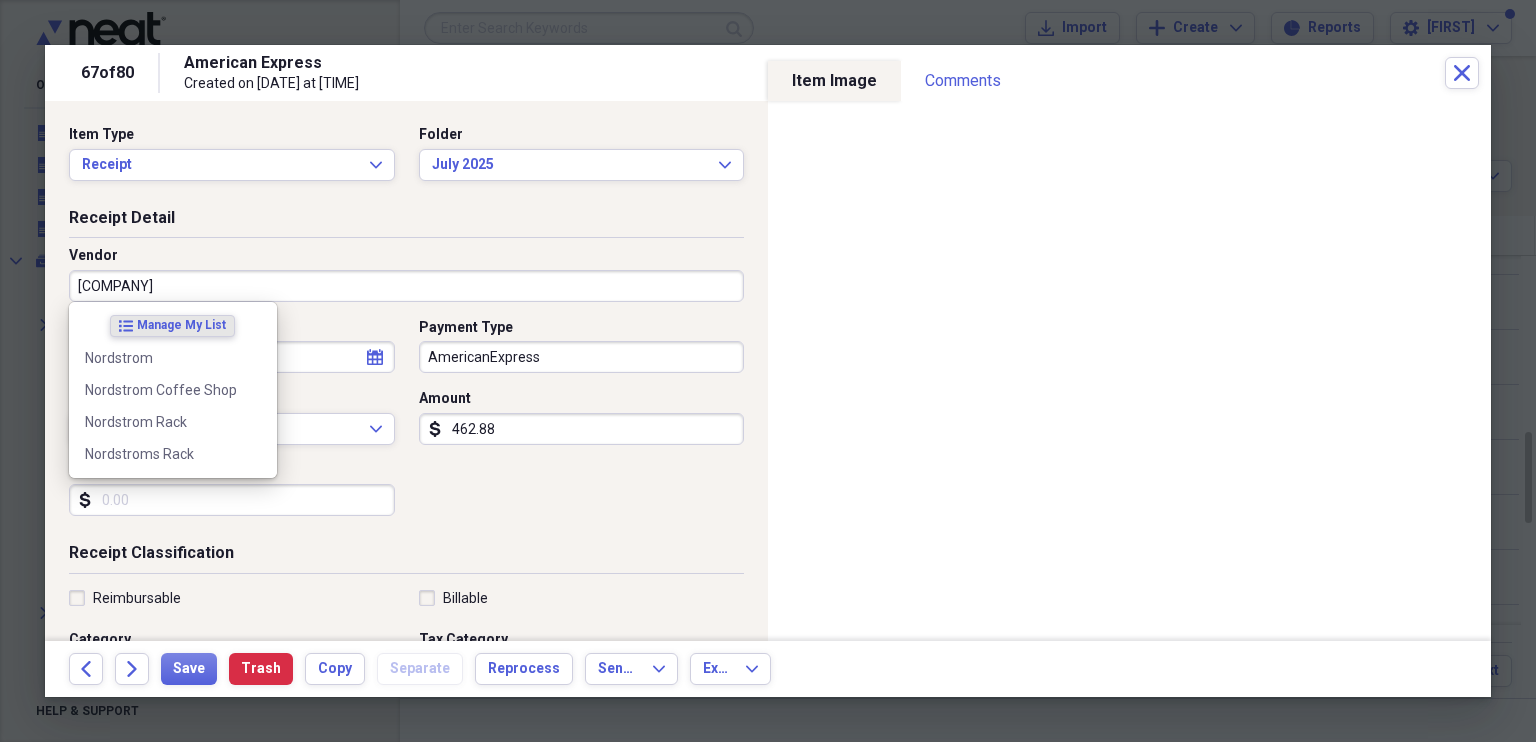 type on "Nordstrom" 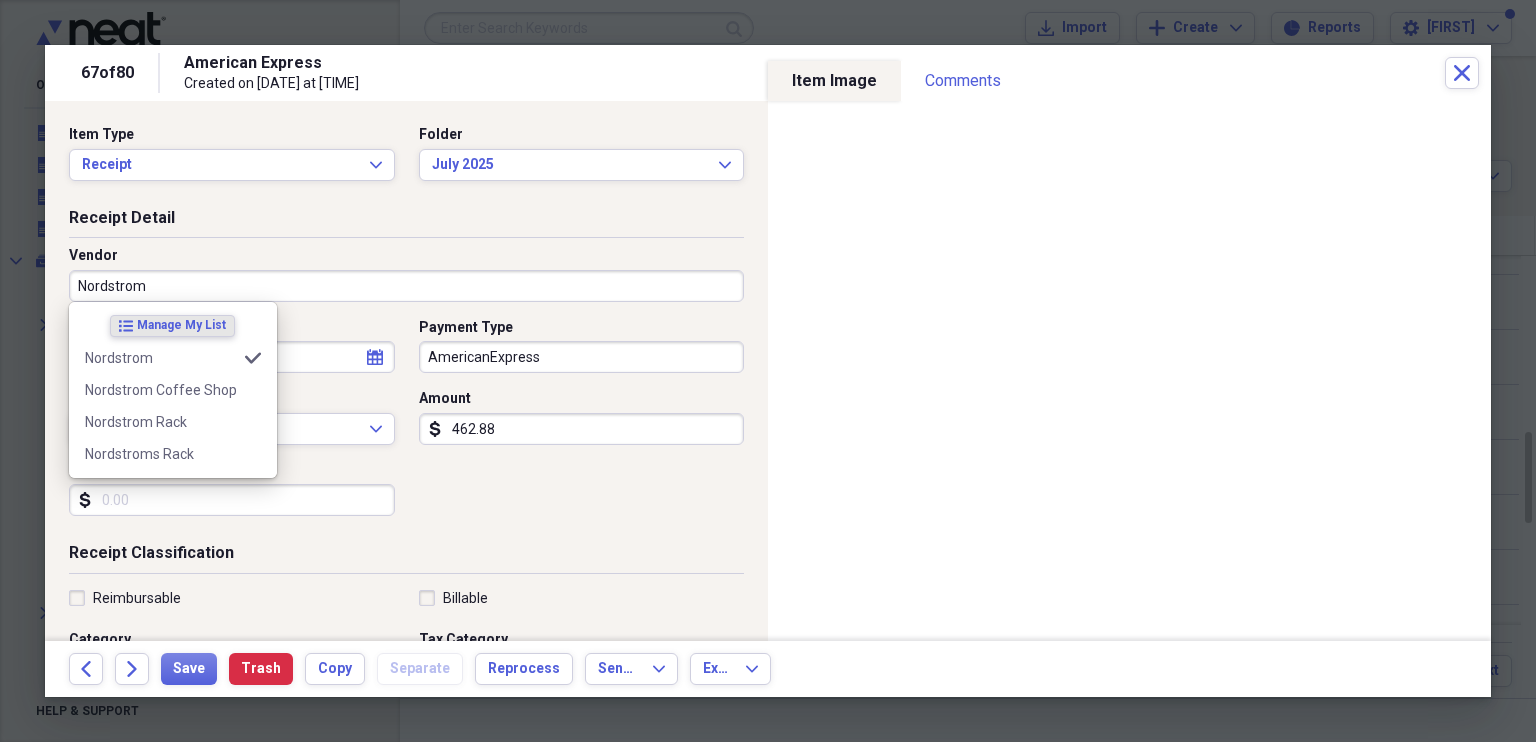 type on "General Retail" 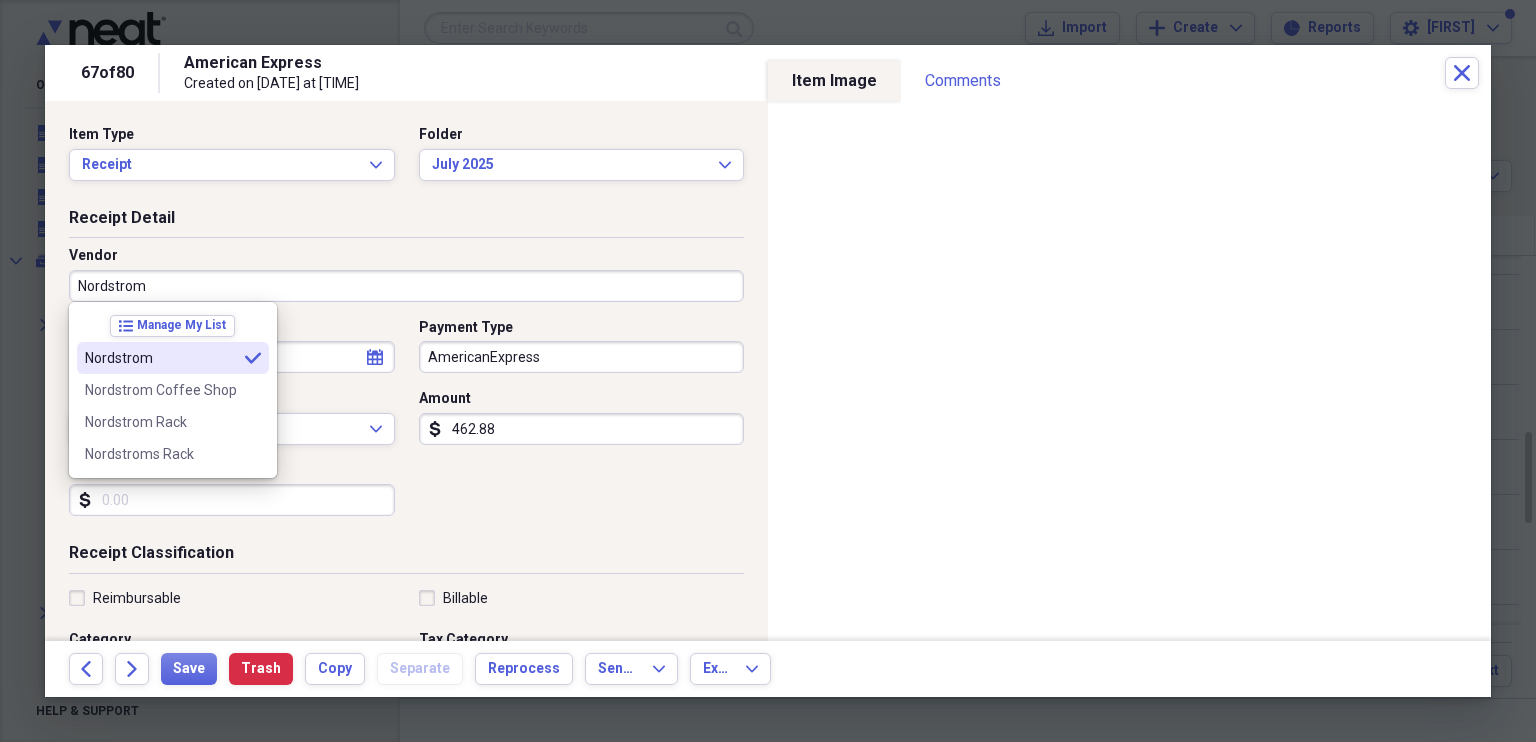 type on "Nordstrom" 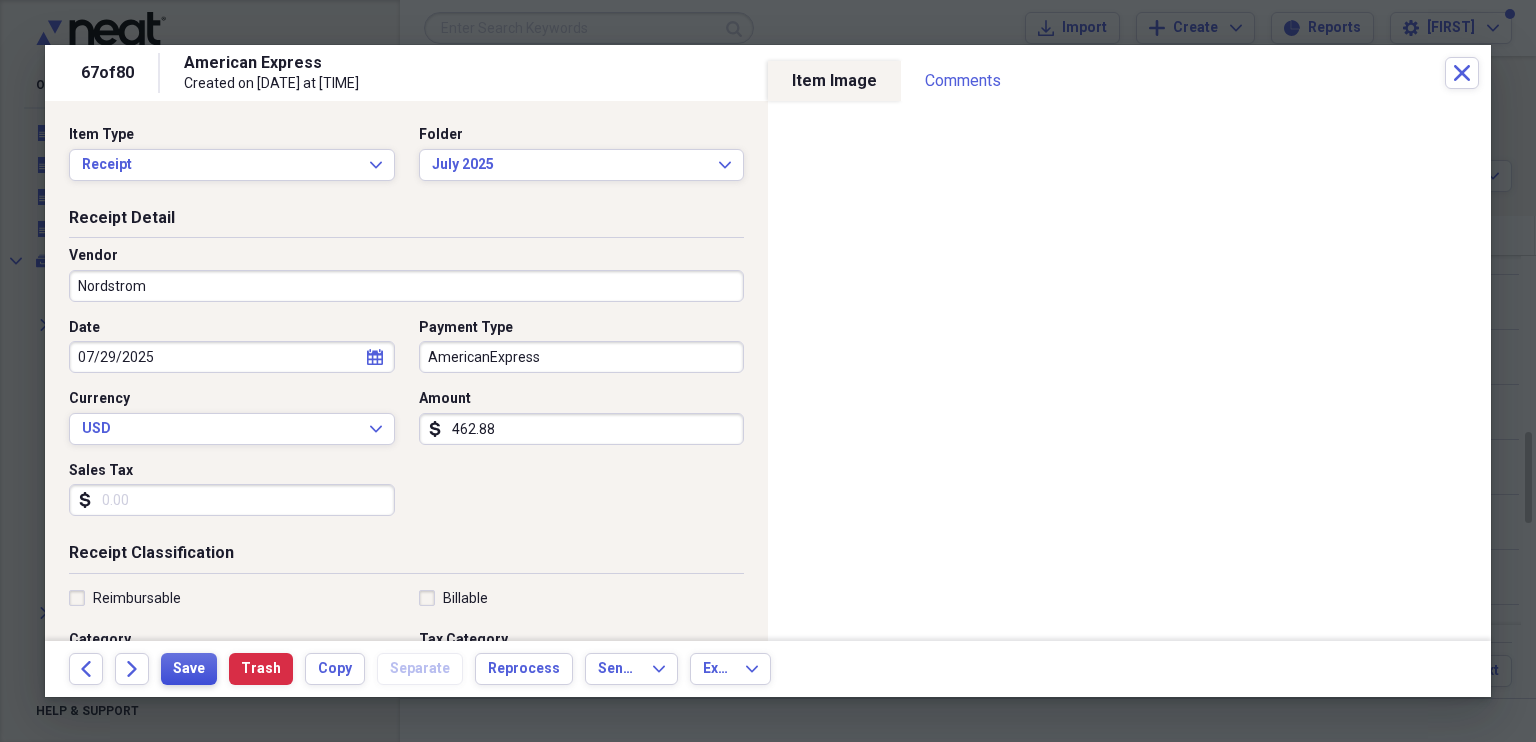 click on "Save" at bounding box center [189, 669] 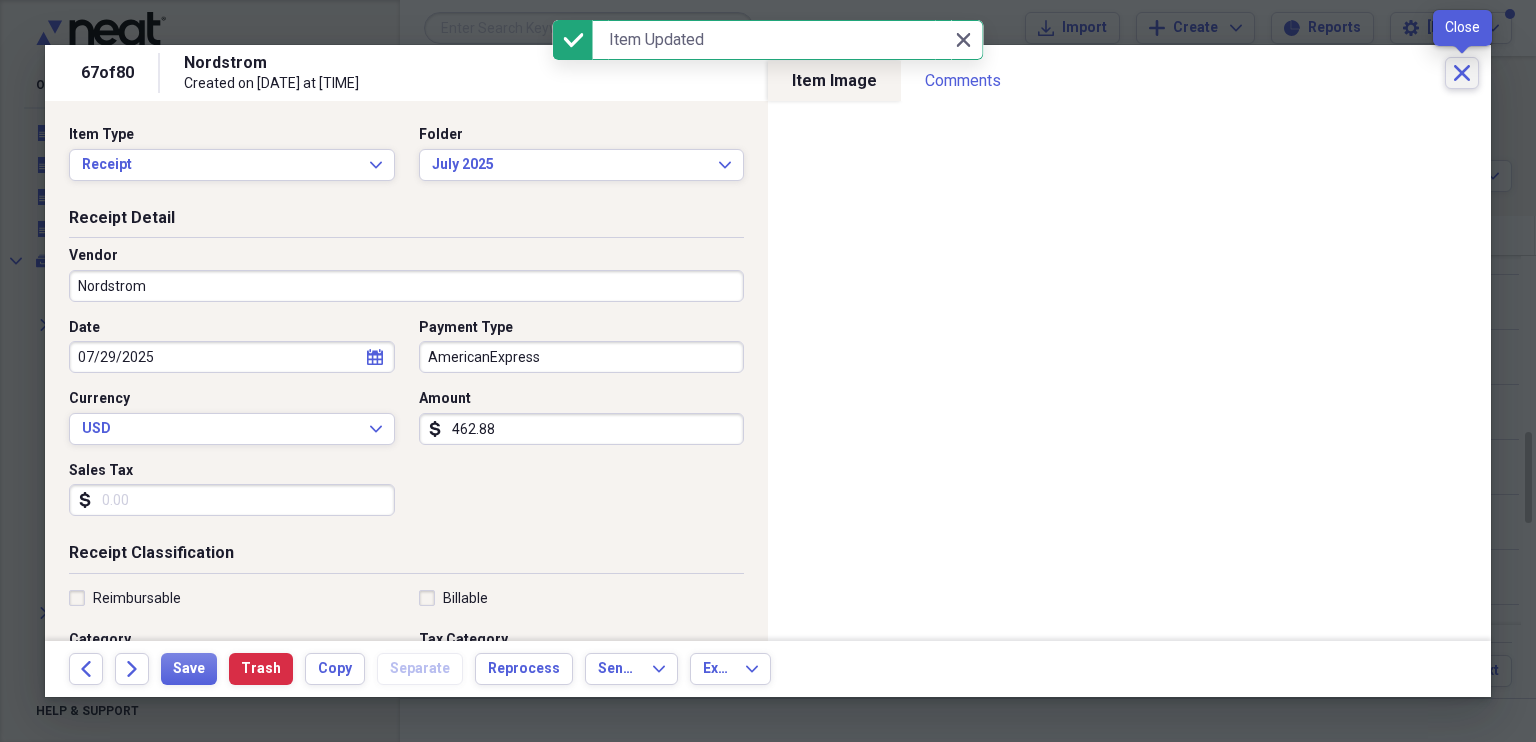 click on "Close" 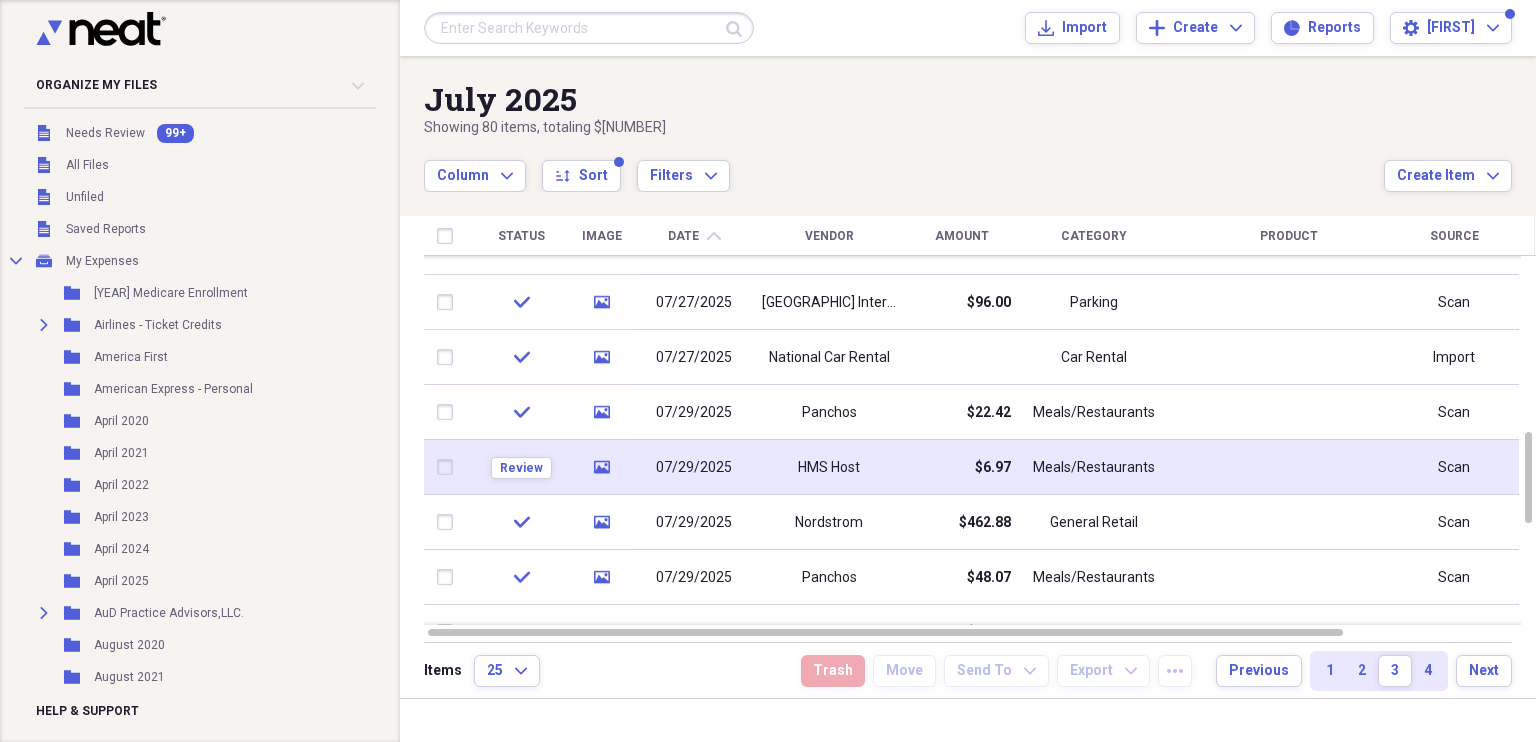 click on "HMS Host" at bounding box center [829, 467] 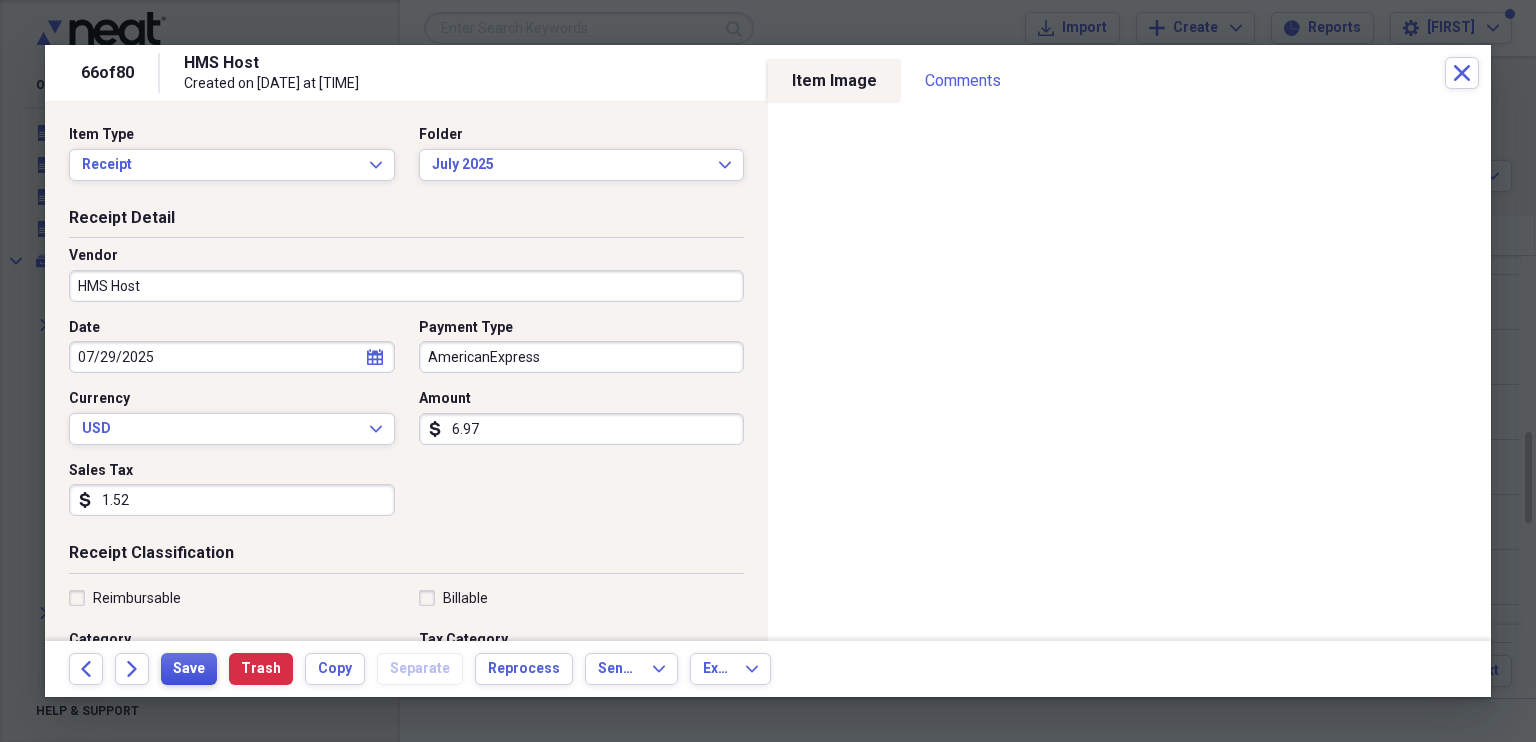 click on "Save" at bounding box center [189, 669] 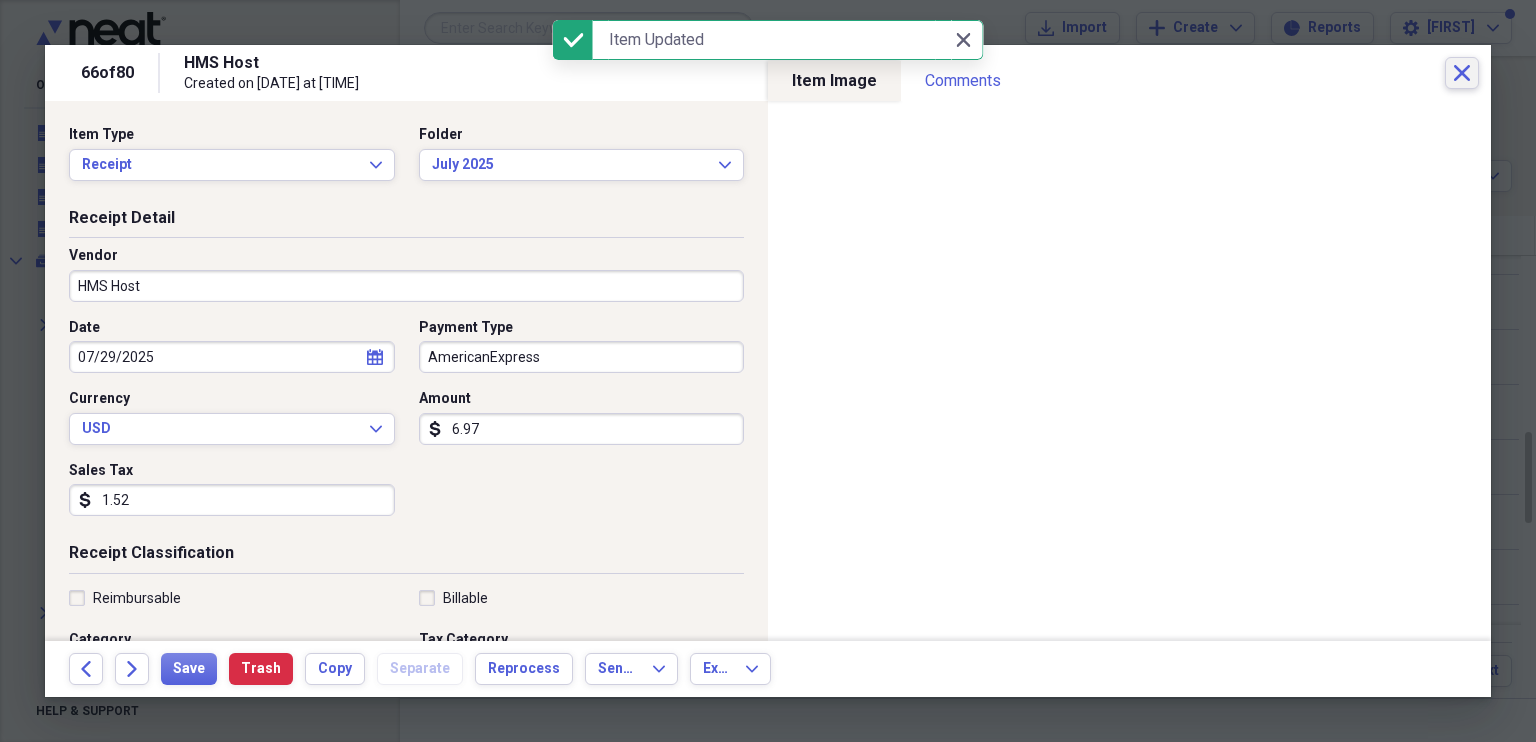 click 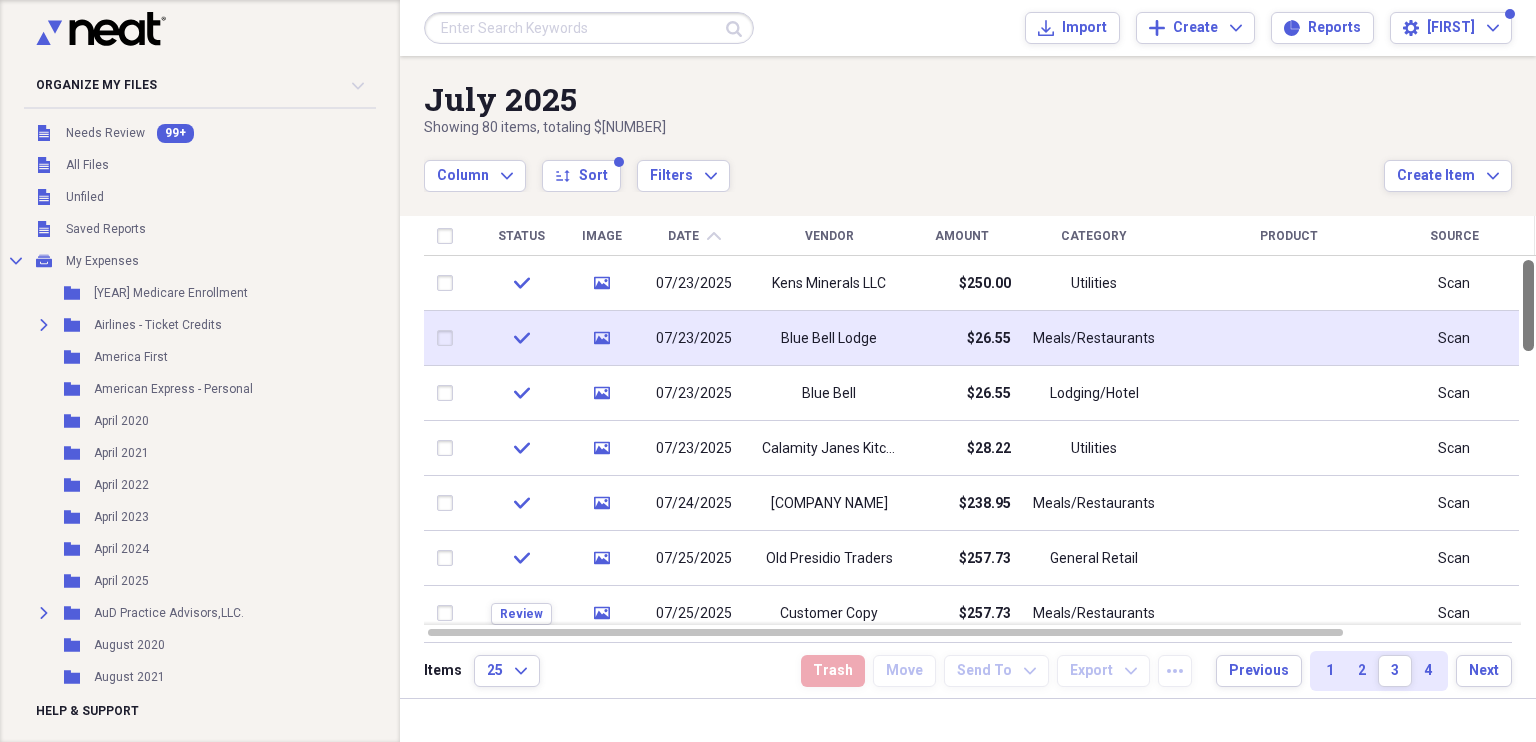 drag, startPoint x: 1526, startPoint y: 502, endPoint x: 1487, endPoint y: 318, distance: 188.08774 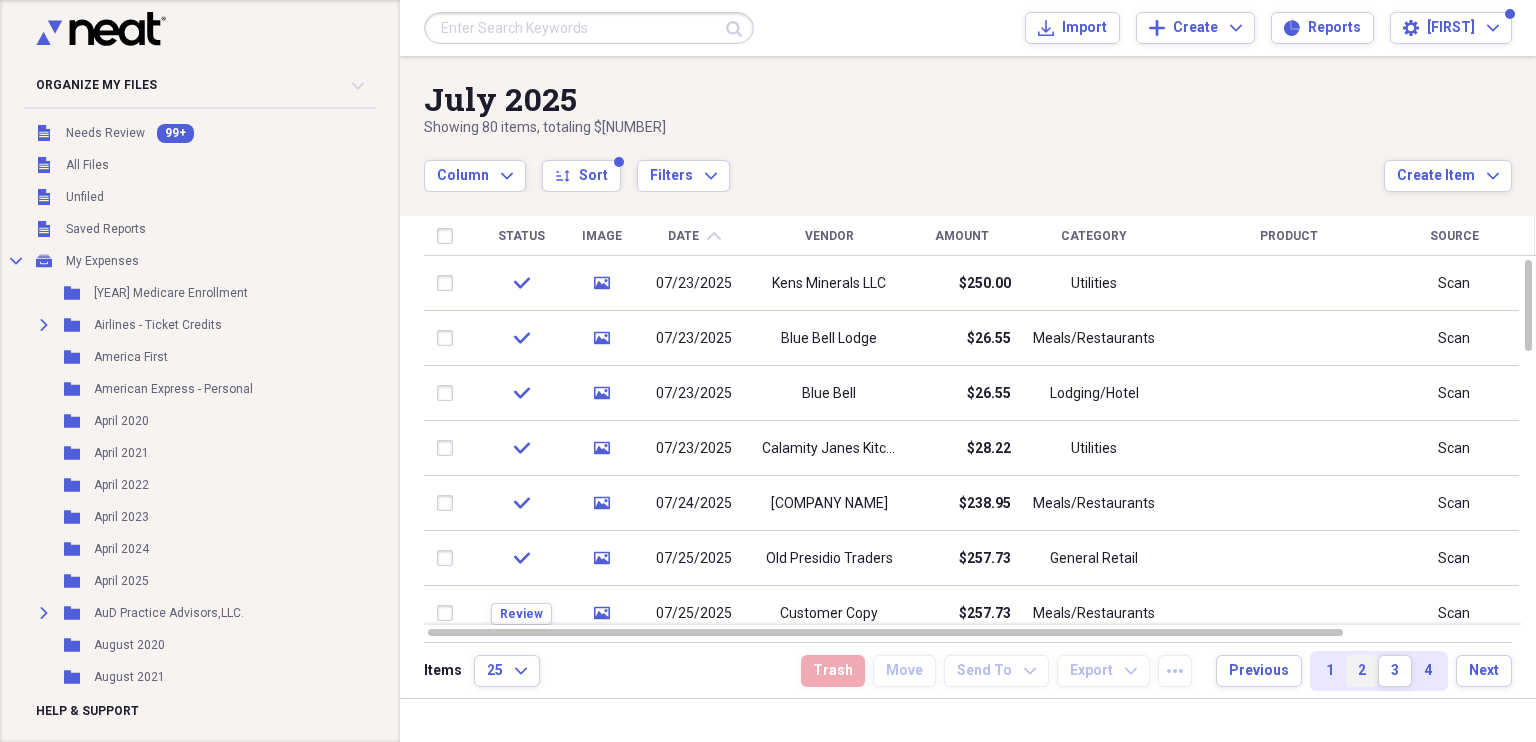 click on "2" at bounding box center (1362, 671) 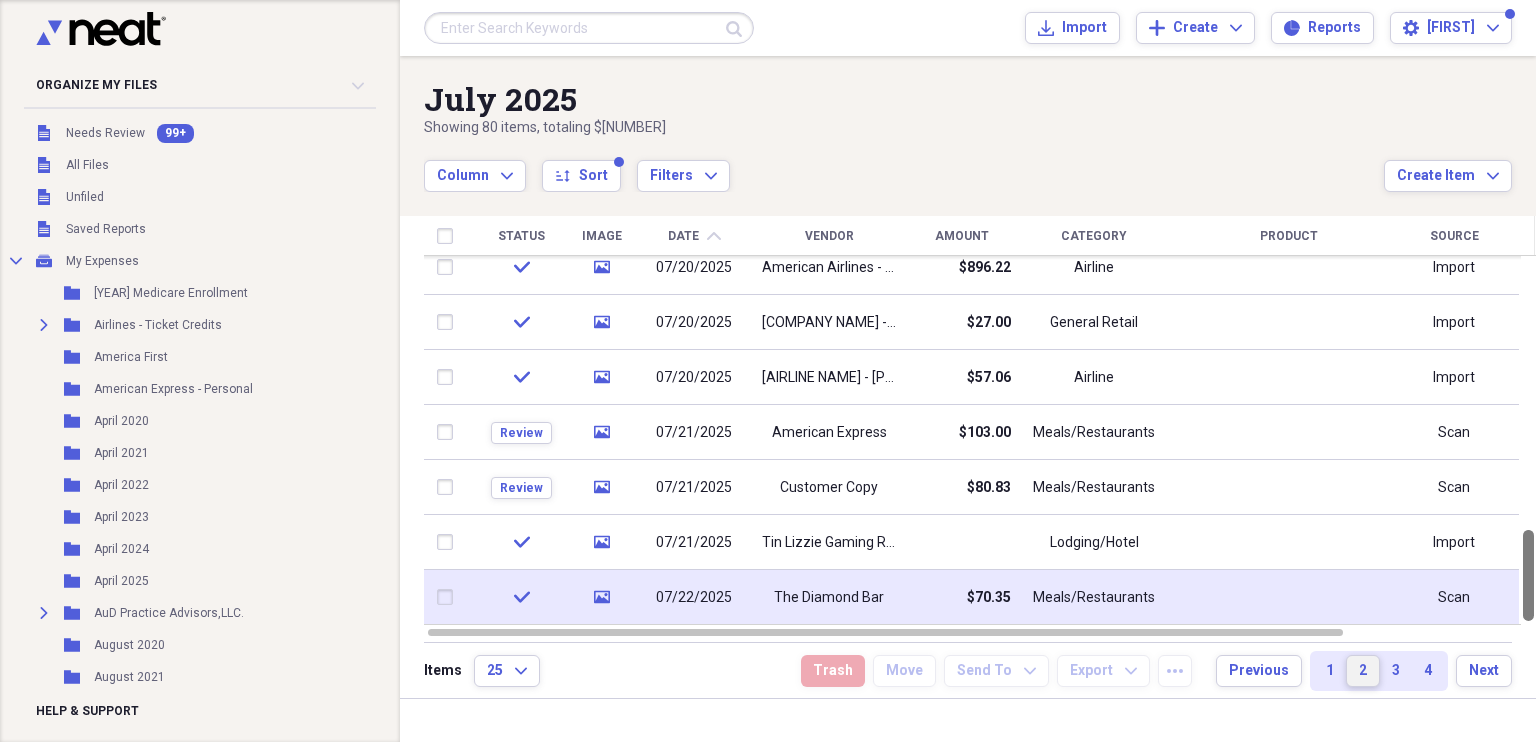 drag, startPoint x: 1529, startPoint y: 318, endPoint x: 1500, endPoint y: 612, distance: 295.42682 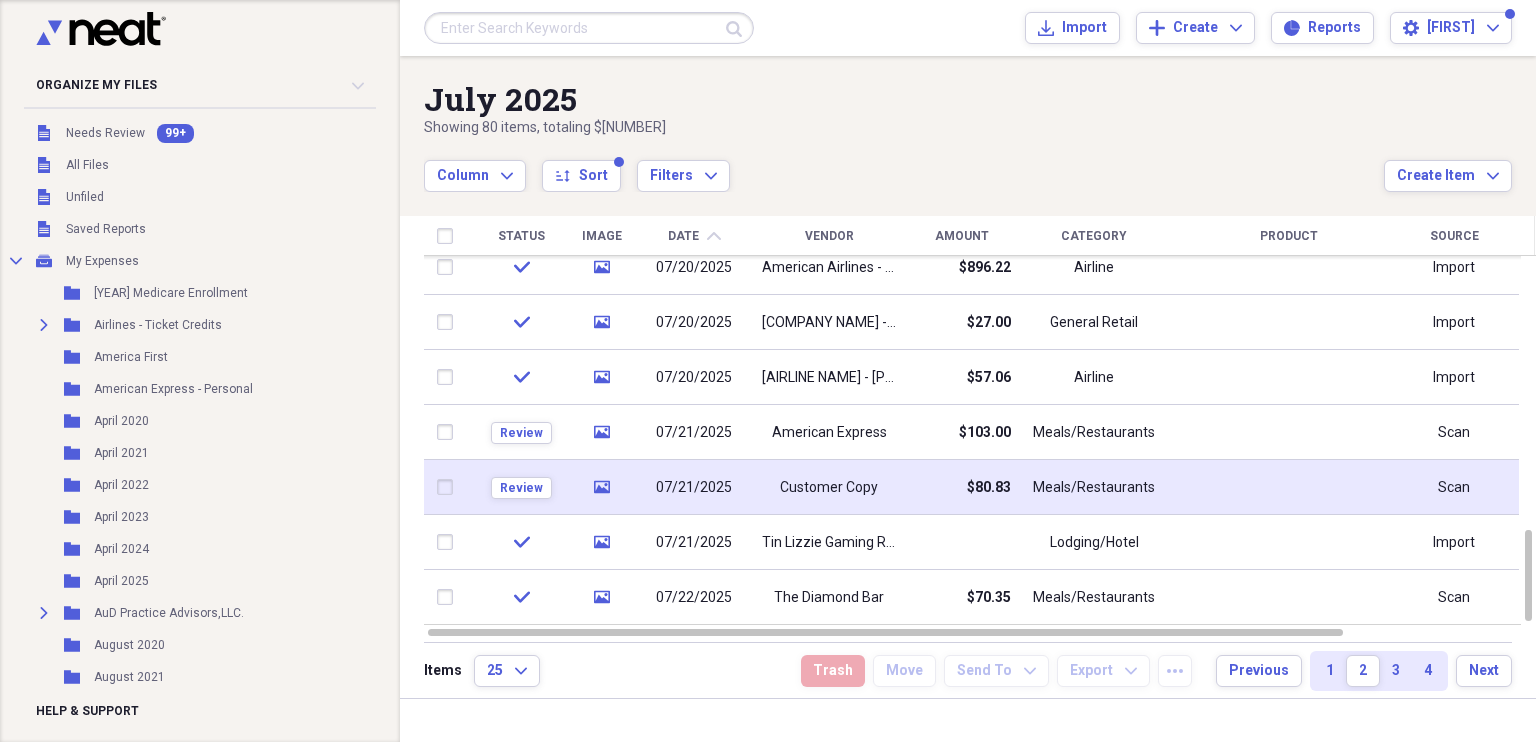 click on "Customer Copy" at bounding box center (829, 487) 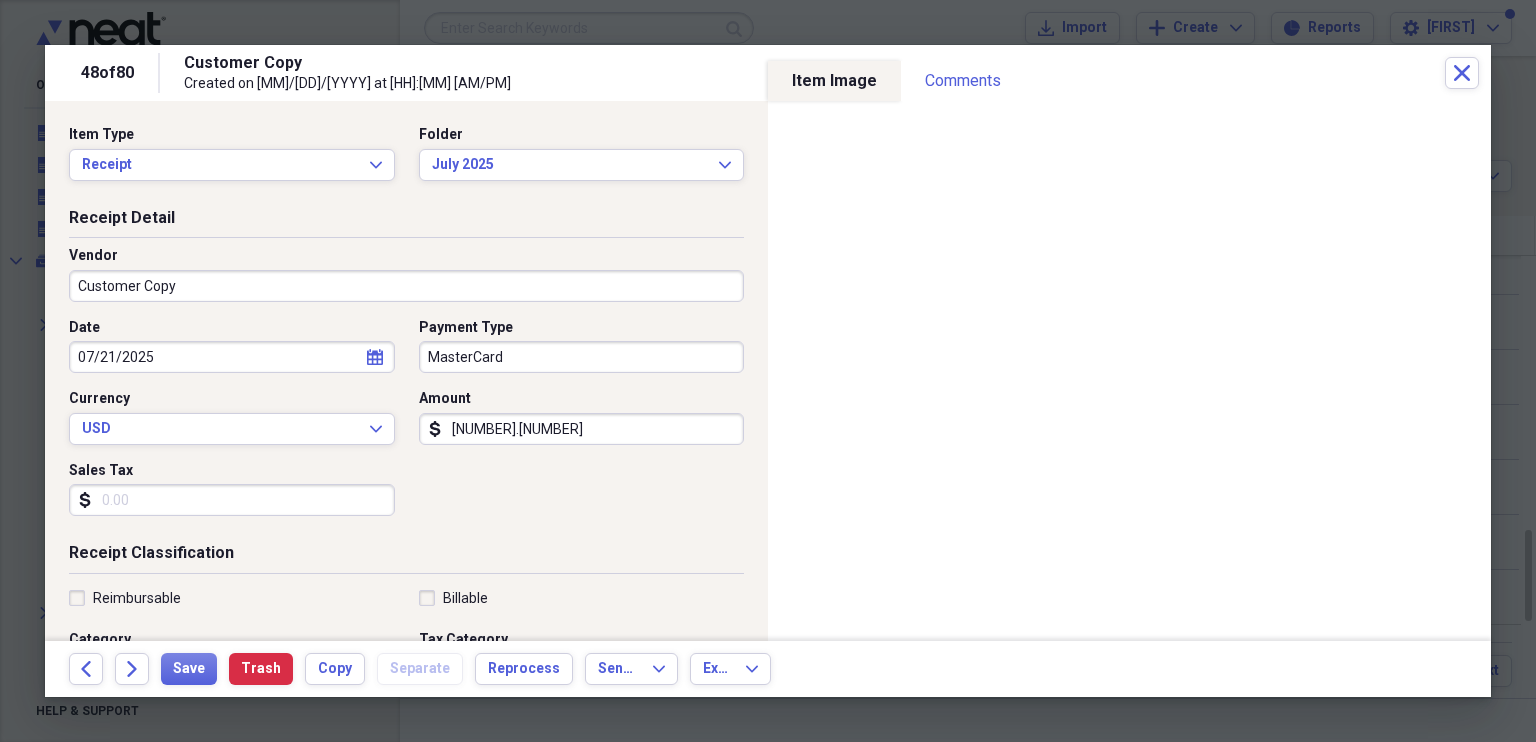 click on "Customer Copy" at bounding box center [406, 286] 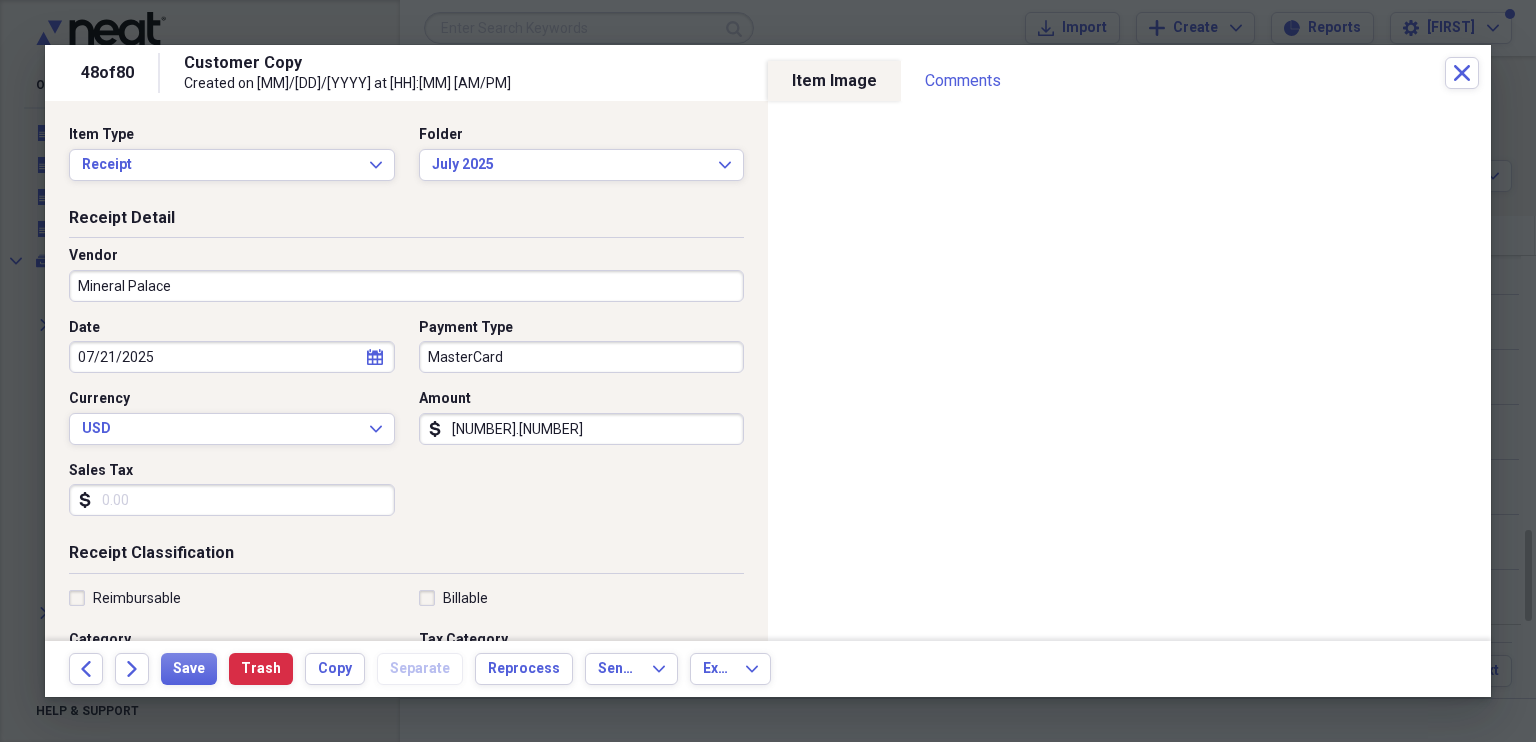 type on "Mineral Palace" 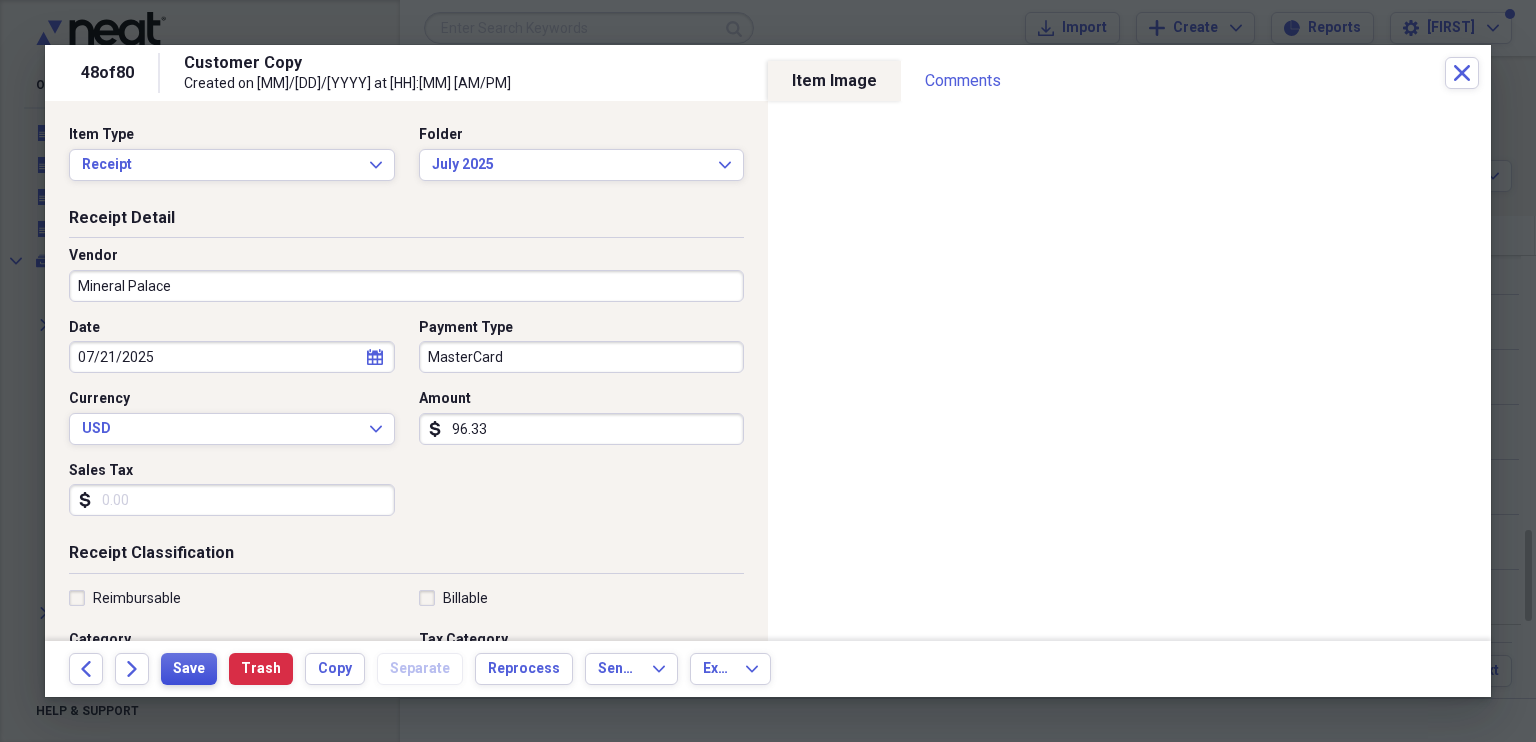 type on "96.33" 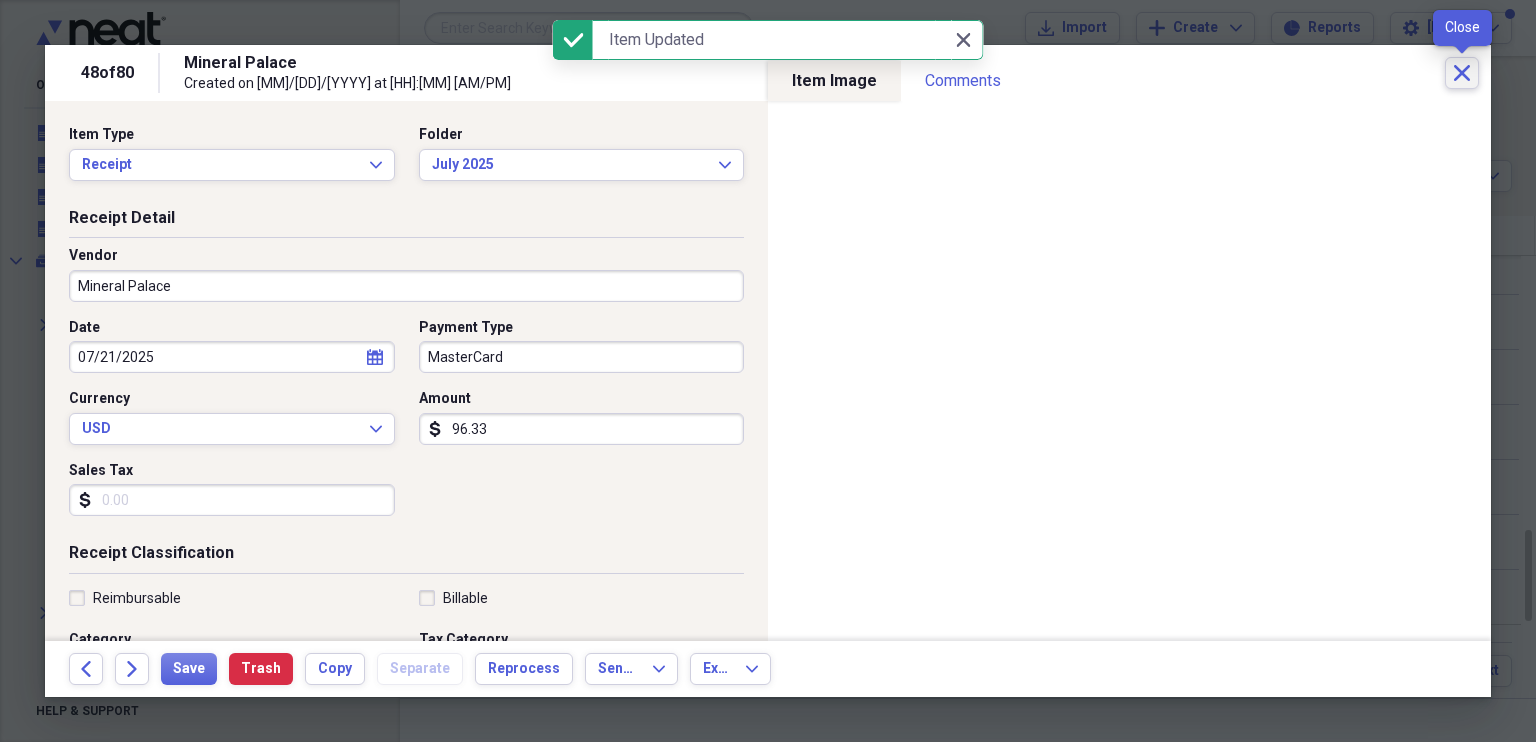 click on "Close" 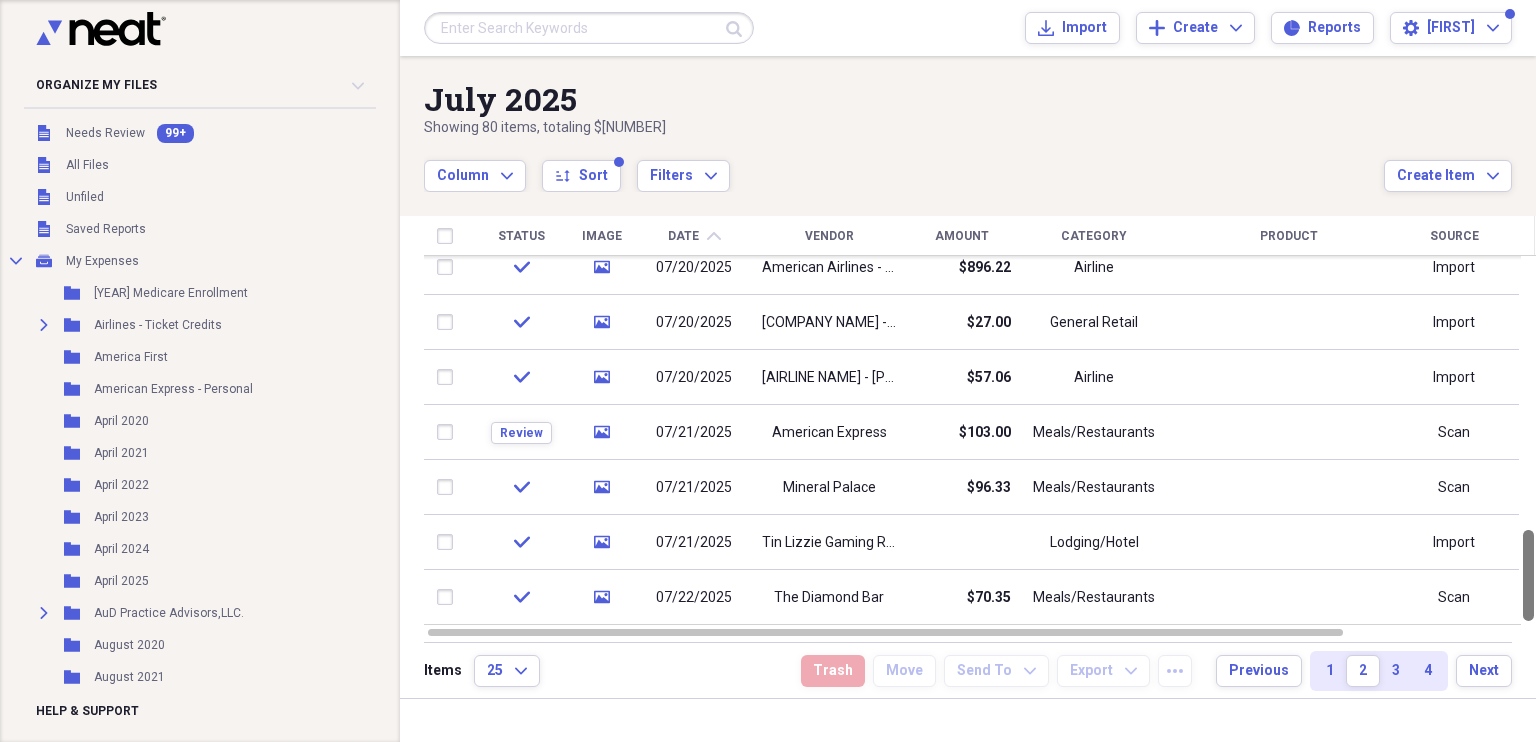 drag, startPoint x: 1525, startPoint y: 558, endPoint x: 1526, endPoint y: 573, distance: 15.033297 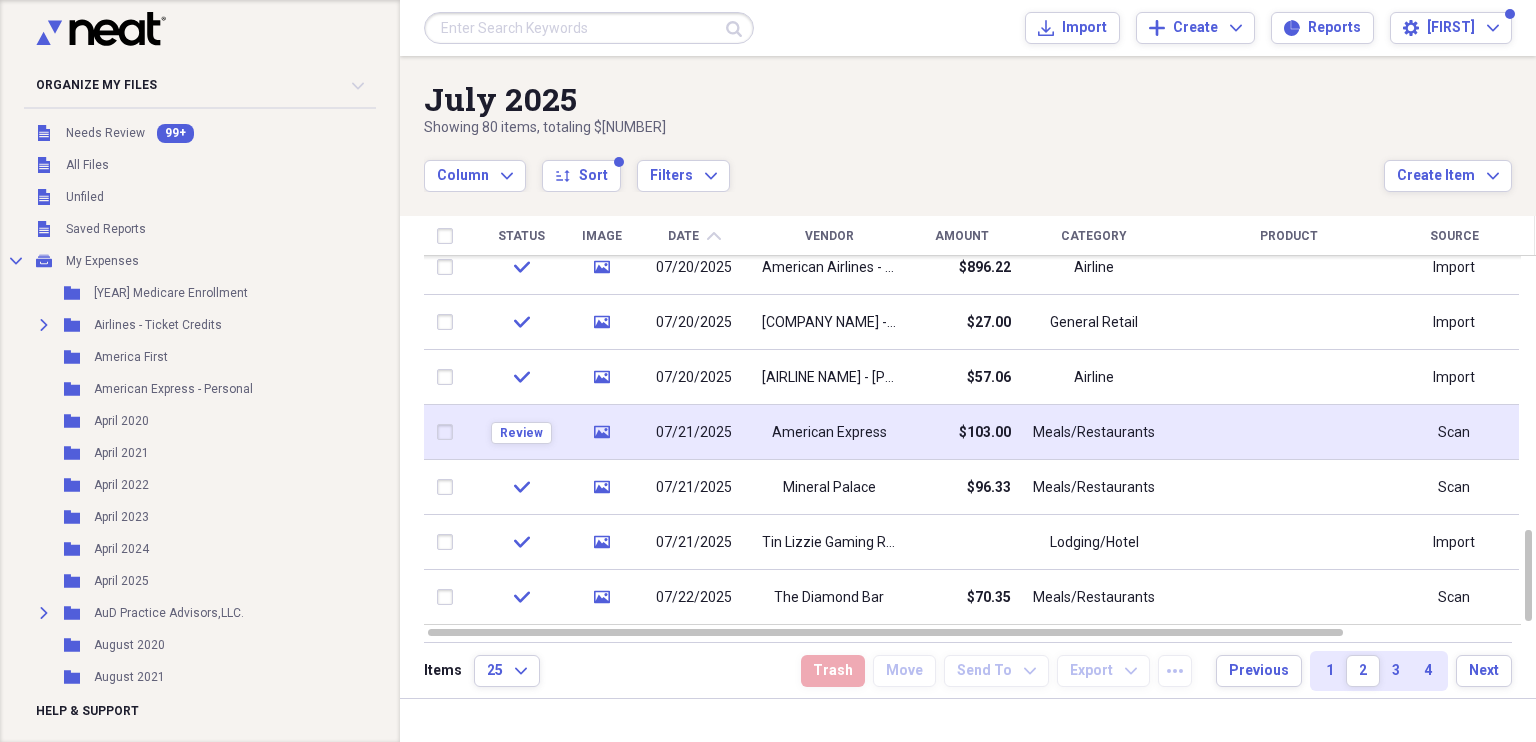 click on "American Express" at bounding box center [829, 432] 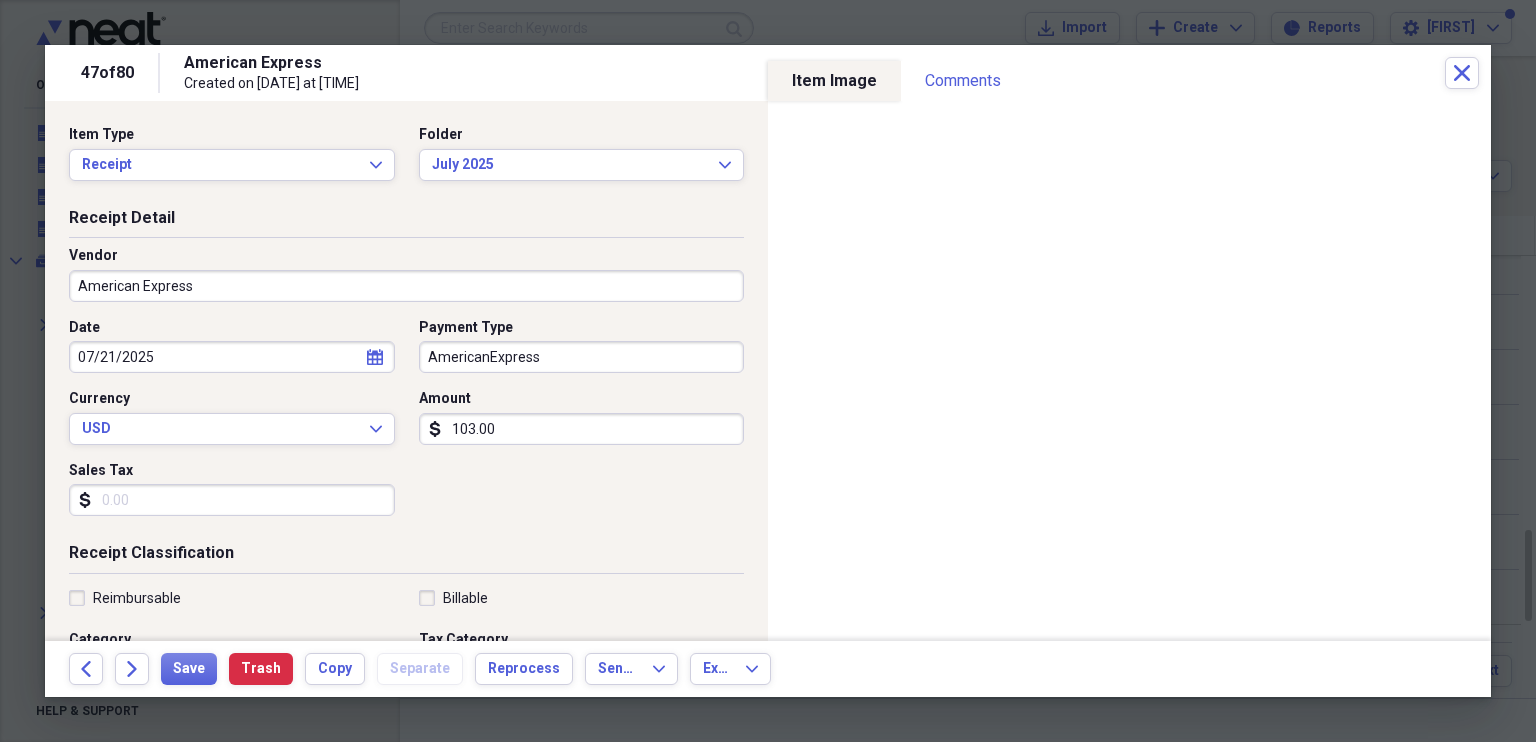 click on "American Express" at bounding box center (406, 286) 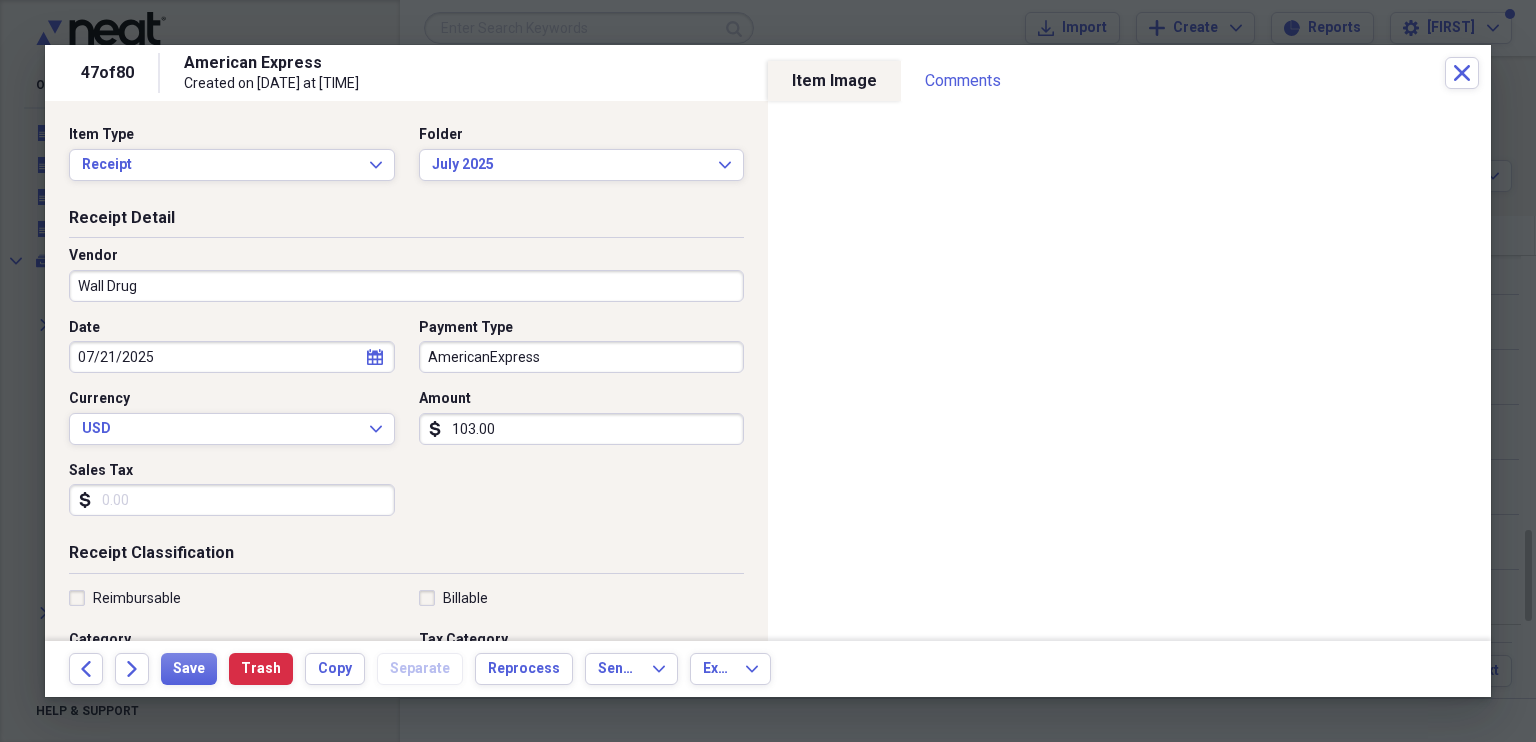 type on "Wall Drug" 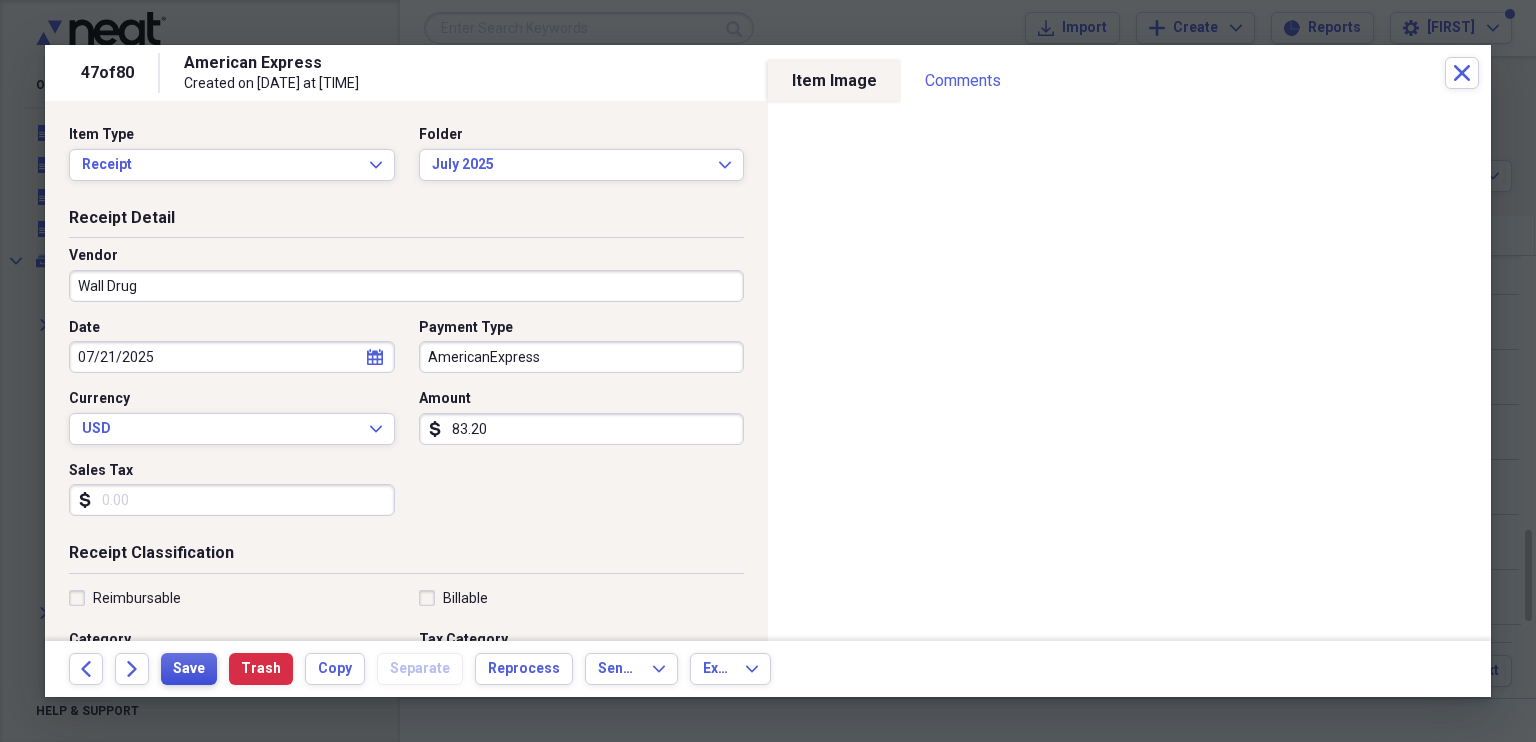type on "83.20" 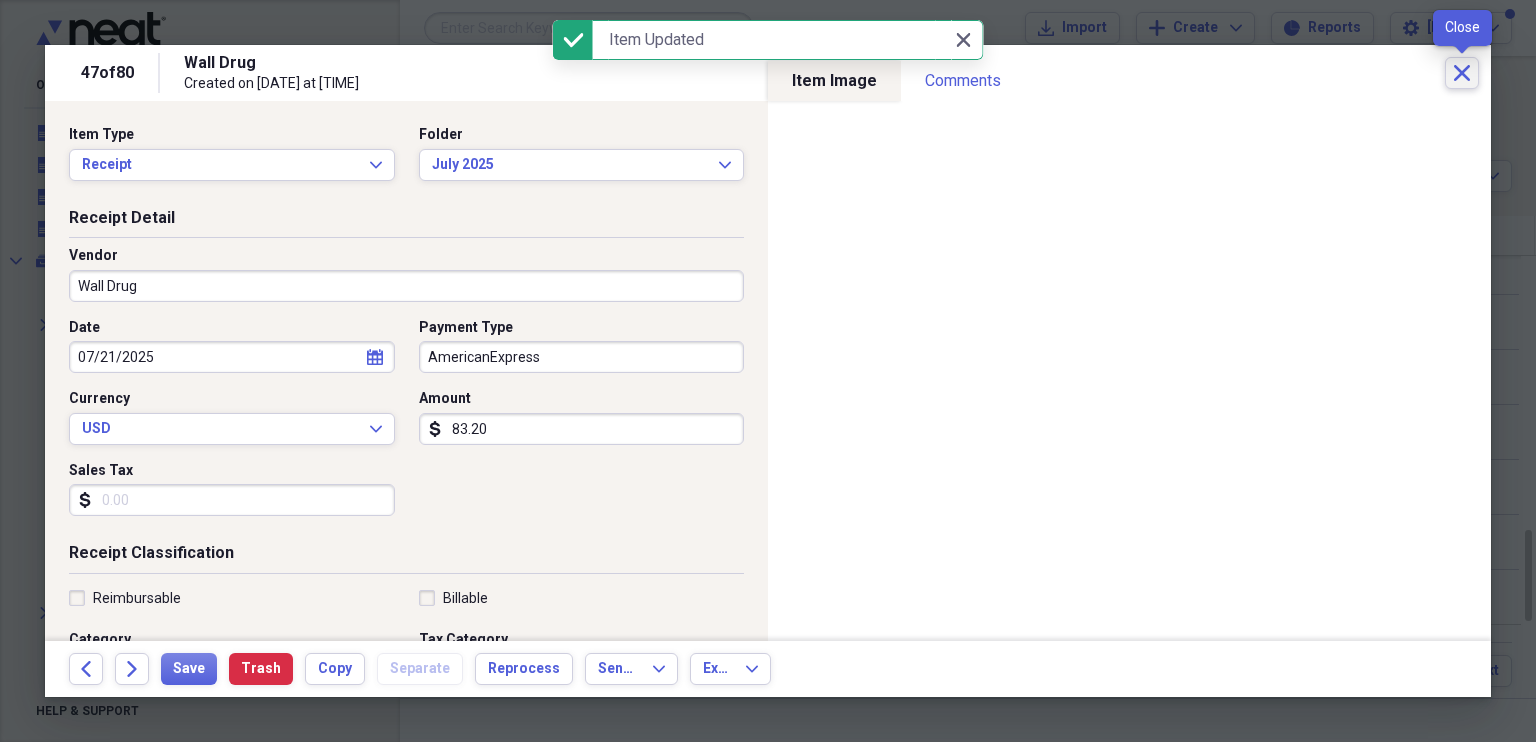 click 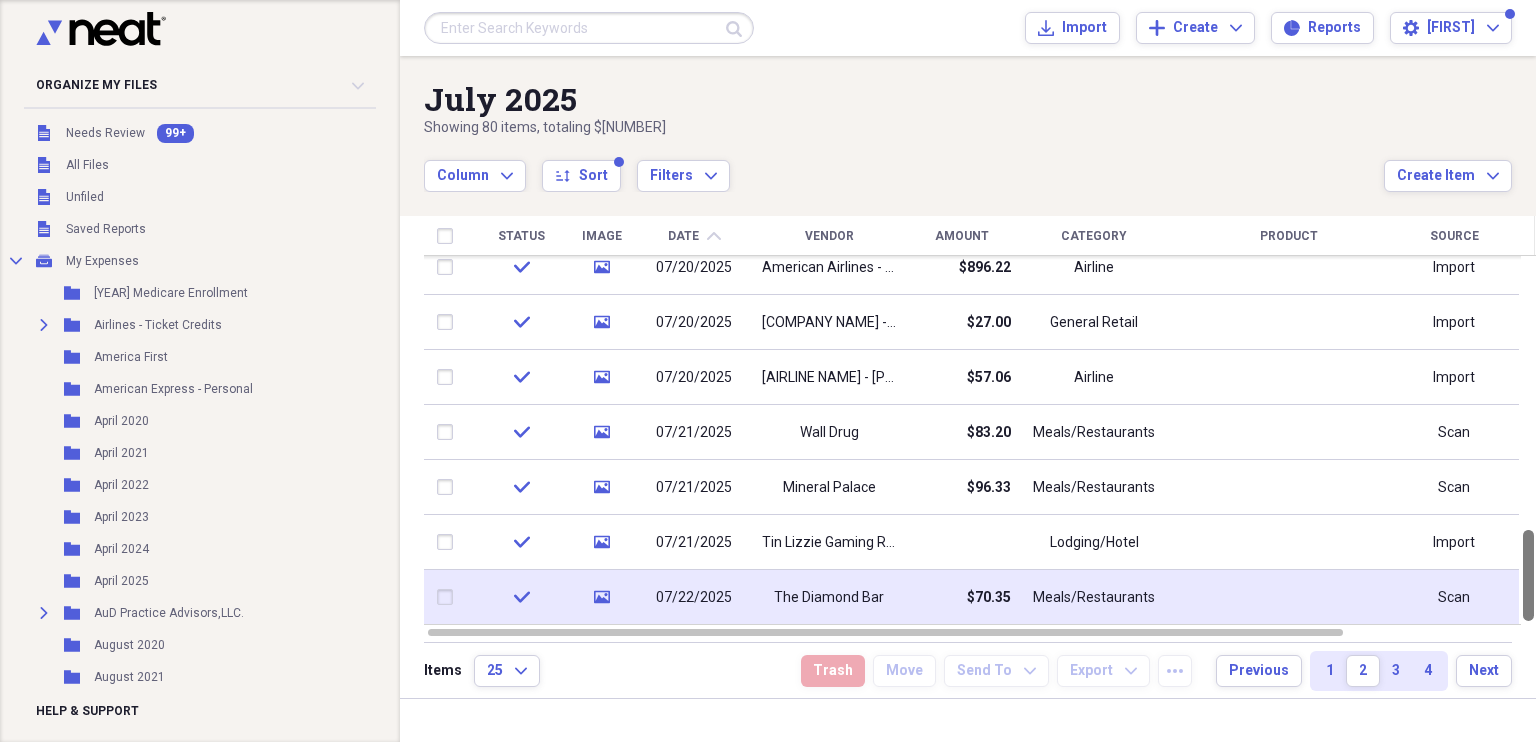 drag, startPoint x: 1525, startPoint y: 593, endPoint x: 1464, endPoint y: 618, distance: 65.9242 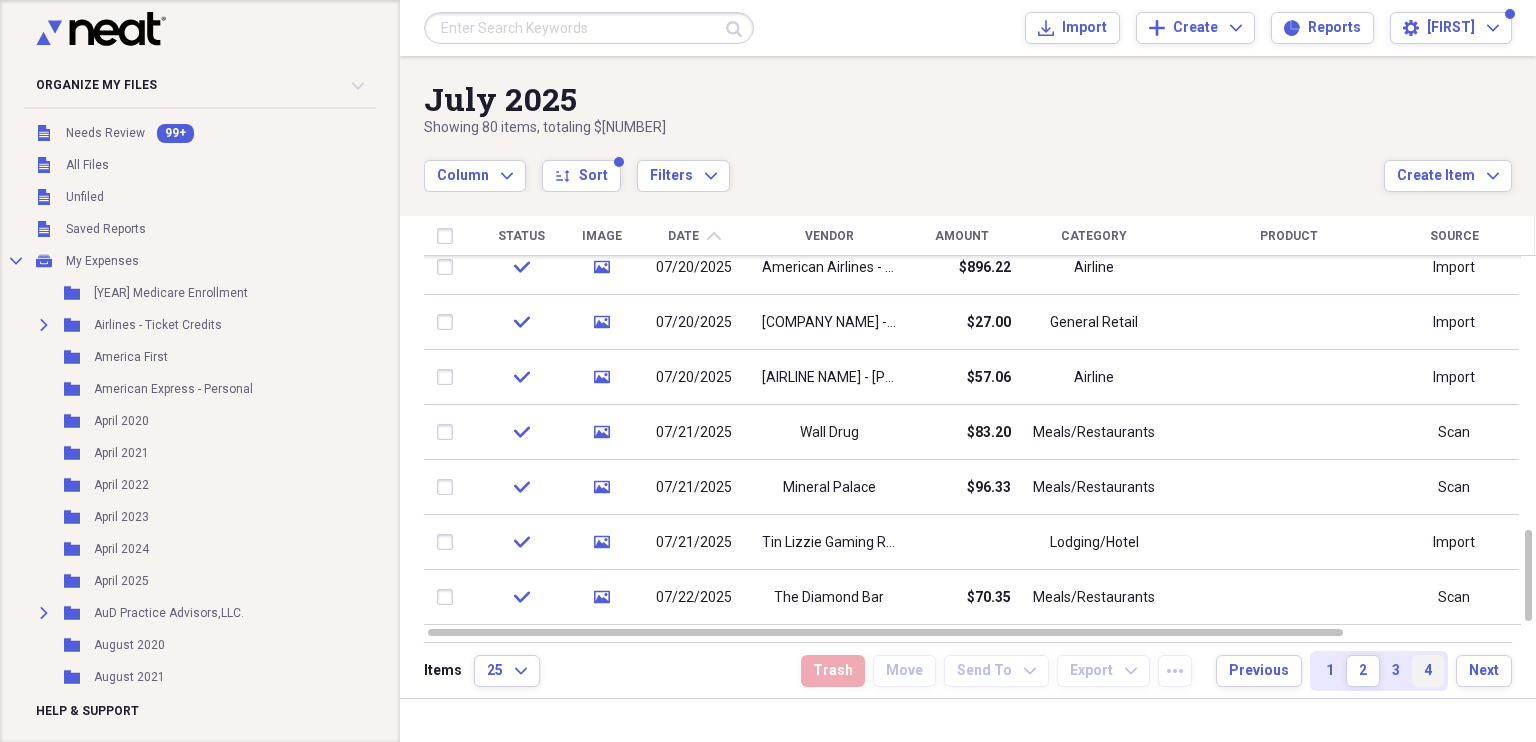 click on "4" at bounding box center [1428, 671] 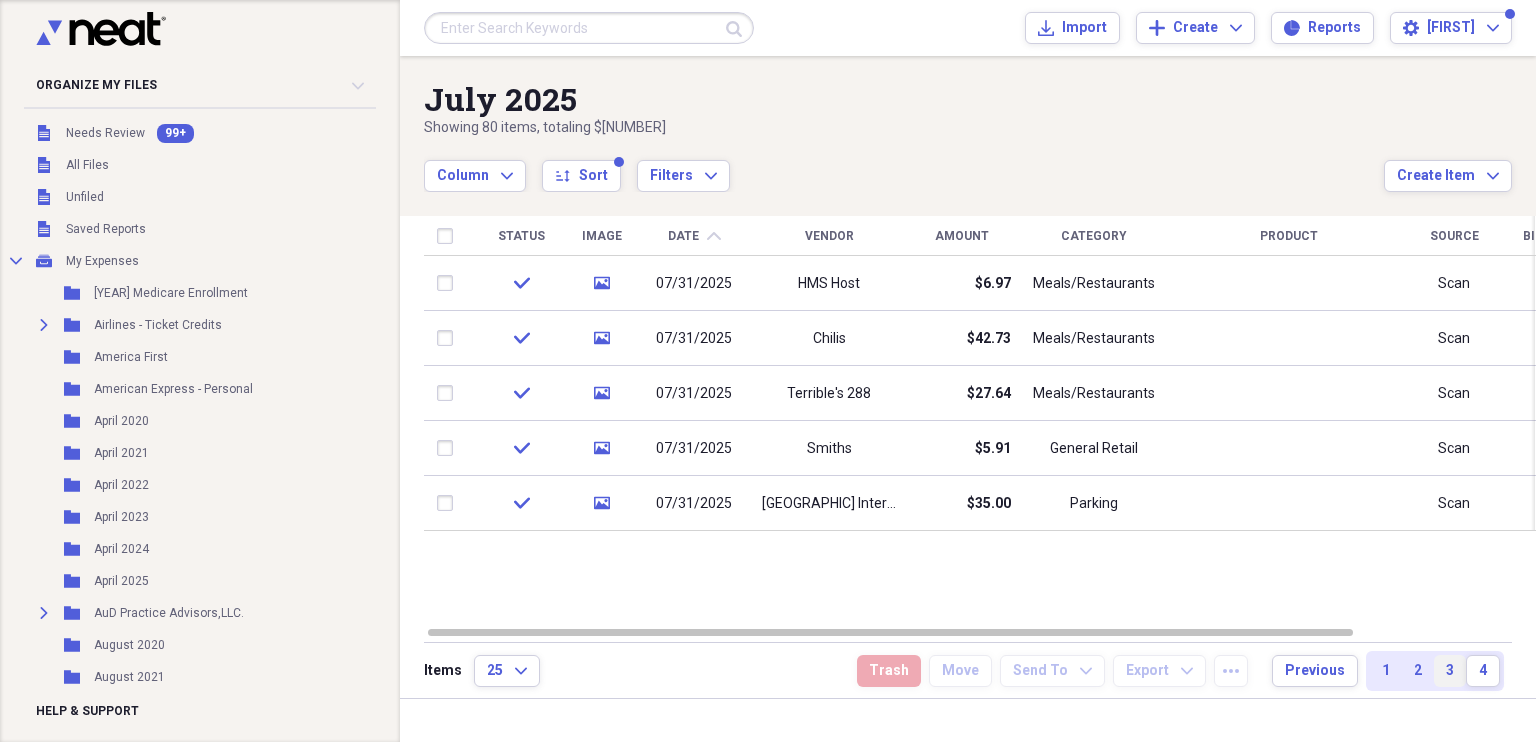 click on "3" at bounding box center (1450, 671) 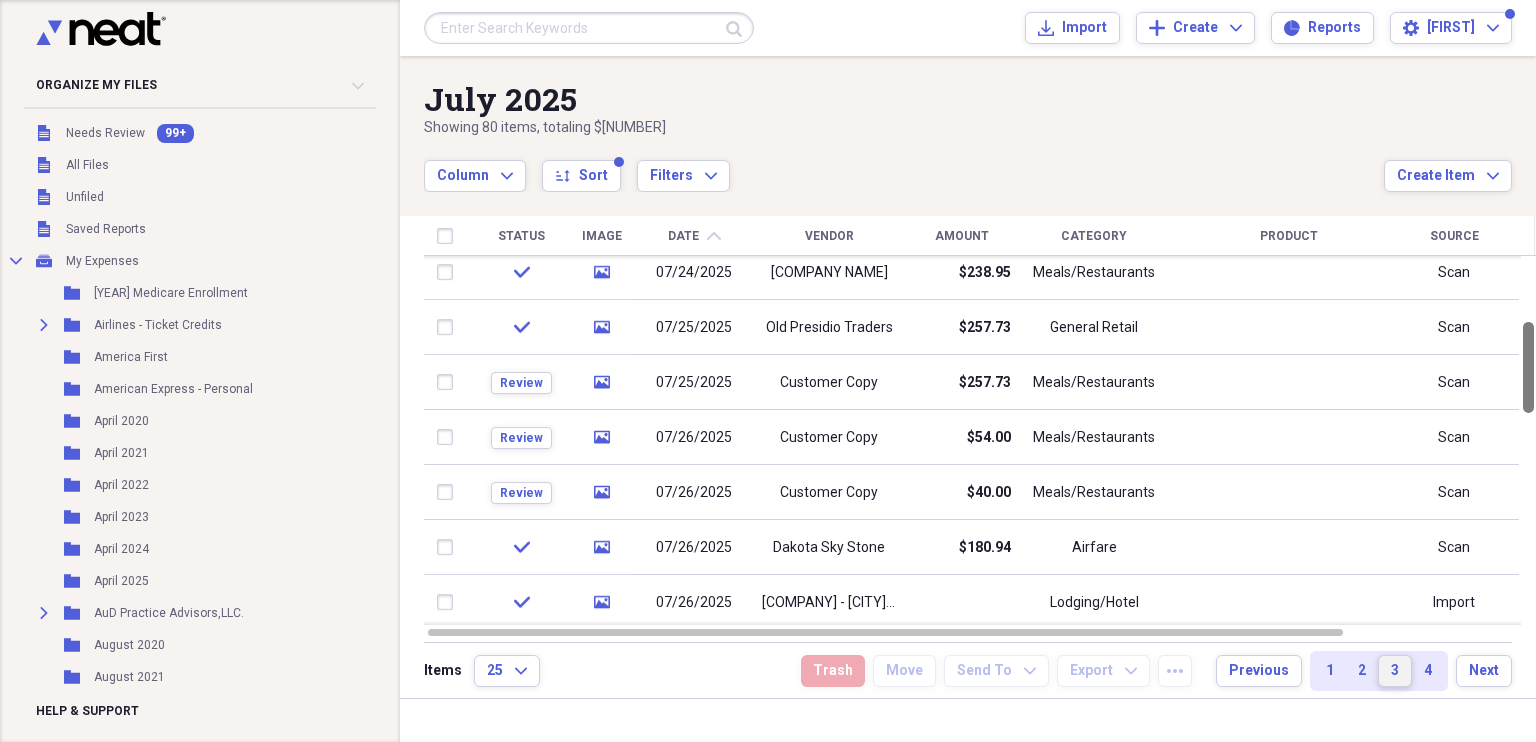 drag, startPoint x: 1528, startPoint y: 336, endPoint x: 1504, endPoint y: 401, distance: 69.289246 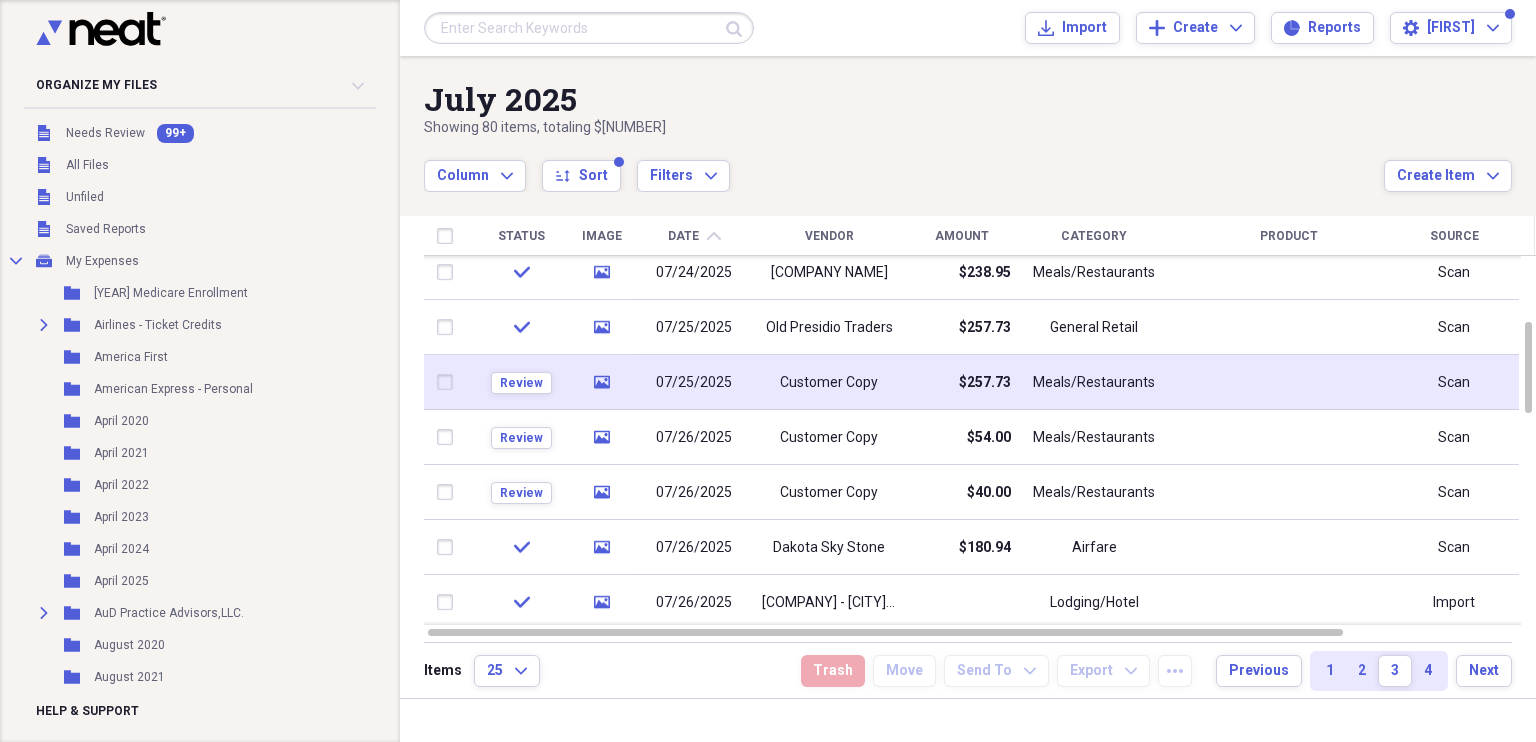 click on "Customer Copy" at bounding box center (829, 383) 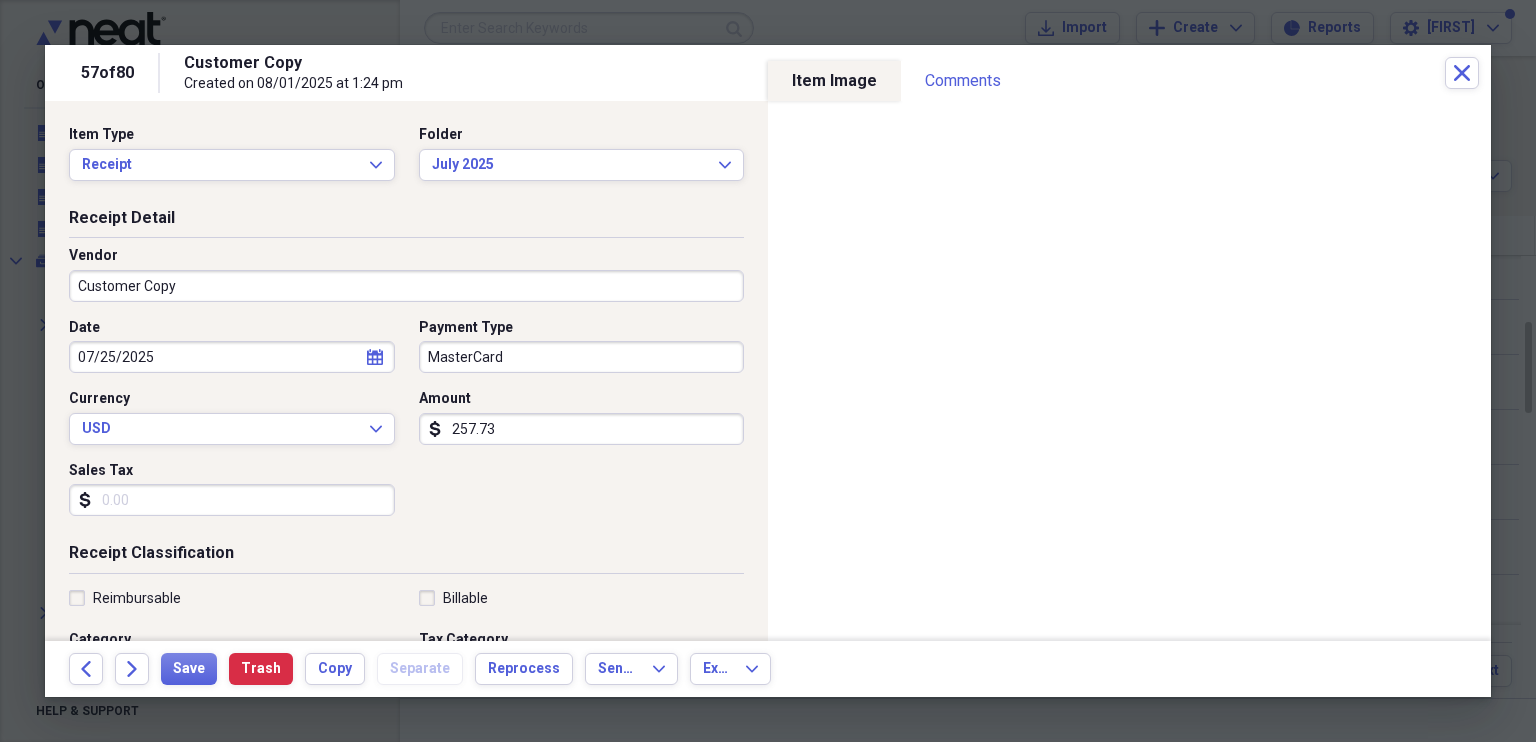 click on "Customer Copy" at bounding box center [406, 286] 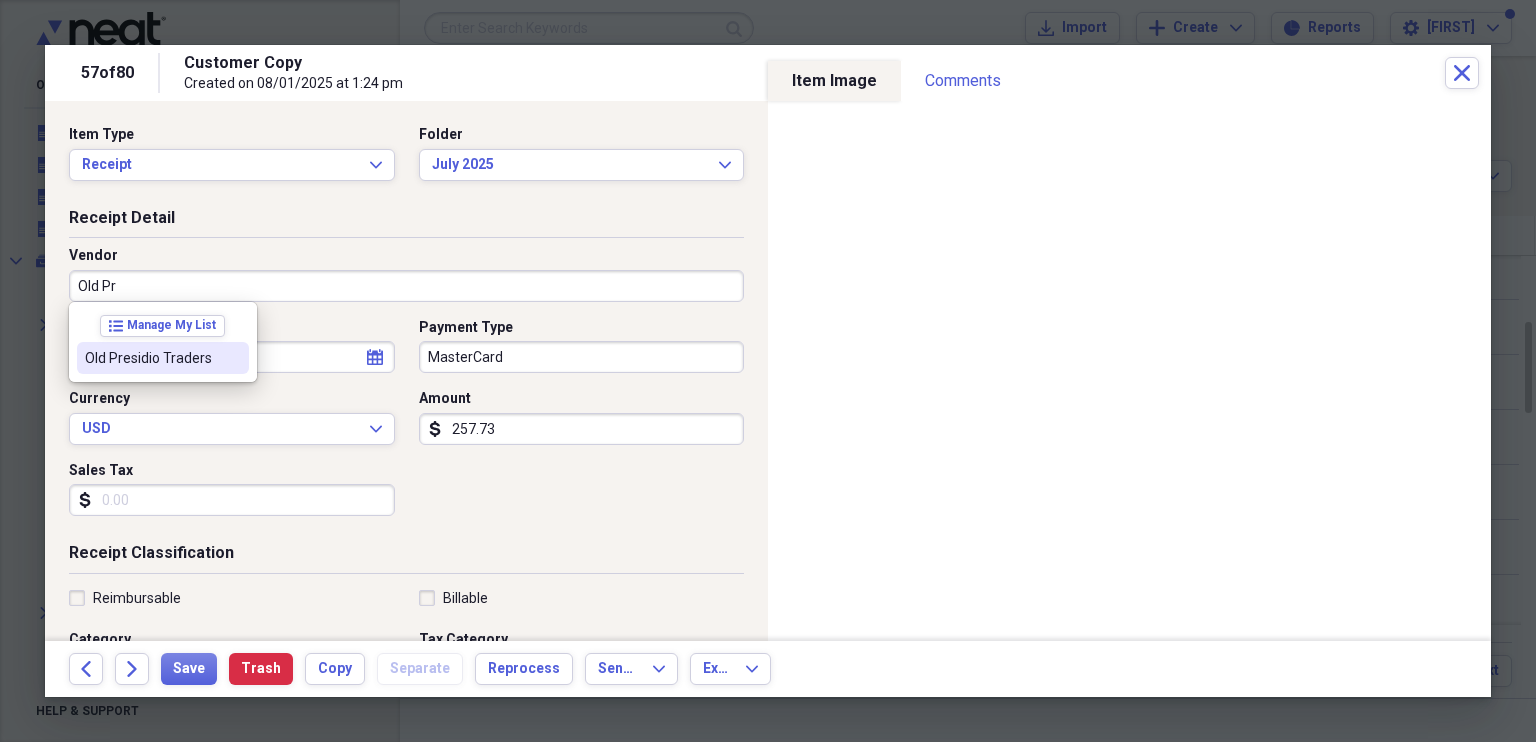 click on "Old Presidio Traders" at bounding box center (151, 358) 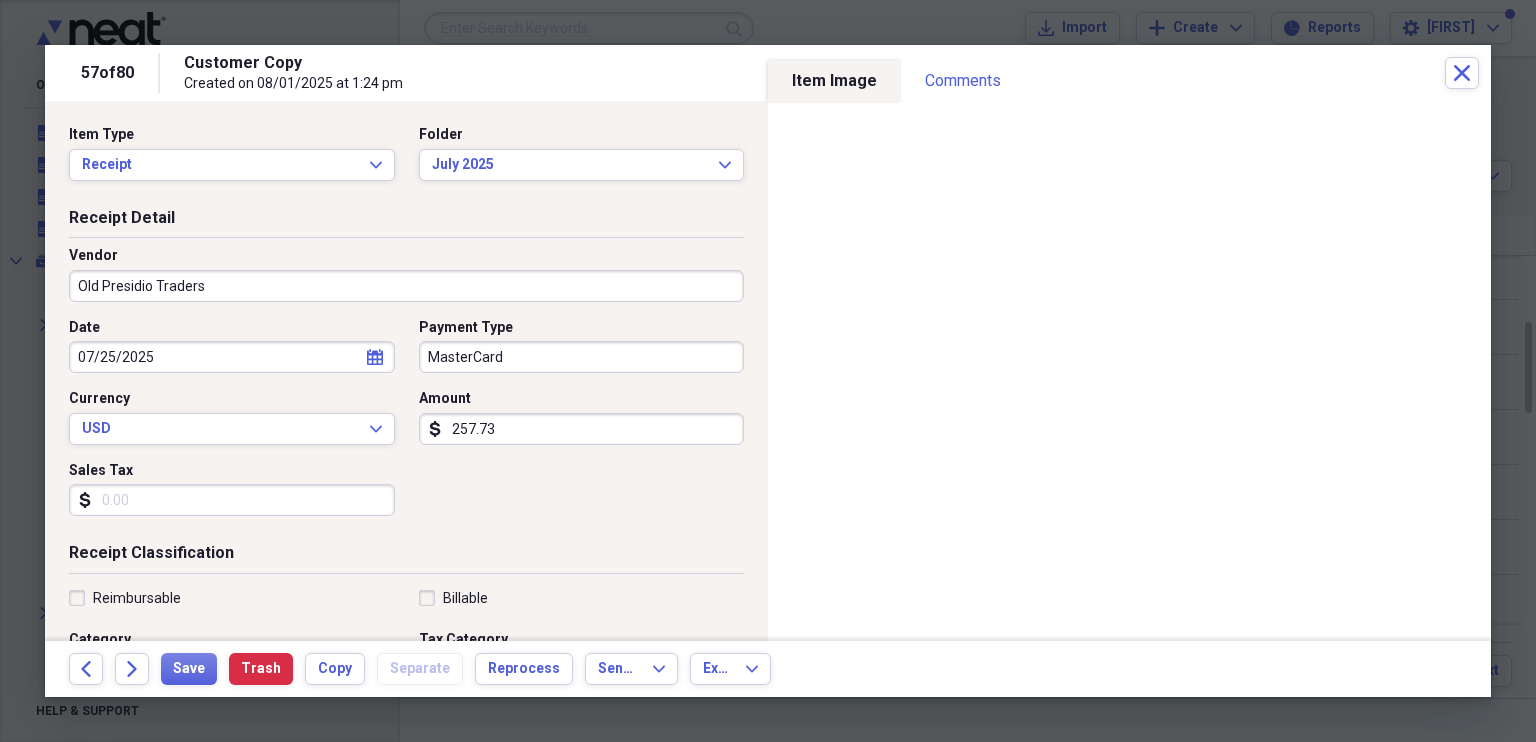 type on "General Retail" 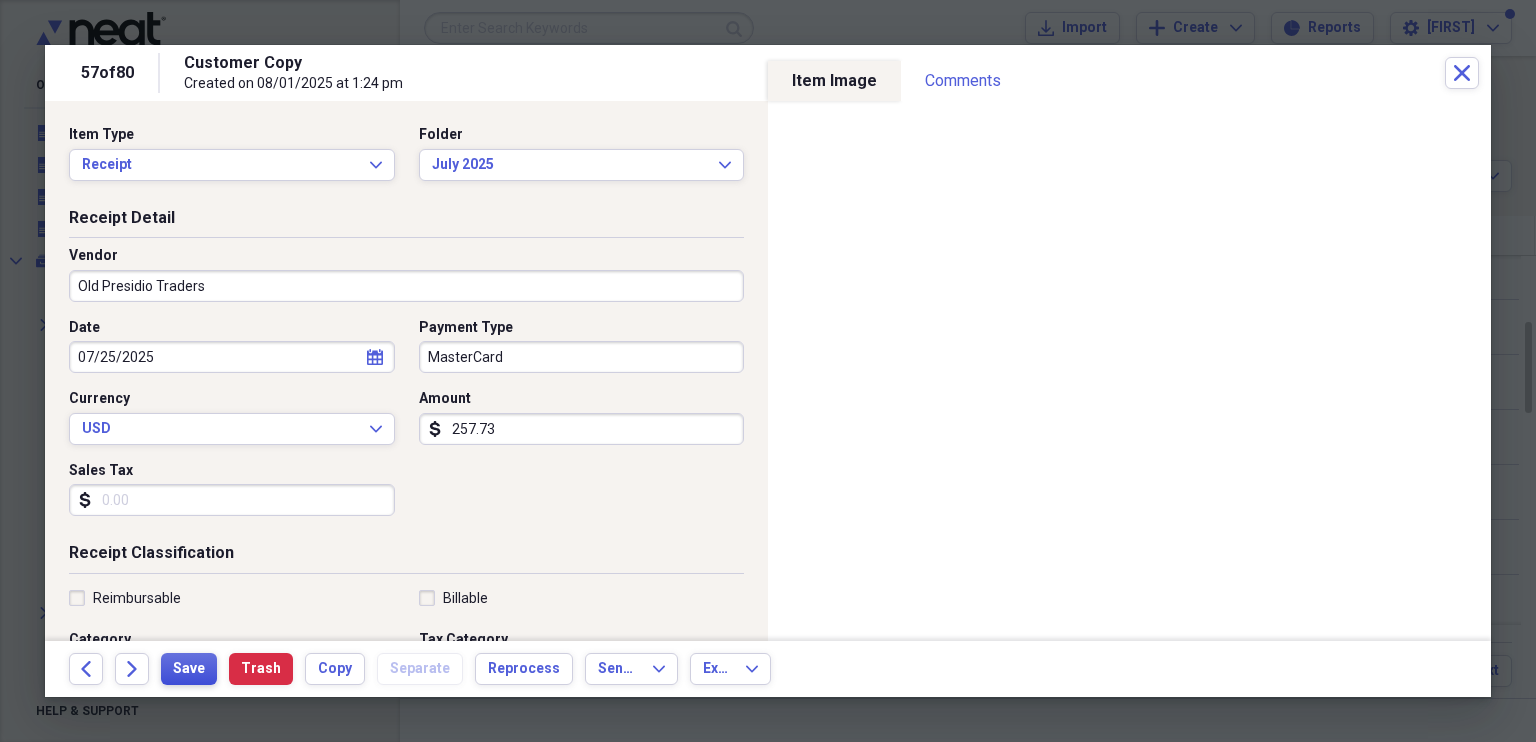 click on "Save" at bounding box center (189, 669) 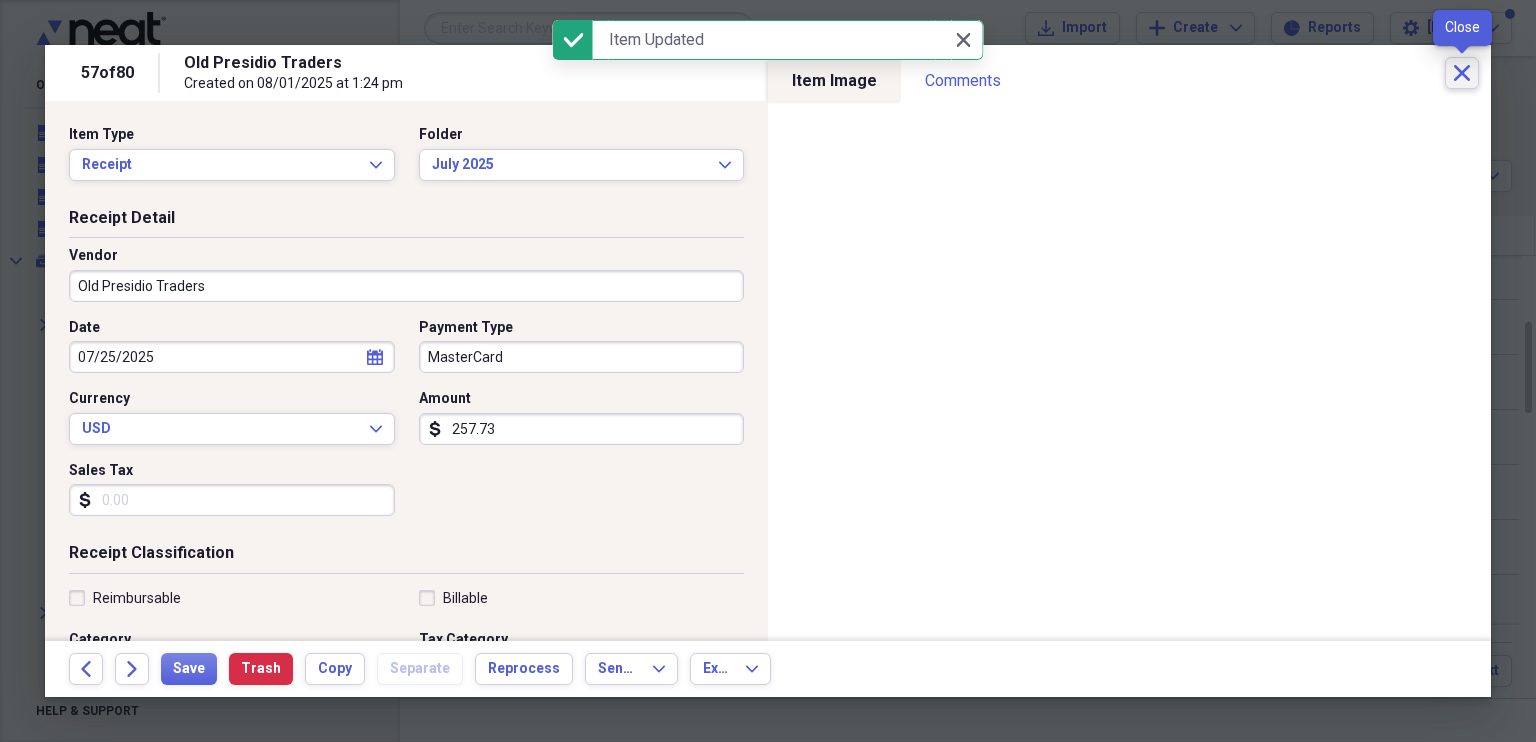 click on "Close" at bounding box center [1462, 73] 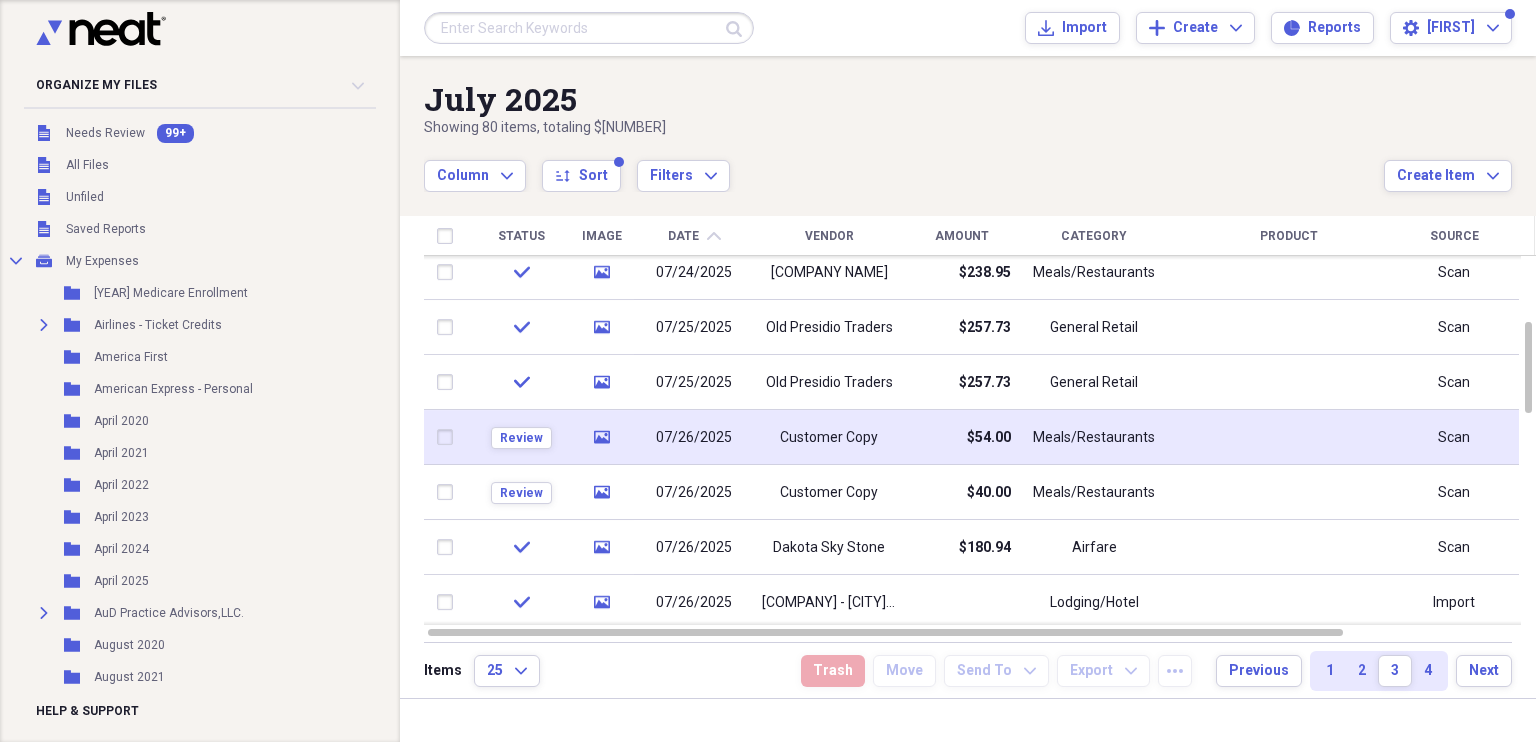 click on "Customer Copy" at bounding box center (829, 438) 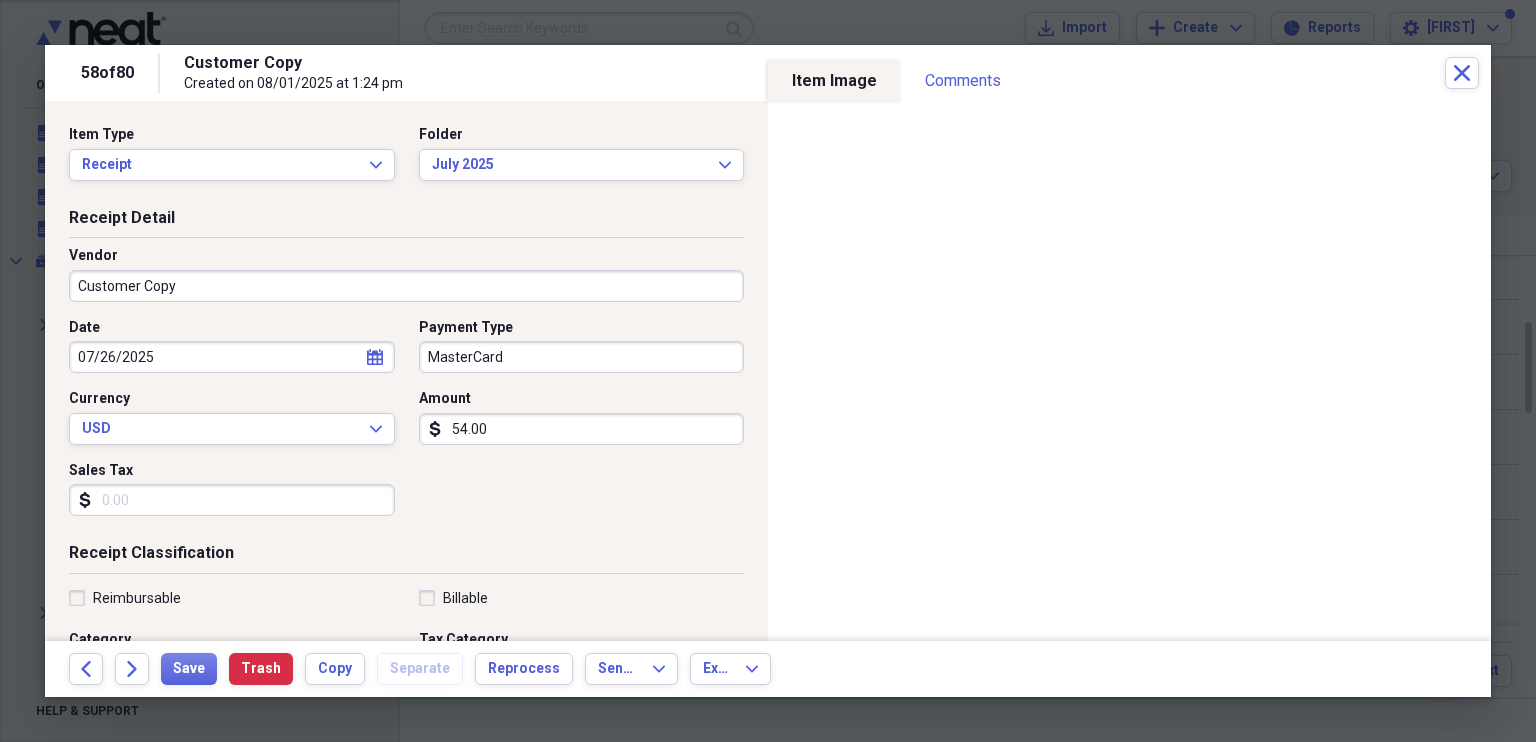 click on "Customer Copy" at bounding box center (406, 286) 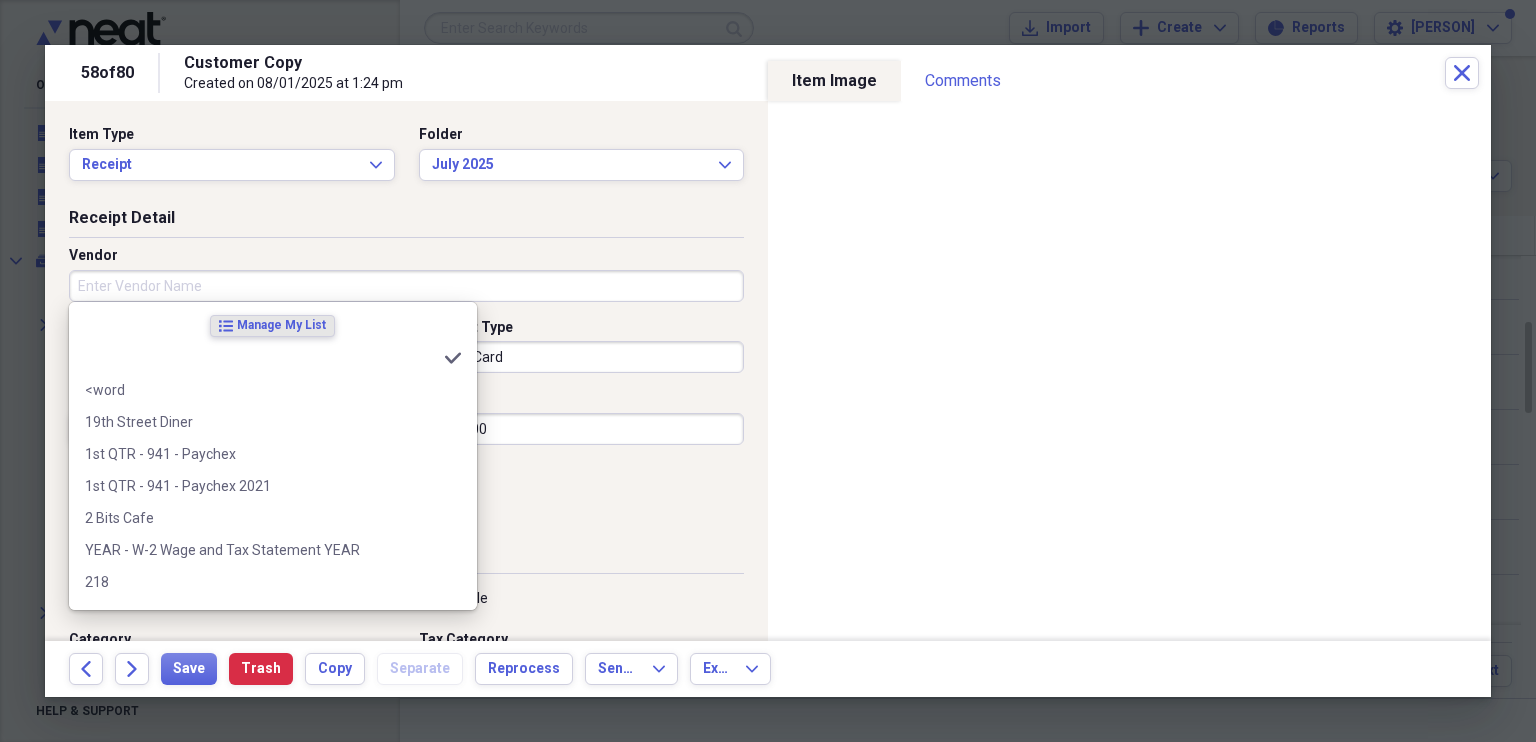 scroll, scrollTop: 0, scrollLeft: 0, axis: both 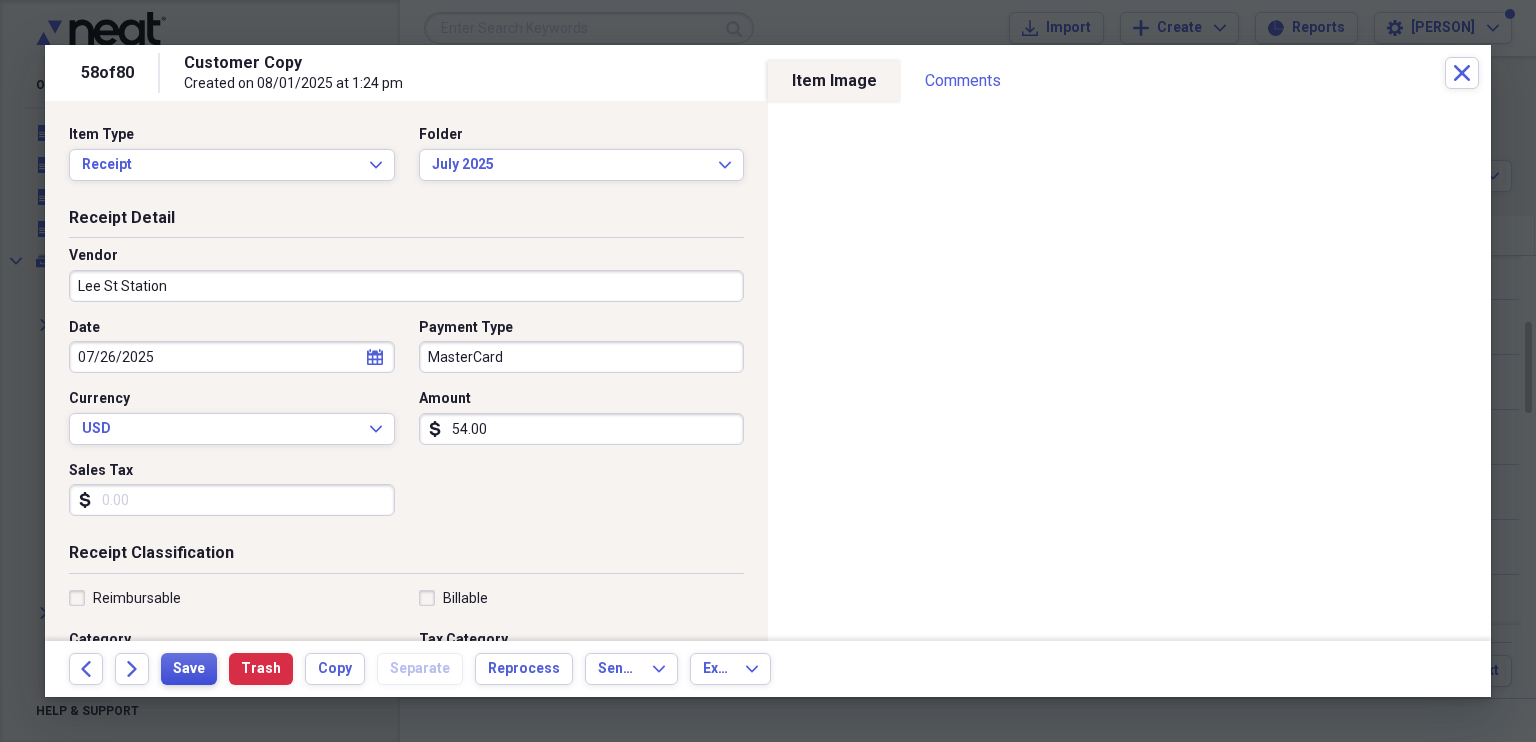type on "Lee St Station" 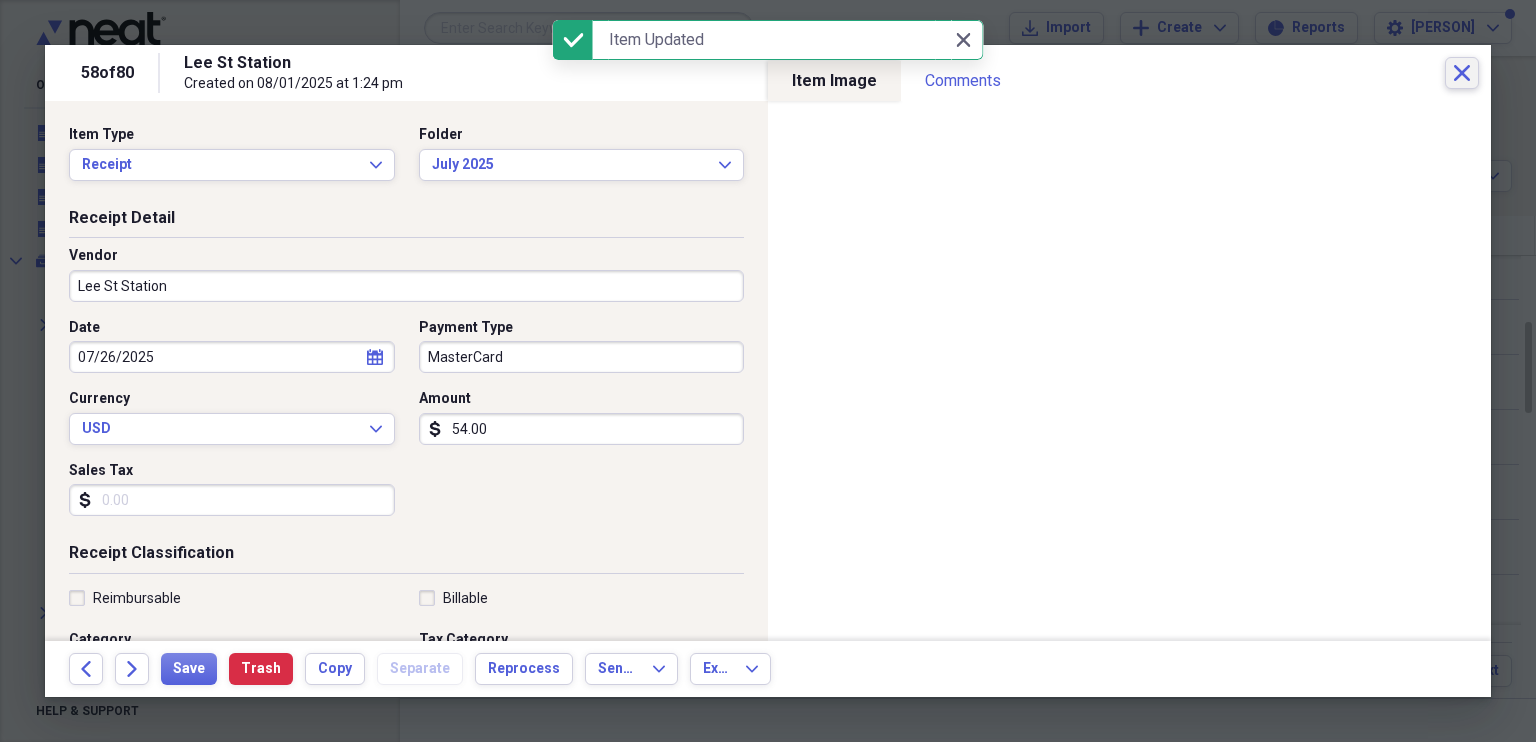 click on "Close" 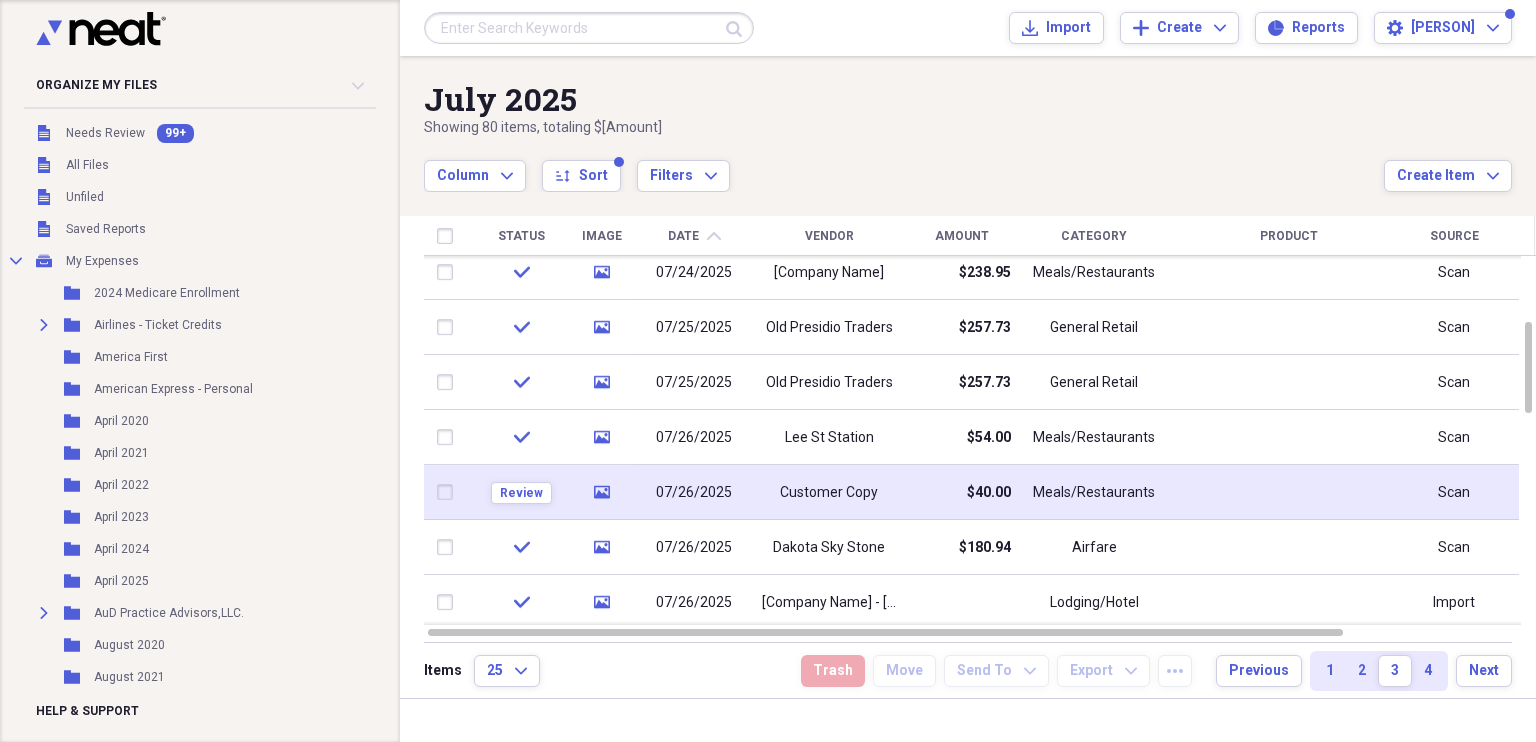 click on "Customer Copy" at bounding box center (829, 493) 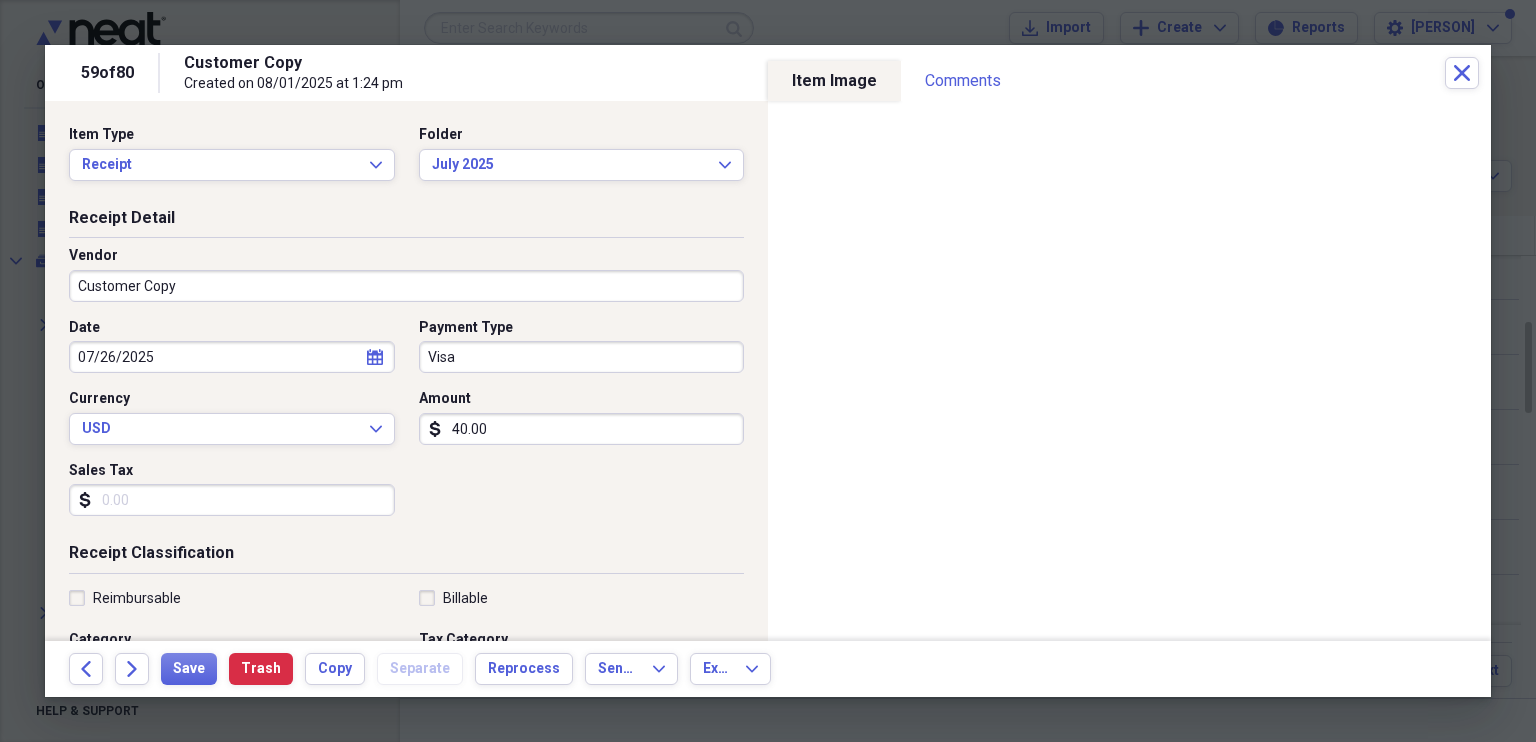 click on "Customer Copy" at bounding box center (406, 286) 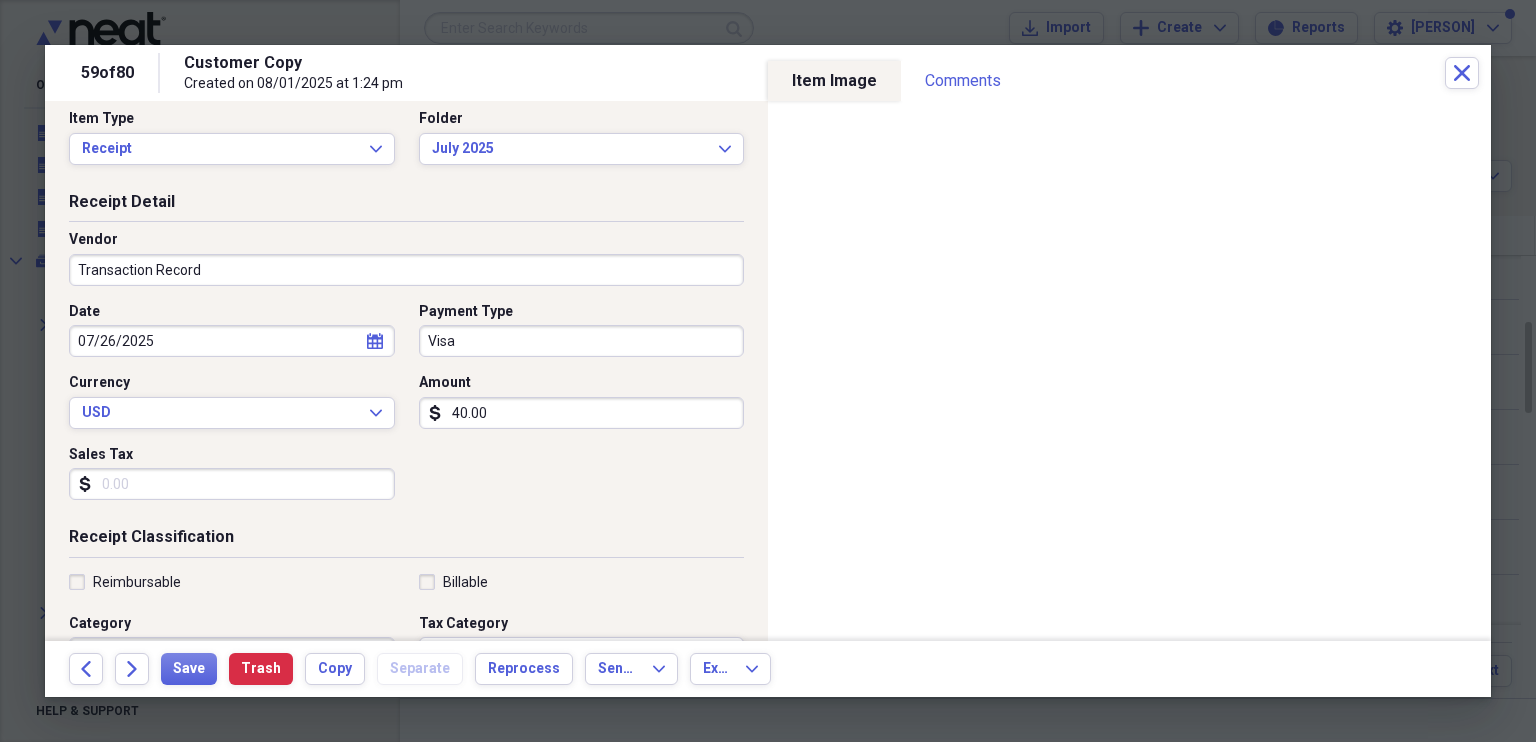 scroll, scrollTop: 40, scrollLeft: 0, axis: vertical 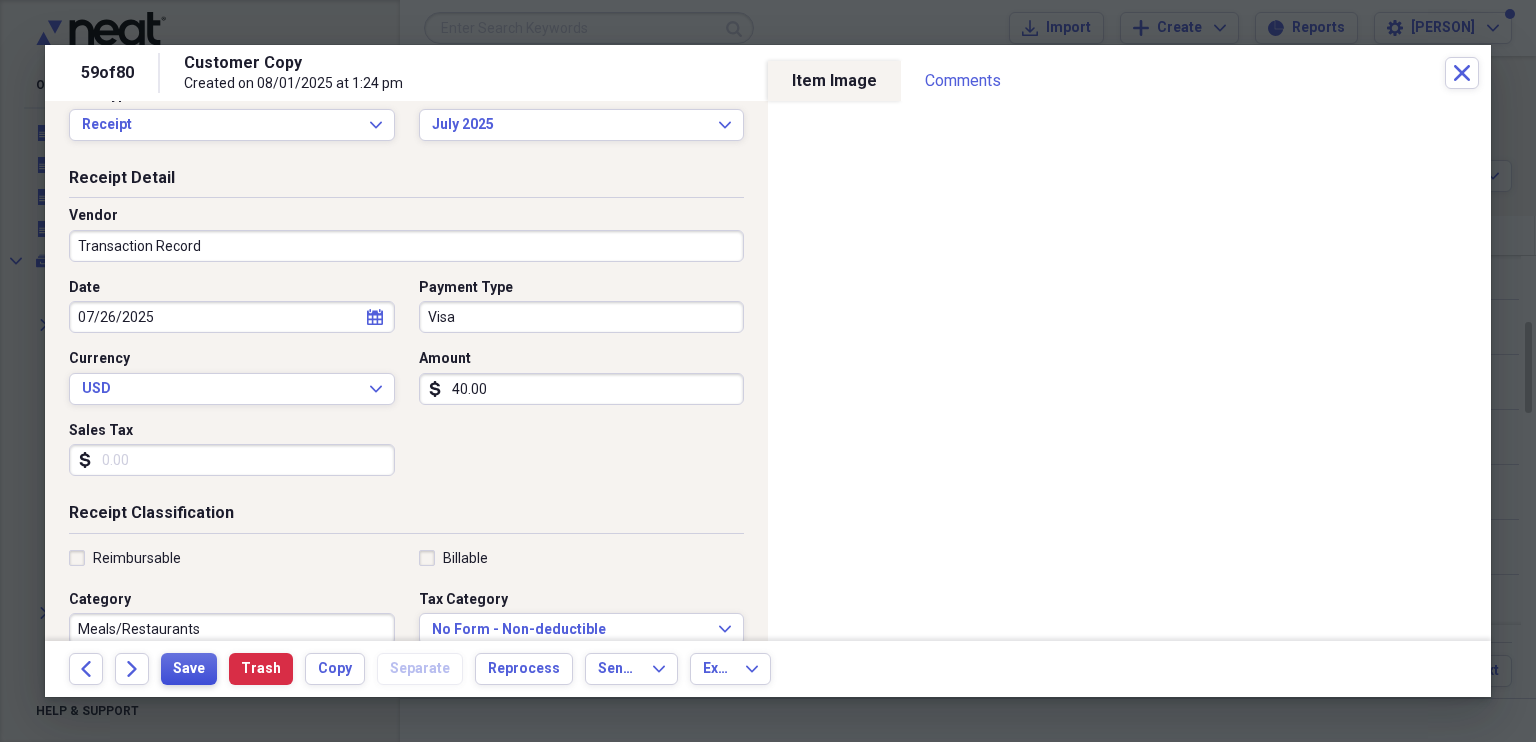 type on "Transaction Record" 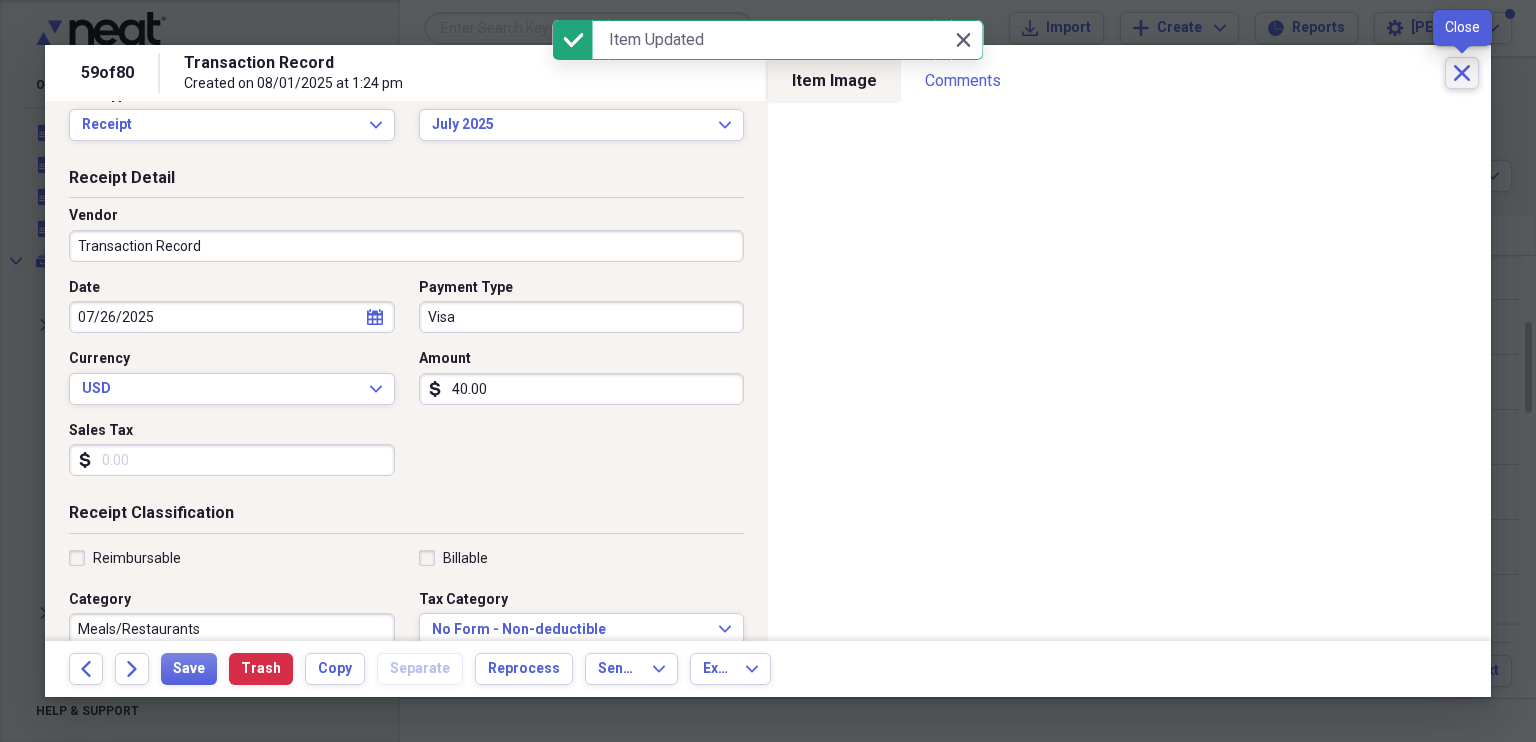 click on "Close" 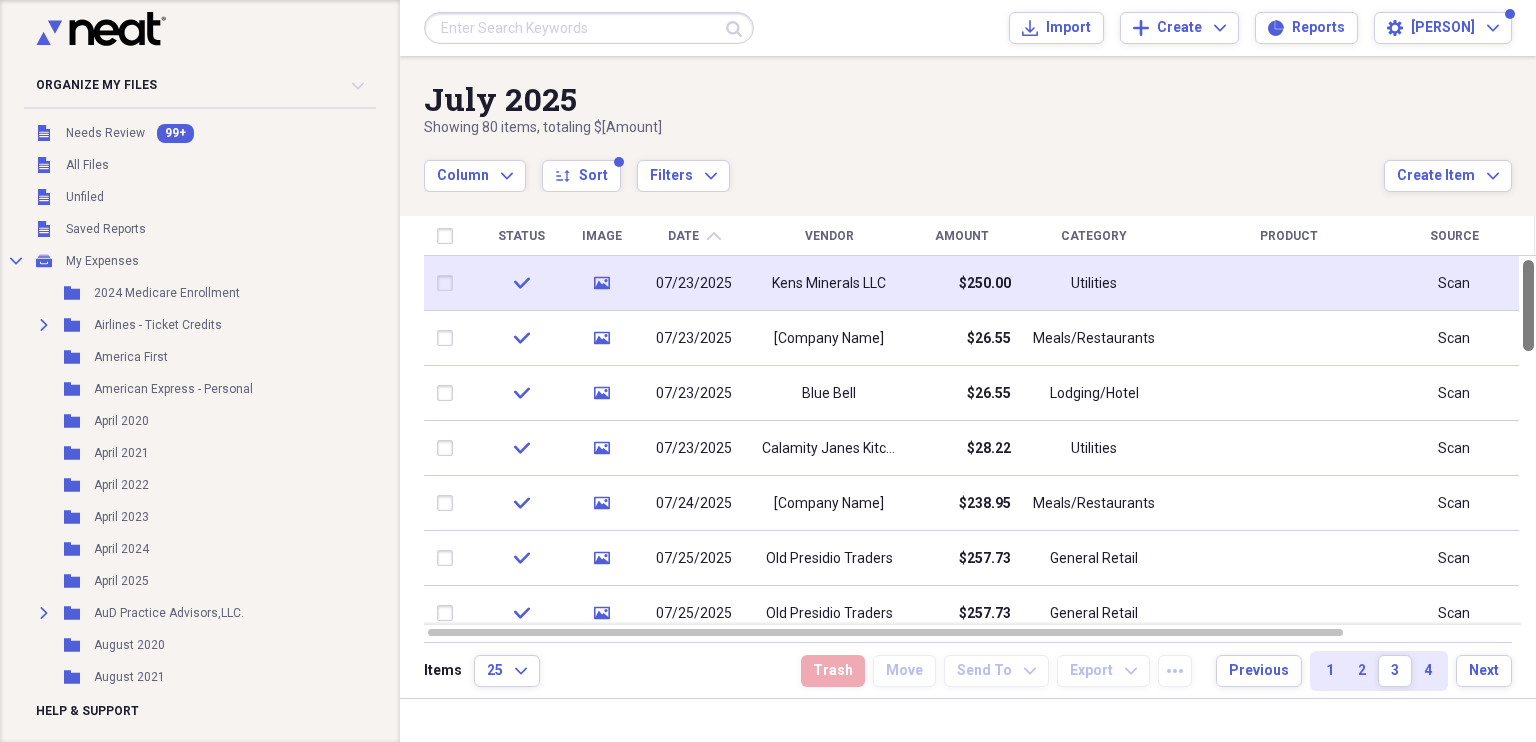 drag, startPoint x: 1529, startPoint y: 334, endPoint x: 1514, endPoint y: 283, distance: 53.160137 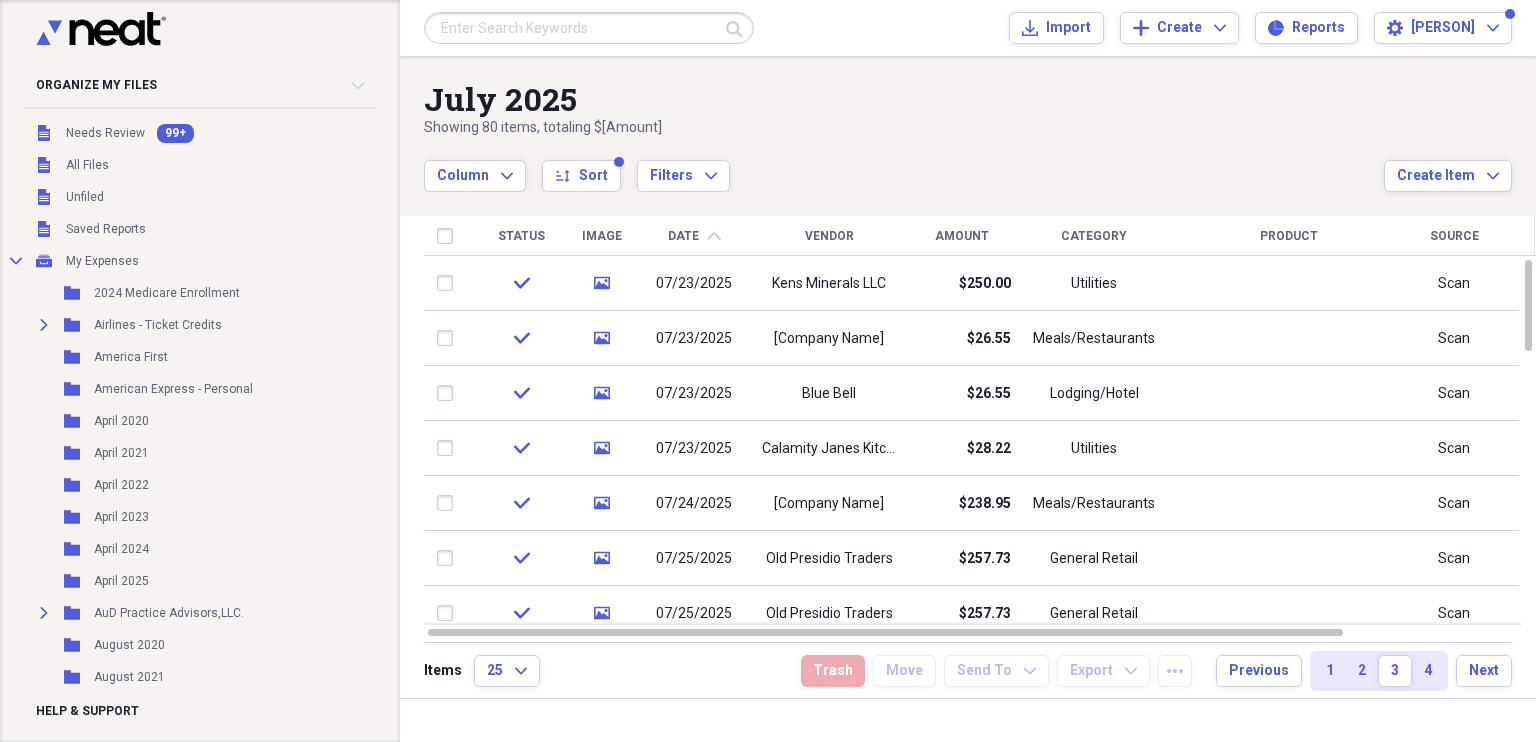 click on "Organize My Files 99+ Collapse Unfiled Needs Review 99+ Unfiled All Files Unfiled Unfiled Unfiled Saved Reports Collapse My Cabinet My Expenses Add Folder Folder [YEAR] Medicare Enrollment Add Folder Folder Airlines - Ticket Credits Add Folder Folder [COMPANY NAME] Add Folder Folder [COMPANY NAME] - Personal Add Folder Folder [MONTH] [YEAR] Add Folder Folder [MONTH] [YEAR] Add Folder Folder [MONTH] [YEAR] Add Folder Folder [MONTH] [YEAR] Add Folder Folder [MONTH] [YEAR] Add Folder Expand Folder [COMPANY NAME],LLC. Add Folder Folder [MONTH] [YEAR] Add Folder Folder [COMPANY NAME] - [AIRLINE NAME] Add Folder Folder [COMPANY NAME] - Account Payment Add Folder Folder [COMPANY NAME] - Commenity Add Folder Folder [MONTH] [YEAR] Add Folder Folder [MONTH] [YEAR] Add Folder Folder [MONTH] [YEAR] Add Folder Folder [MONTH] [YEAR] Add Folder Folder [MONTH] [YEAR] Add Folder" at bounding box center [768, 371] 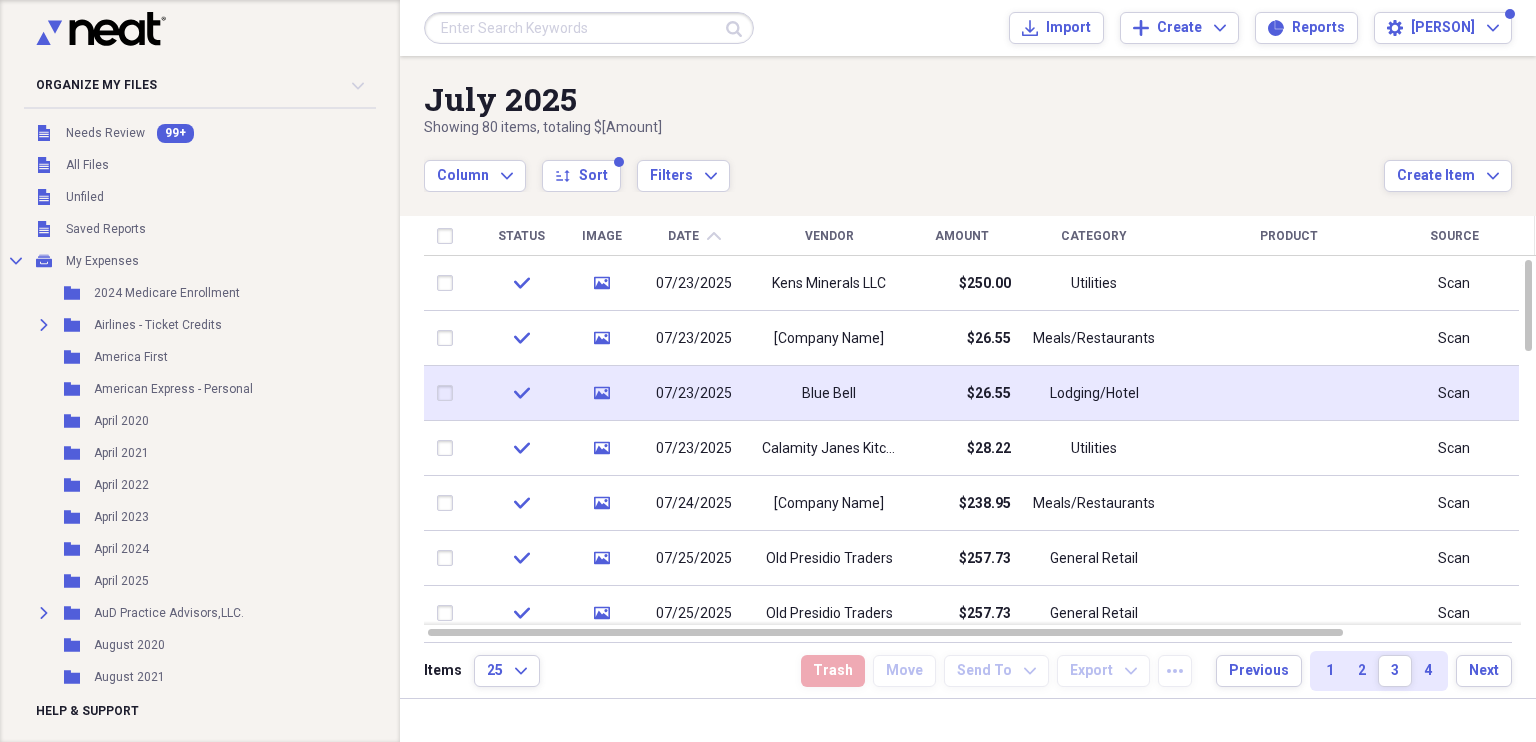 click on "Blue Bell" at bounding box center (829, 394) 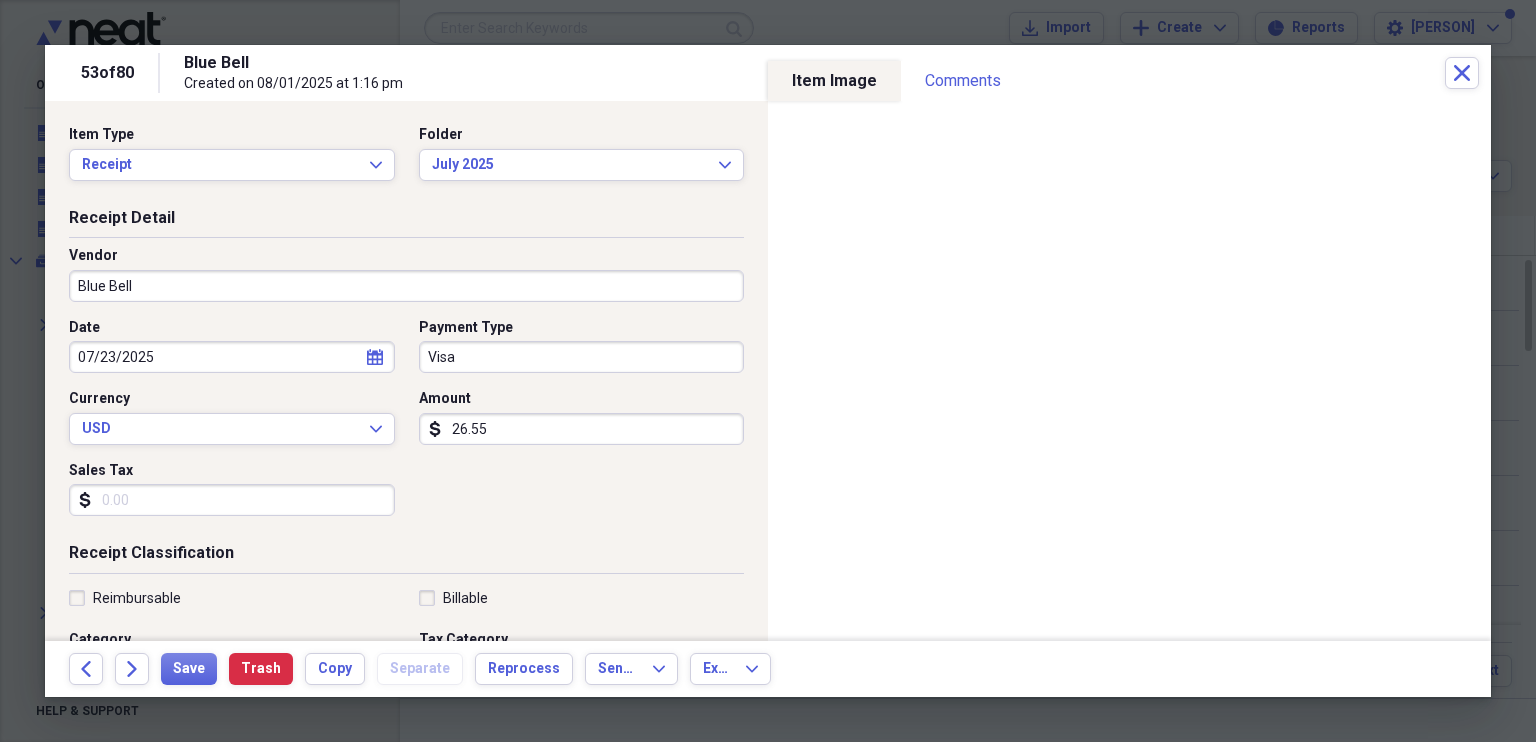 click on "Blue Bell" at bounding box center (406, 286) 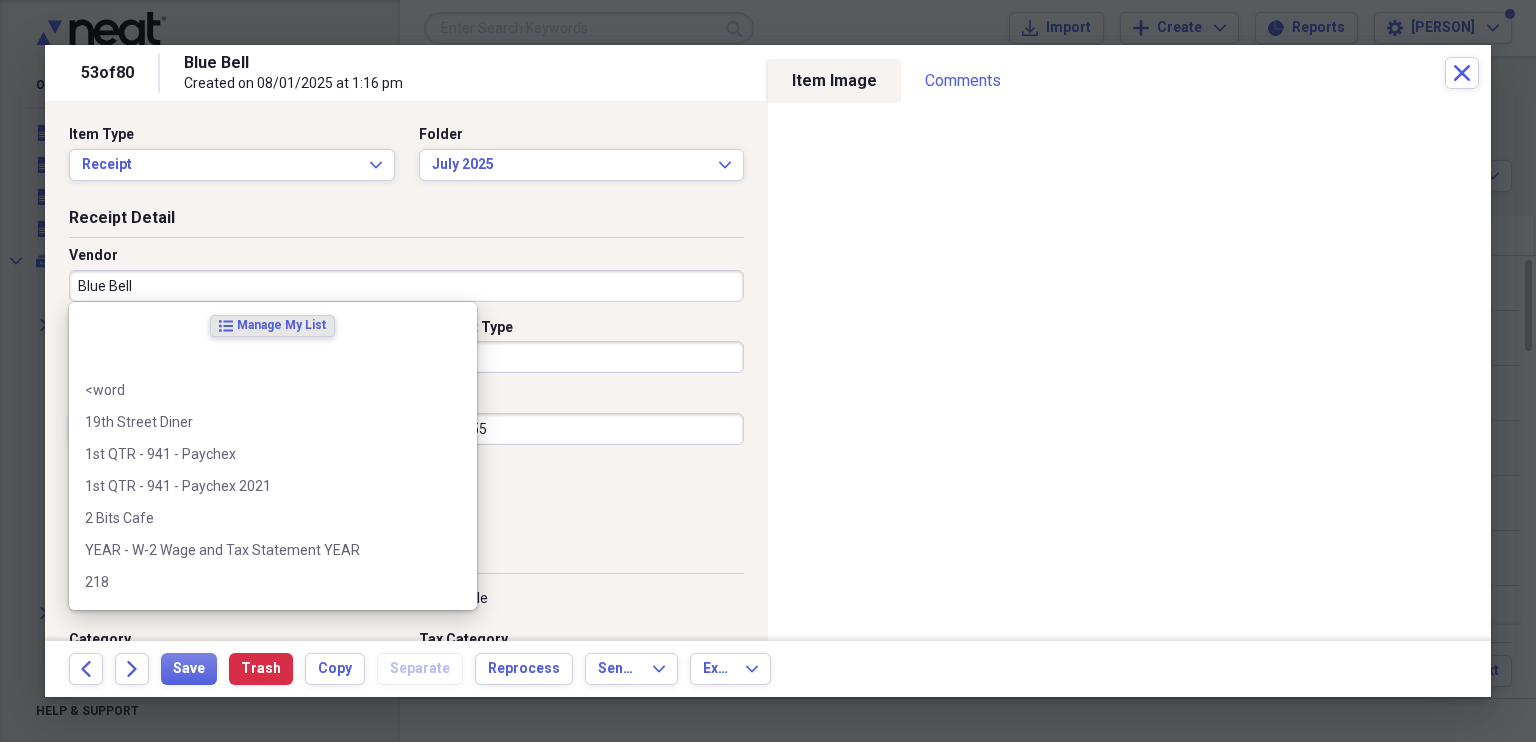 click on "Blue Bell" at bounding box center [406, 286] 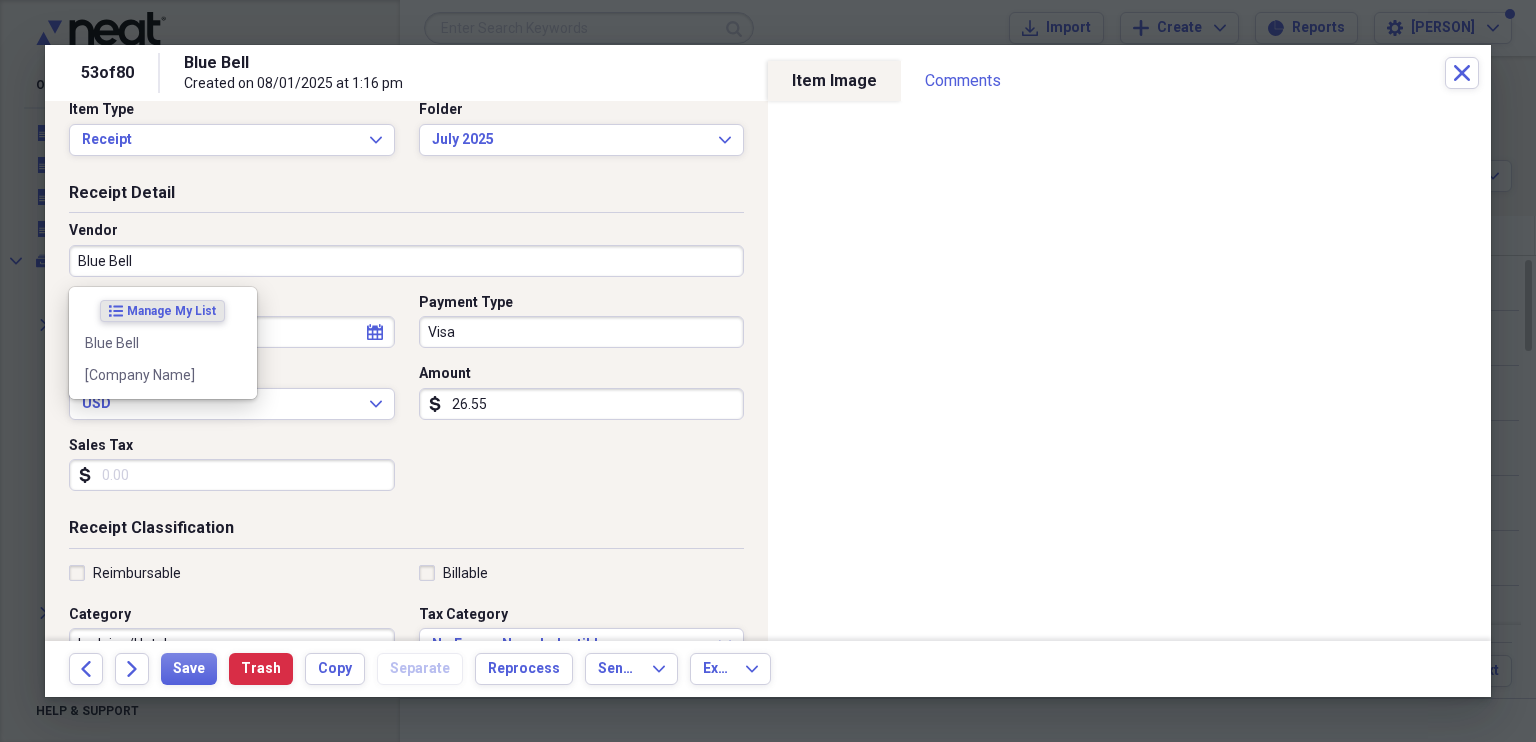 scroll, scrollTop: 36, scrollLeft: 0, axis: vertical 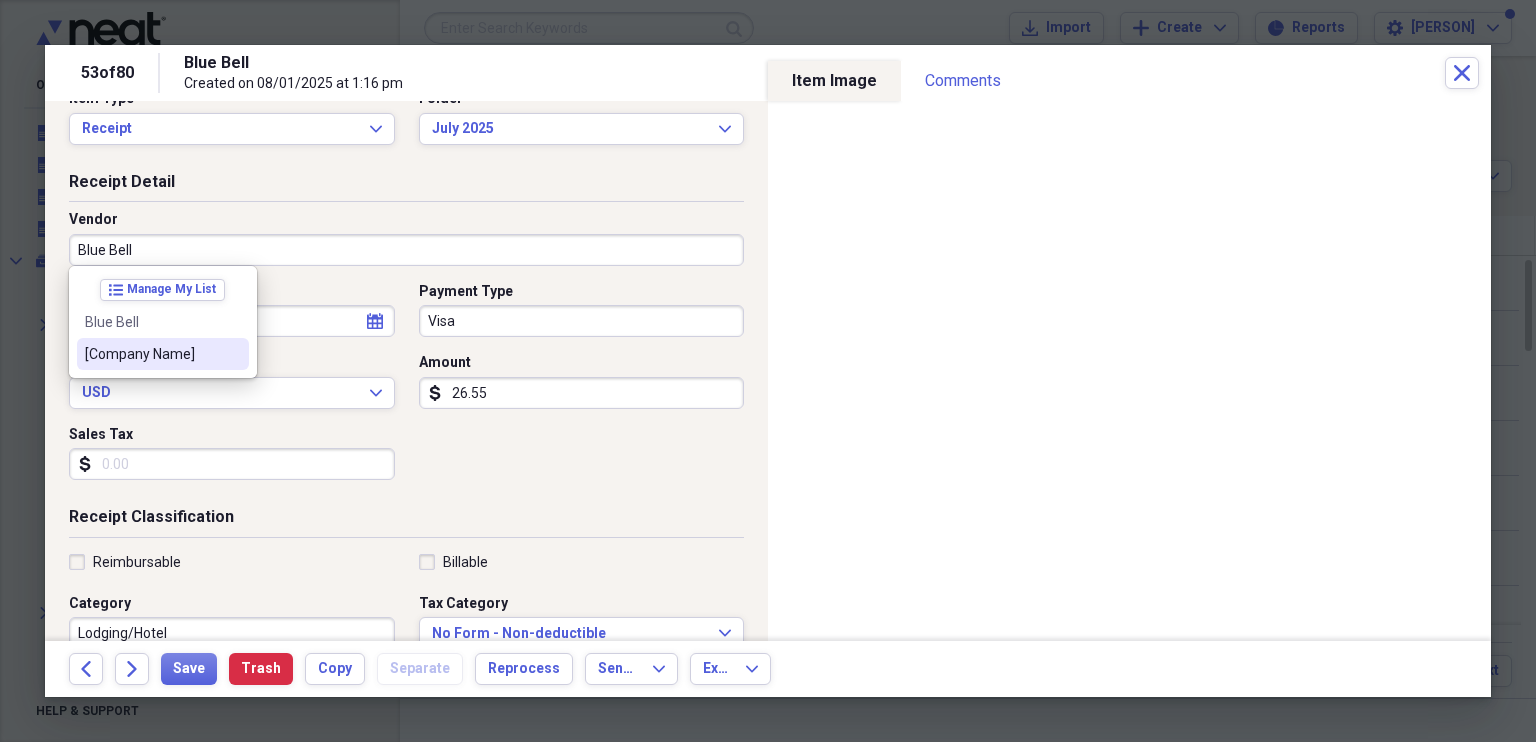 click on "Blue Bell Lodge" at bounding box center [151, 354] 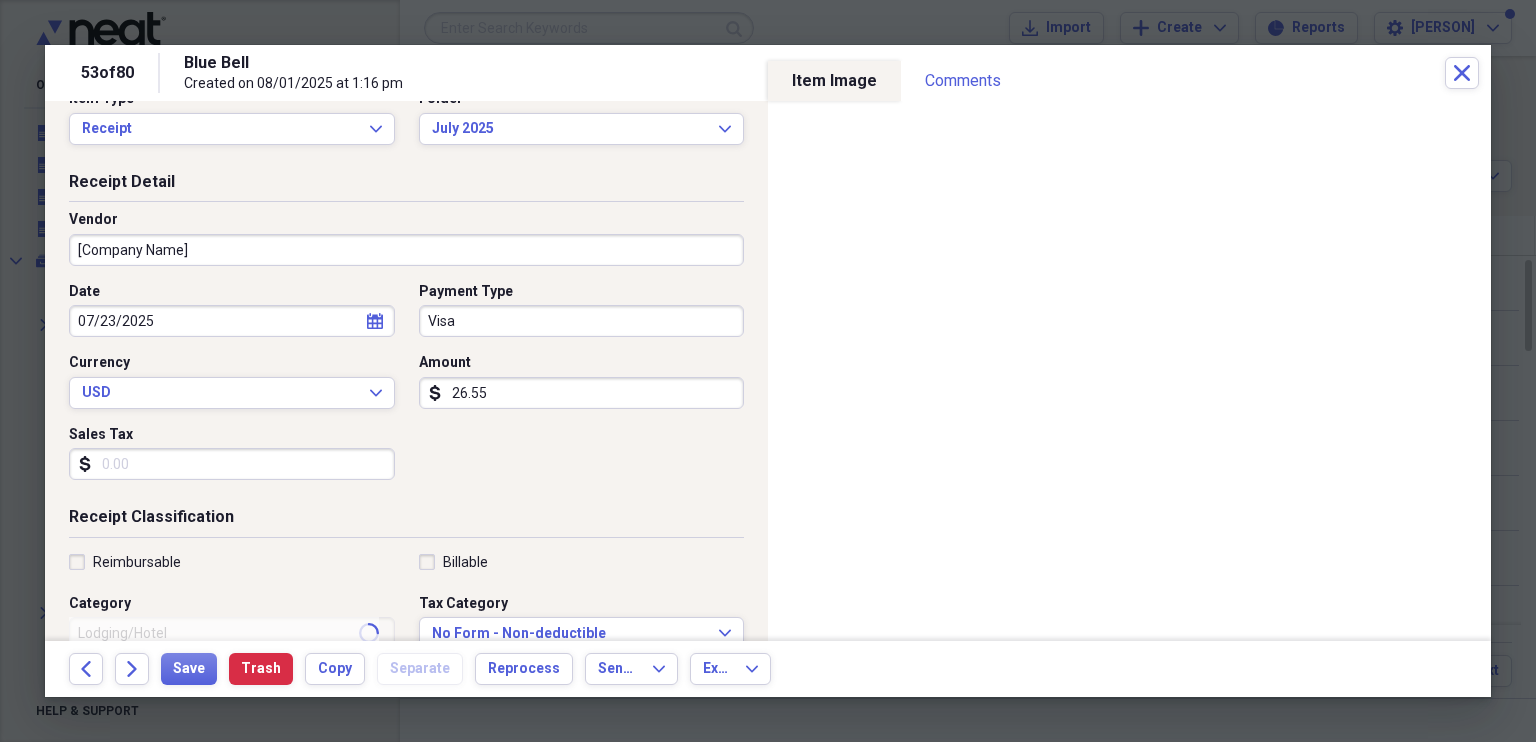 type on "Meals/Restaurants" 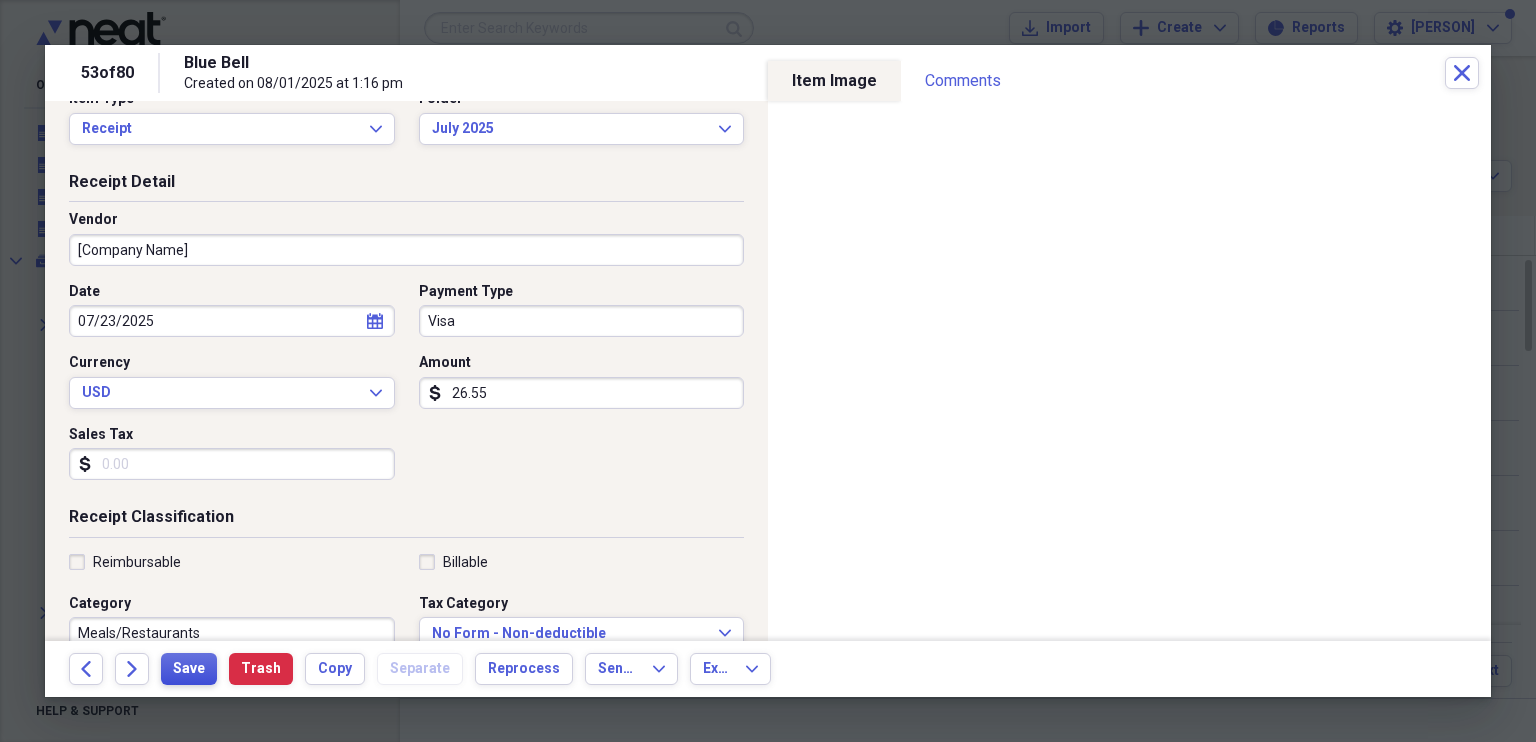 click on "Save" at bounding box center (189, 669) 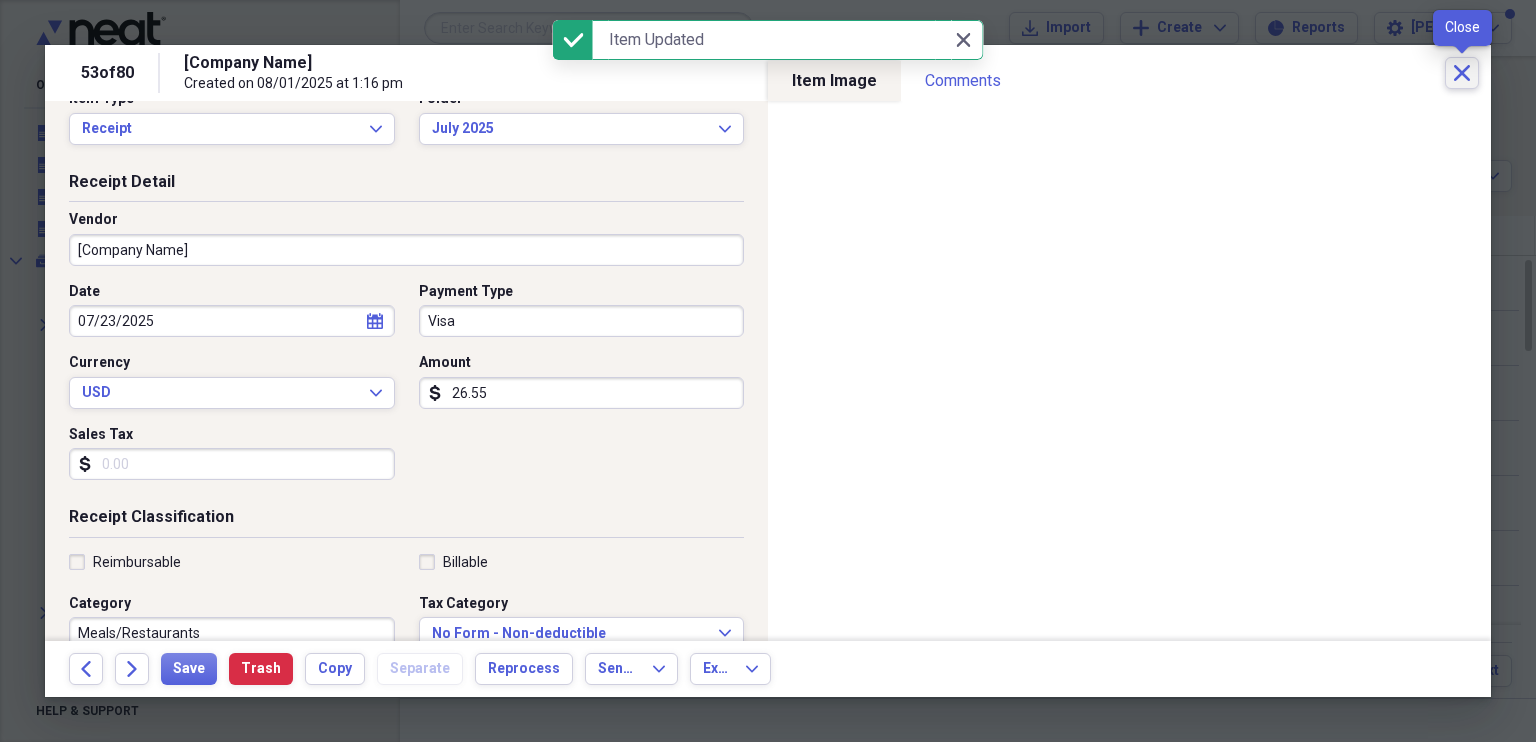 click 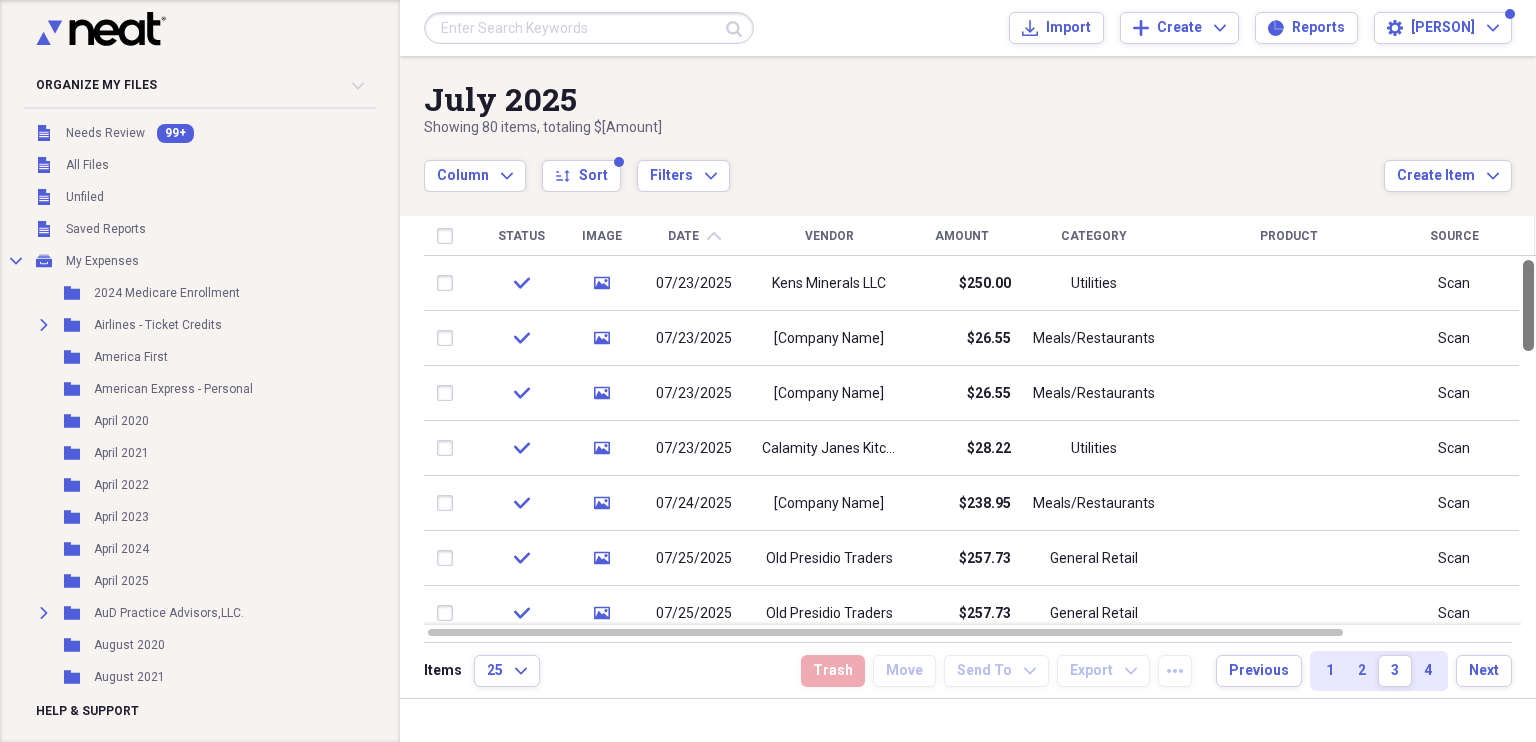 drag, startPoint x: 1529, startPoint y: 345, endPoint x: 1532, endPoint y: 361, distance: 16.27882 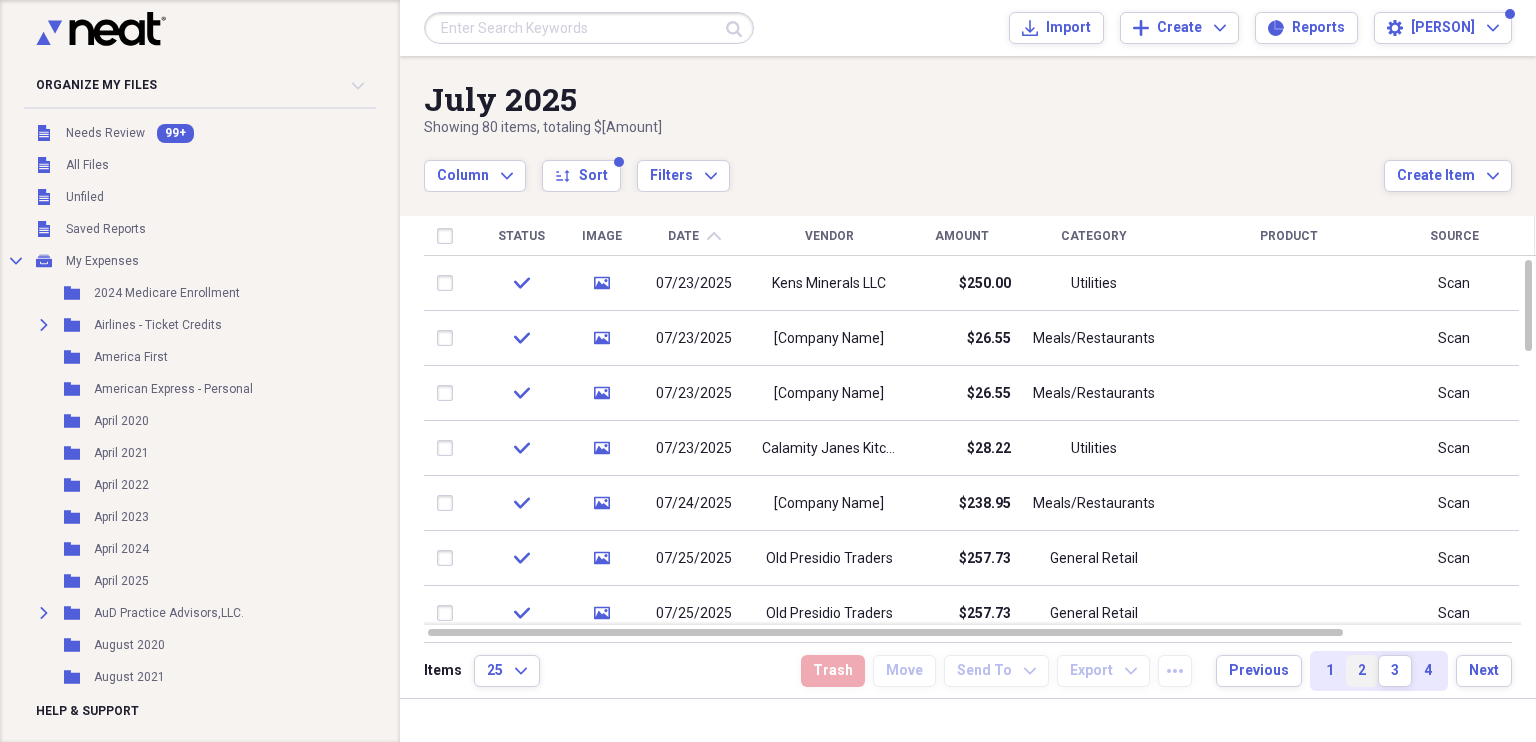 click on "2" at bounding box center (1362, 671) 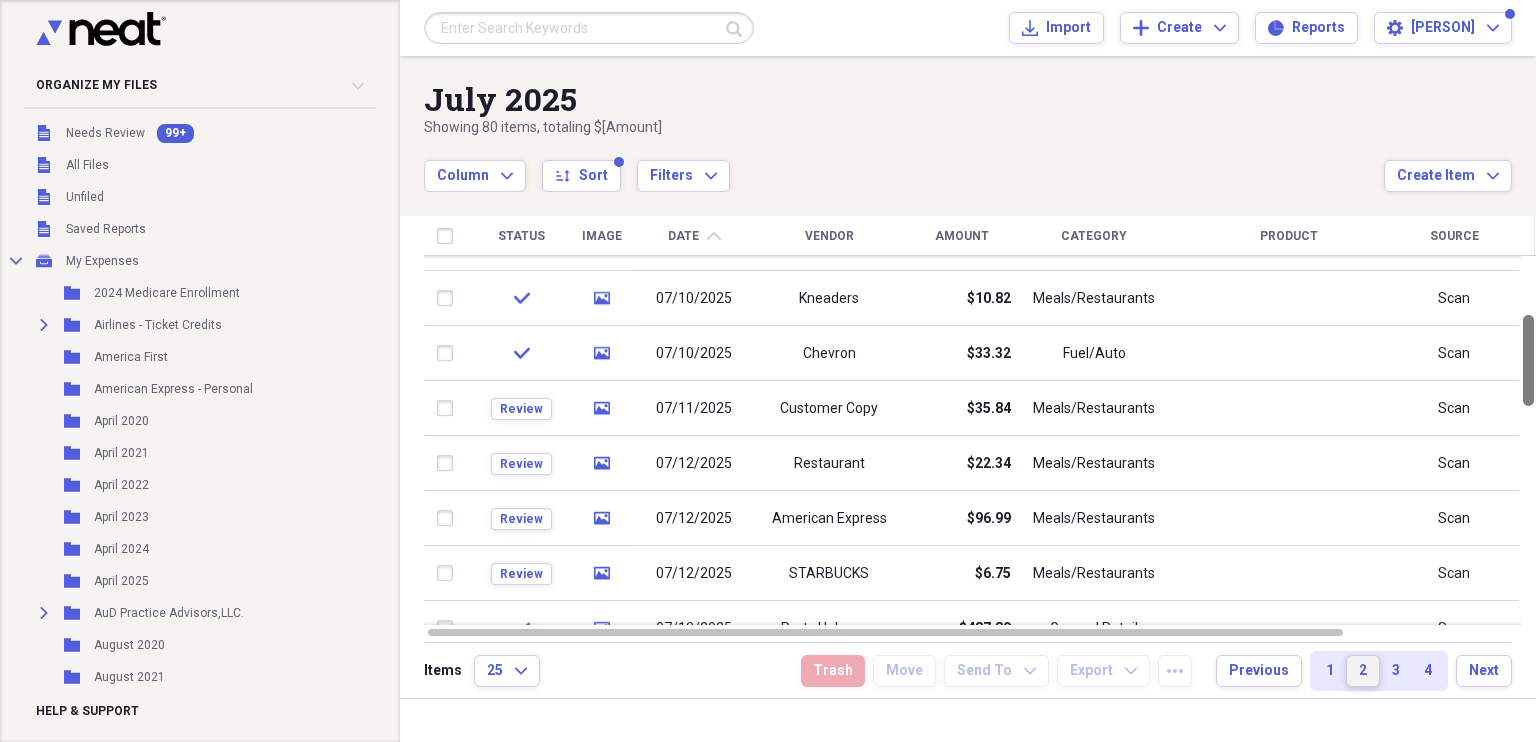 drag, startPoint x: 1527, startPoint y: 326, endPoint x: 1512, endPoint y: 391, distance: 66.70832 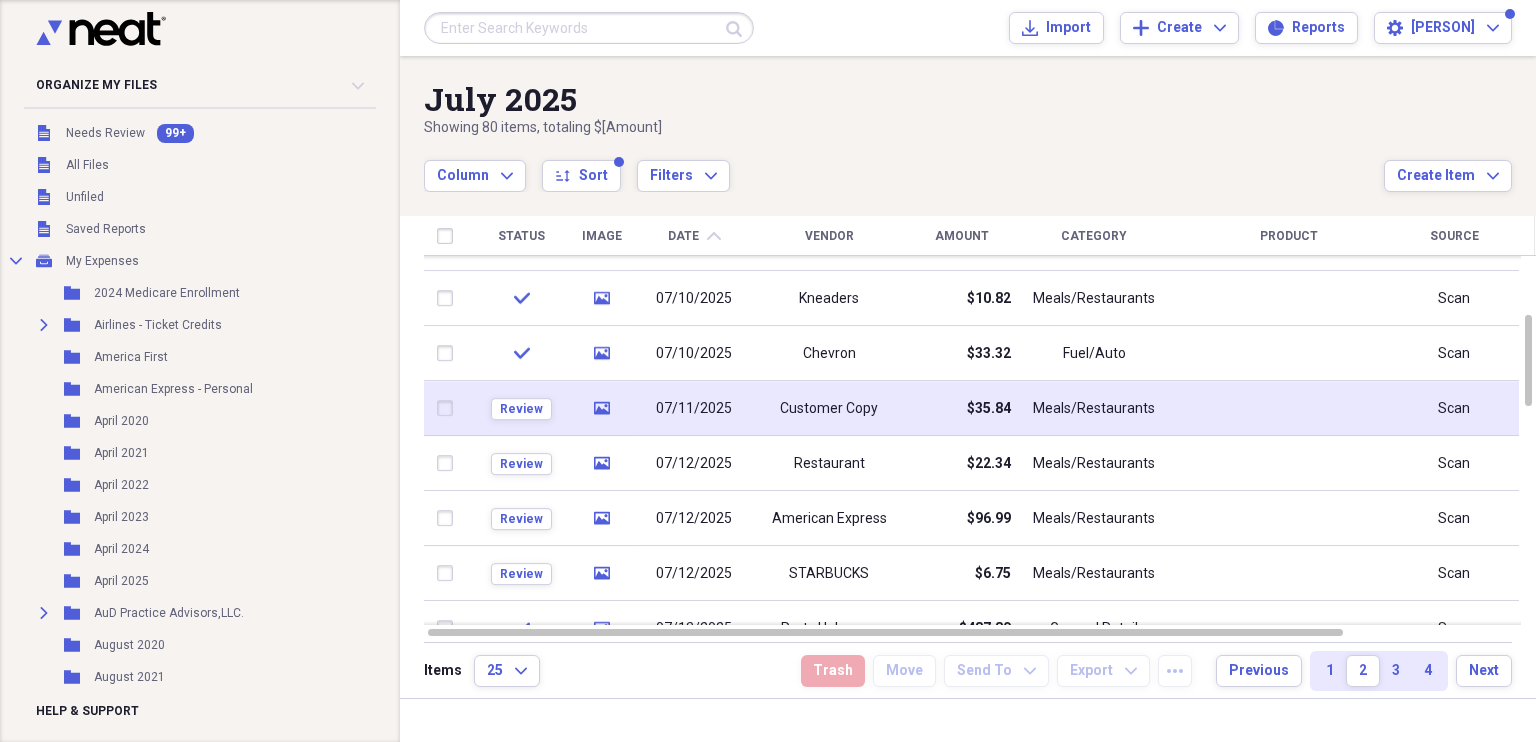 click on "Customer Copy" at bounding box center [829, 409] 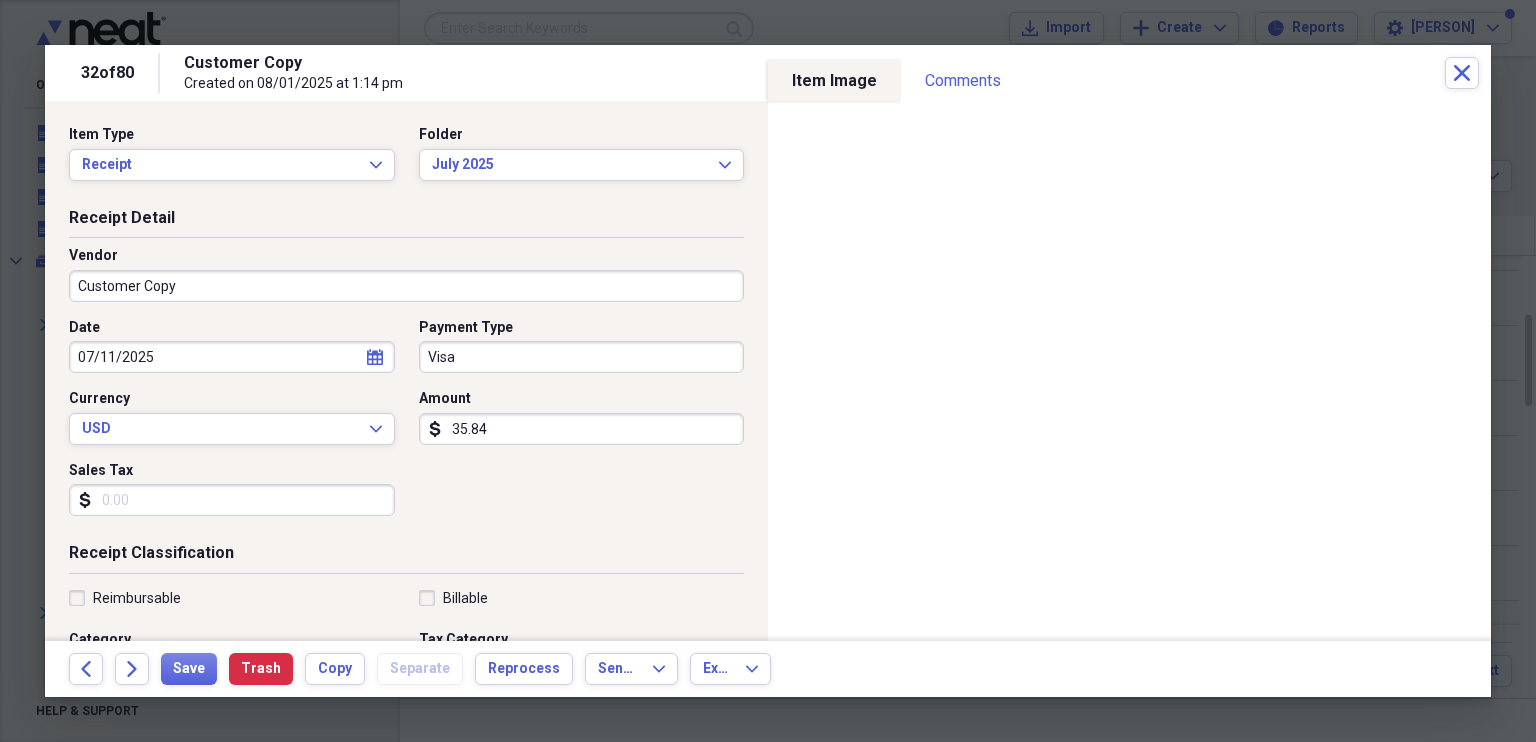 click on "35.84" at bounding box center (582, 429) 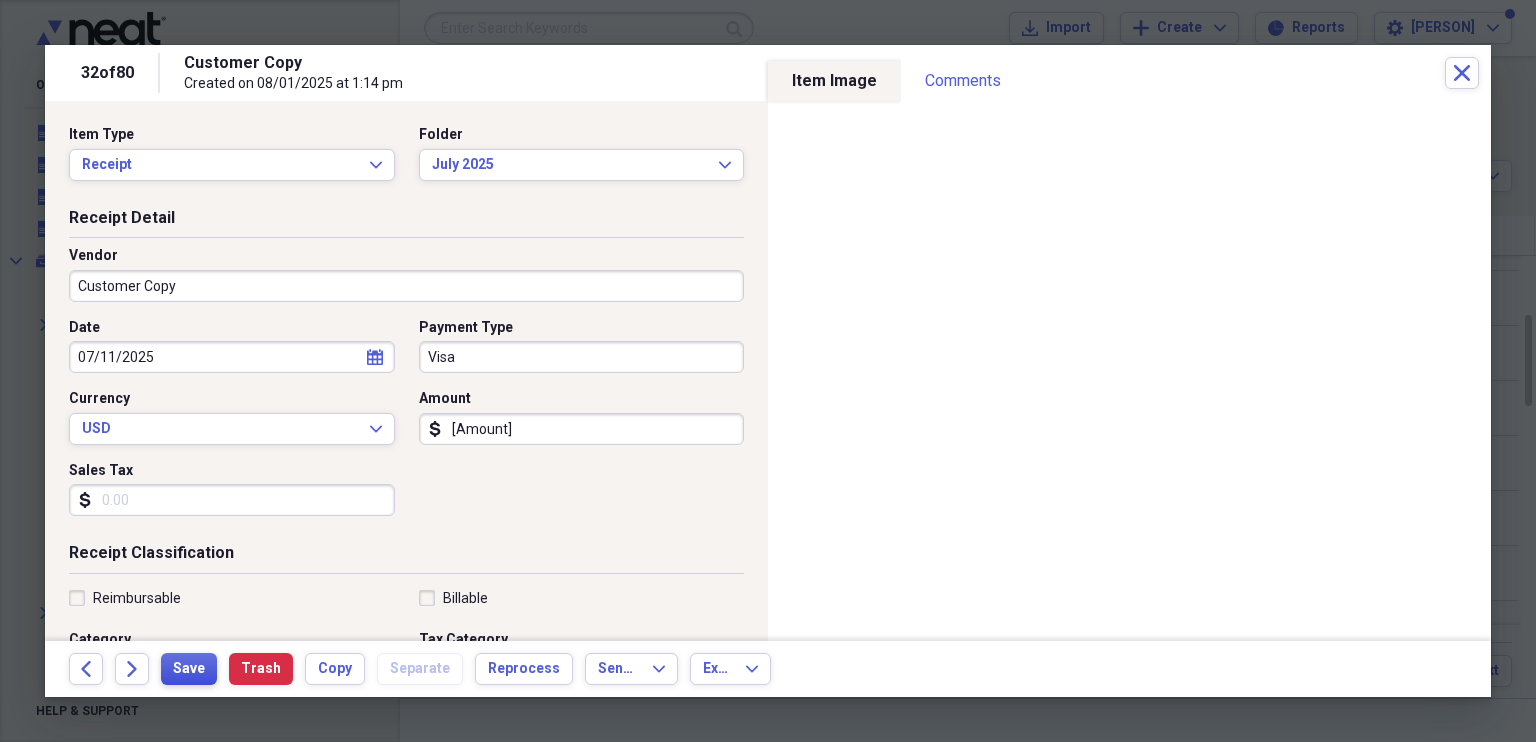 type on "42.84" 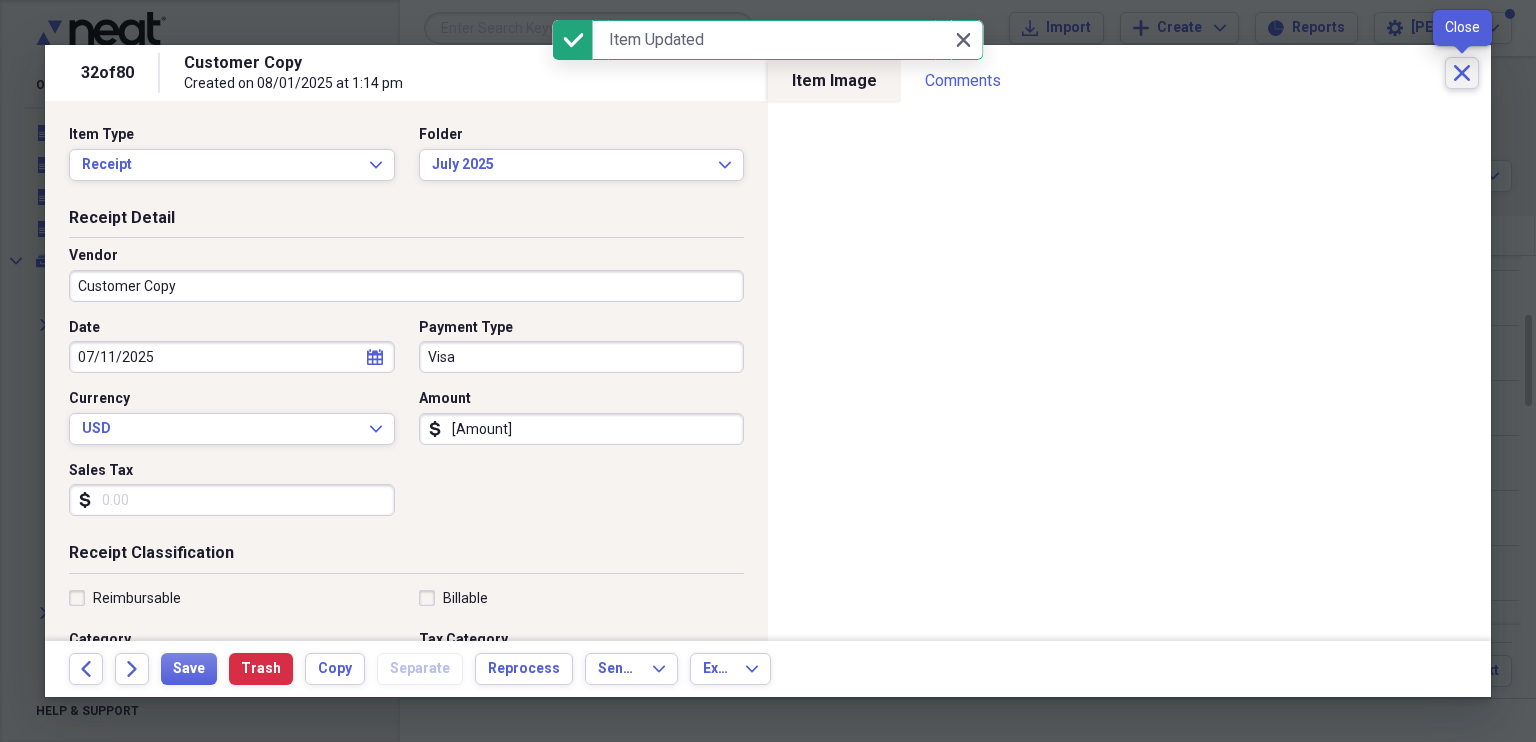 click on "Close" 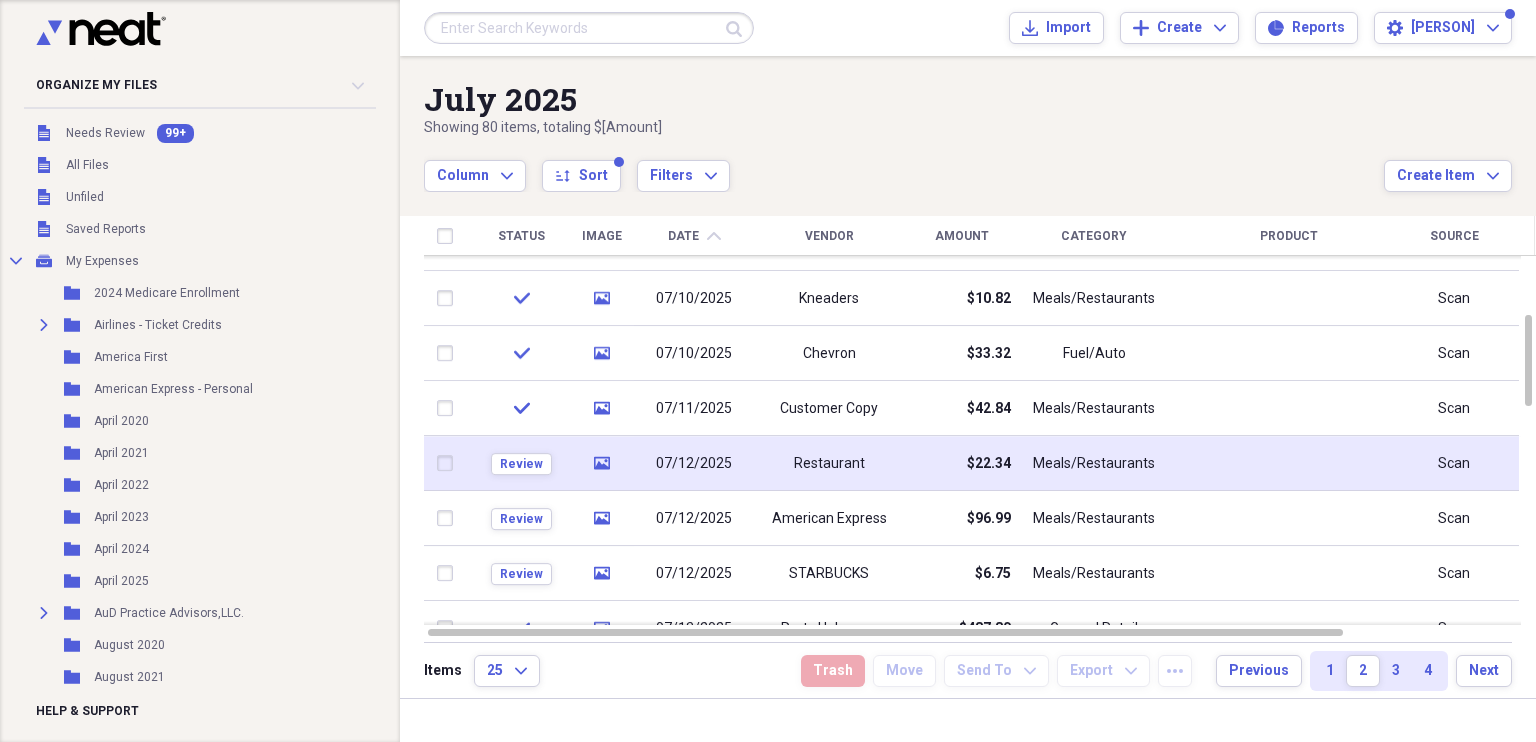 click on "Restaurant" at bounding box center (829, 464) 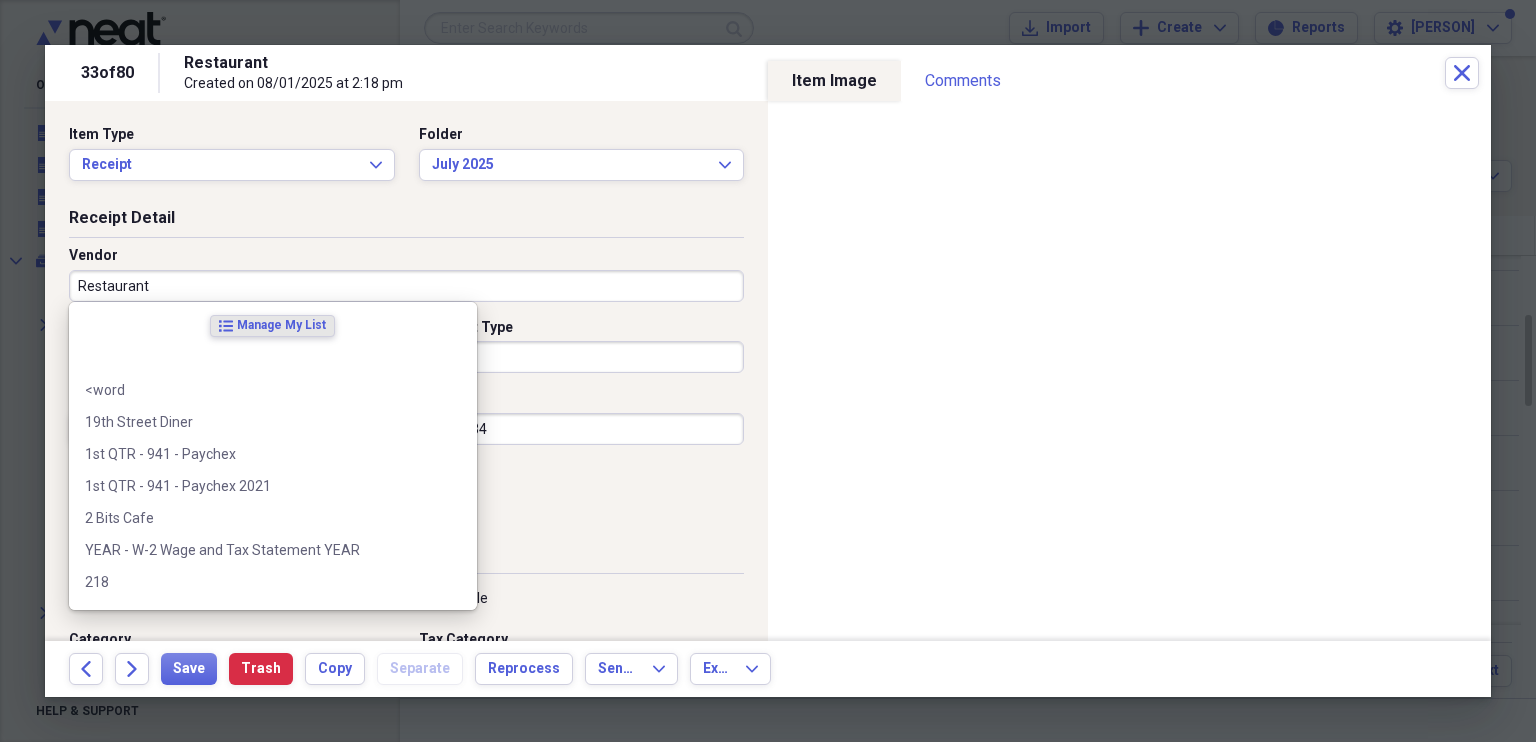 drag, startPoint x: 150, startPoint y: 284, endPoint x: 567, endPoint y: 283, distance: 417.0012 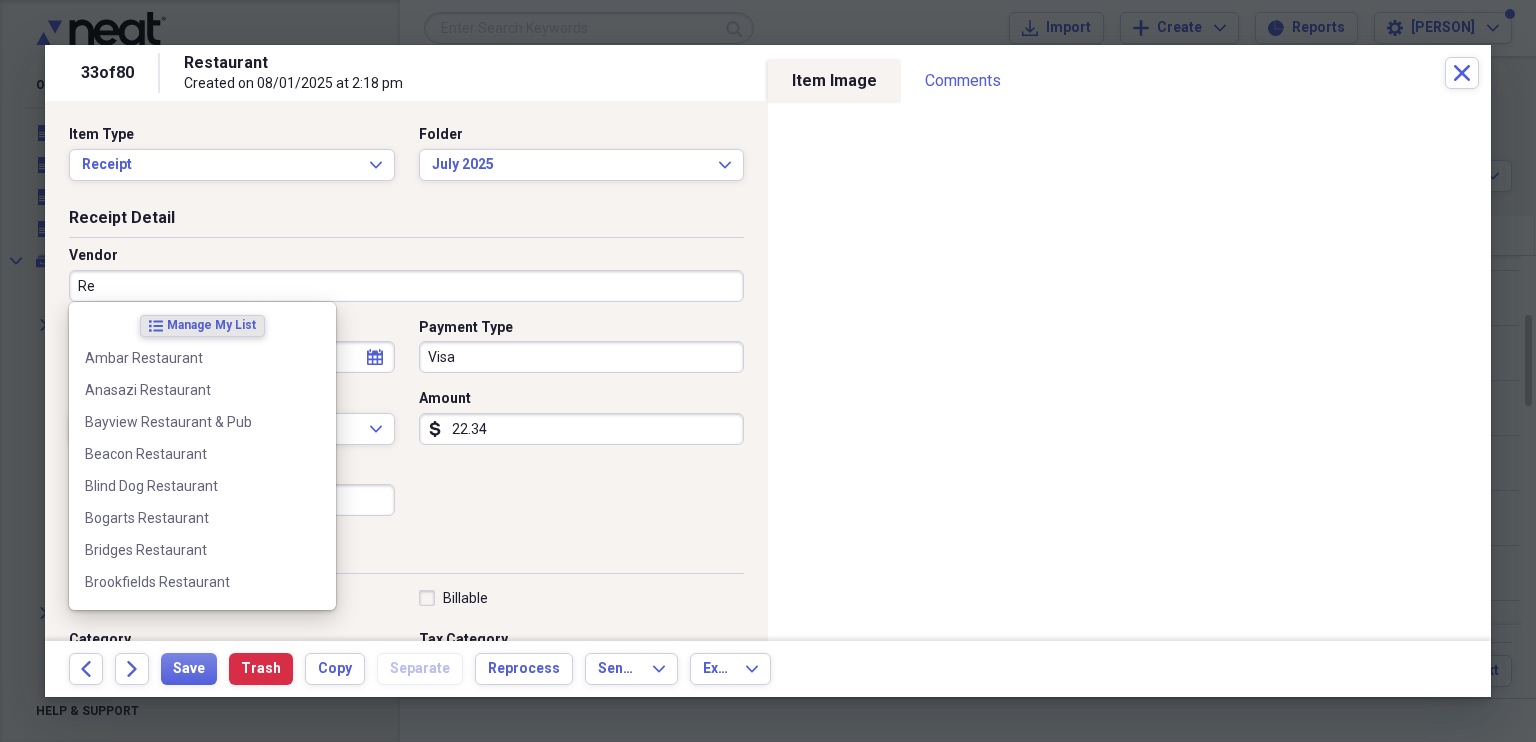 type on "R" 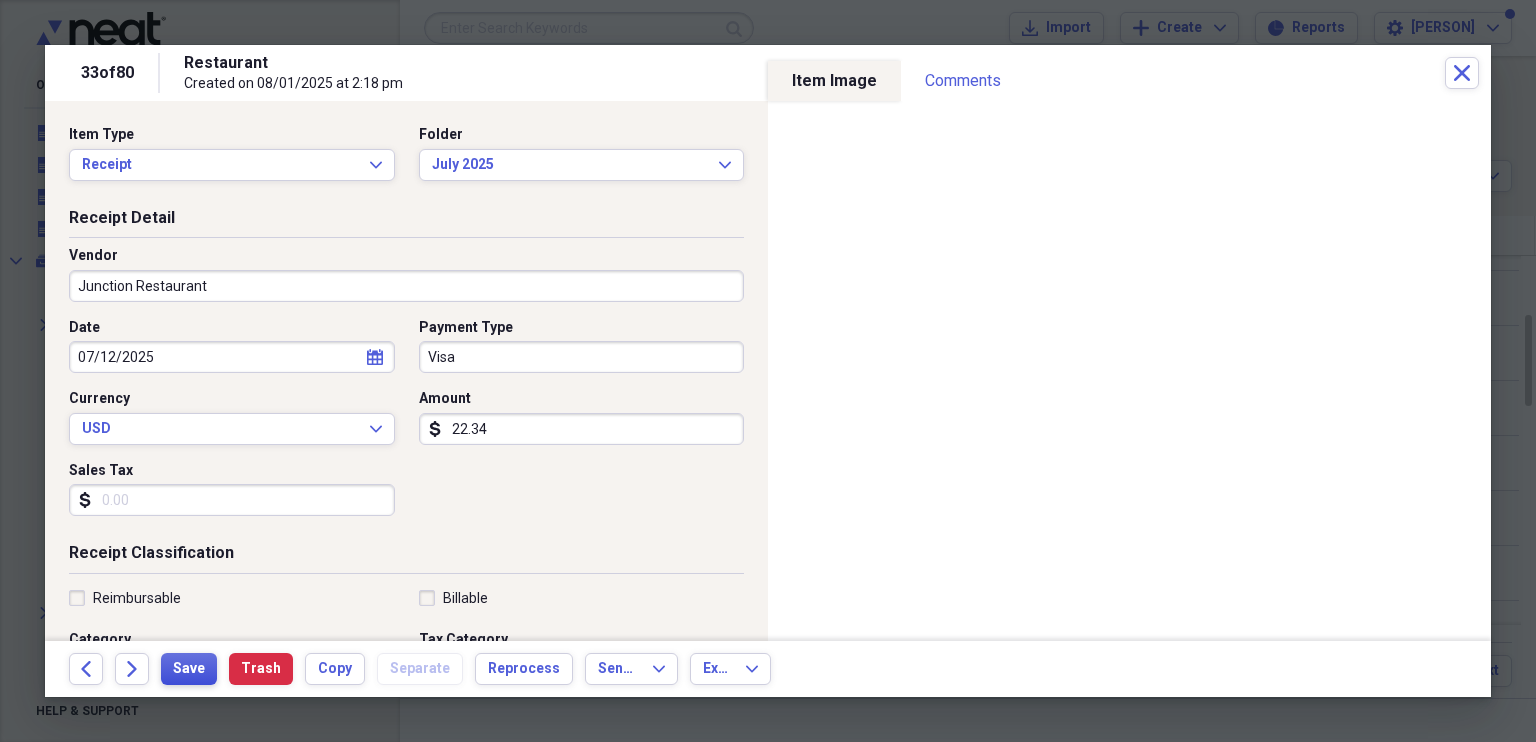 type on "Junction Restaurant" 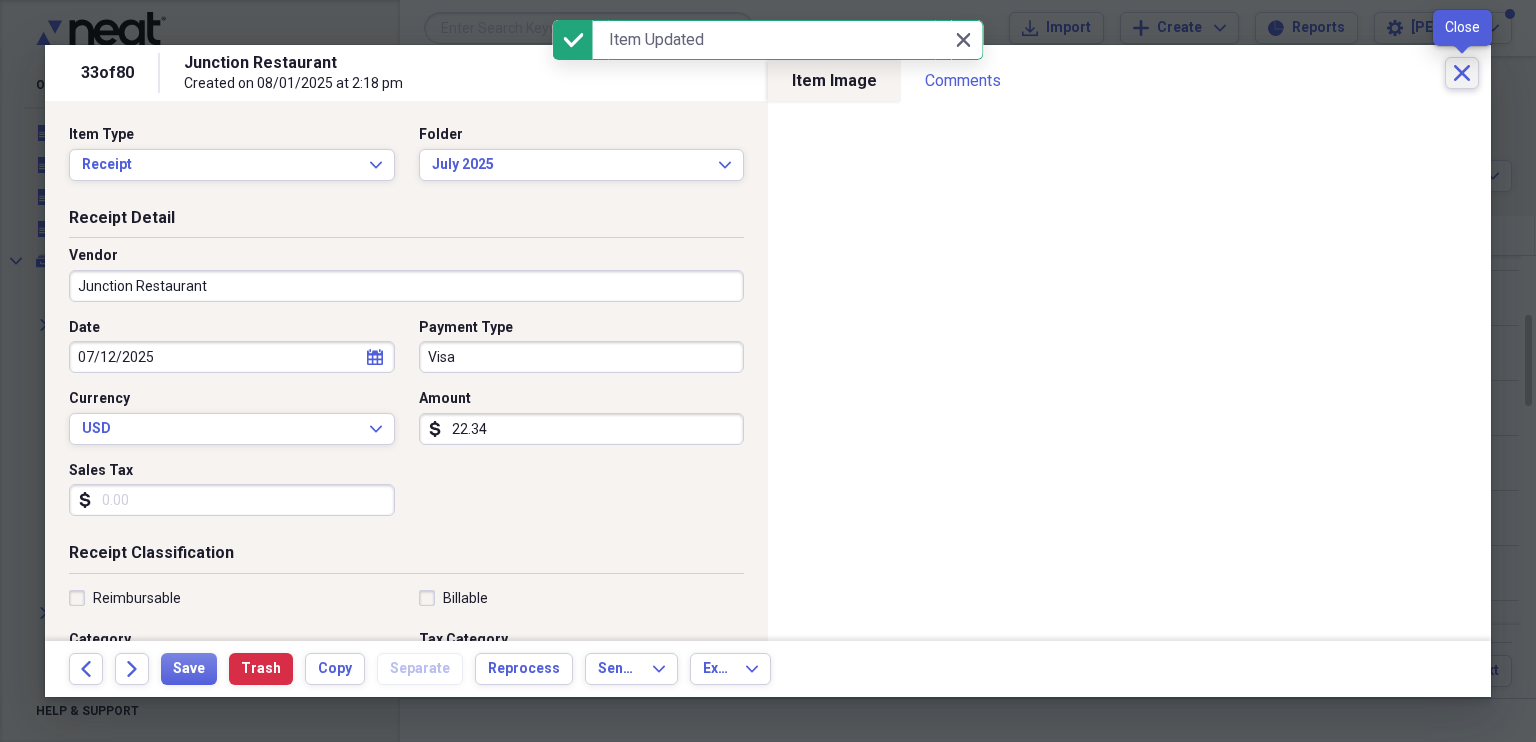 click on "Close" 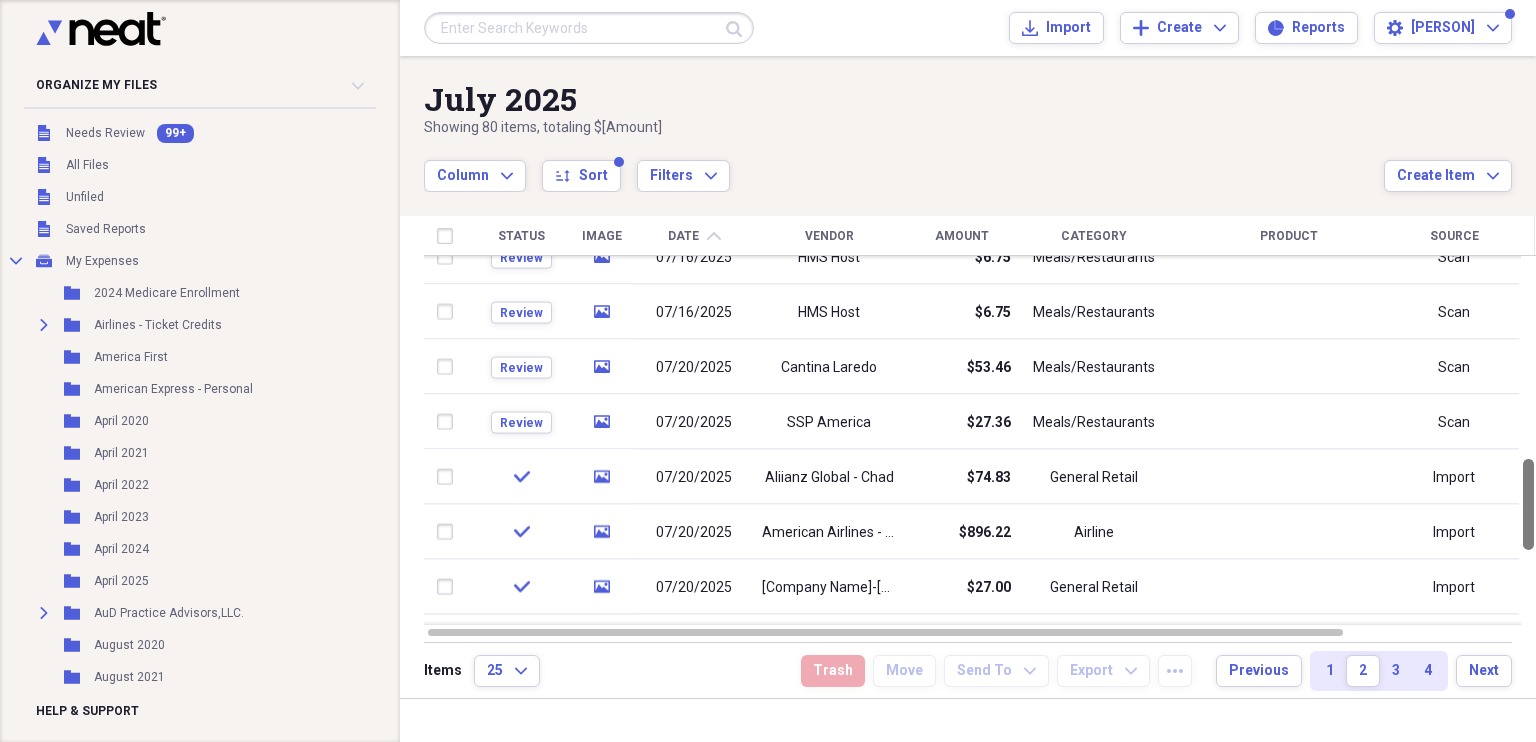 drag, startPoint x: 1526, startPoint y: 386, endPoint x: 1527, endPoint y: 530, distance: 144.00348 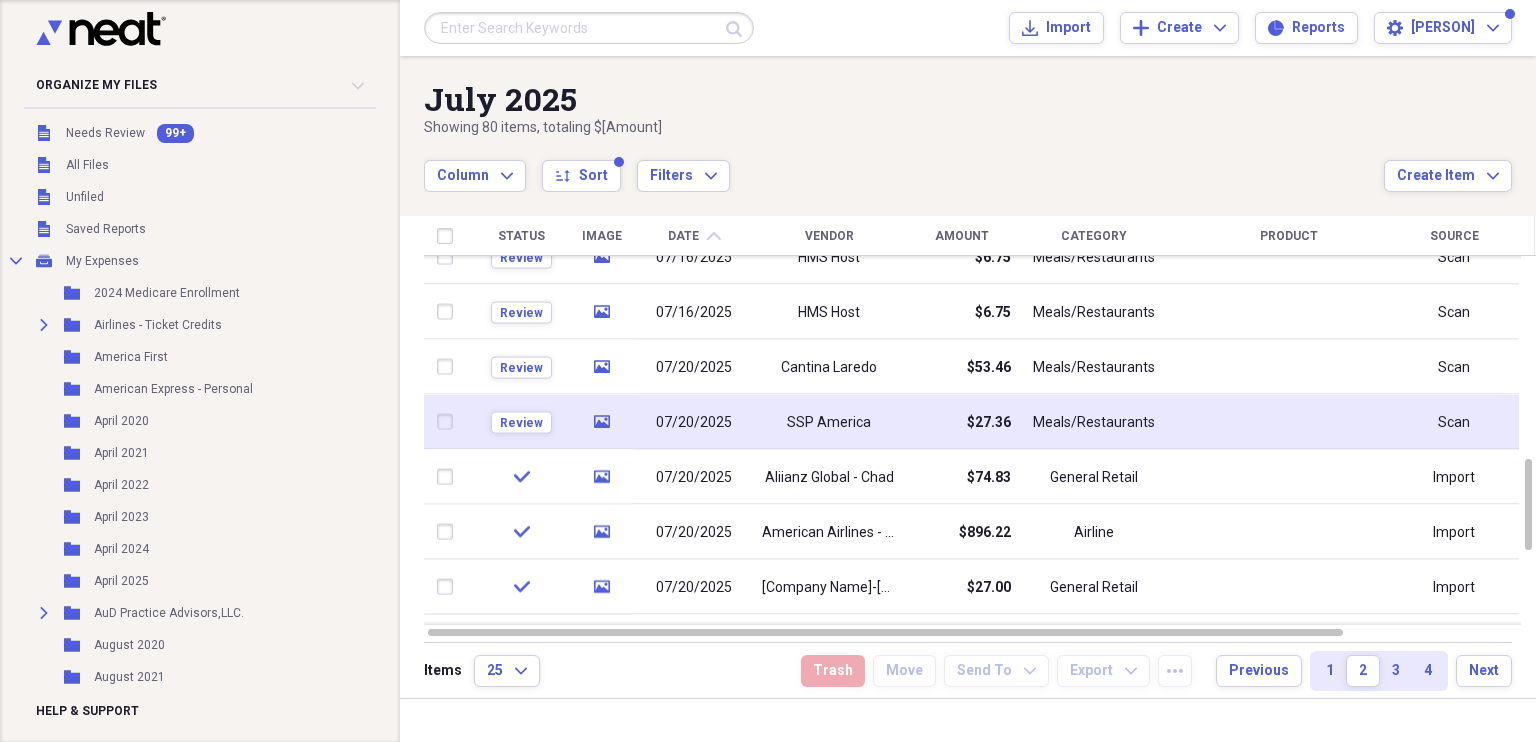 click on "SSP America" at bounding box center [829, 422] 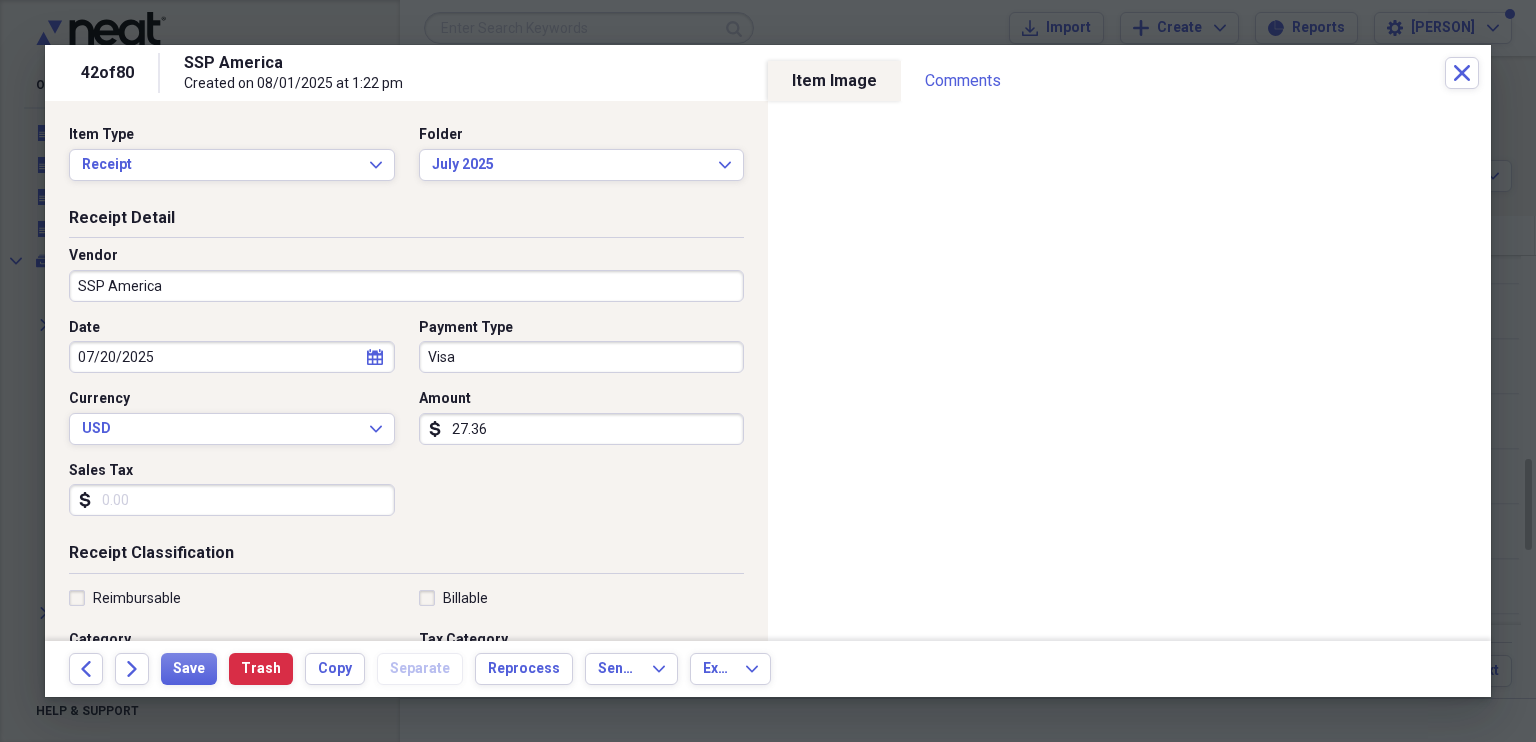 click on "SSP America" at bounding box center [406, 286] 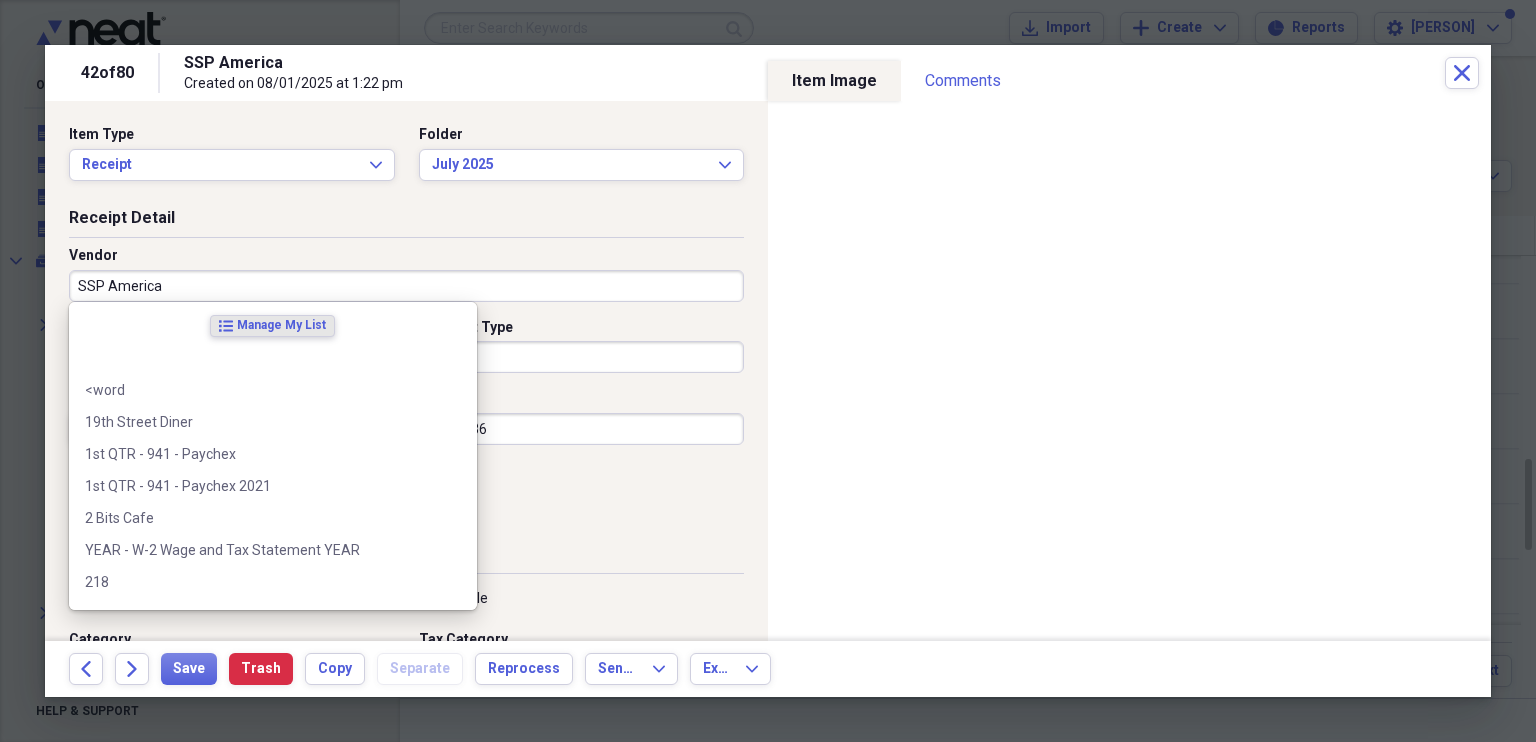 click on "SSP America" at bounding box center (406, 286) 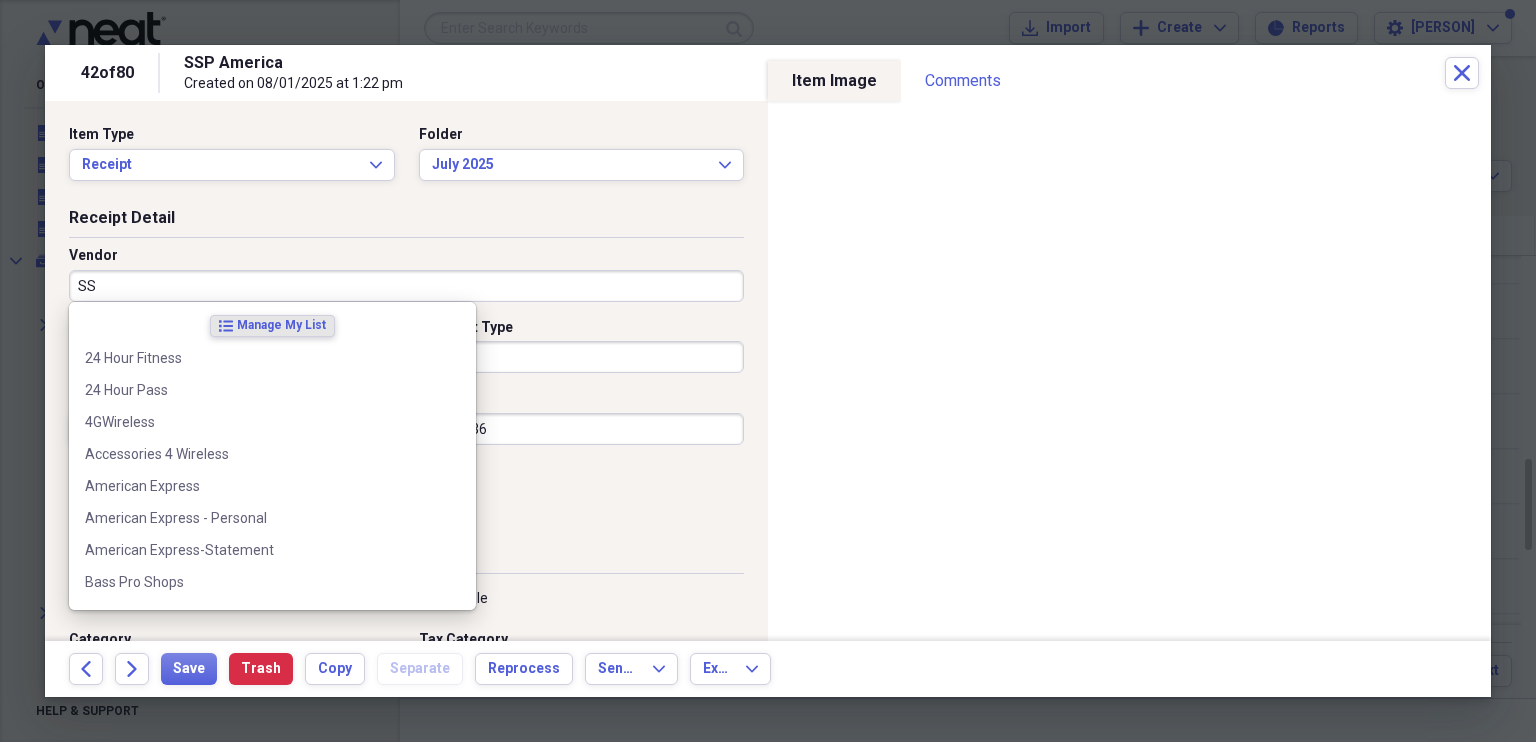 type on "S" 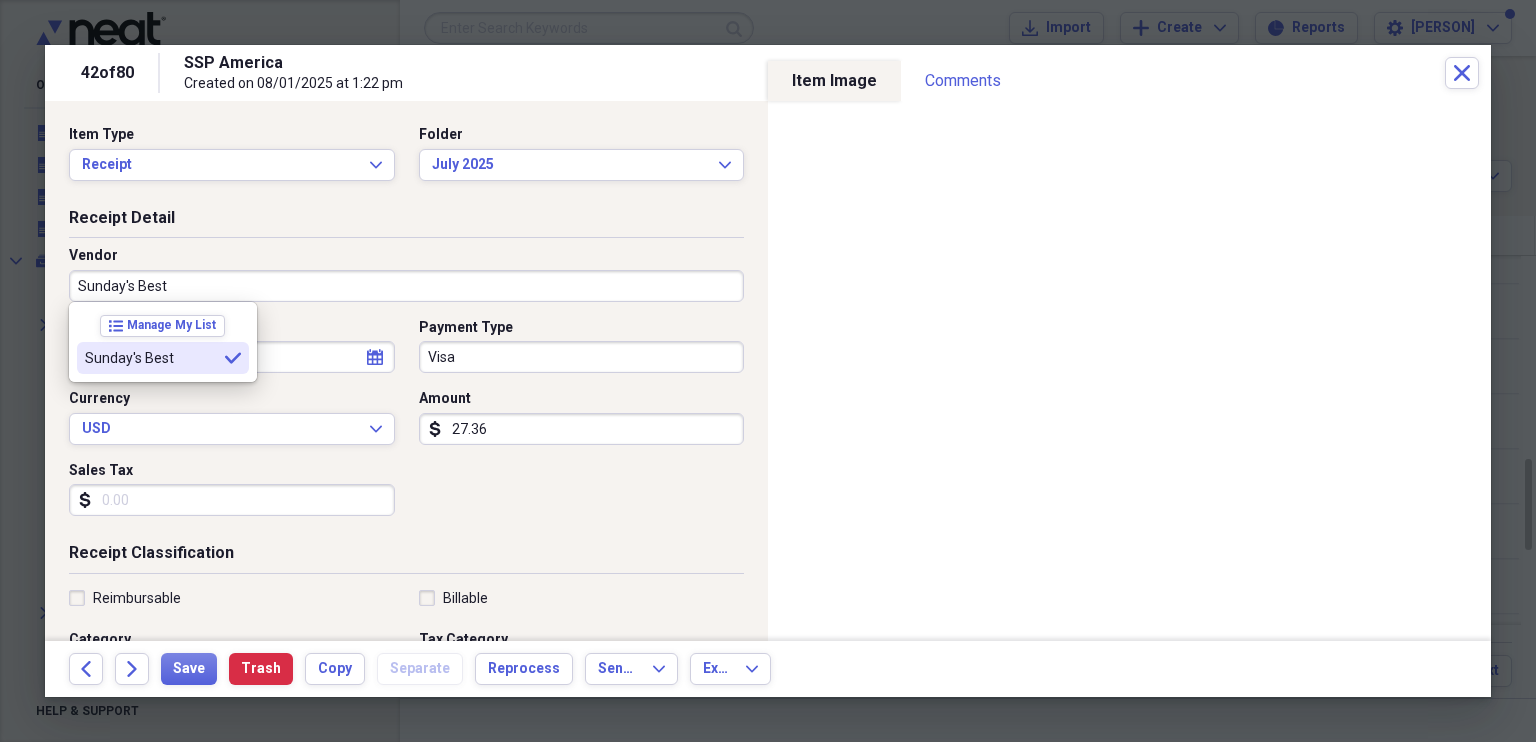 type on "Sunday's Best" 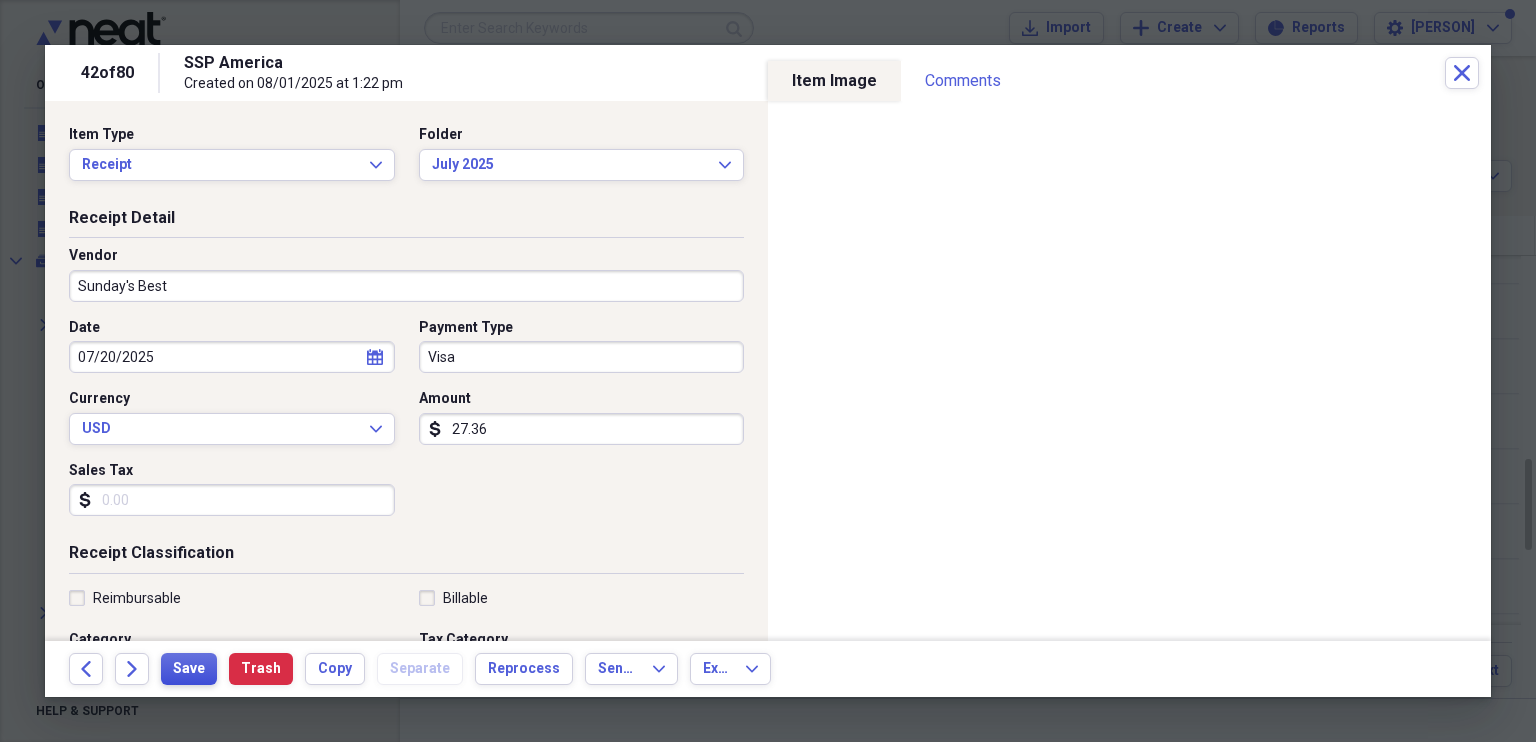 click on "Save" at bounding box center [189, 669] 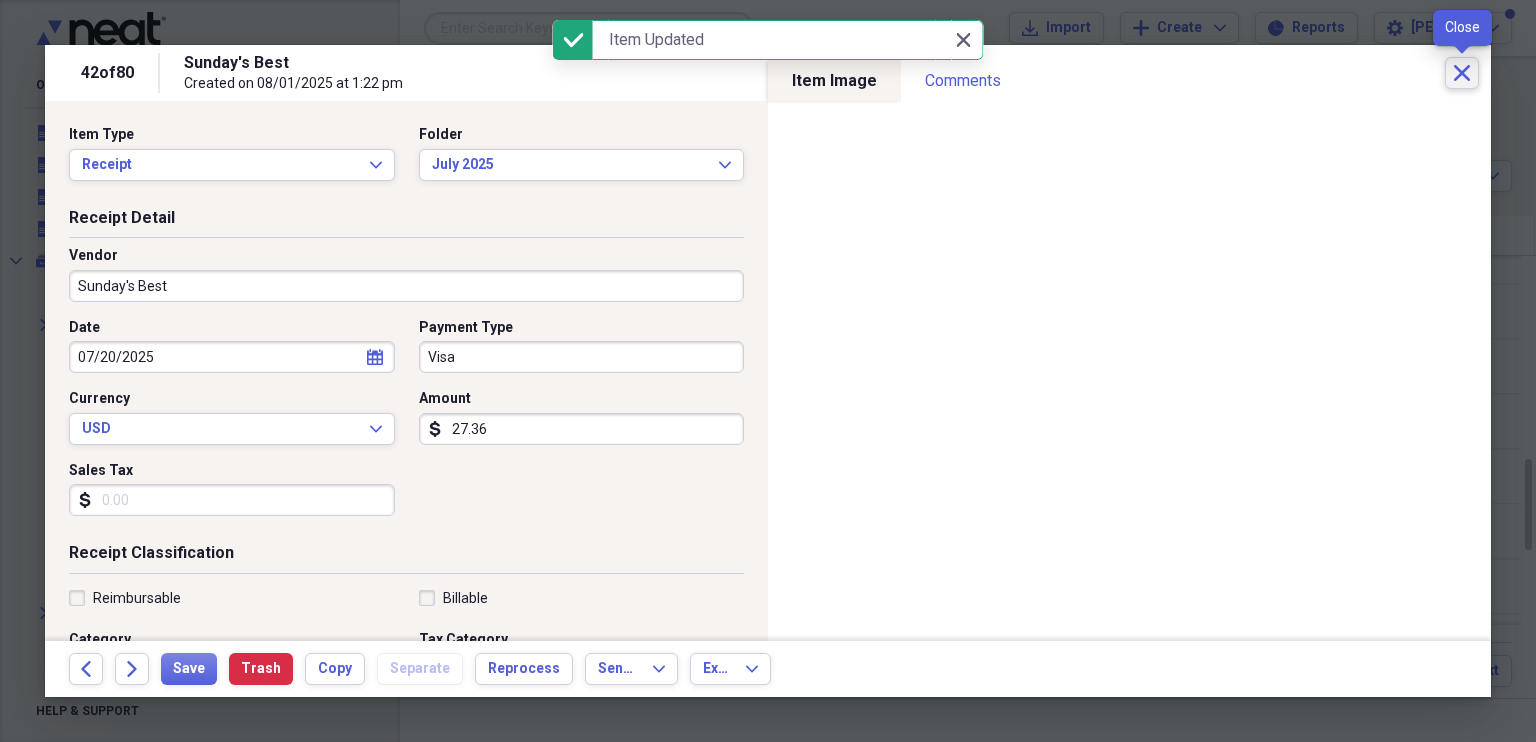 click on "Close" at bounding box center (1462, 73) 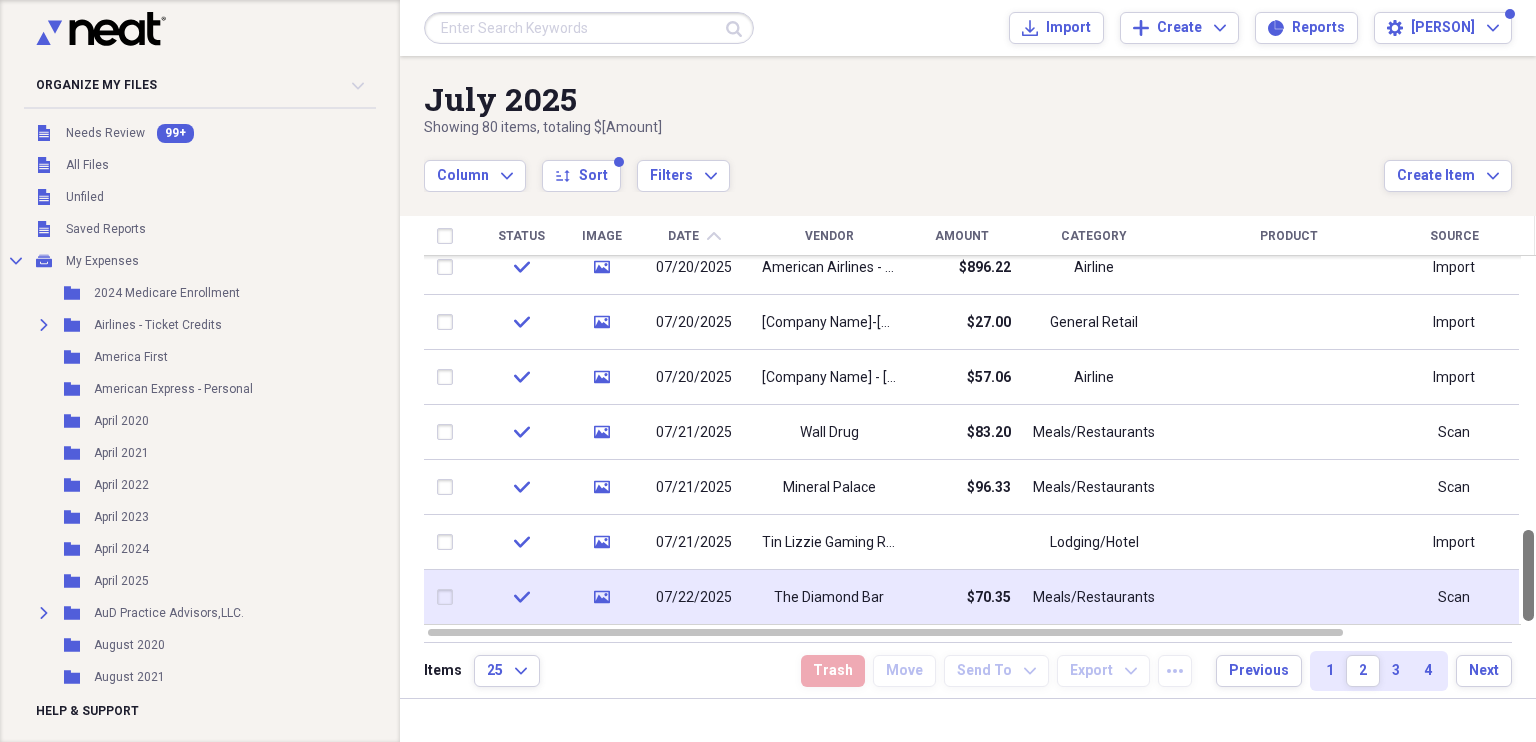drag, startPoint x: 1524, startPoint y: 503, endPoint x: 1491, endPoint y: 598, distance: 100.56838 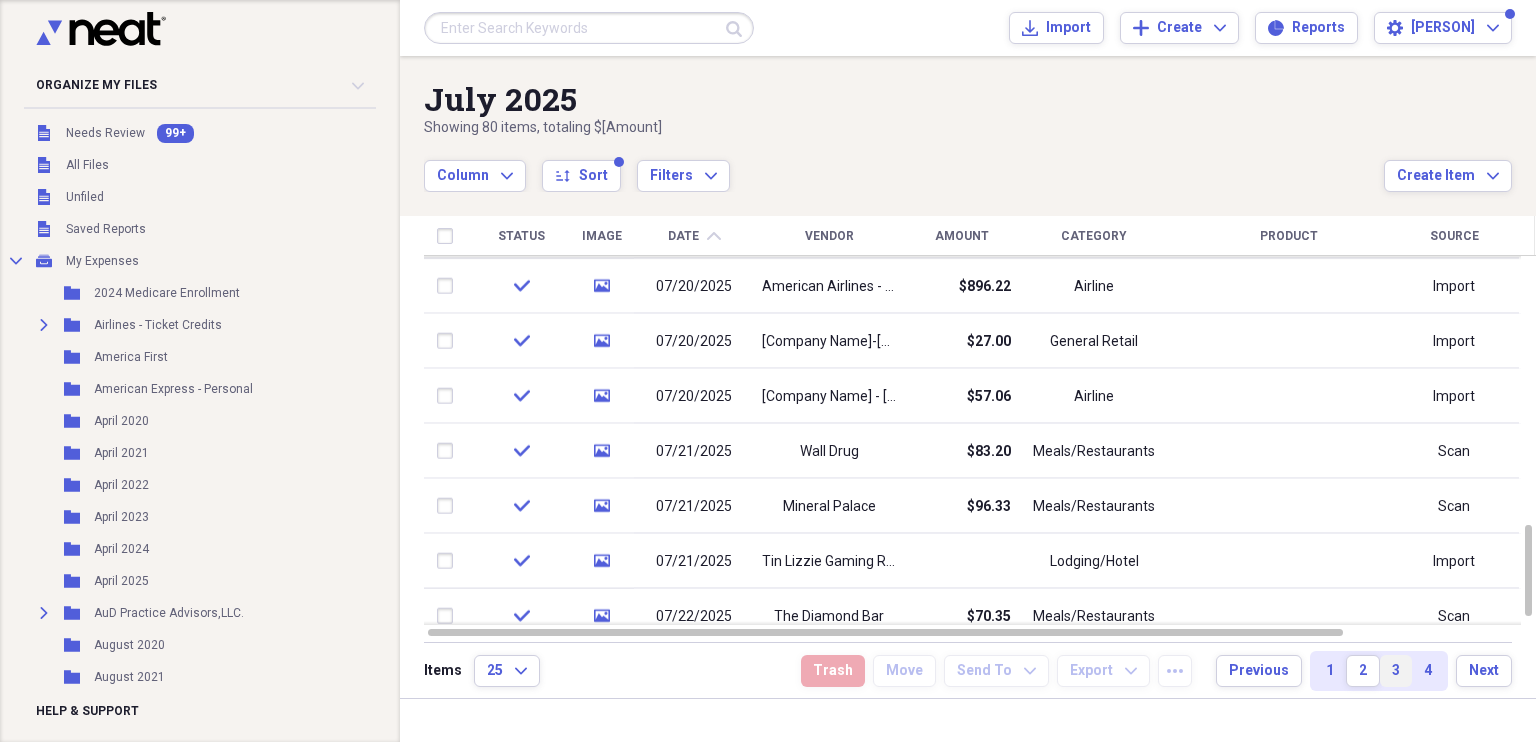 click on "3" at bounding box center [1396, 671] 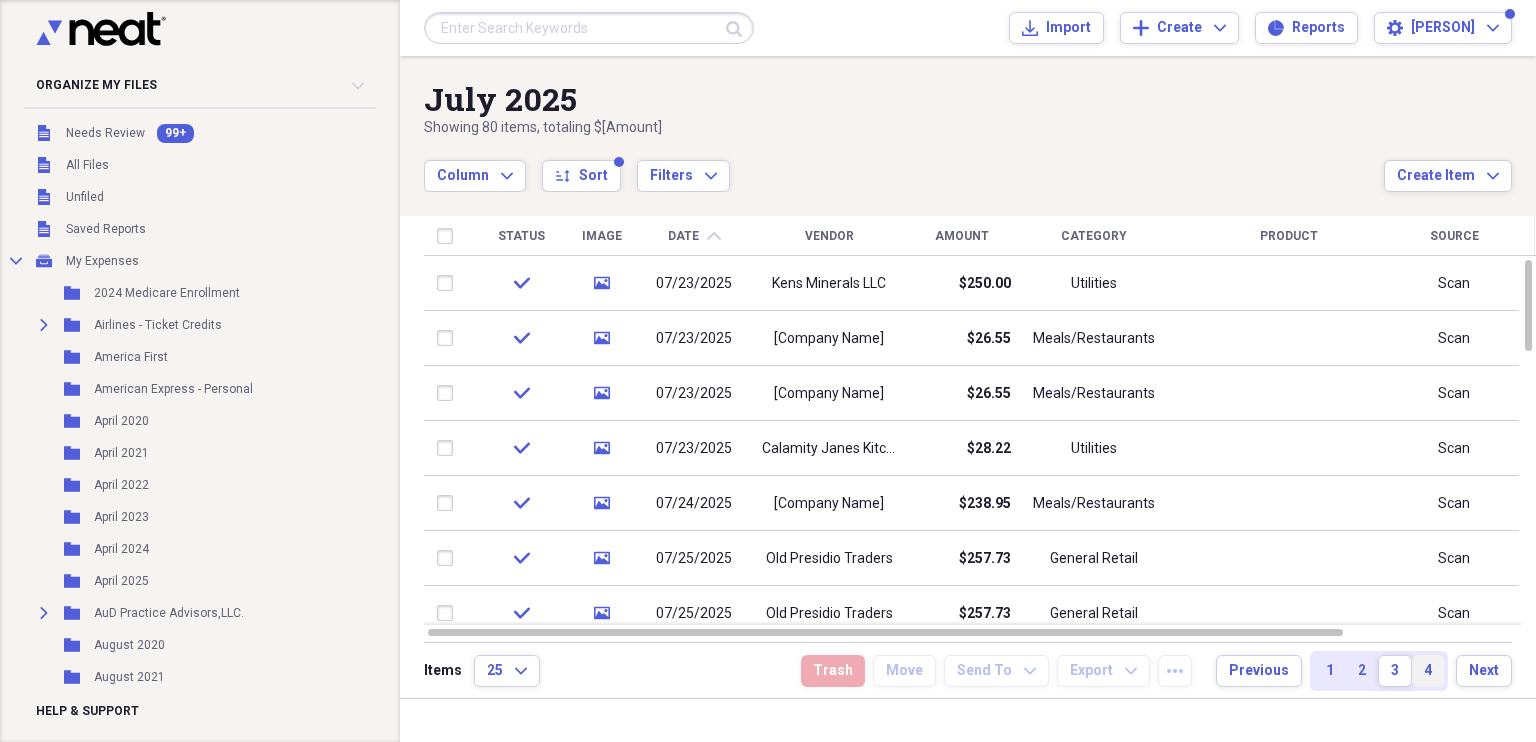 click on "4" at bounding box center (1428, 671) 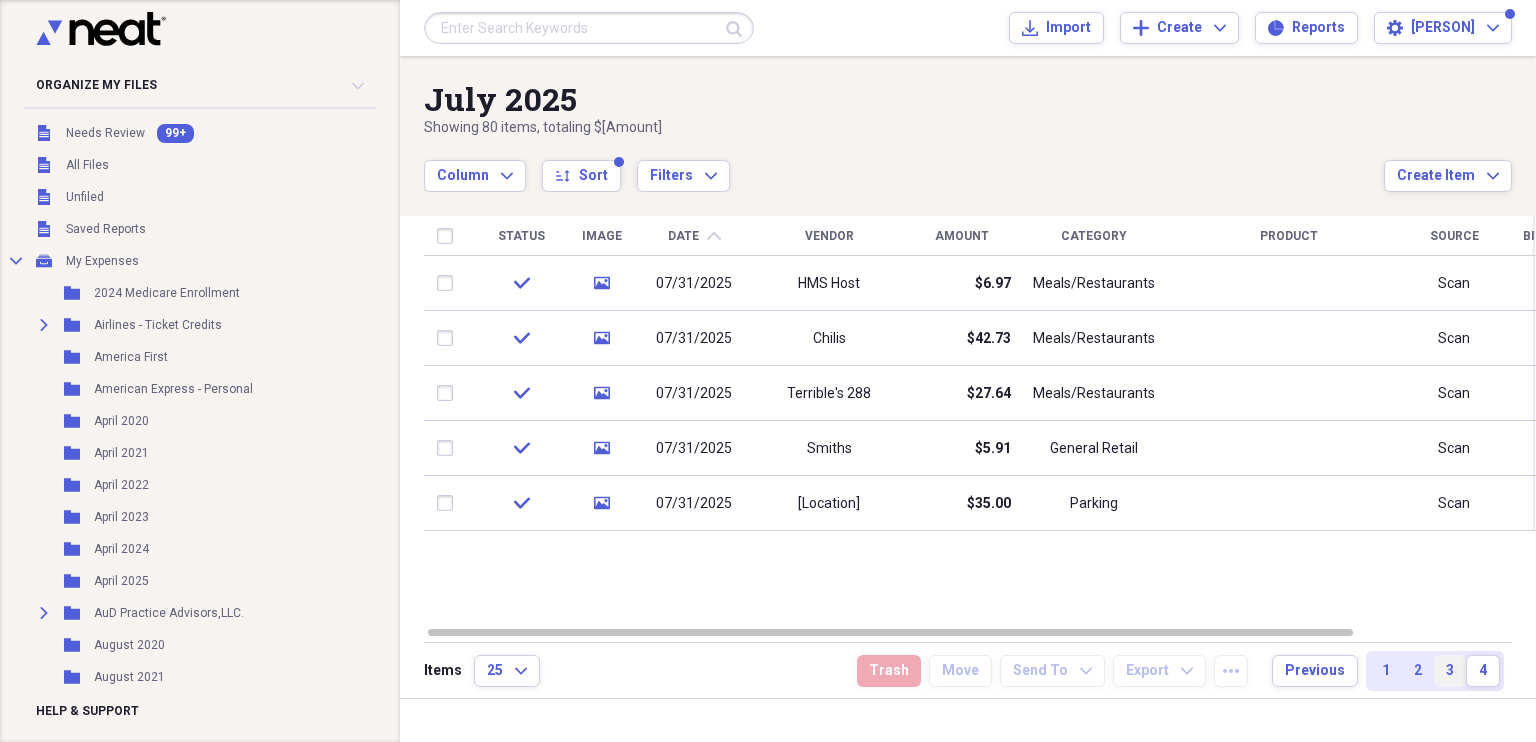 click on "3" at bounding box center (1450, 671) 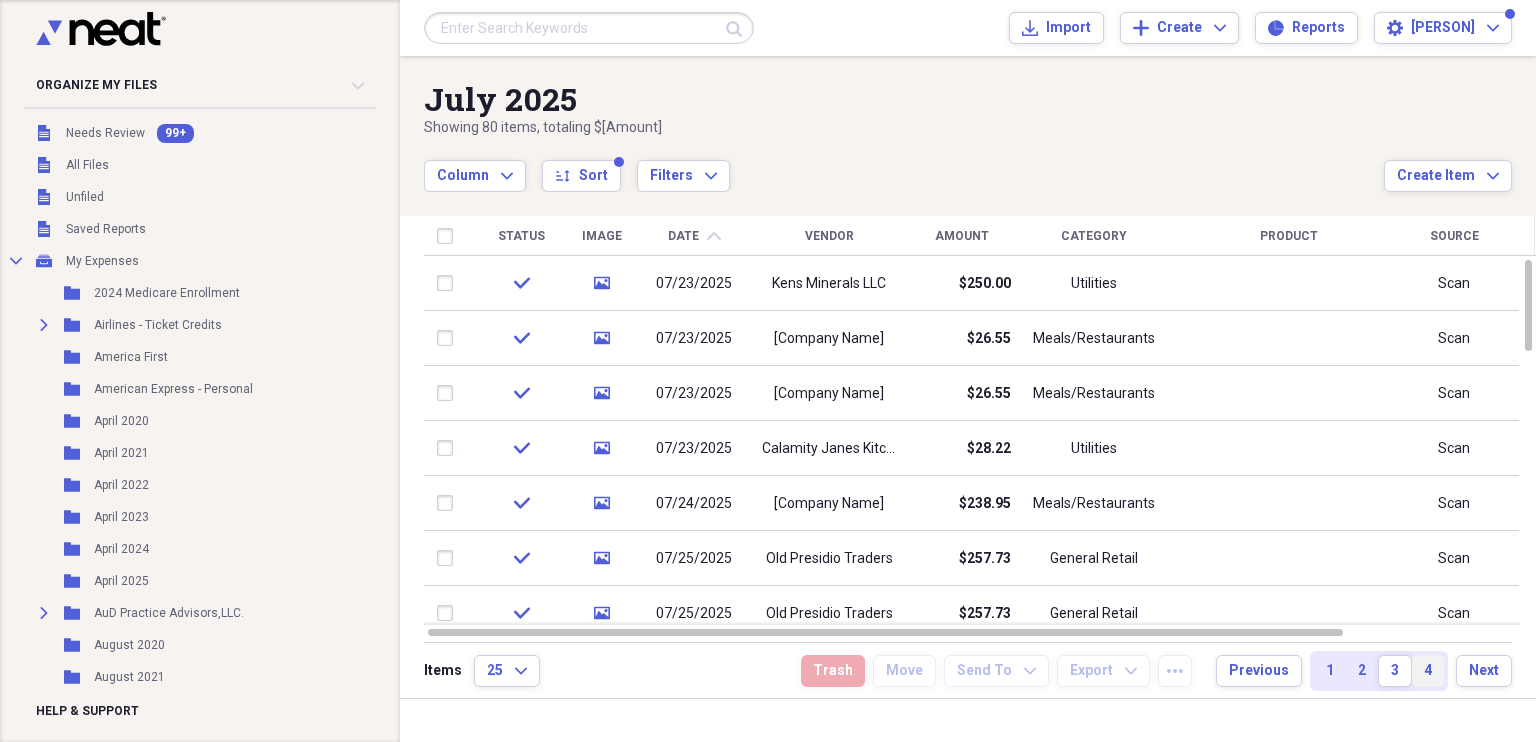 click on "4" at bounding box center [1428, 671] 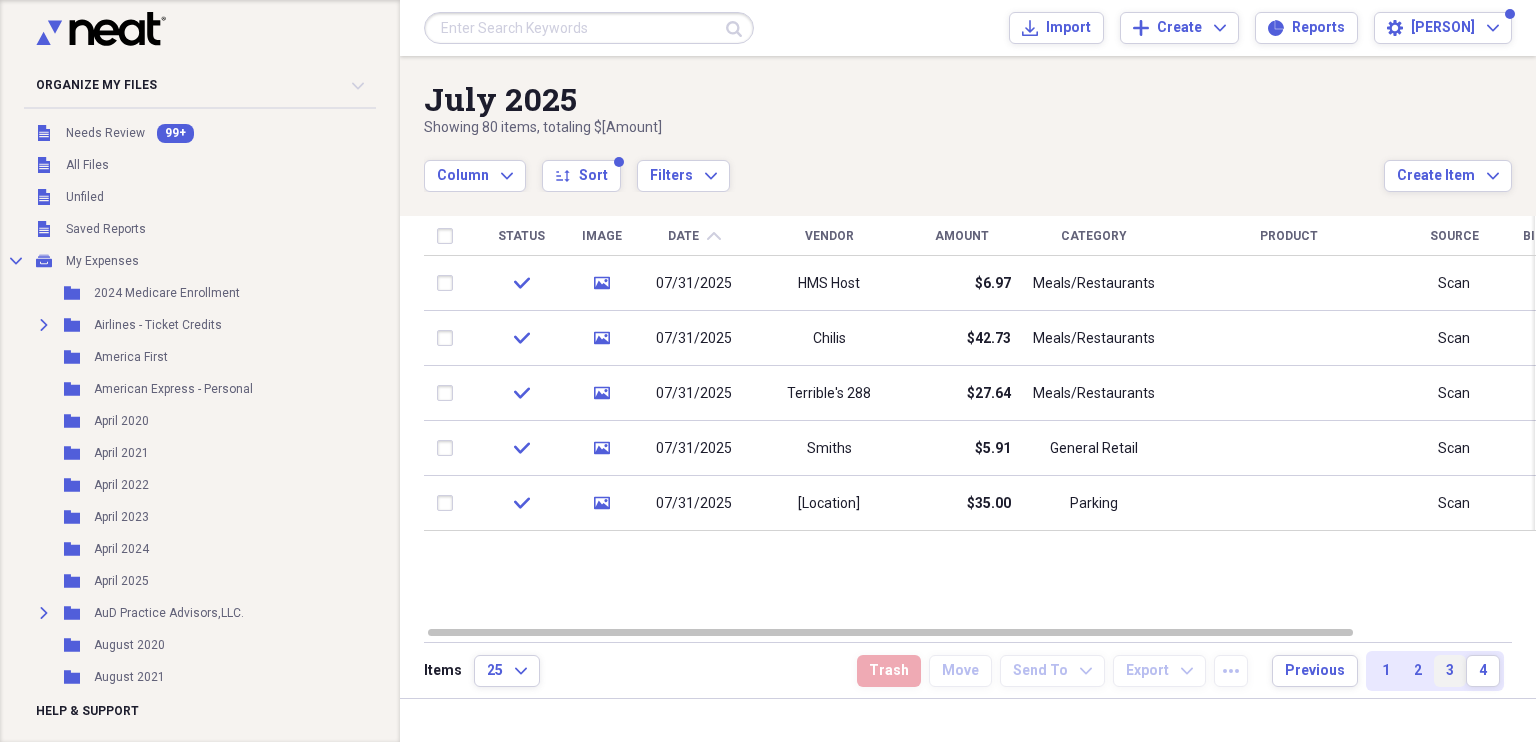 click on "3" at bounding box center [1450, 671] 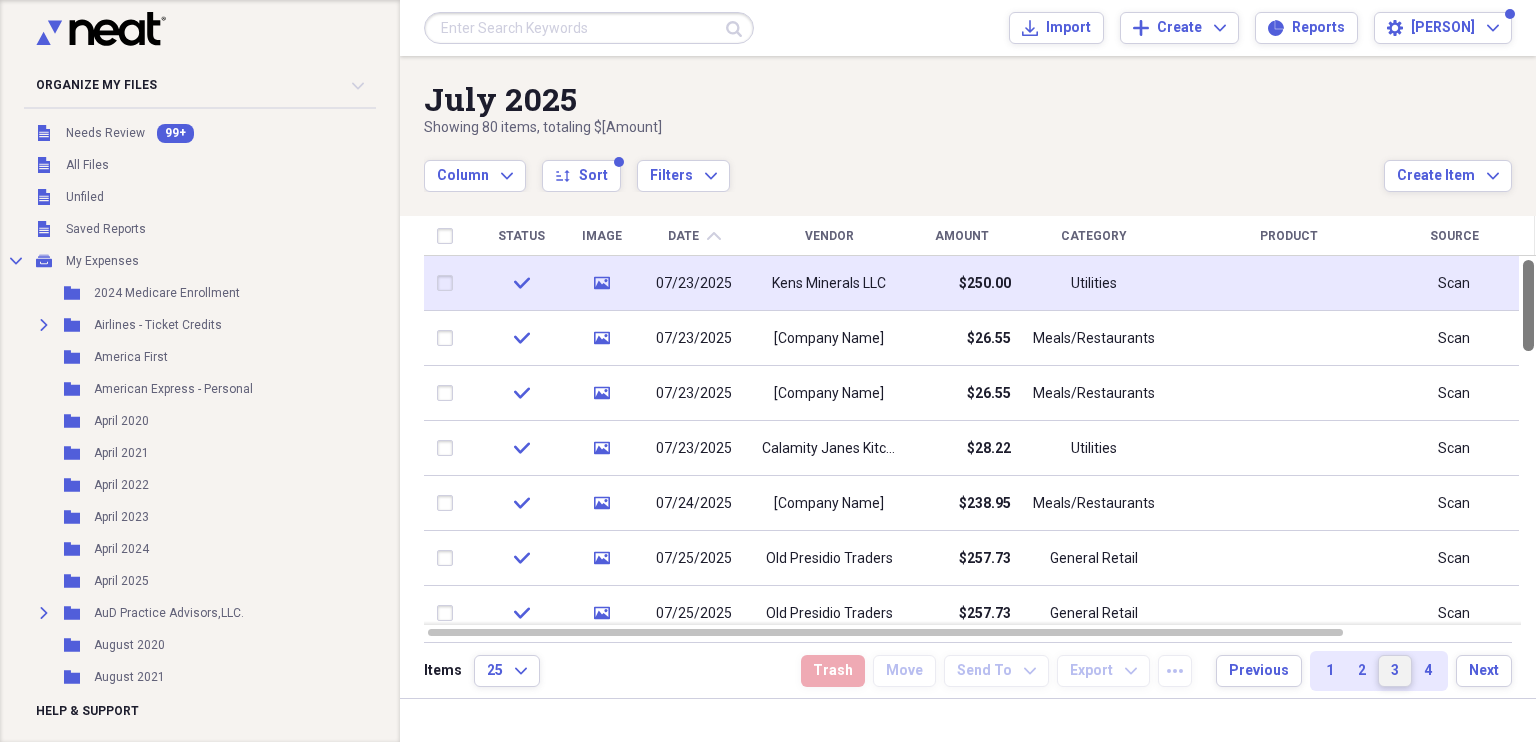 drag, startPoint x: 1525, startPoint y: 332, endPoint x: 1508, endPoint y: 294, distance: 41.62932 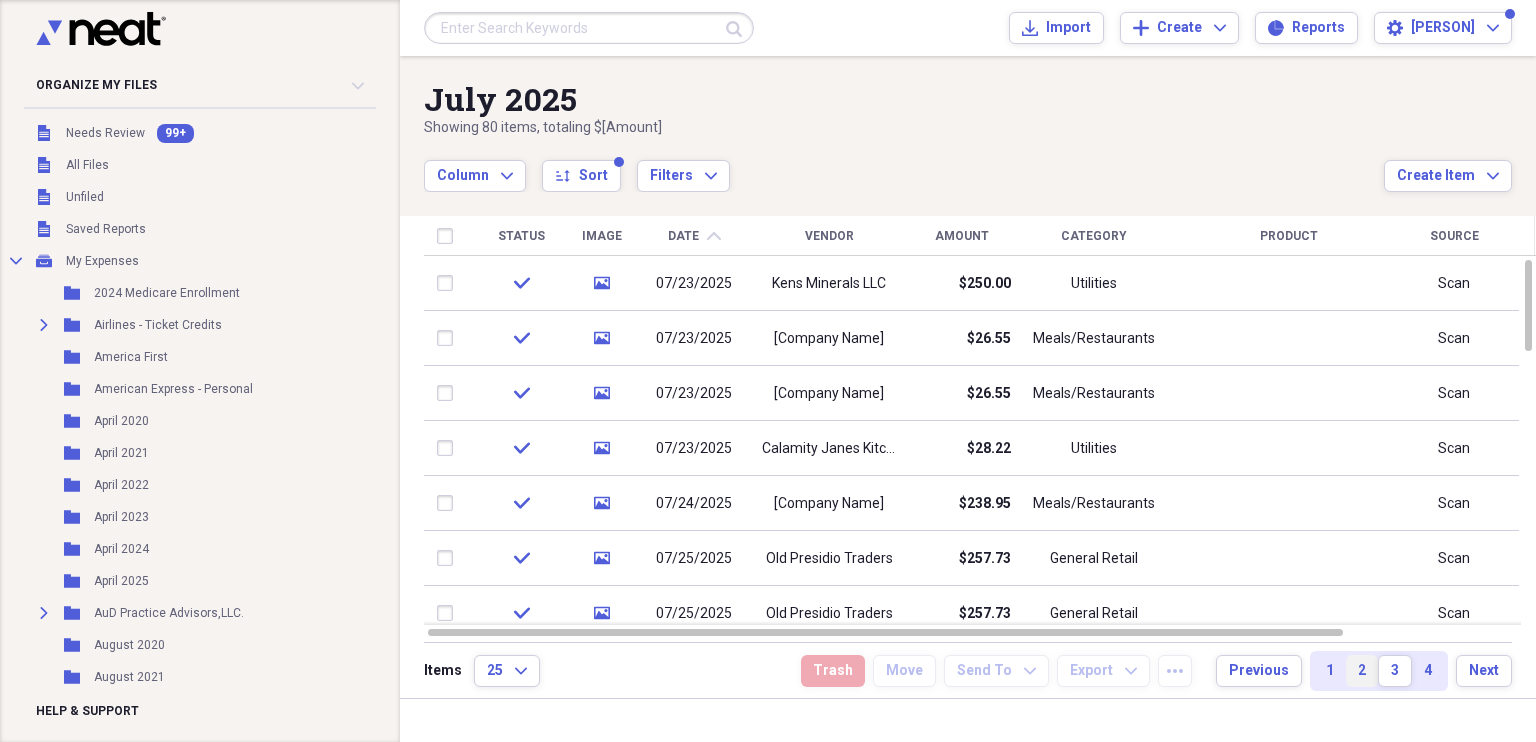click on "2" at bounding box center [1362, 671] 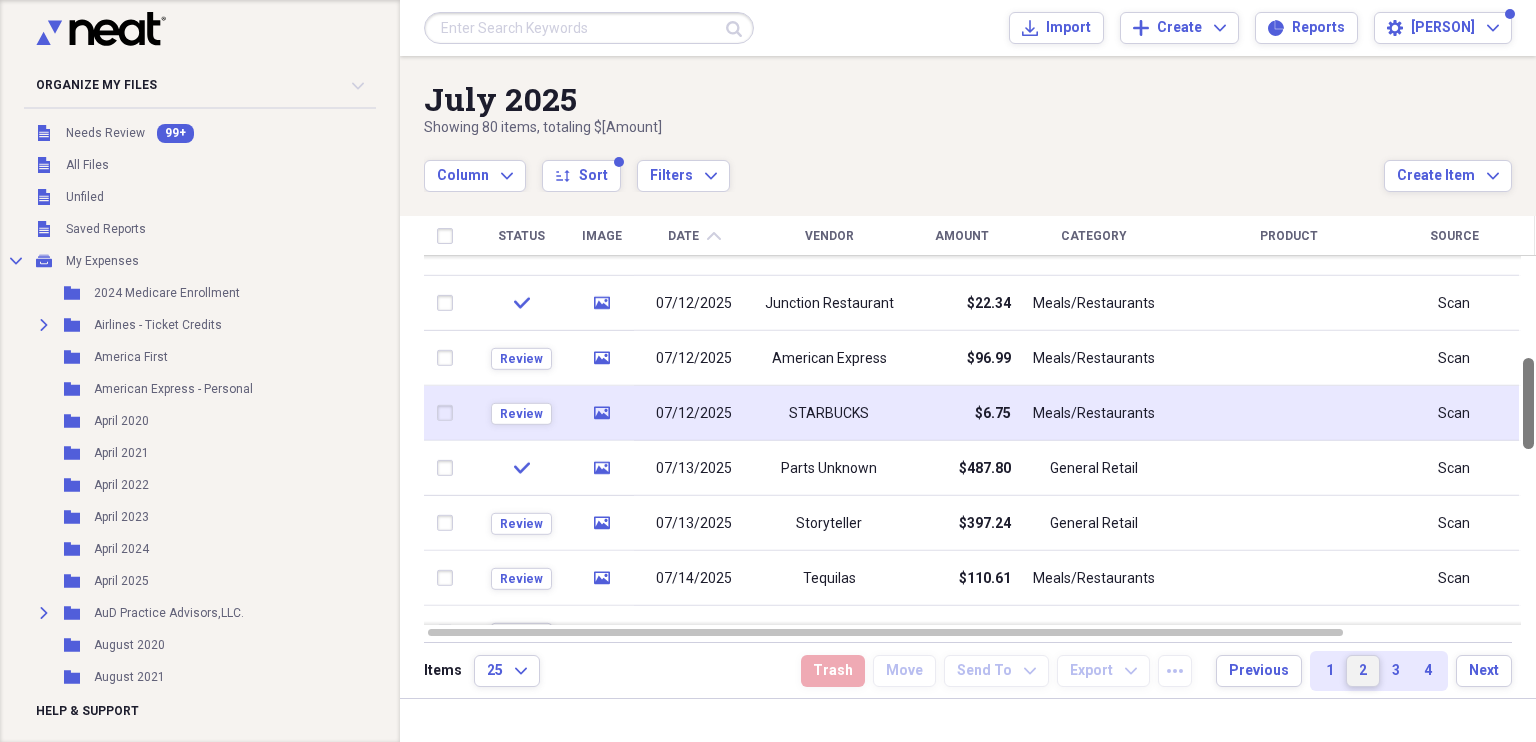 drag, startPoint x: 1526, startPoint y: 332, endPoint x: 1517, endPoint y: 430, distance: 98.4124 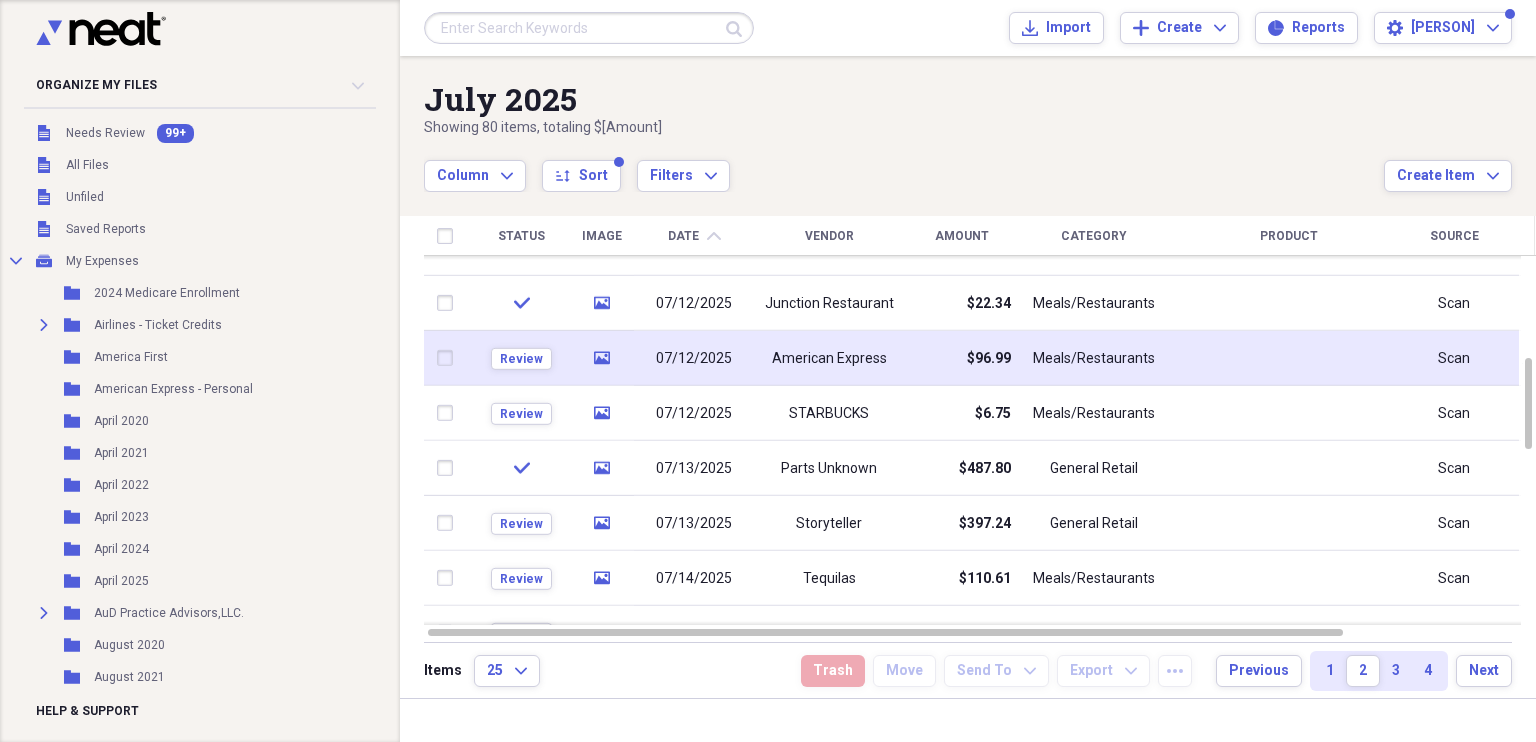click on "American Express" at bounding box center [829, 359] 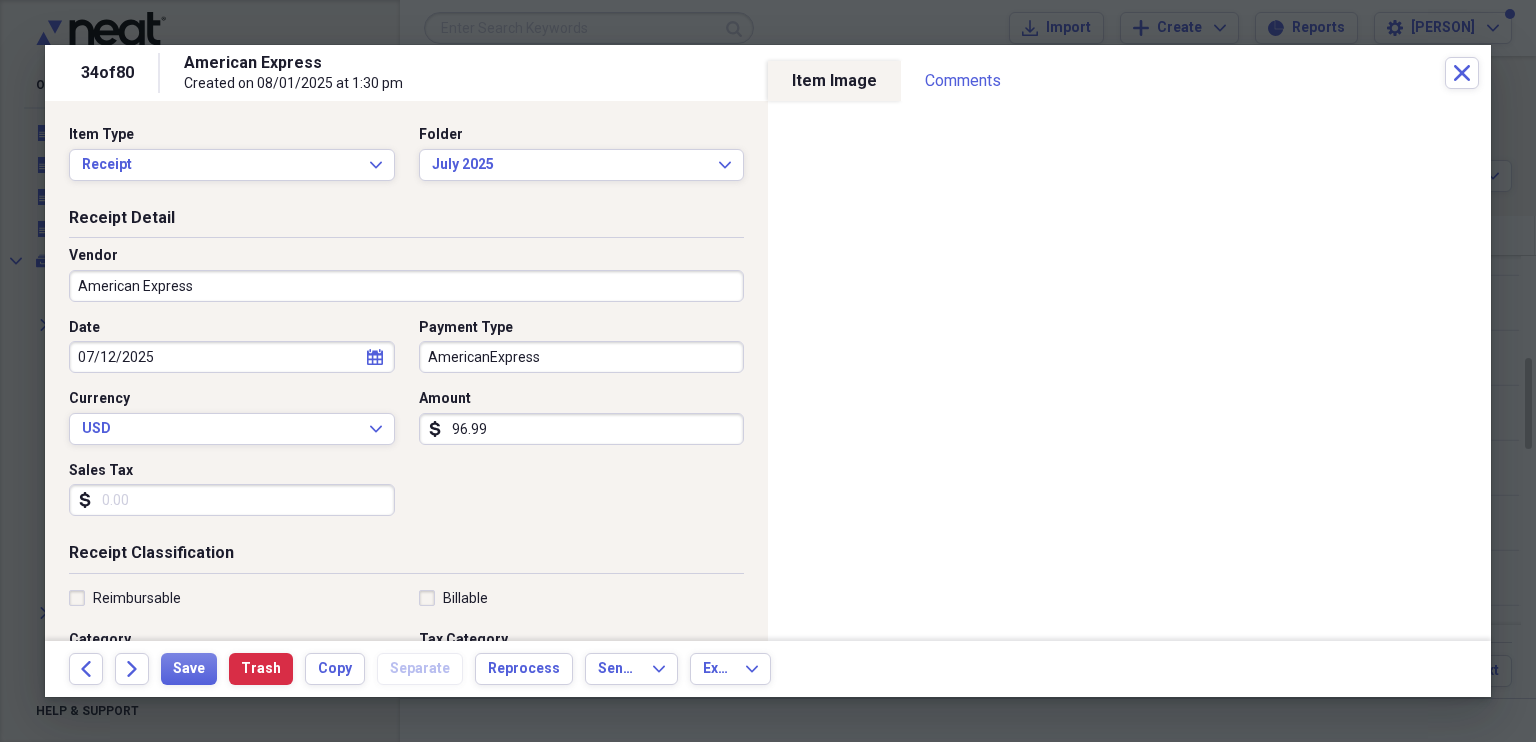 click on "American Express" at bounding box center (406, 286) 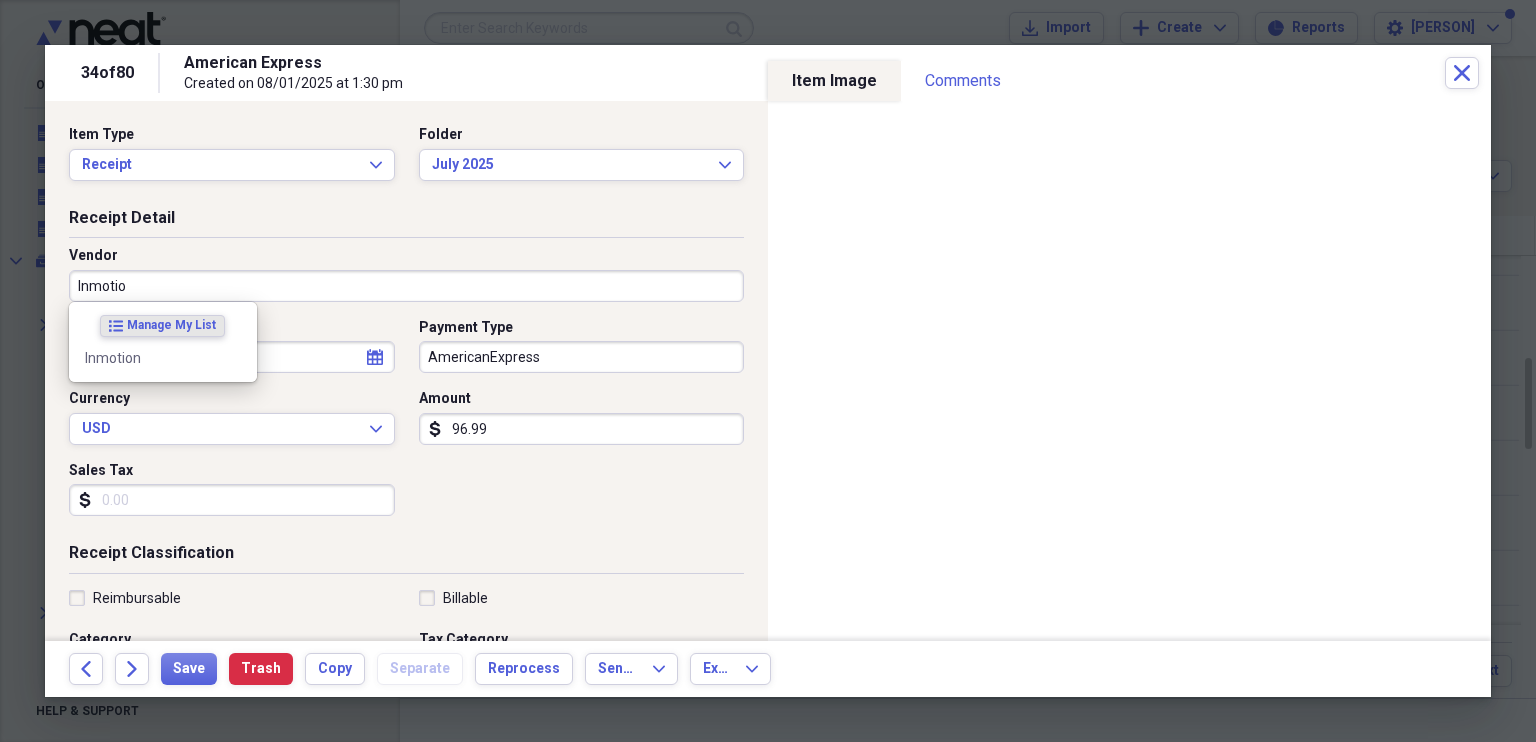 type on "Inmotion" 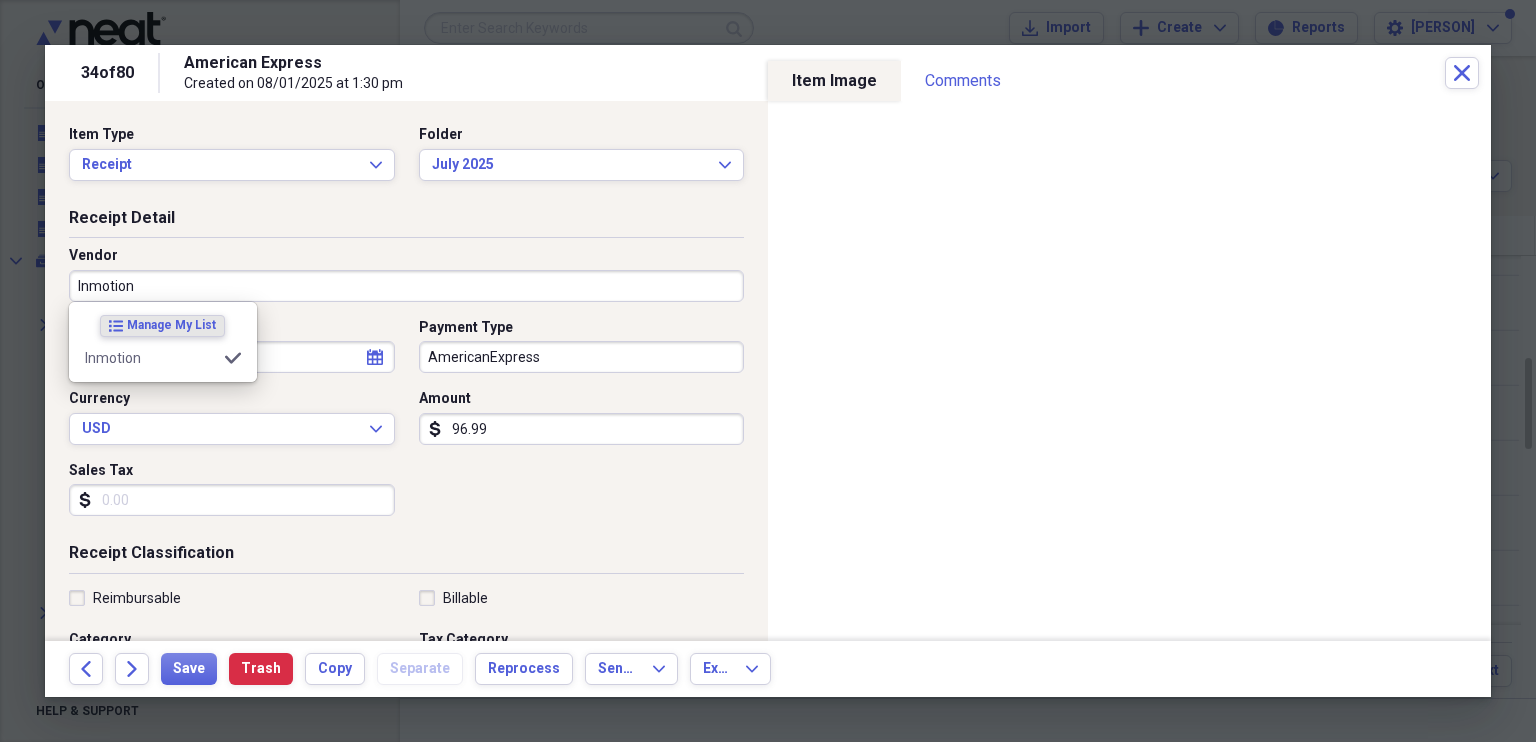 type on "General Retail" 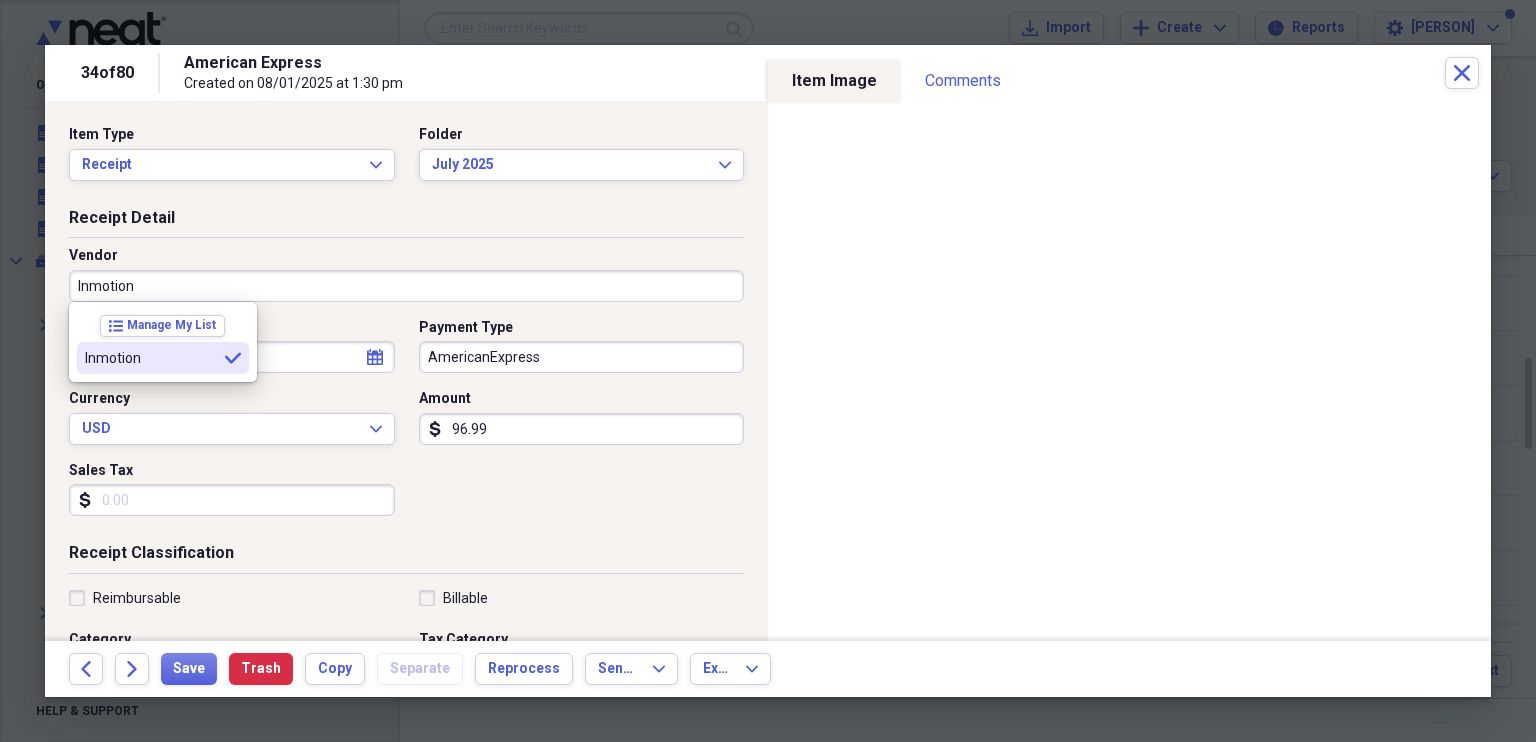 type on "Inmotion" 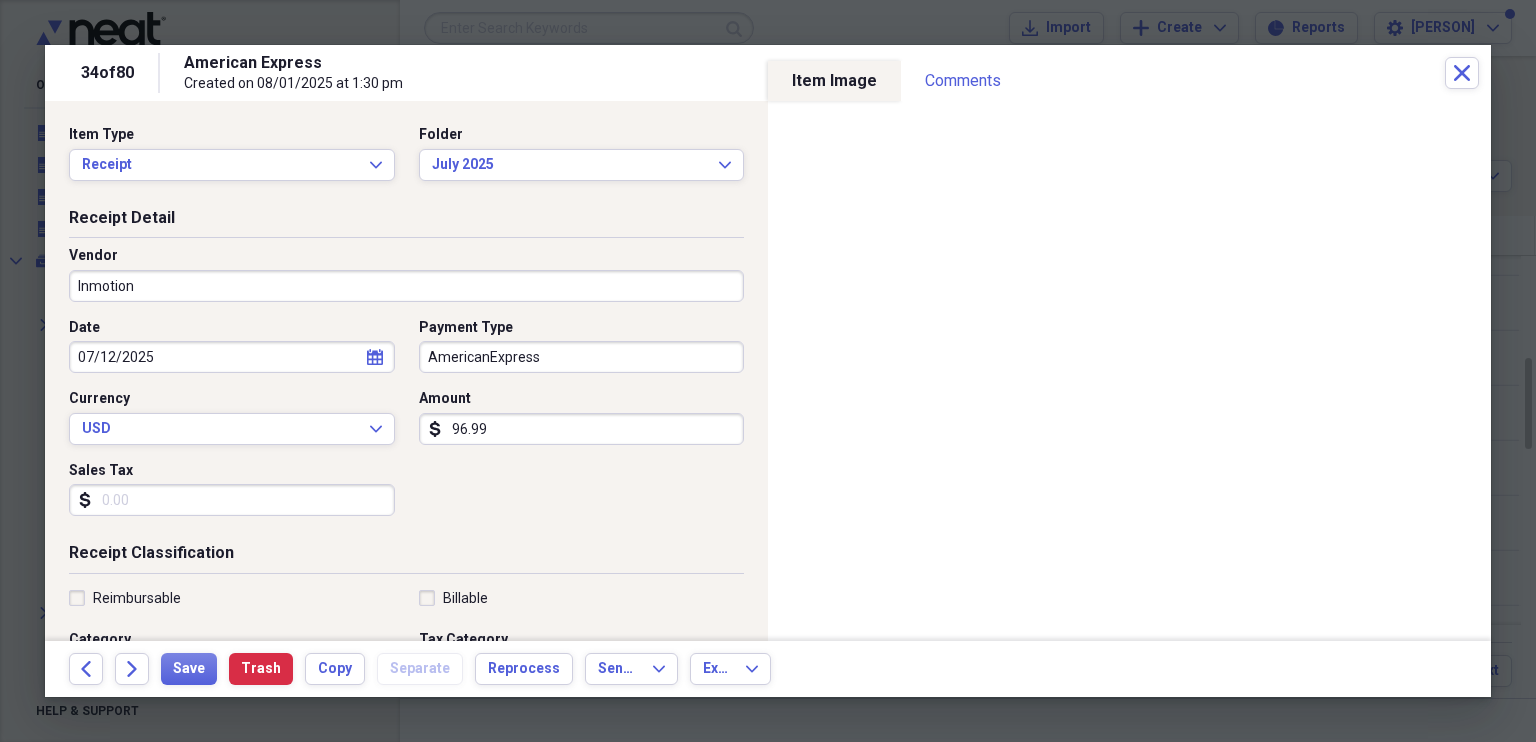 click on "96.99" at bounding box center (582, 429) 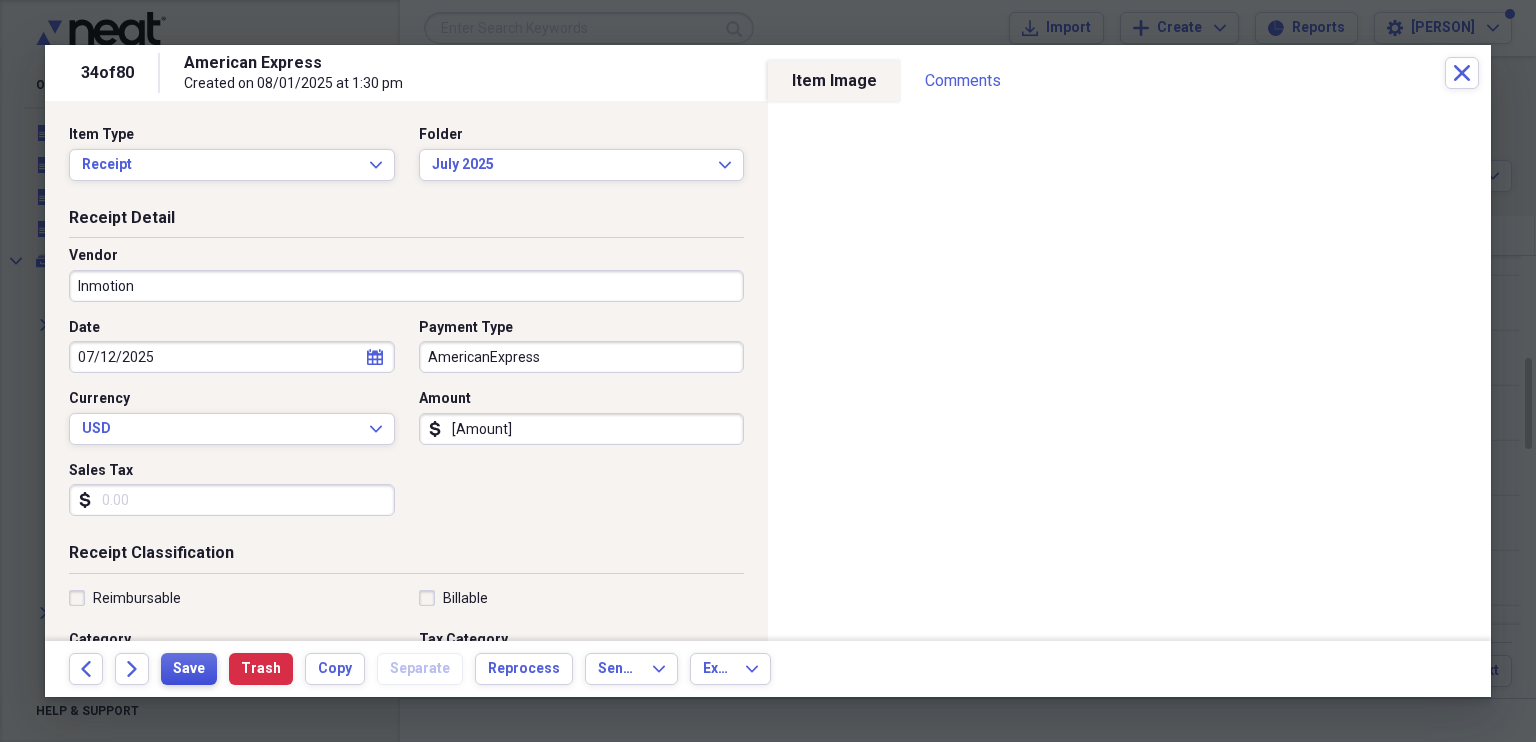 type on "83.34" 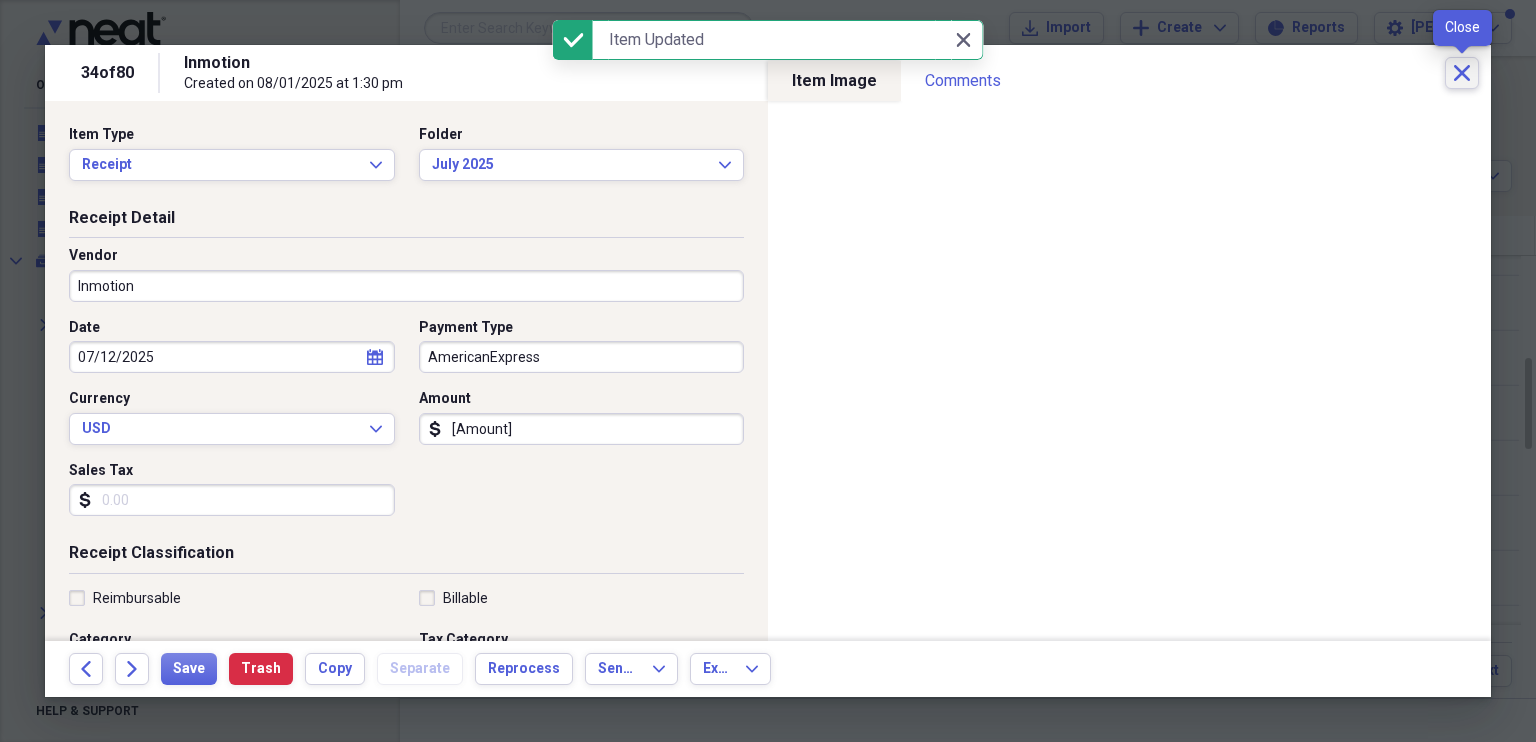 click on "Close" 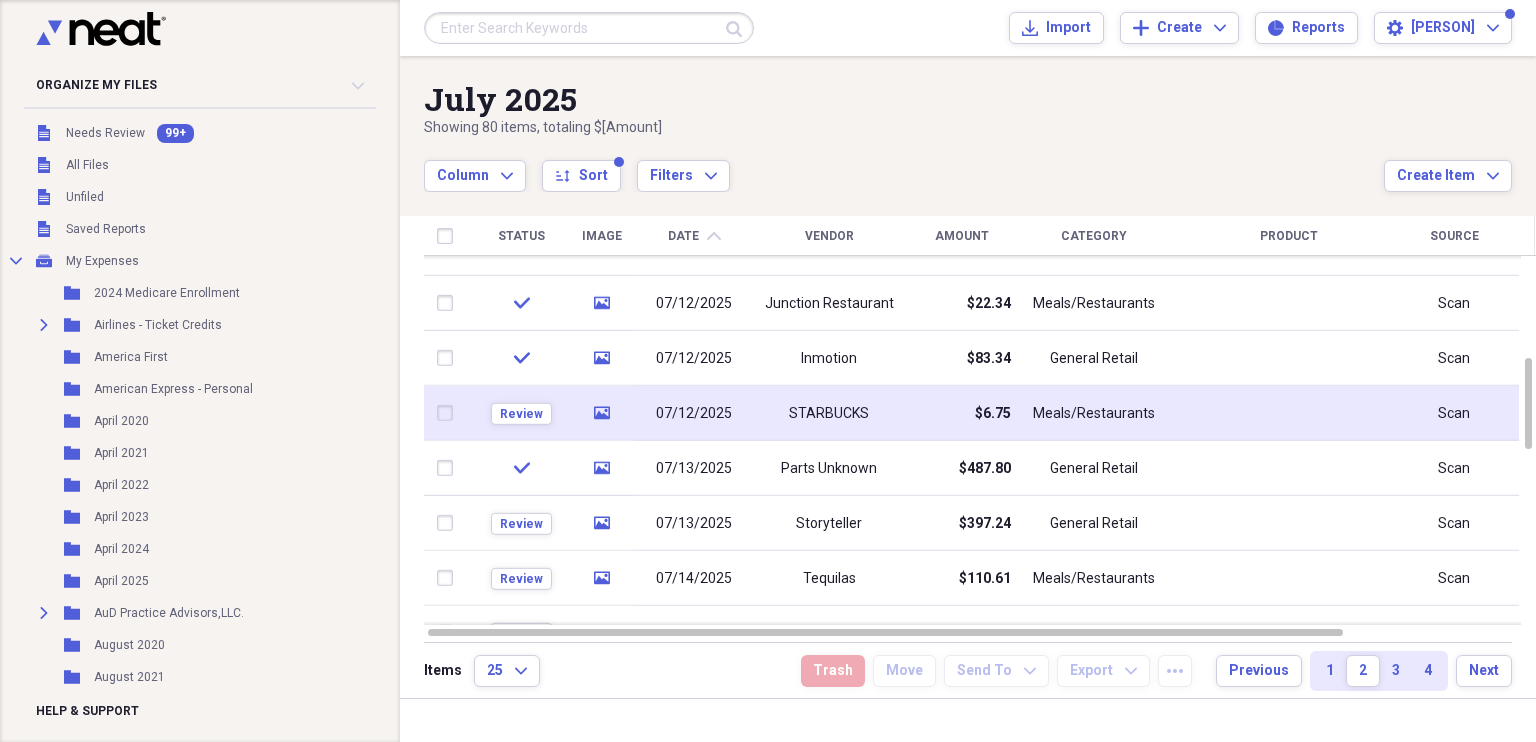 click on "STARBUCKS" at bounding box center [829, 414] 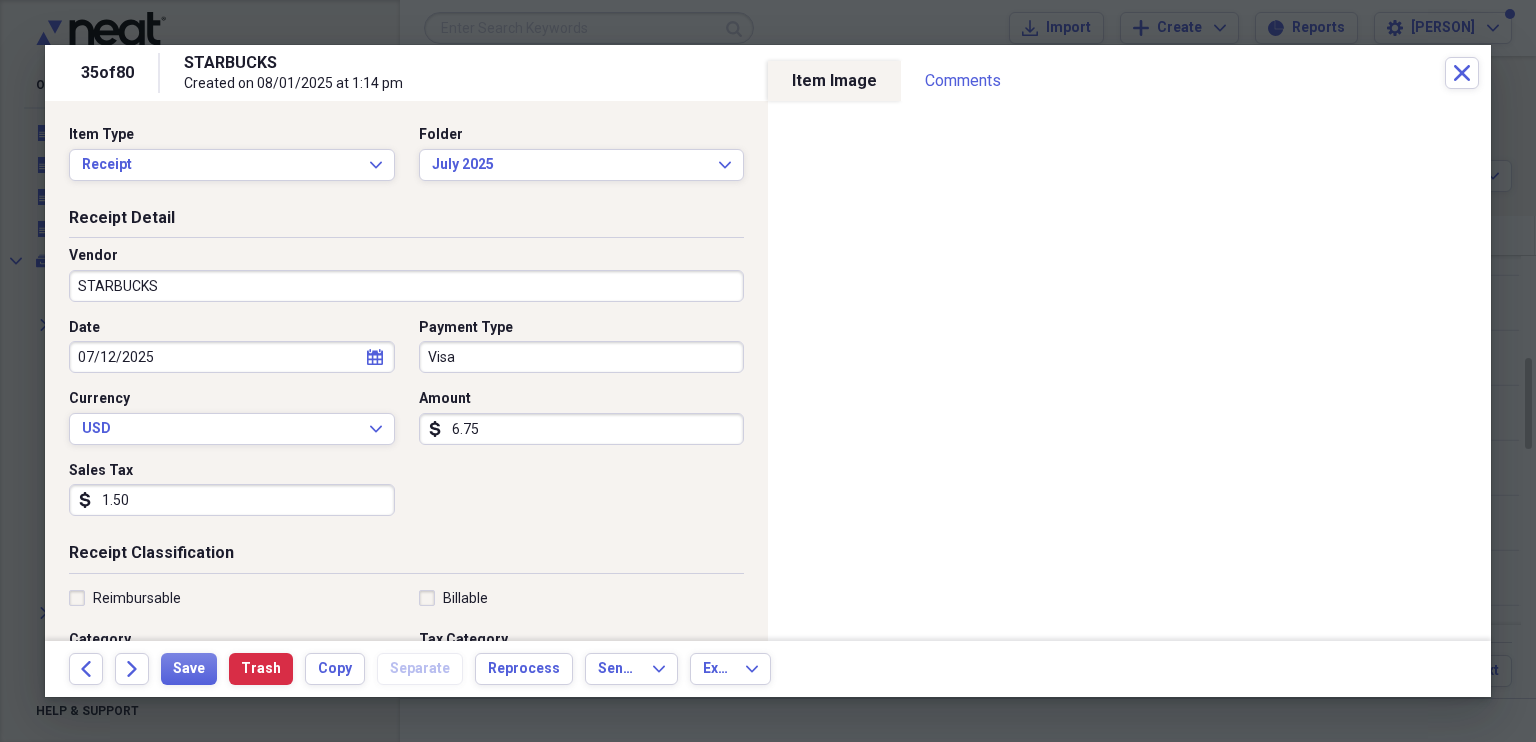 click on "STARBUCKS" at bounding box center (406, 286) 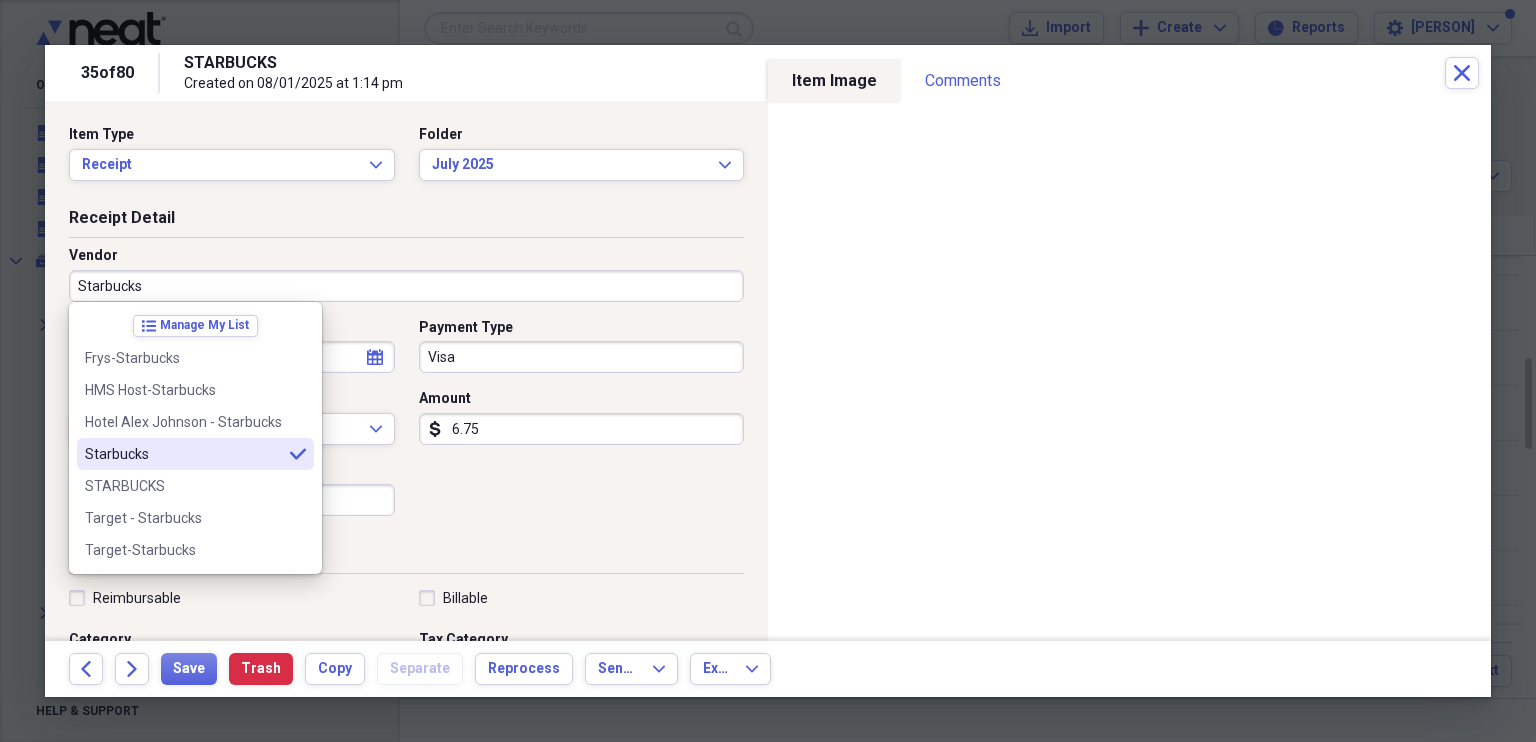 type on "Starbucks" 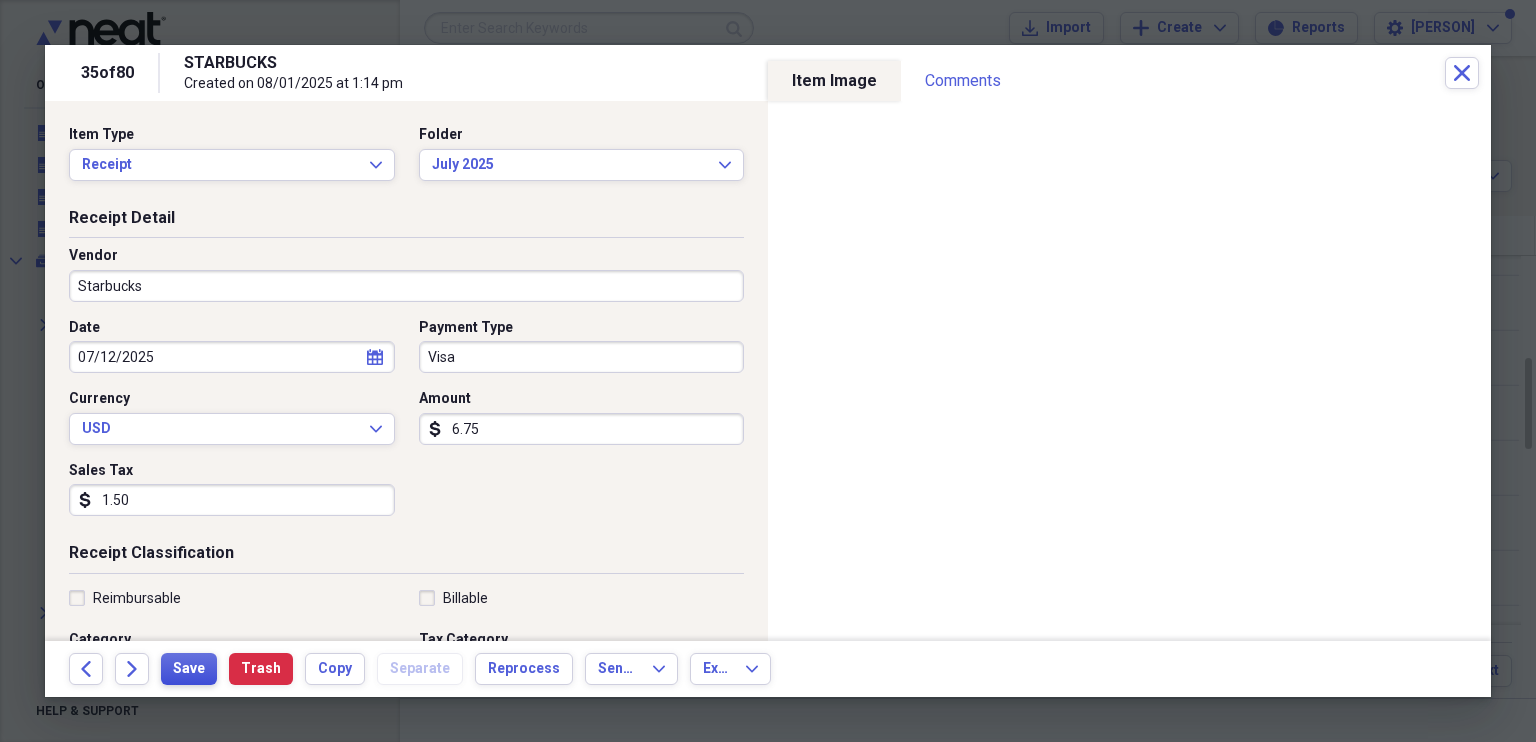 click on "Save" at bounding box center [189, 669] 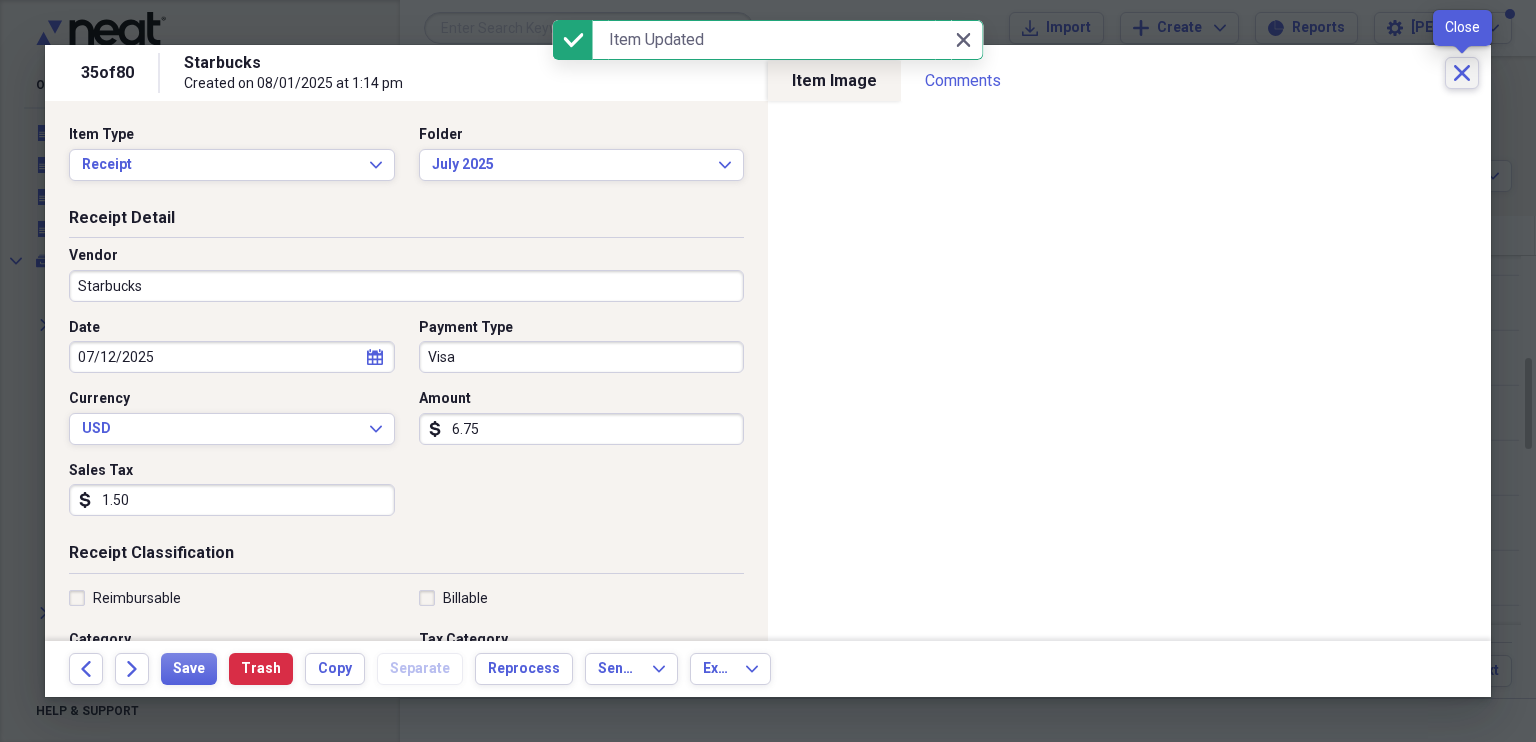 click on "Close" 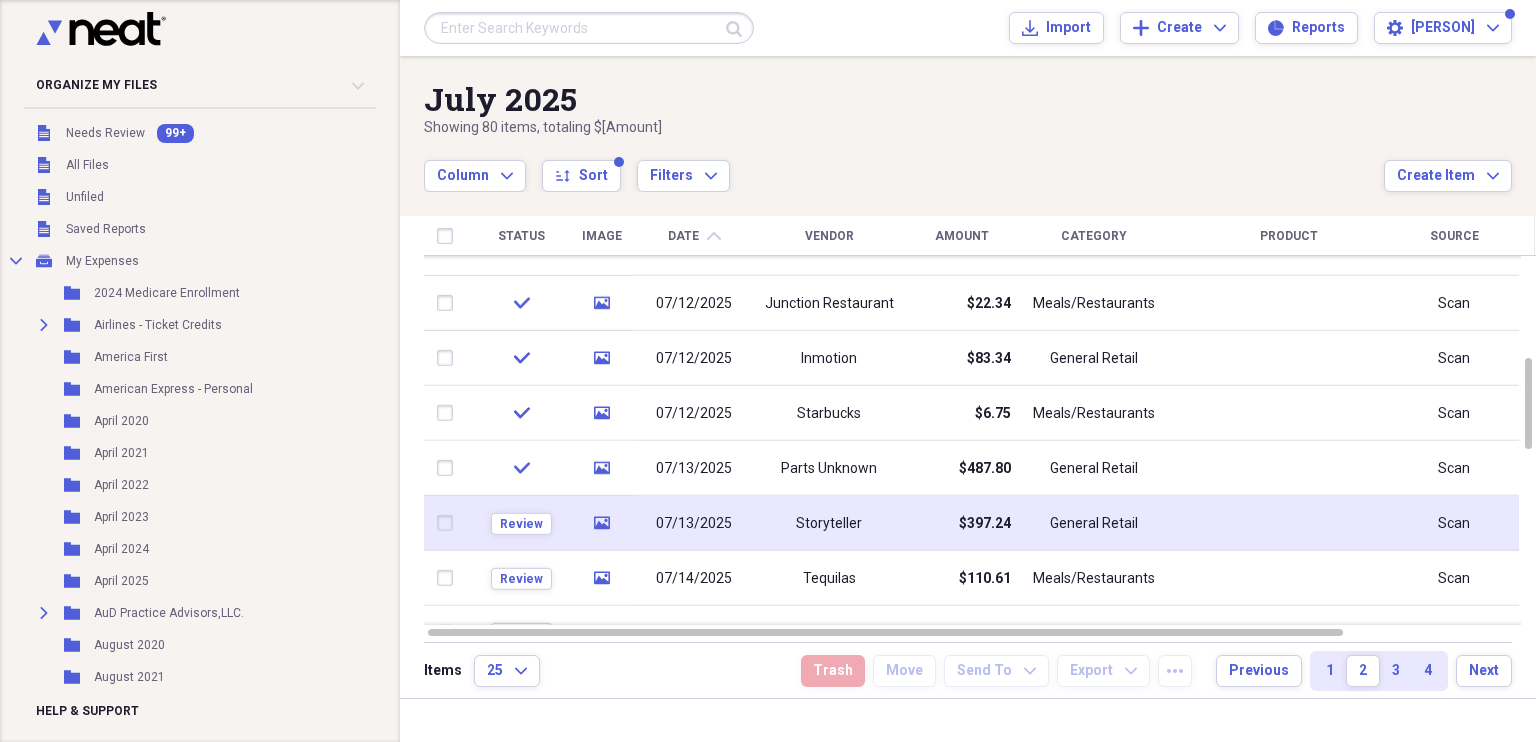 click on "Storyteller" at bounding box center (829, 524) 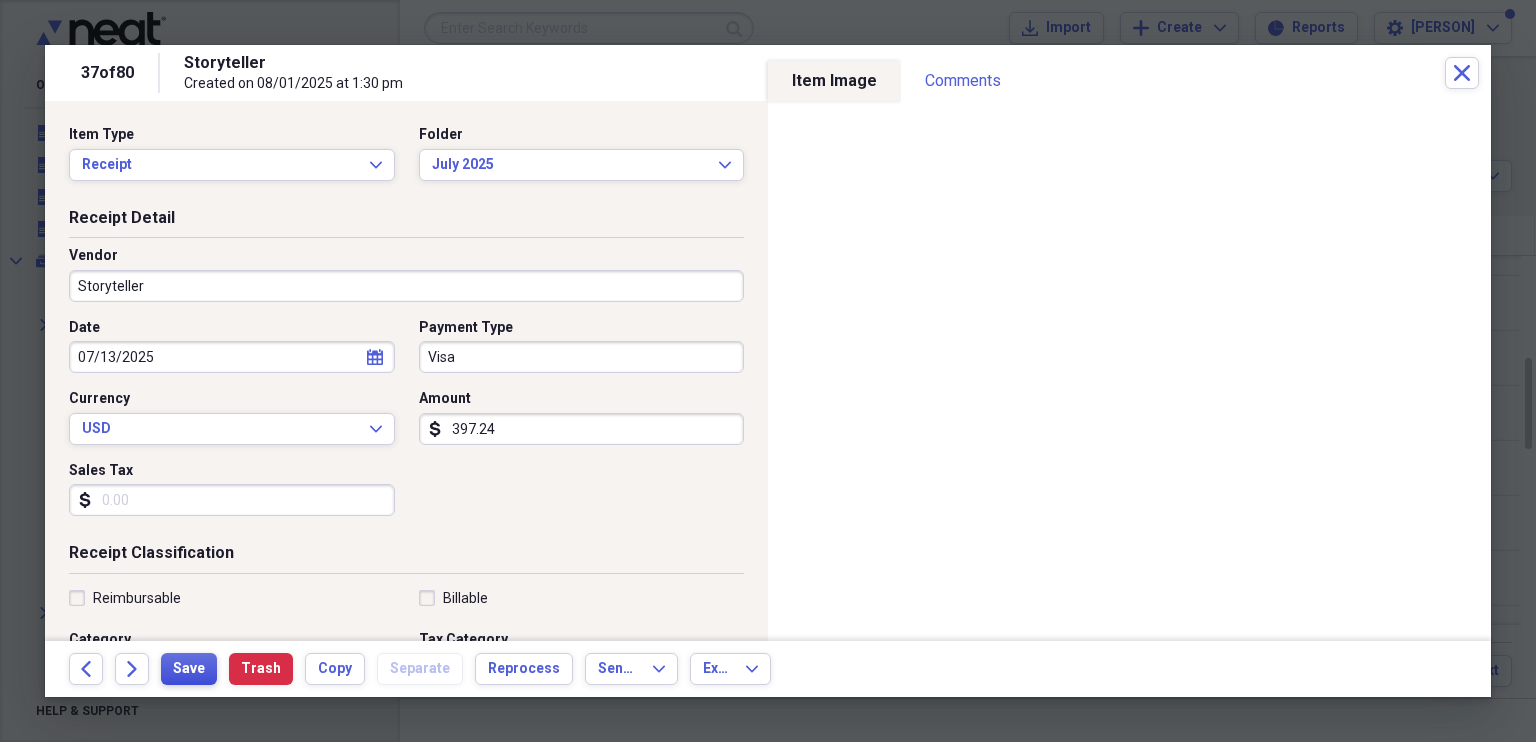 click on "Save" at bounding box center [189, 669] 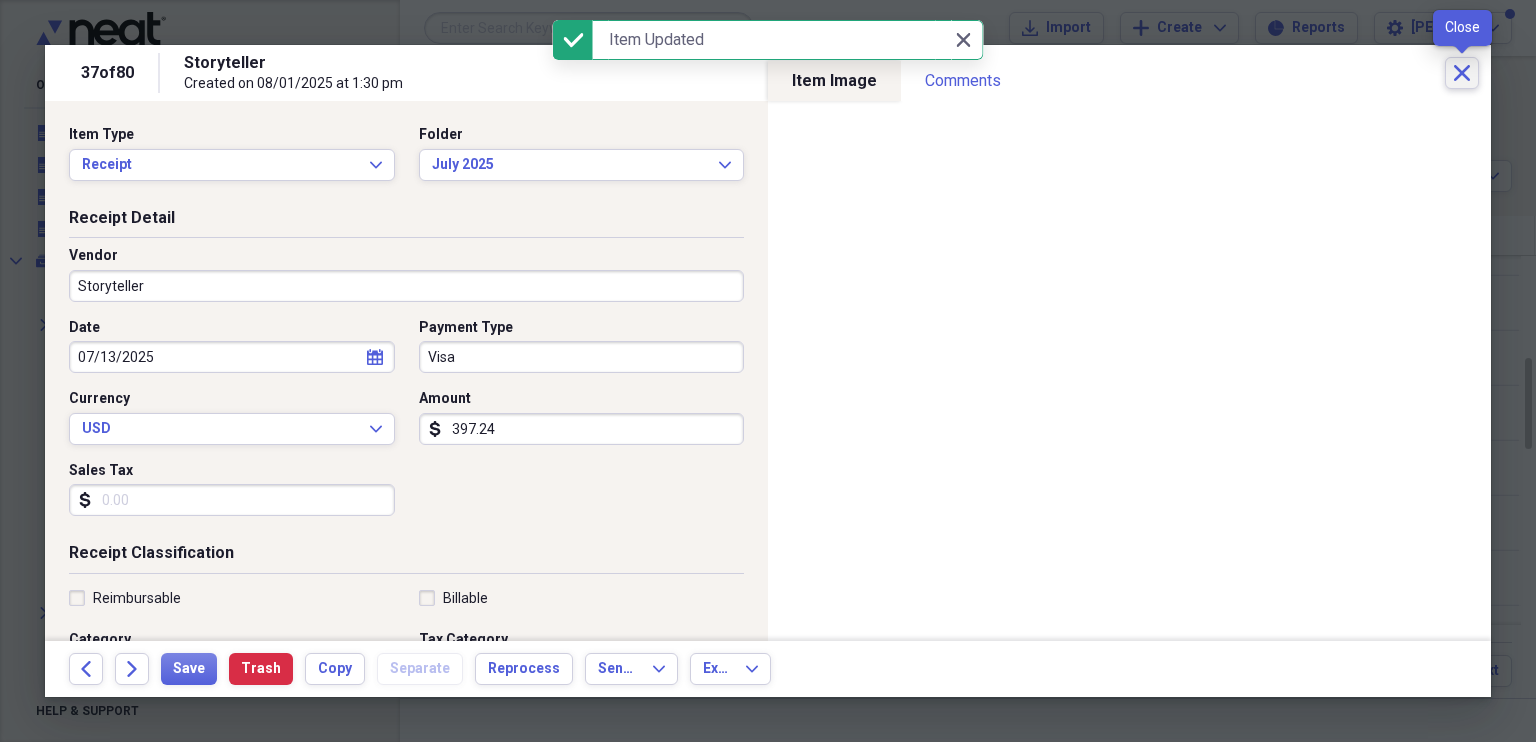 click 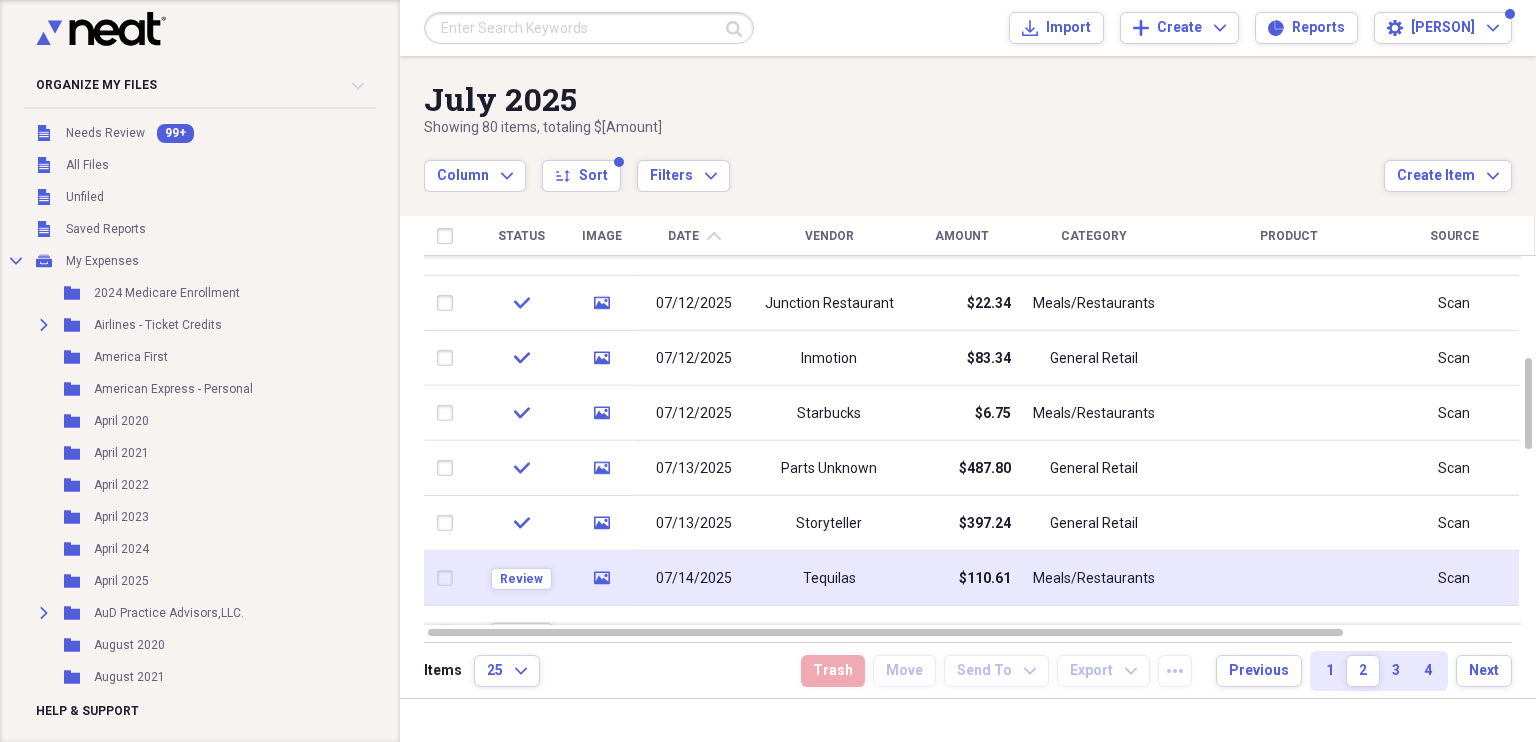 click on "Tequilas" at bounding box center [829, 579] 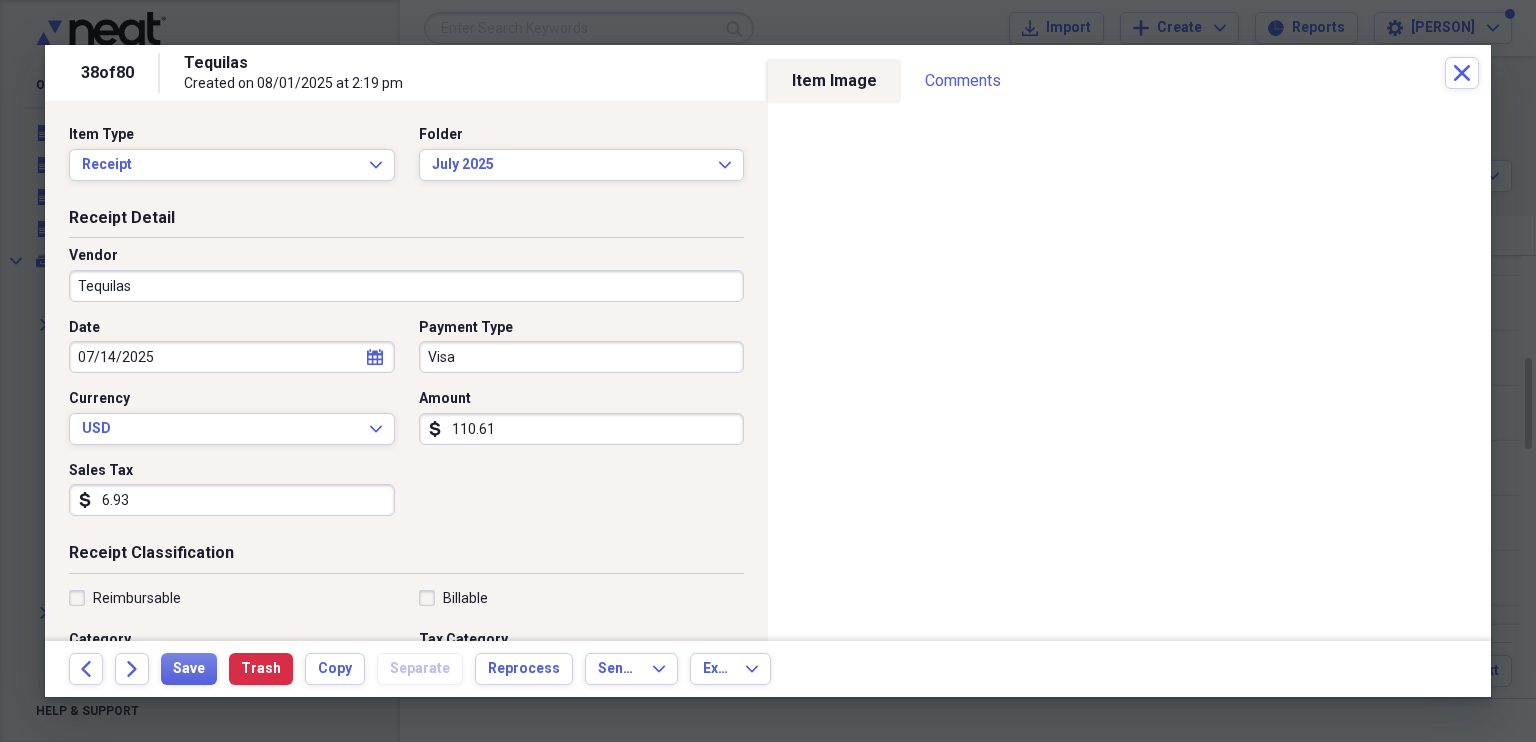 click on "110.61" at bounding box center [582, 429] 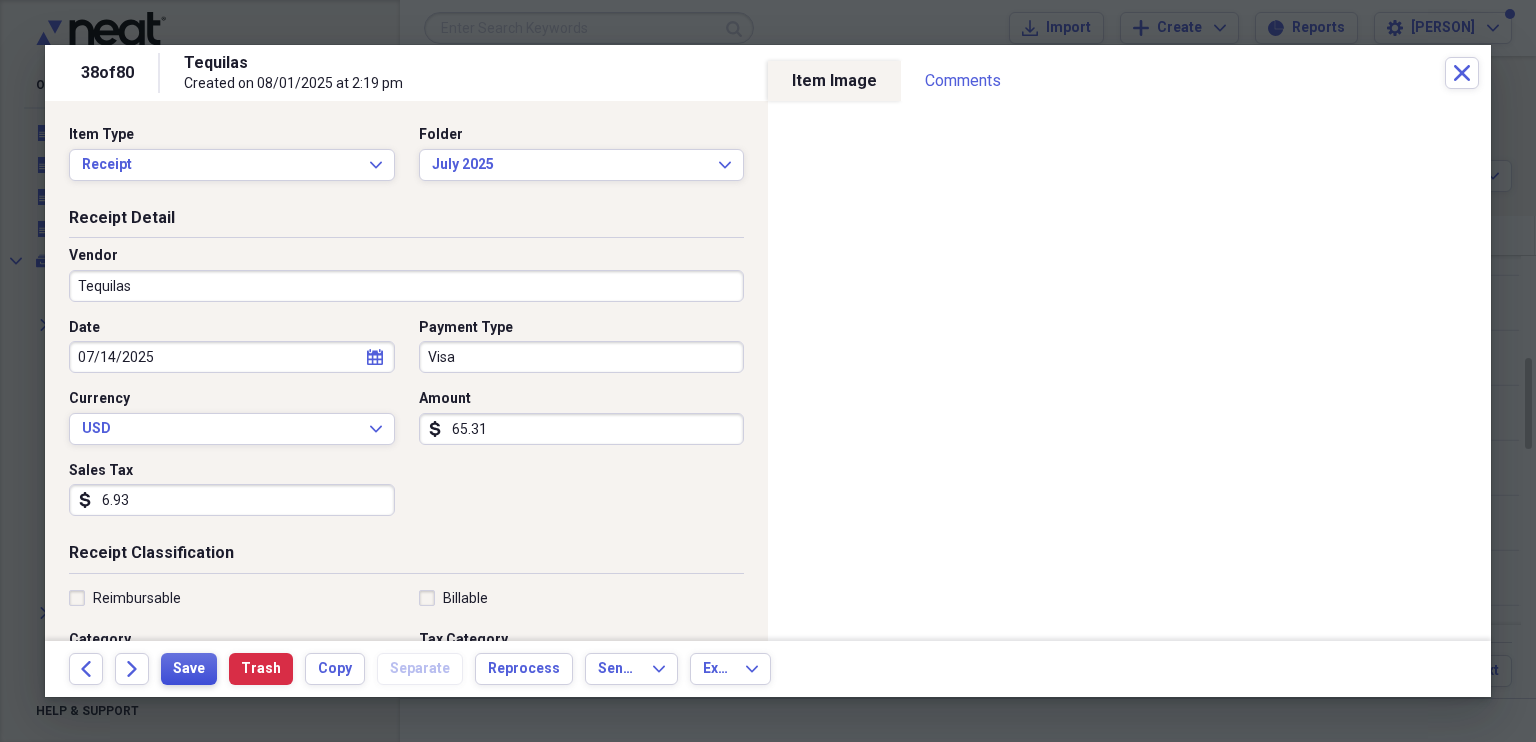 type on "65.31" 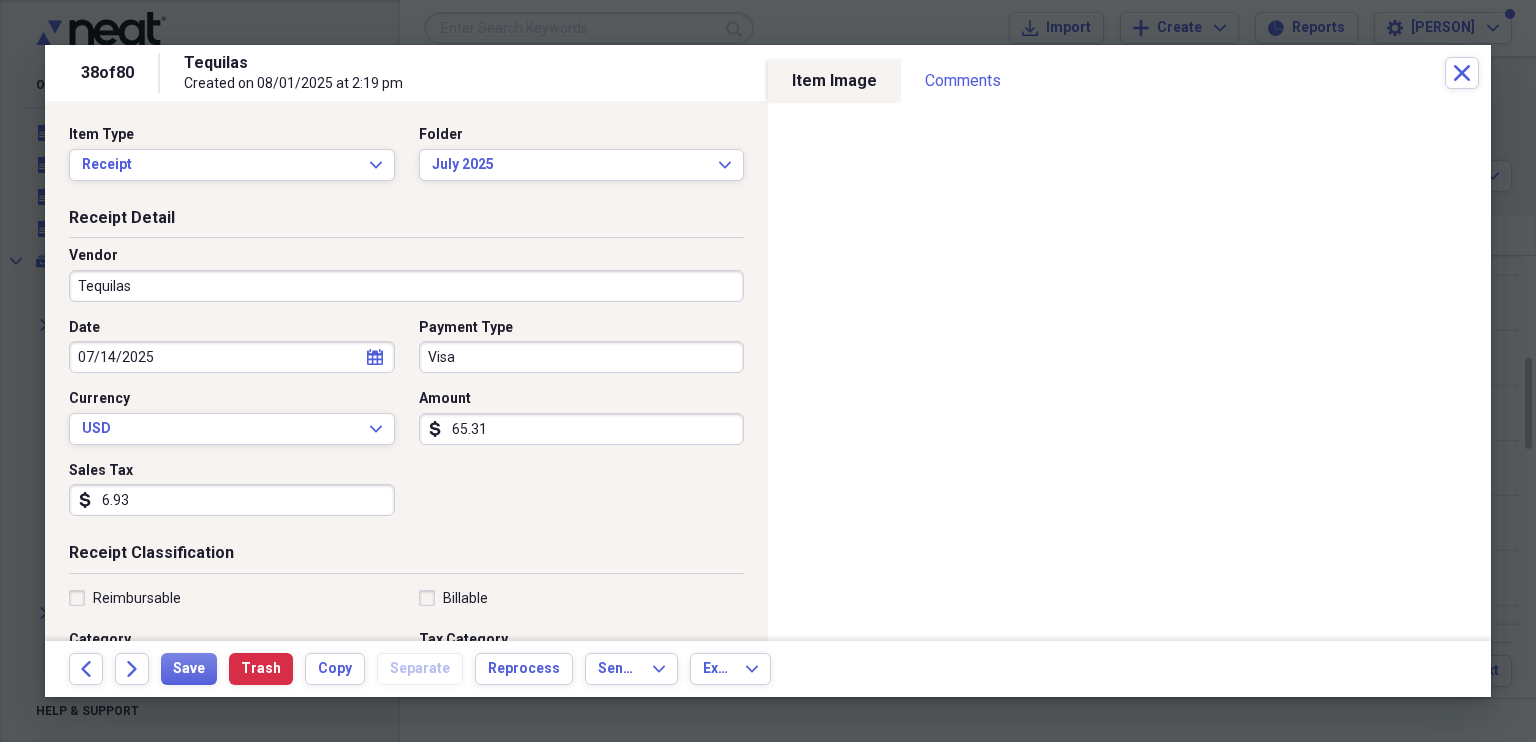 click on "Tequilas" at bounding box center (406, 286) 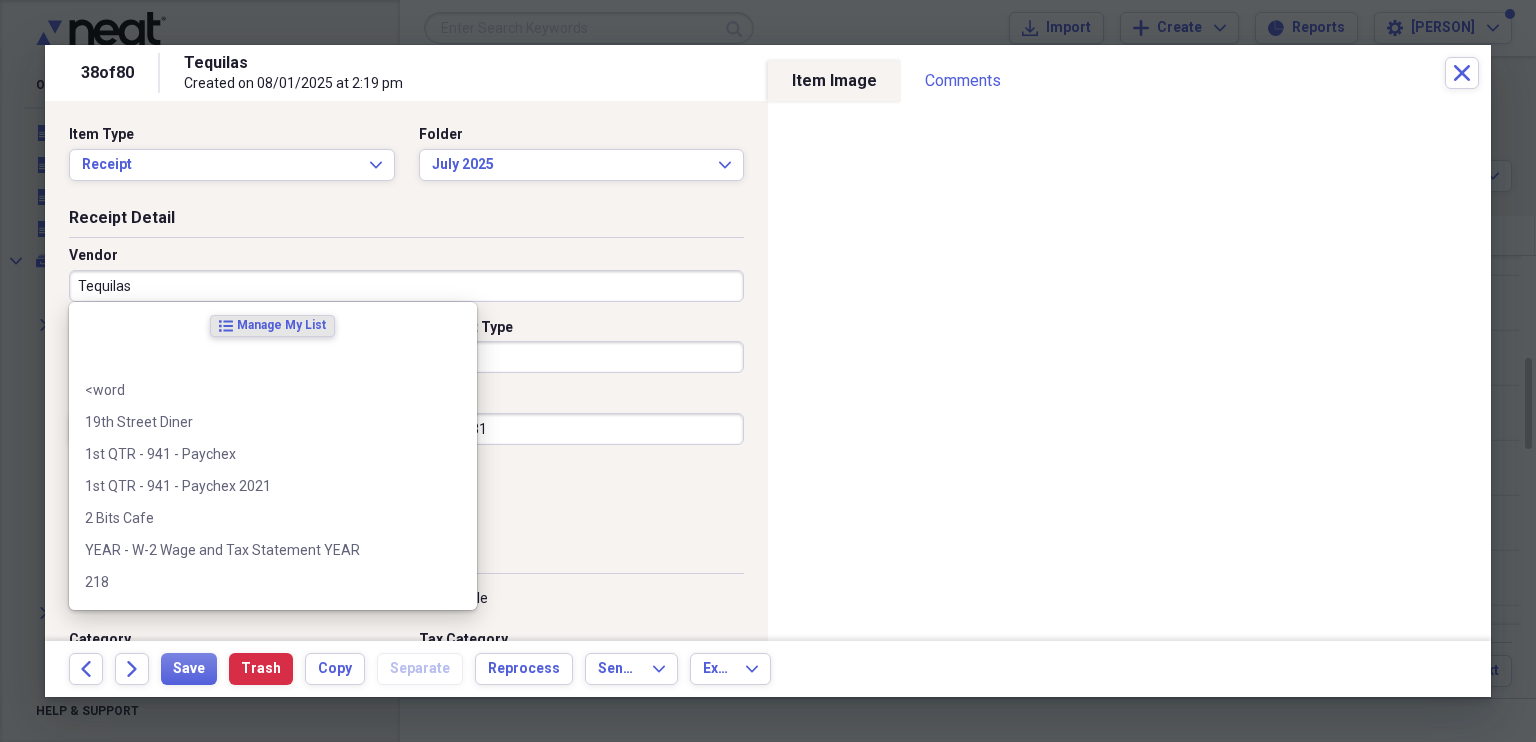 click on "Tequilas" at bounding box center [406, 286] 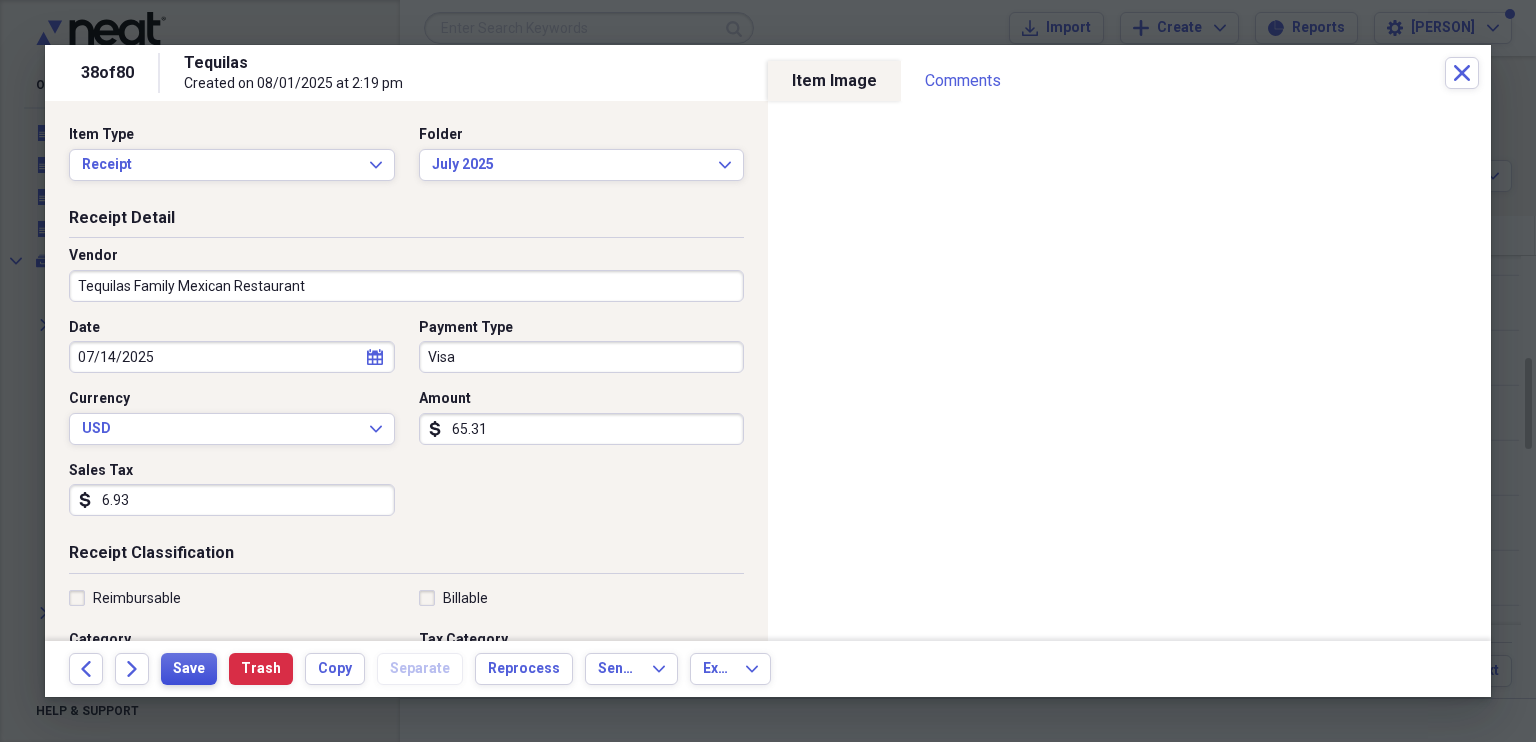 type on "Tequilas Family Mexican Restaurant" 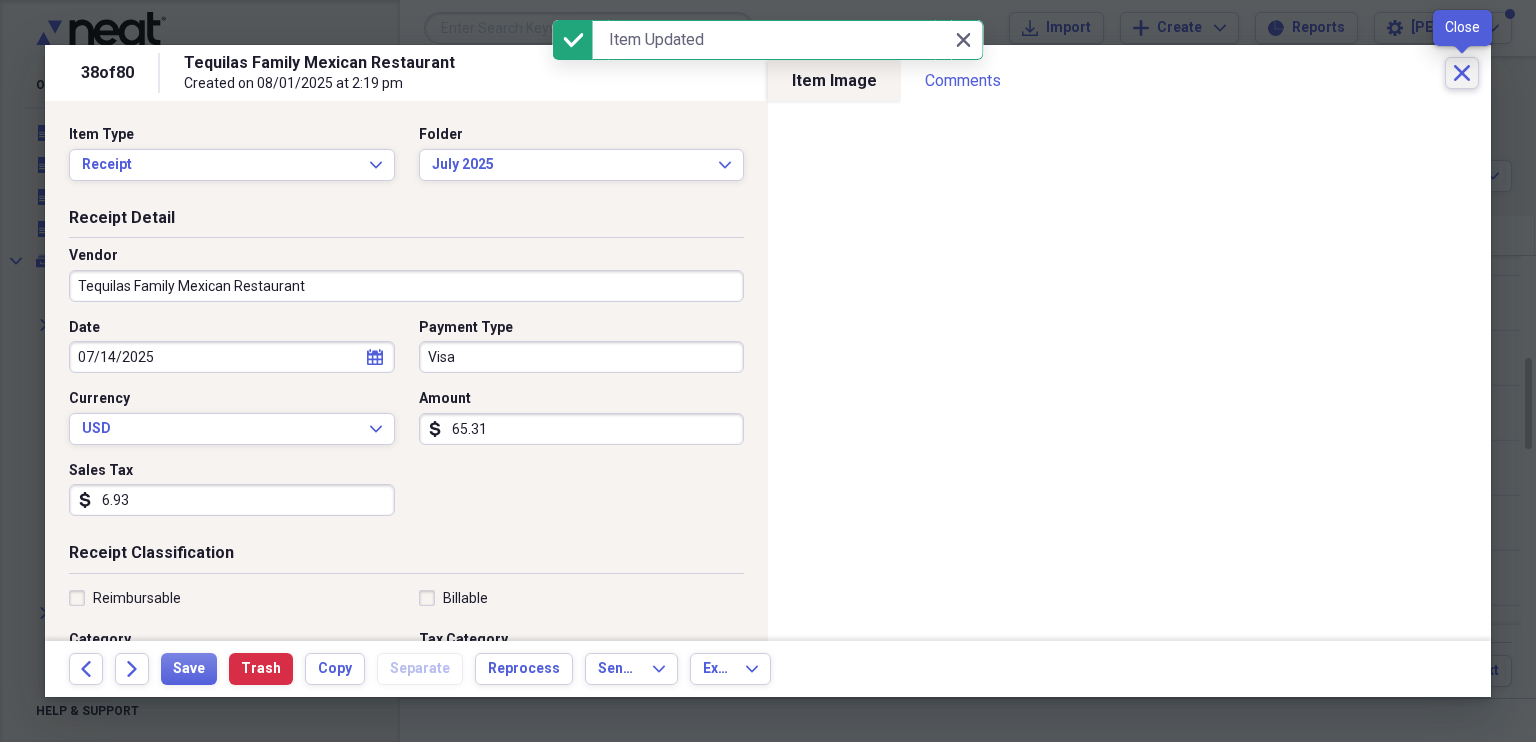 click 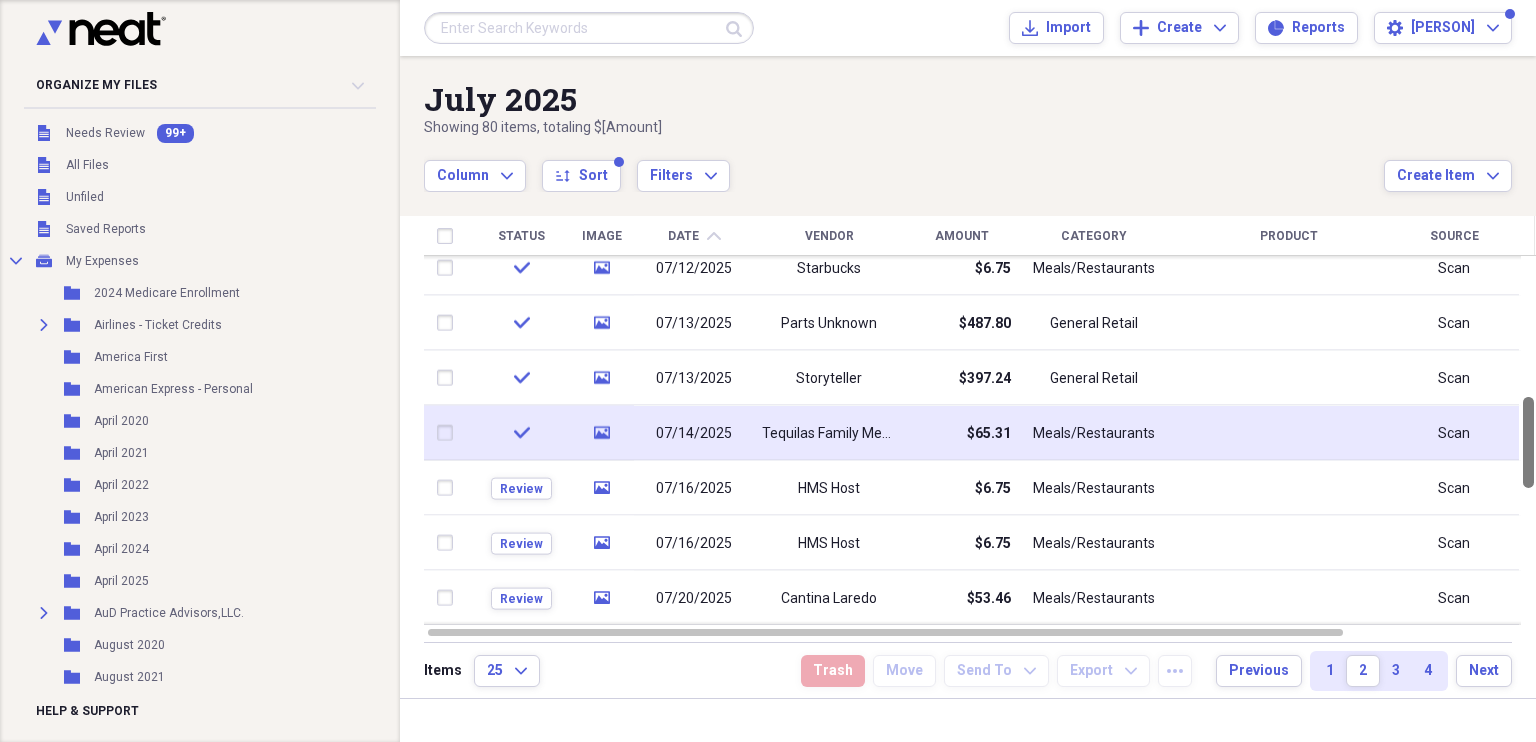 drag, startPoint x: 1528, startPoint y: 386, endPoint x: 1492, endPoint y: 458, distance: 80.49844 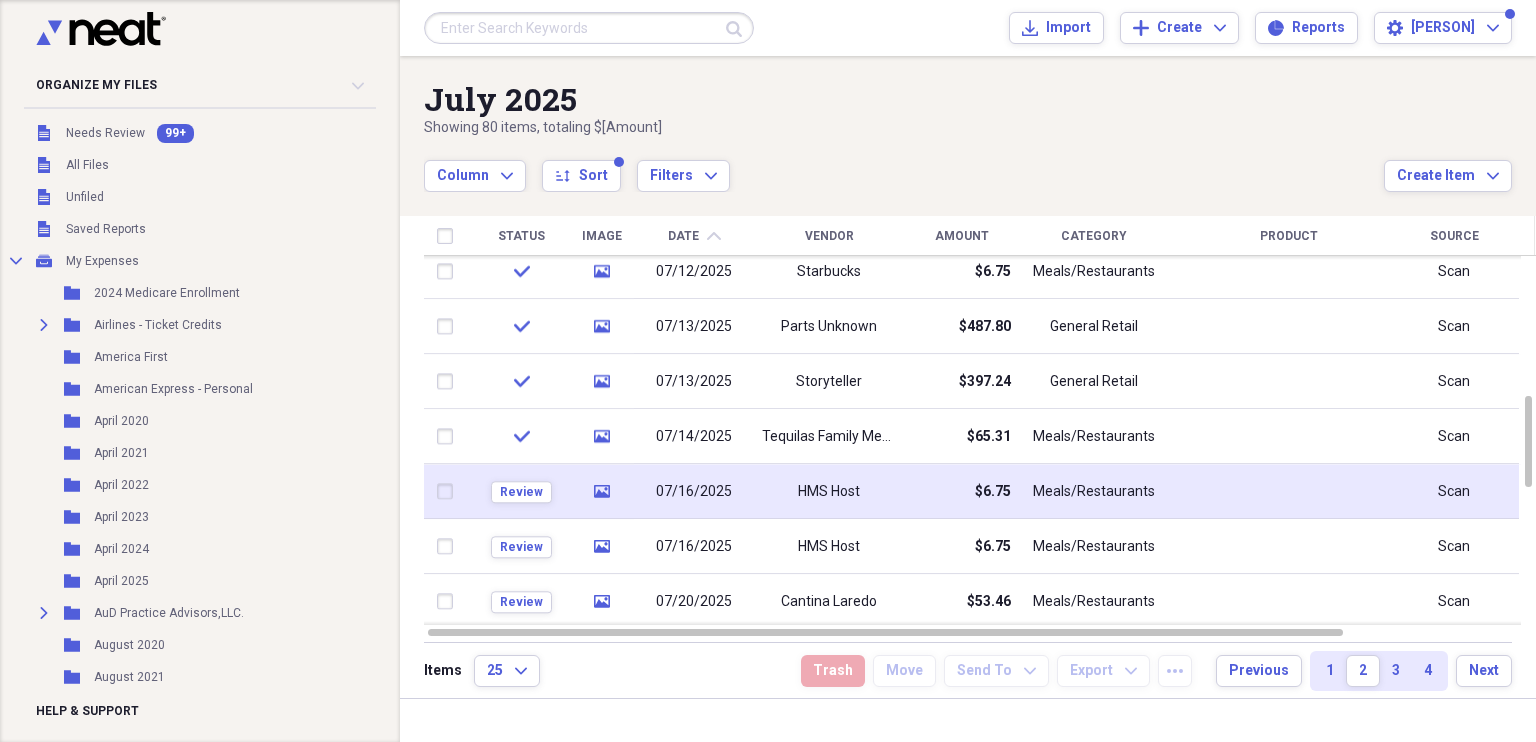 click on "HMS Host" at bounding box center (829, 492) 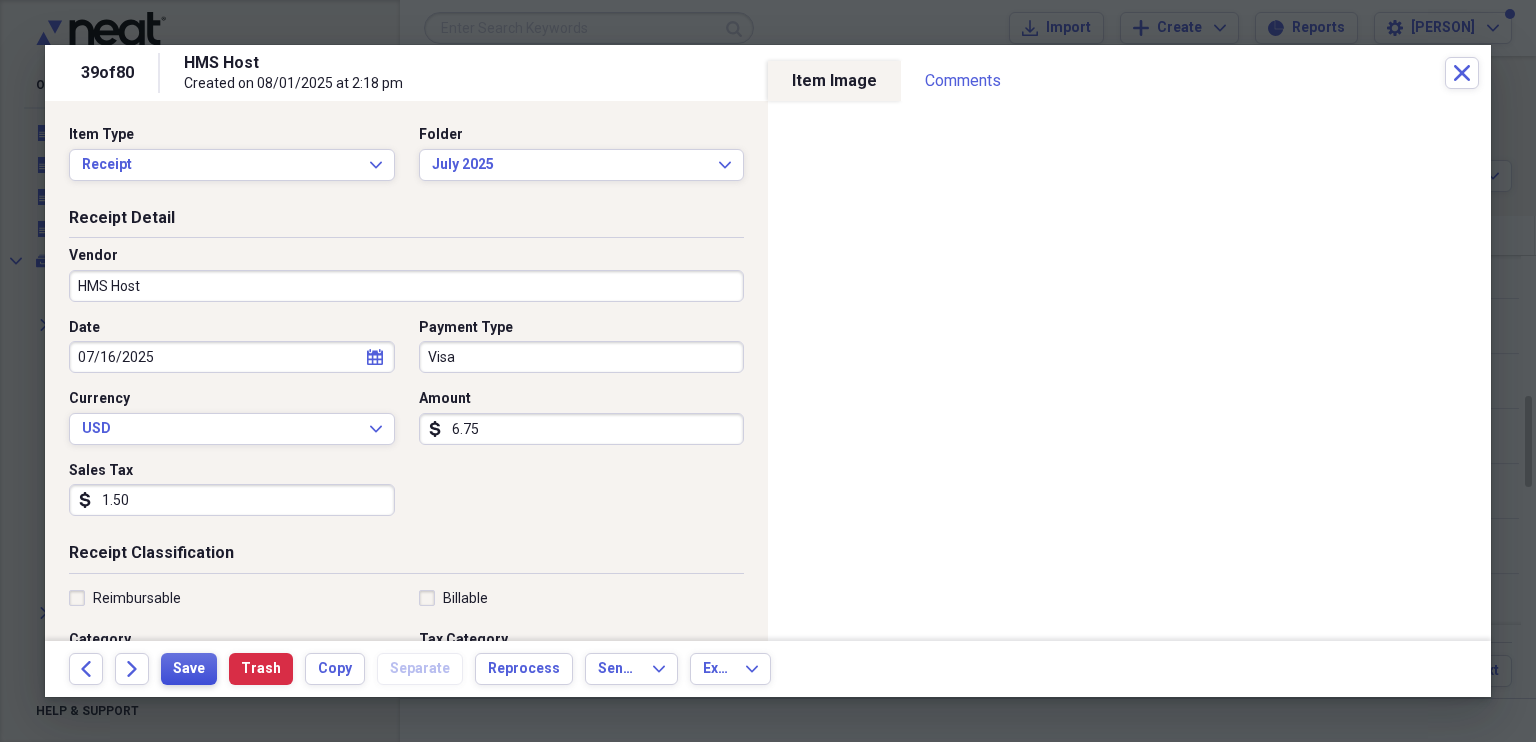 click on "Save" at bounding box center (189, 669) 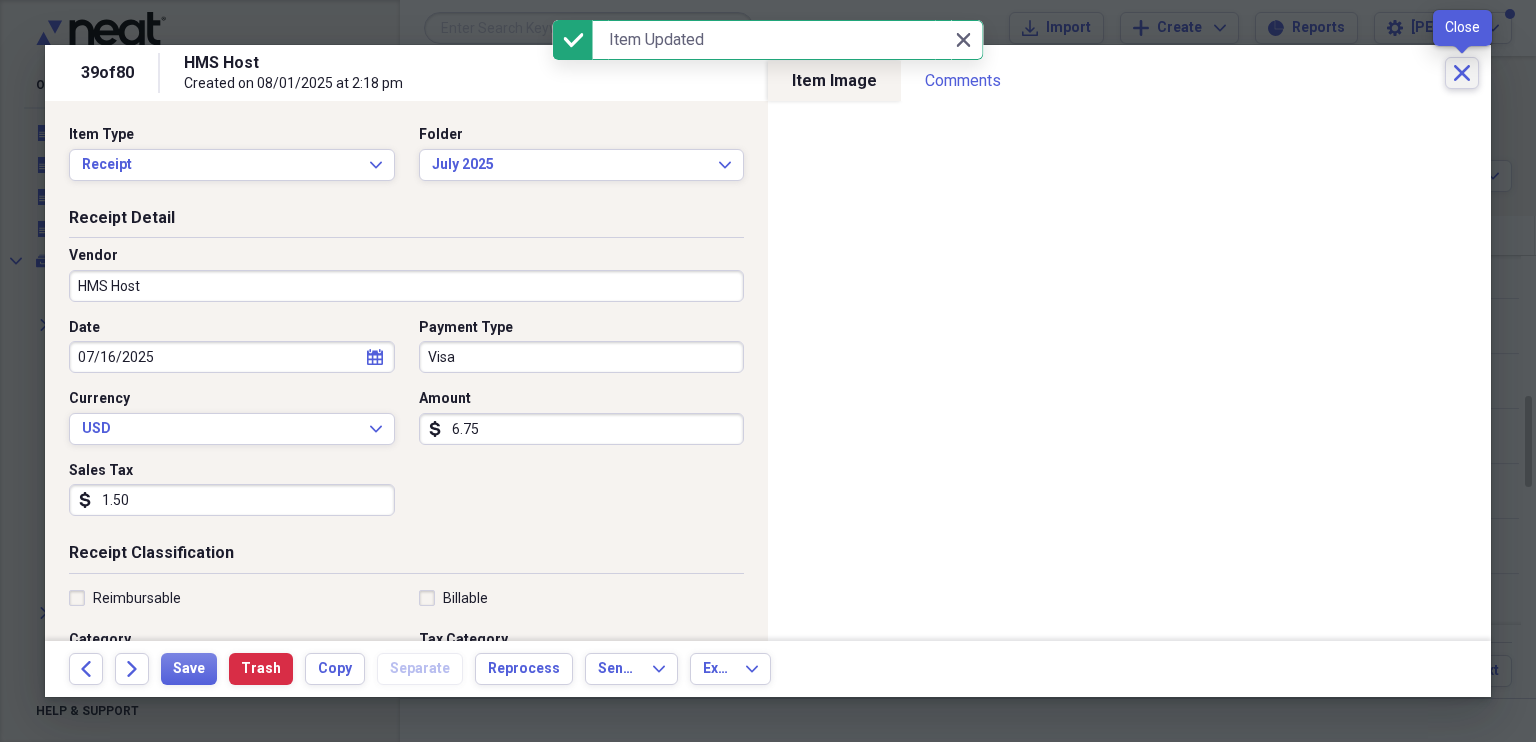 click 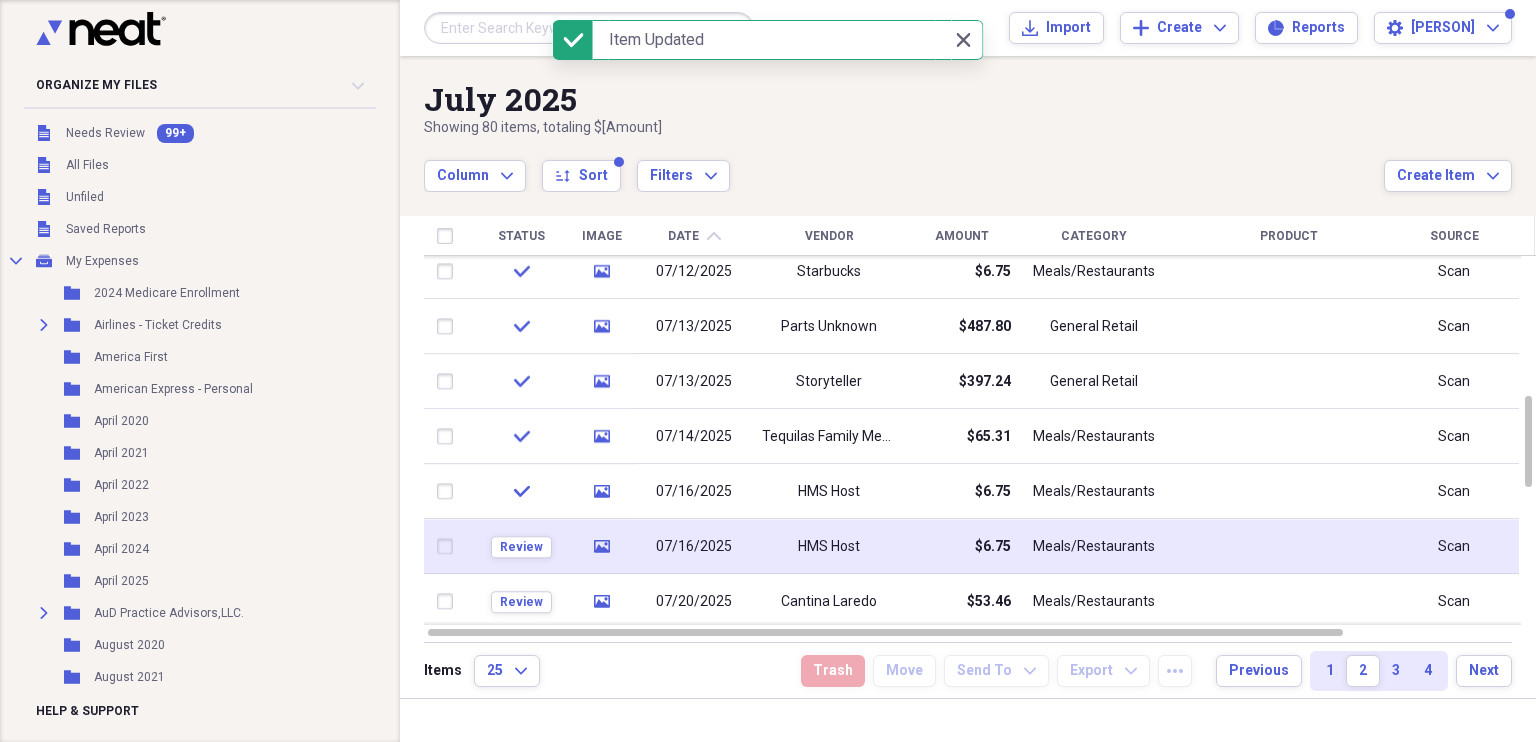 click on "HMS Host" at bounding box center [829, 547] 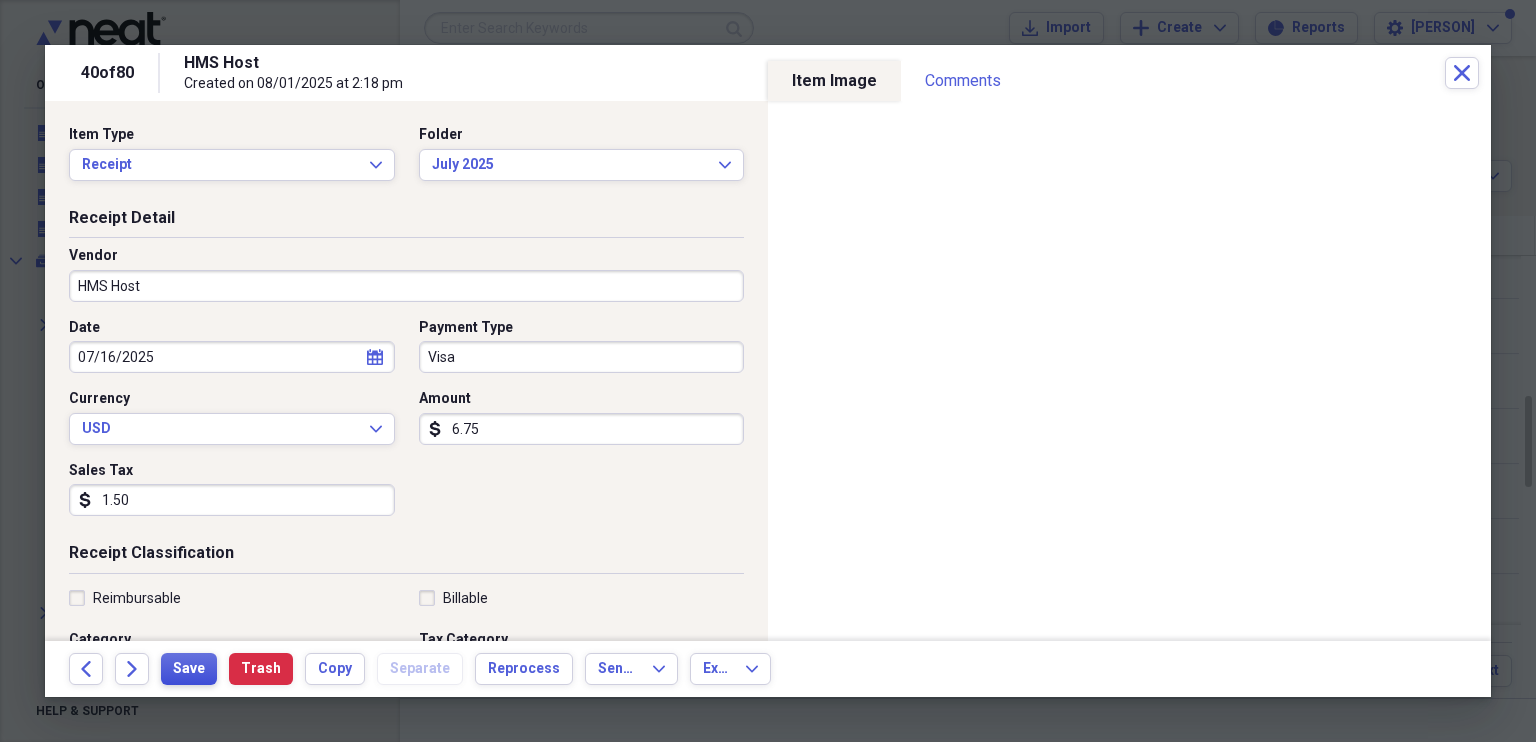 click on "Save" at bounding box center [189, 669] 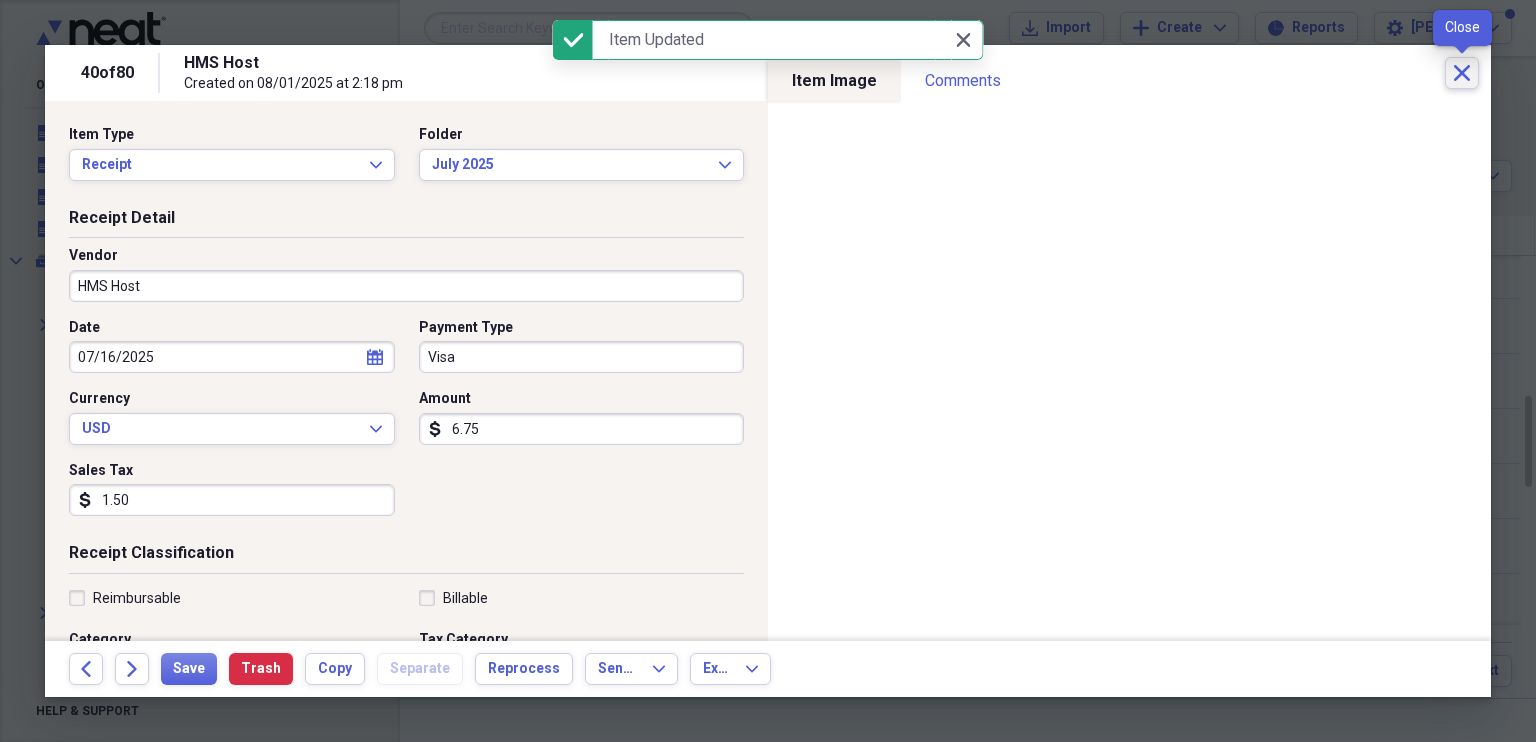 click on "Close" 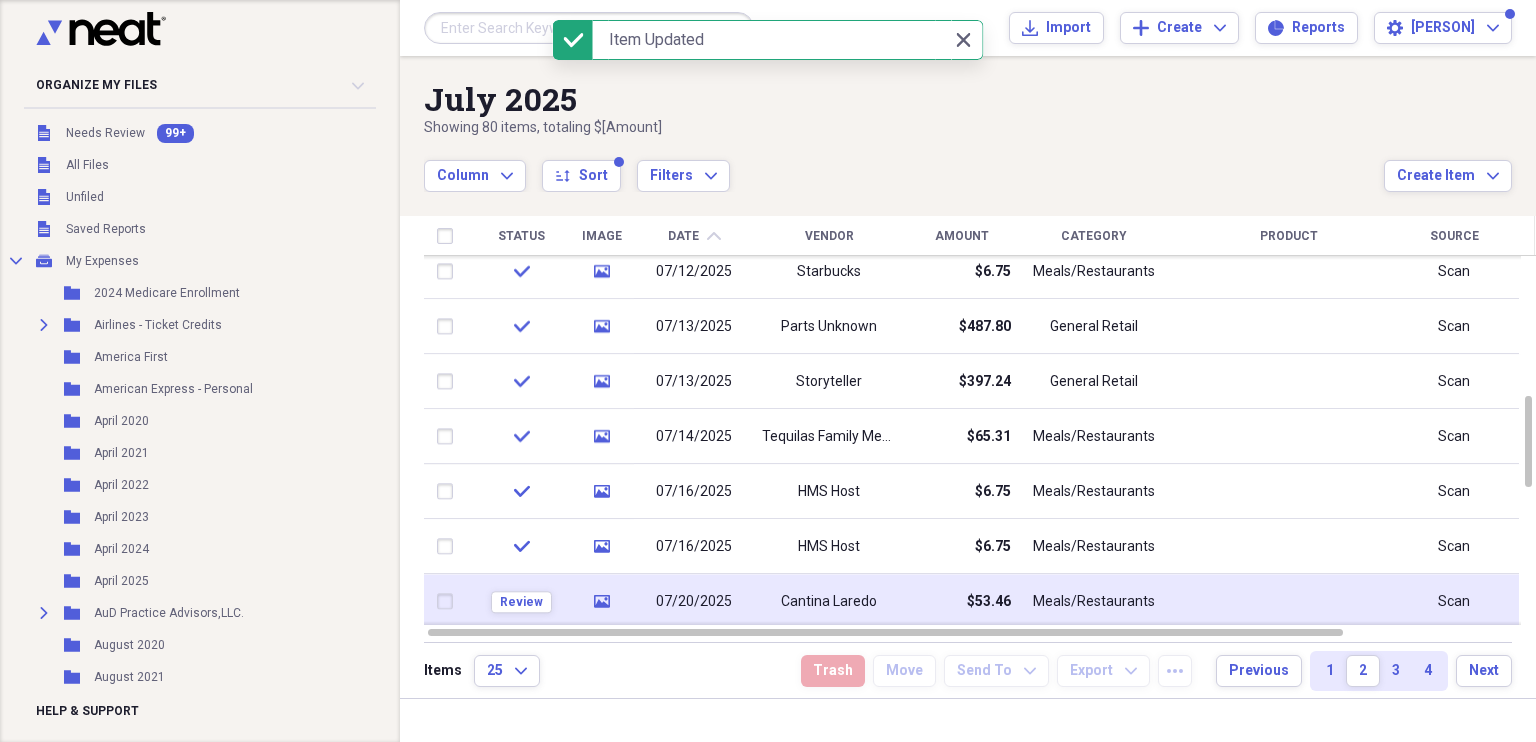 click on "Cantina Laredo" at bounding box center (829, 601) 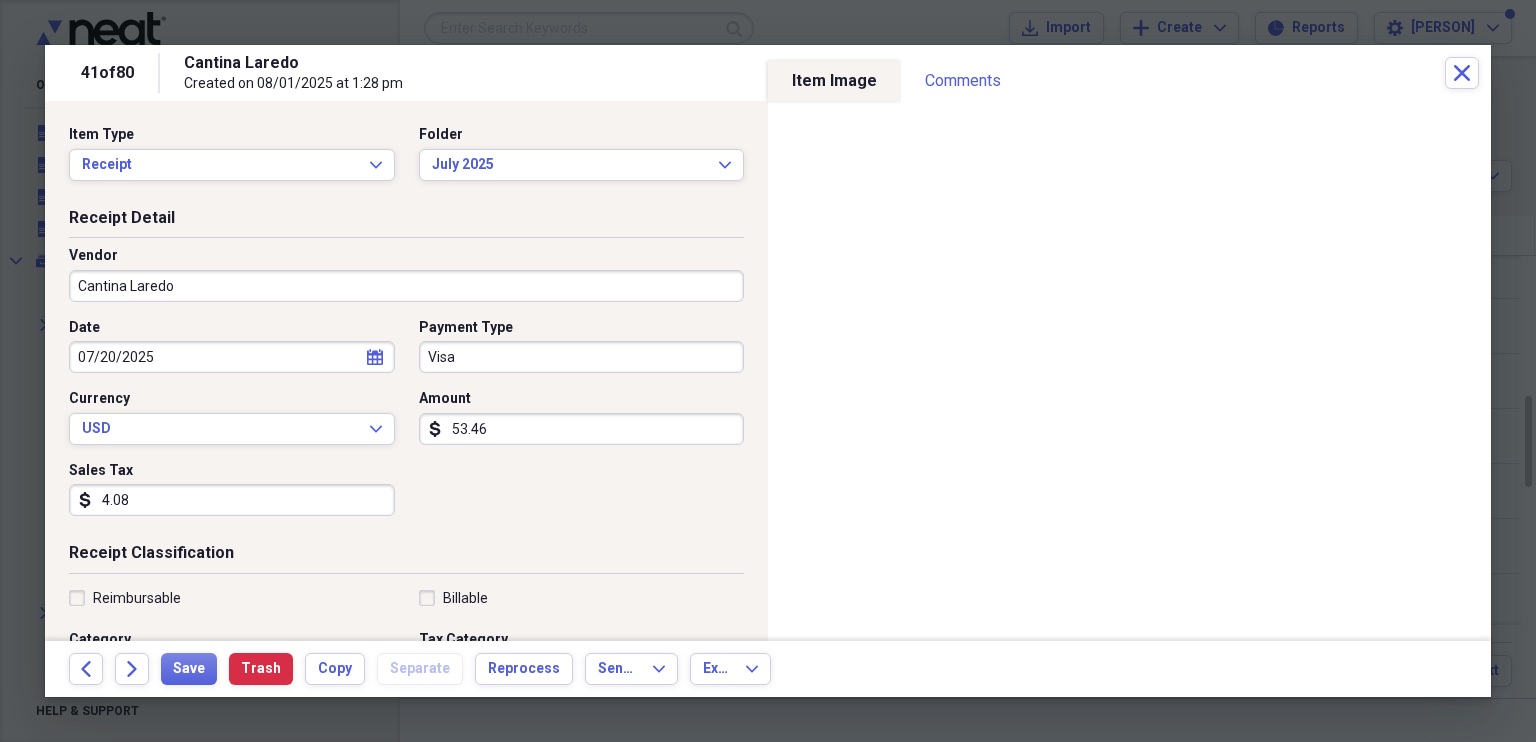 click on "53.46" at bounding box center (582, 429) 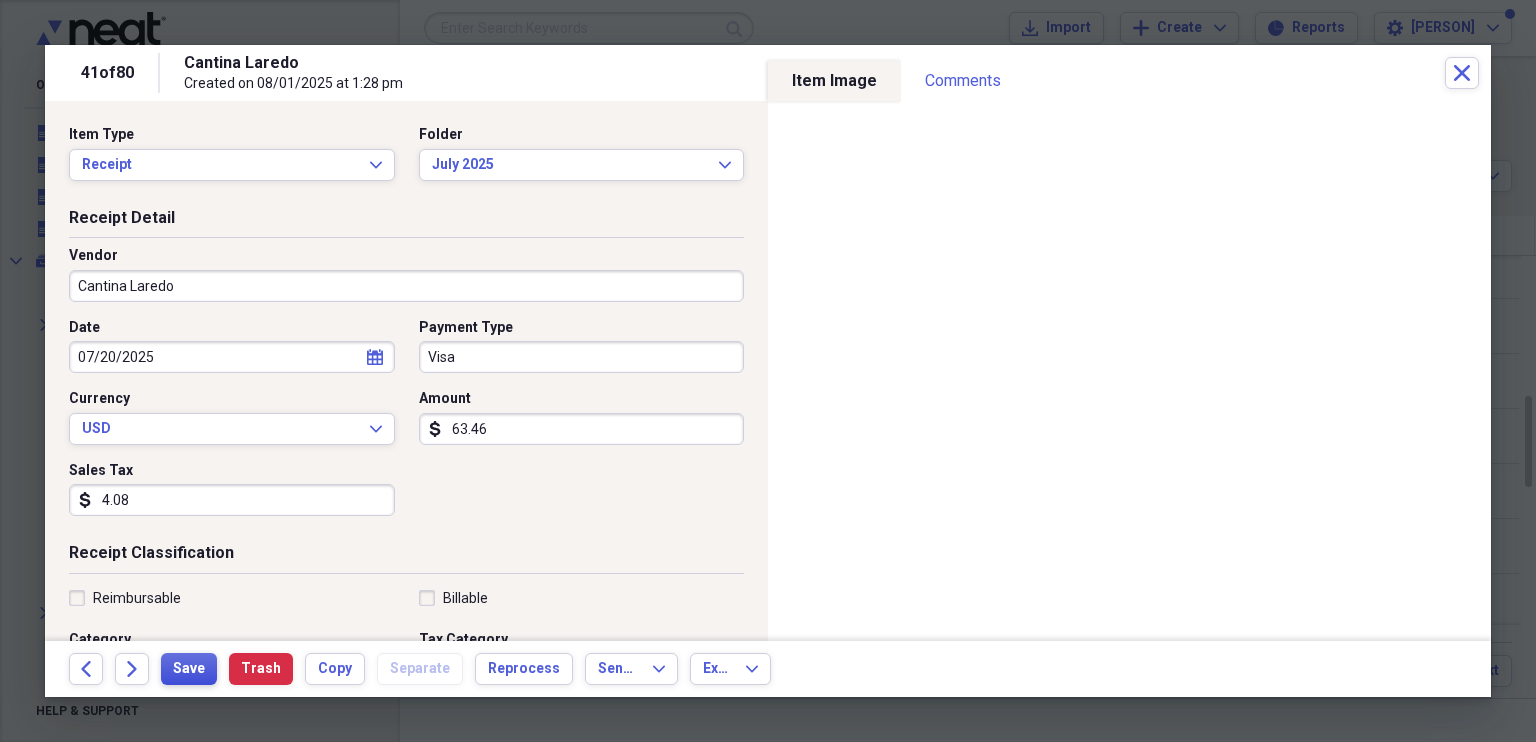 type on "63.46" 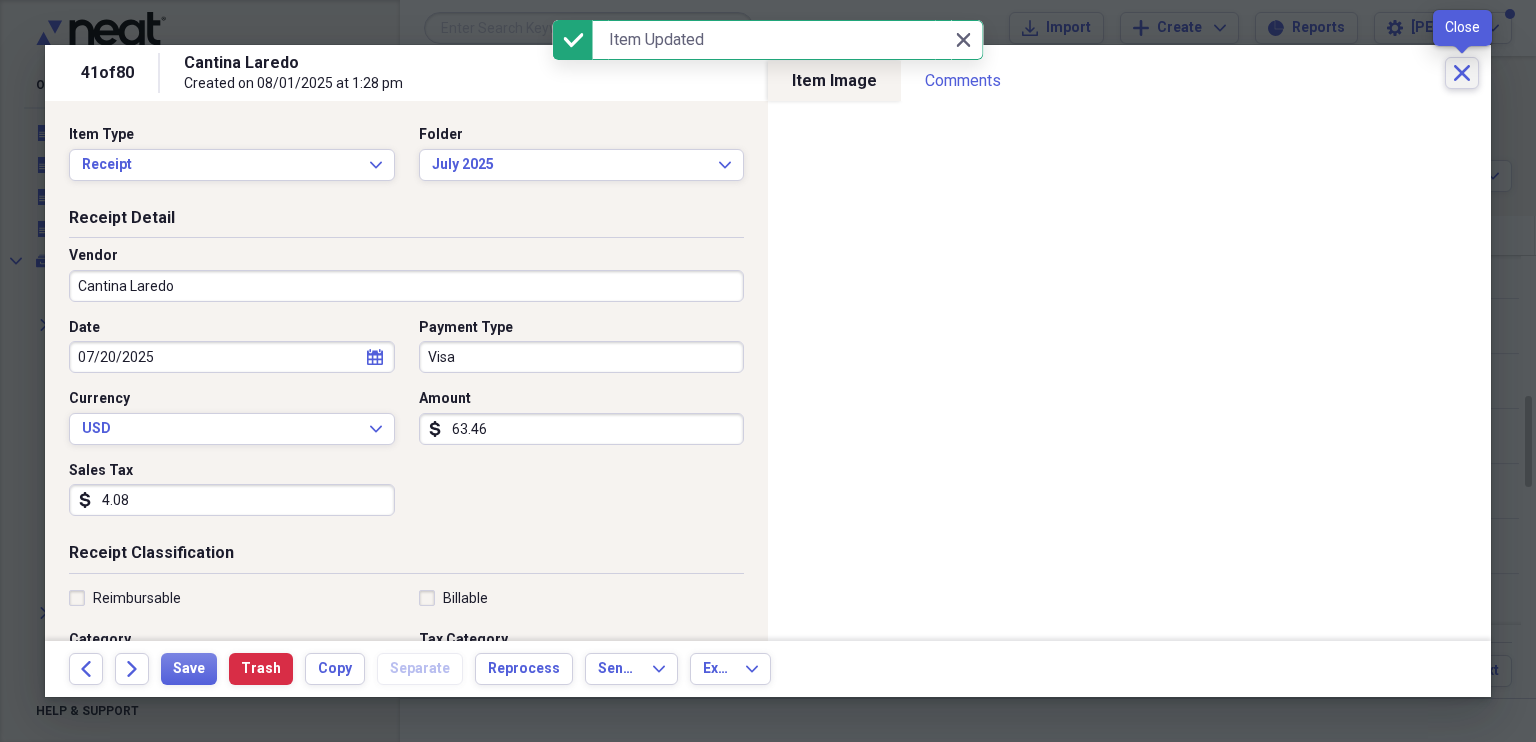 click on "Close" 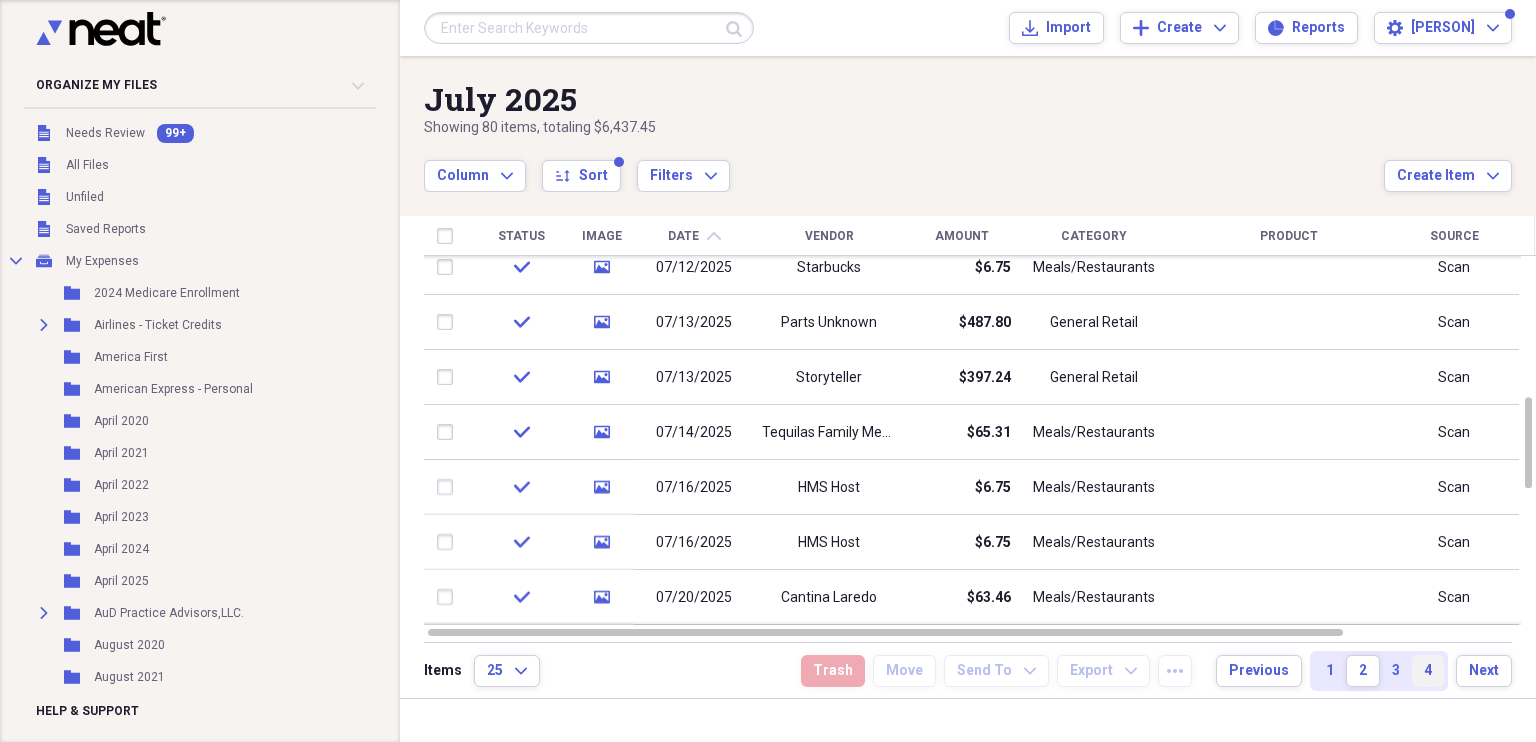 click on "4" at bounding box center (1428, 671) 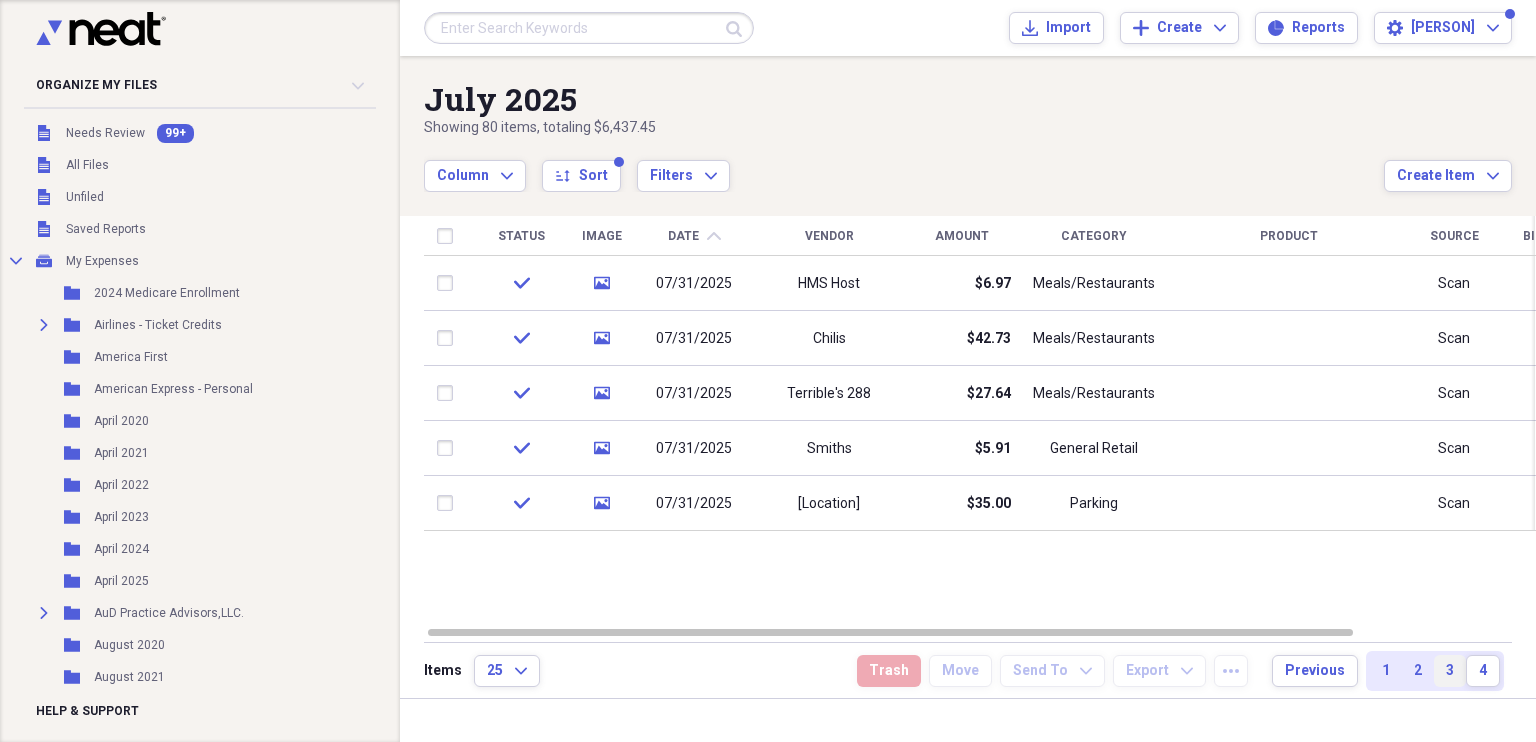 click on "3" at bounding box center (1450, 671) 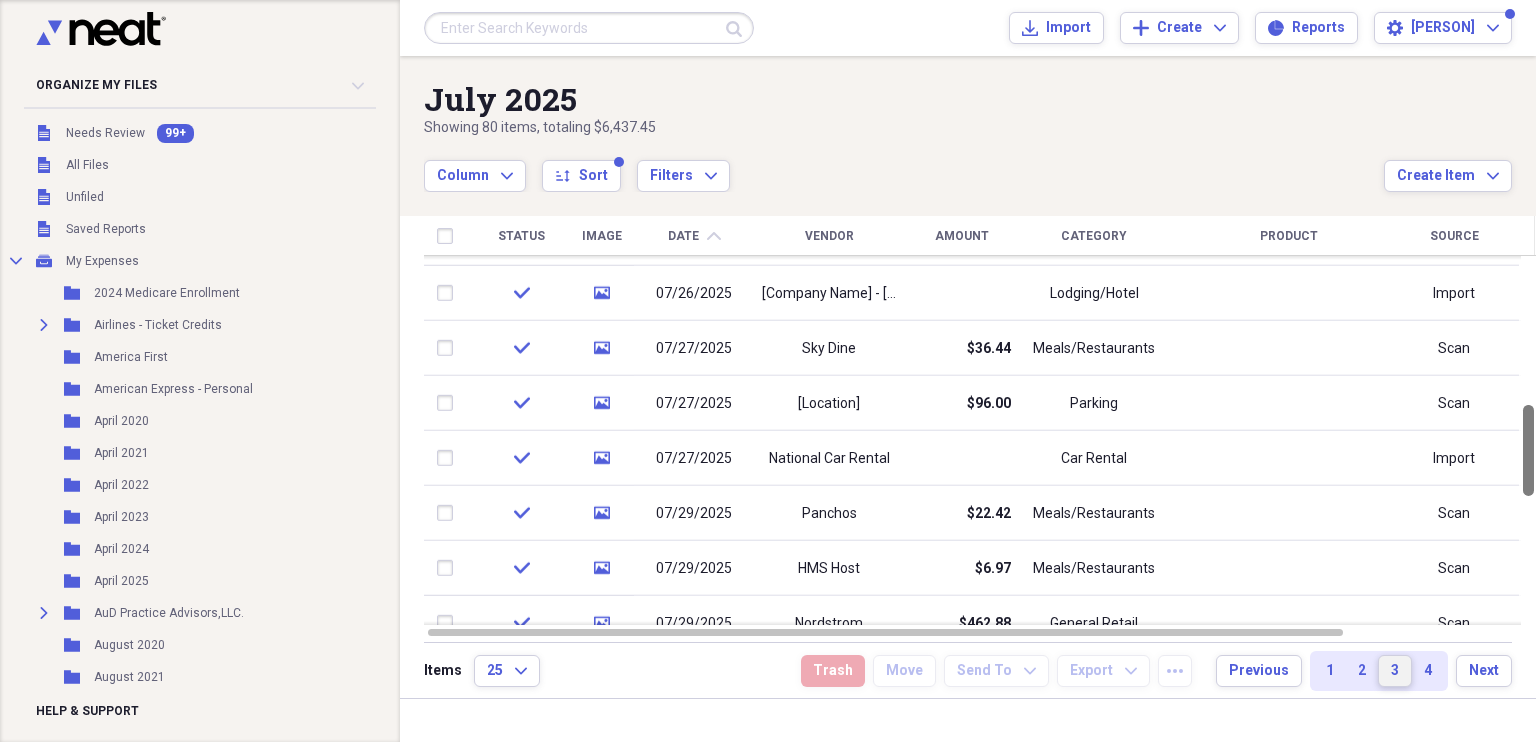 drag, startPoint x: 1524, startPoint y: 331, endPoint x: 1504, endPoint y: 488, distance: 158.26875 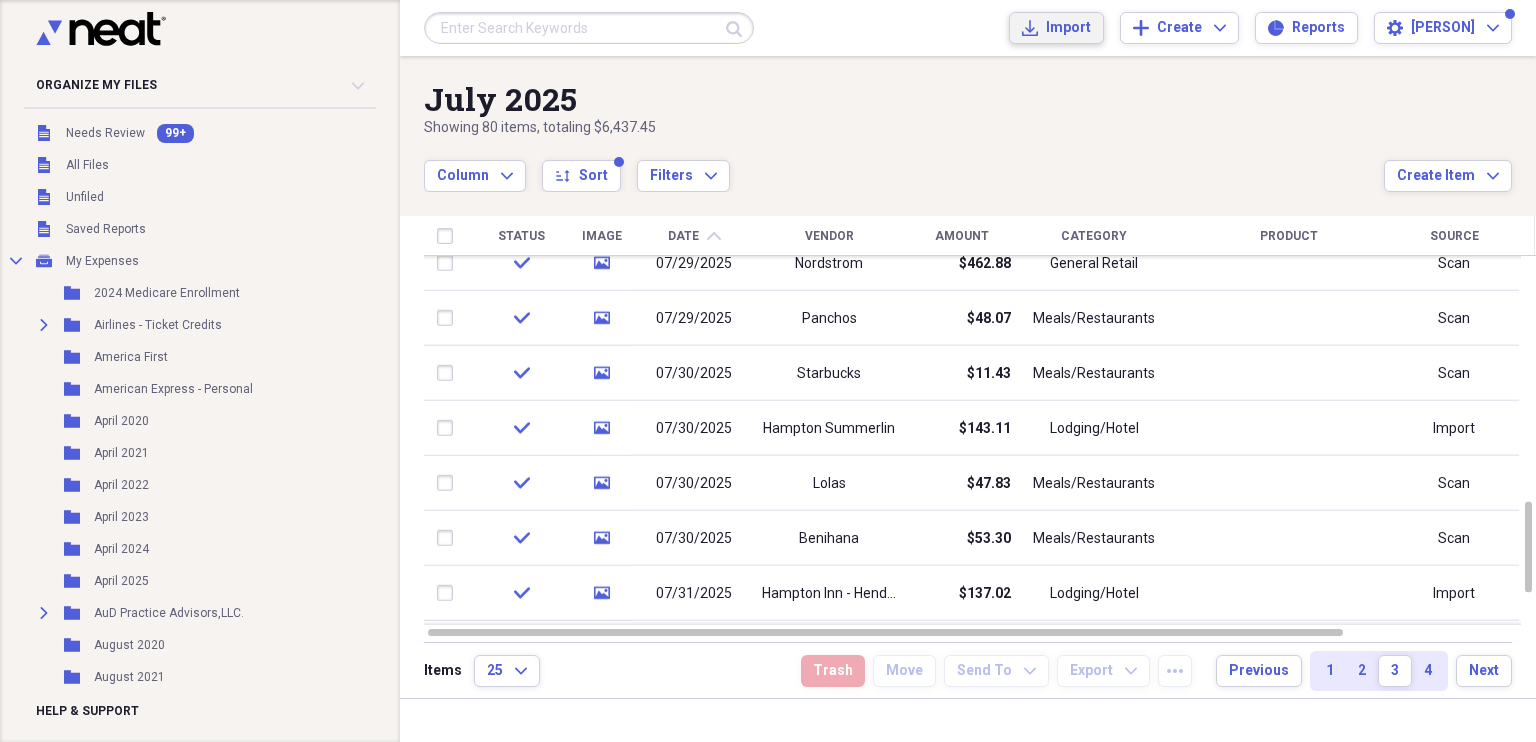 click on "Import" at bounding box center [1068, 28] 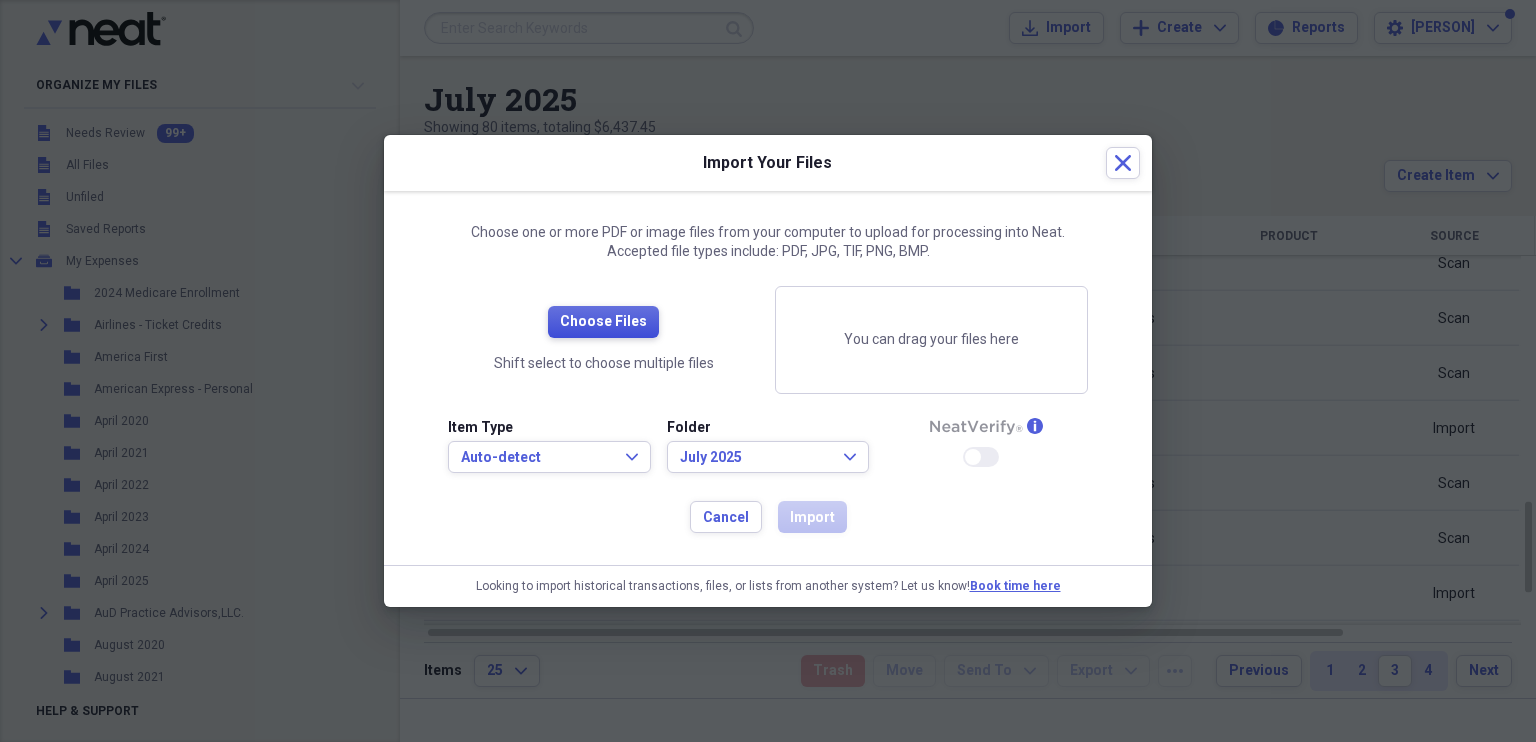 click on "Choose Files" at bounding box center [603, 322] 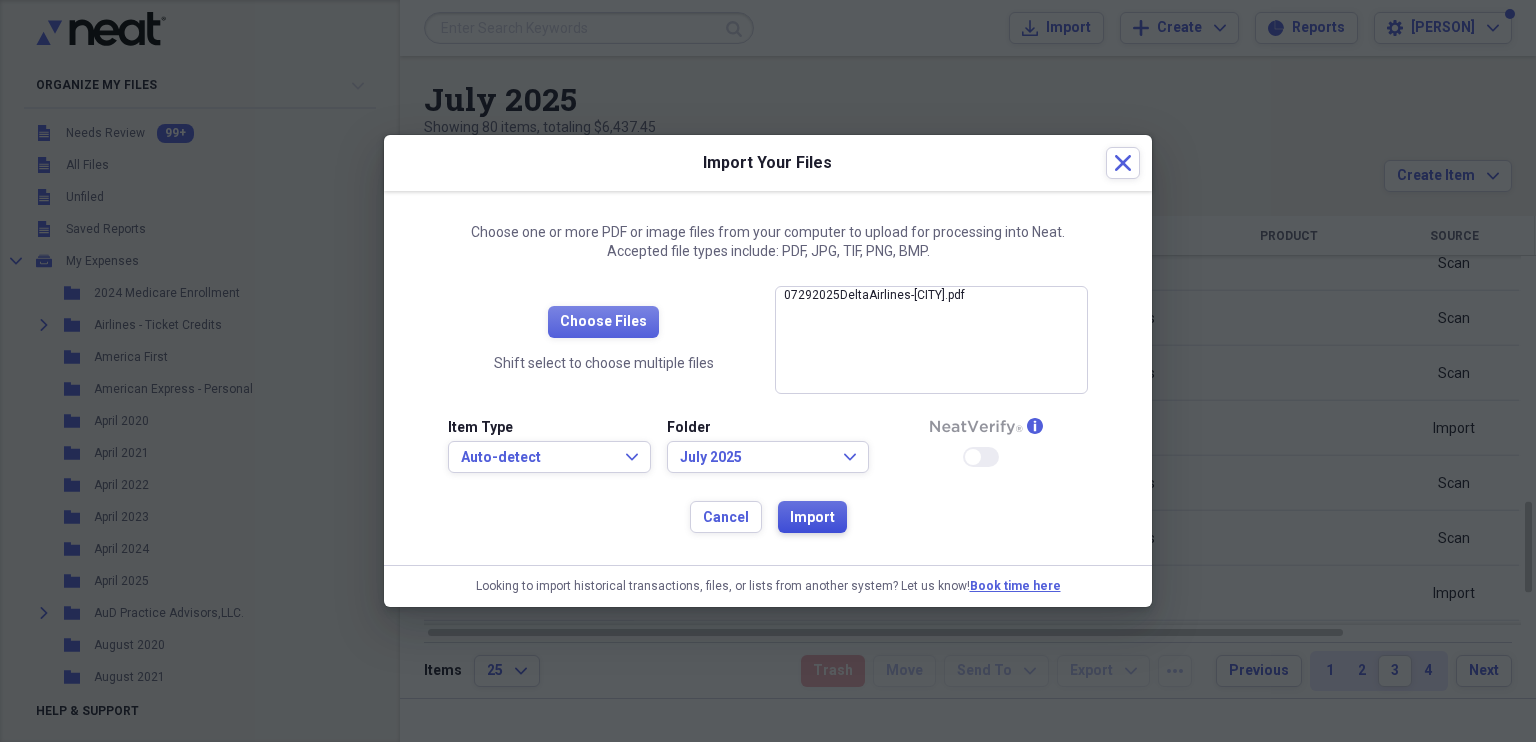 click on "Import" at bounding box center (812, 518) 